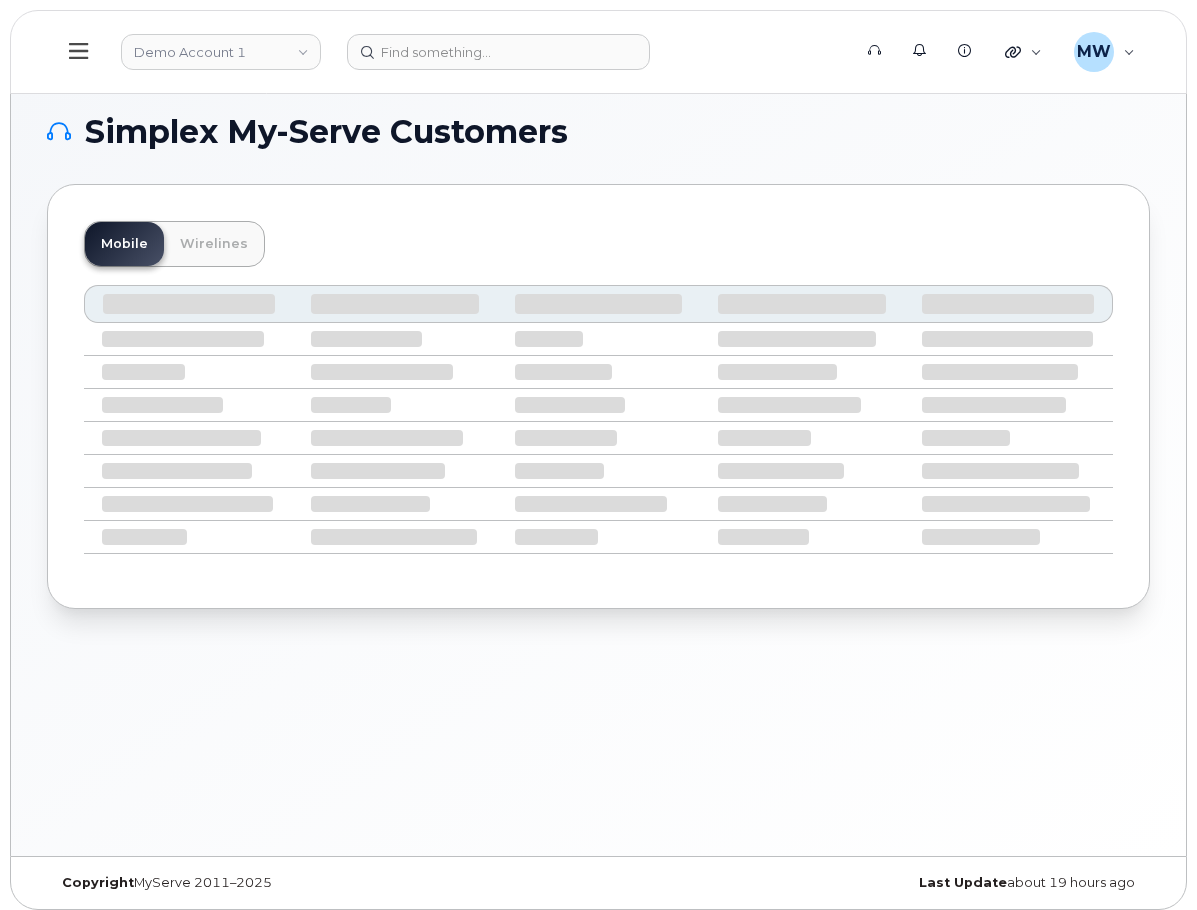 scroll, scrollTop: 0, scrollLeft: 0, axis: both 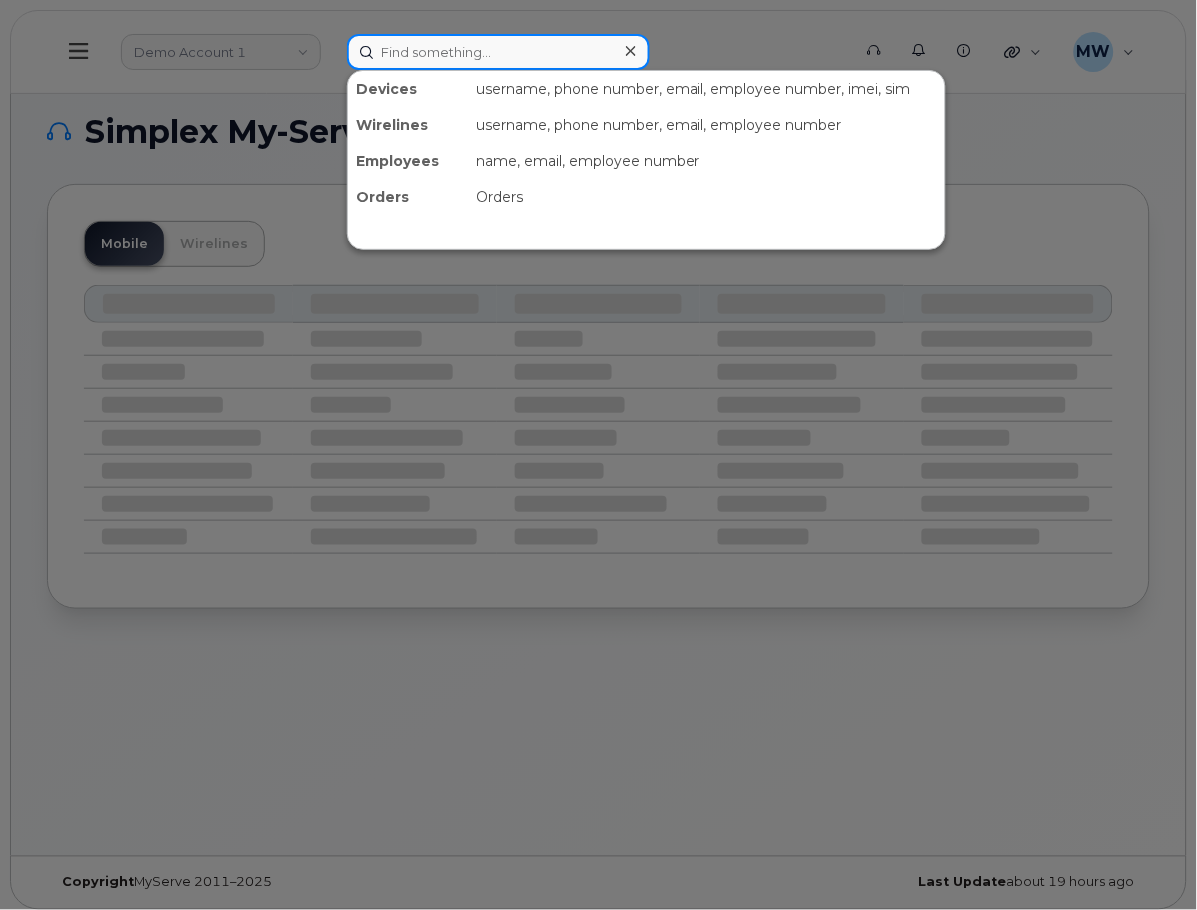 click at bounding box center [498, 52] 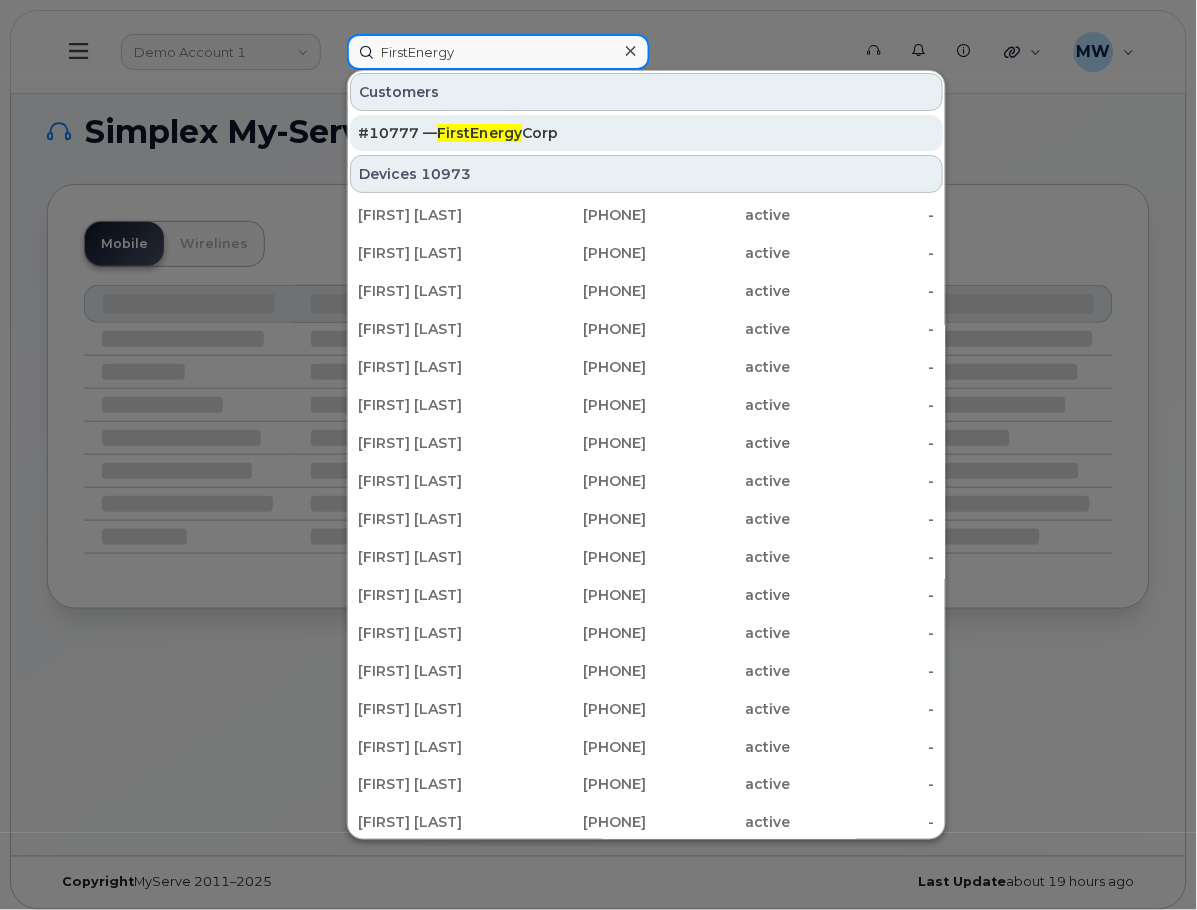 type on "FirstEnergy" 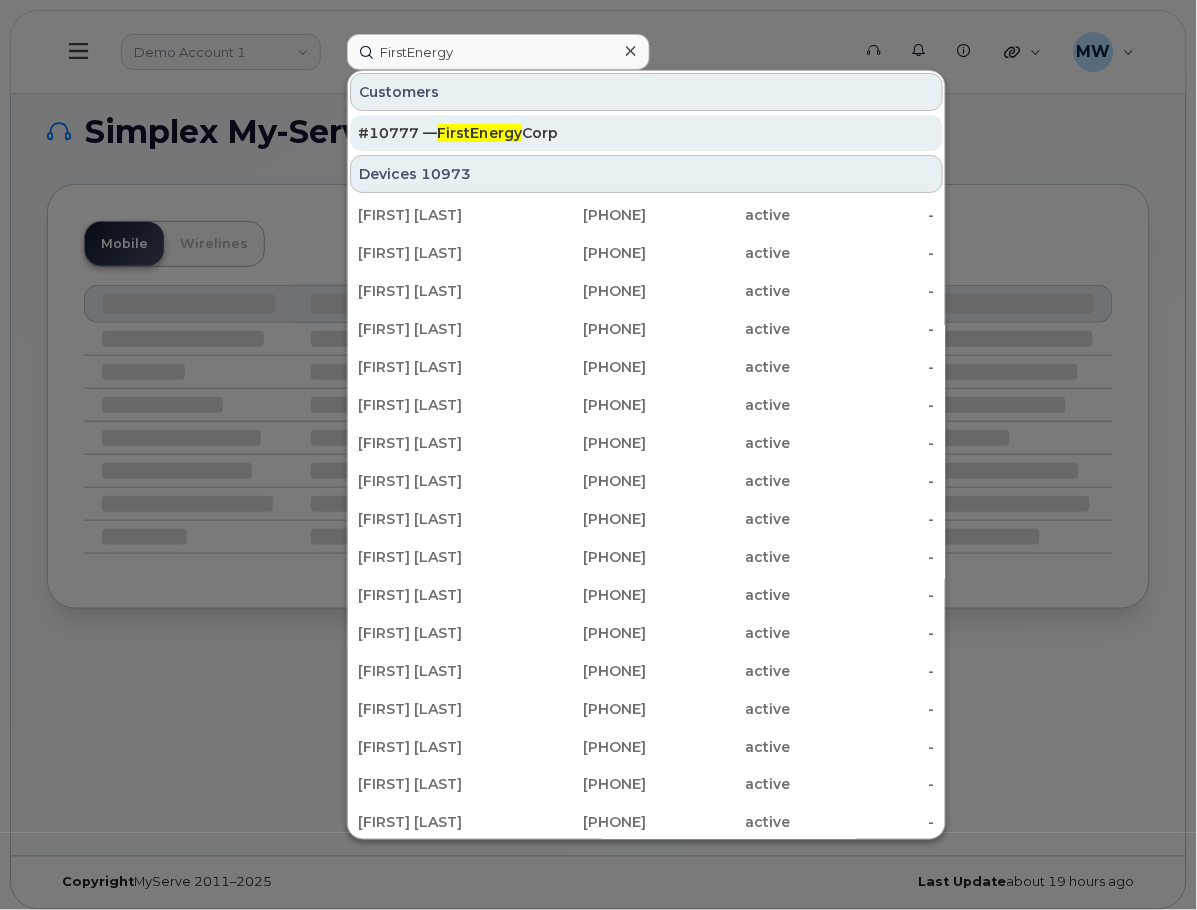 click on "#10777 —  FirstEnergy  Corp" at bounding box center (646, 133) 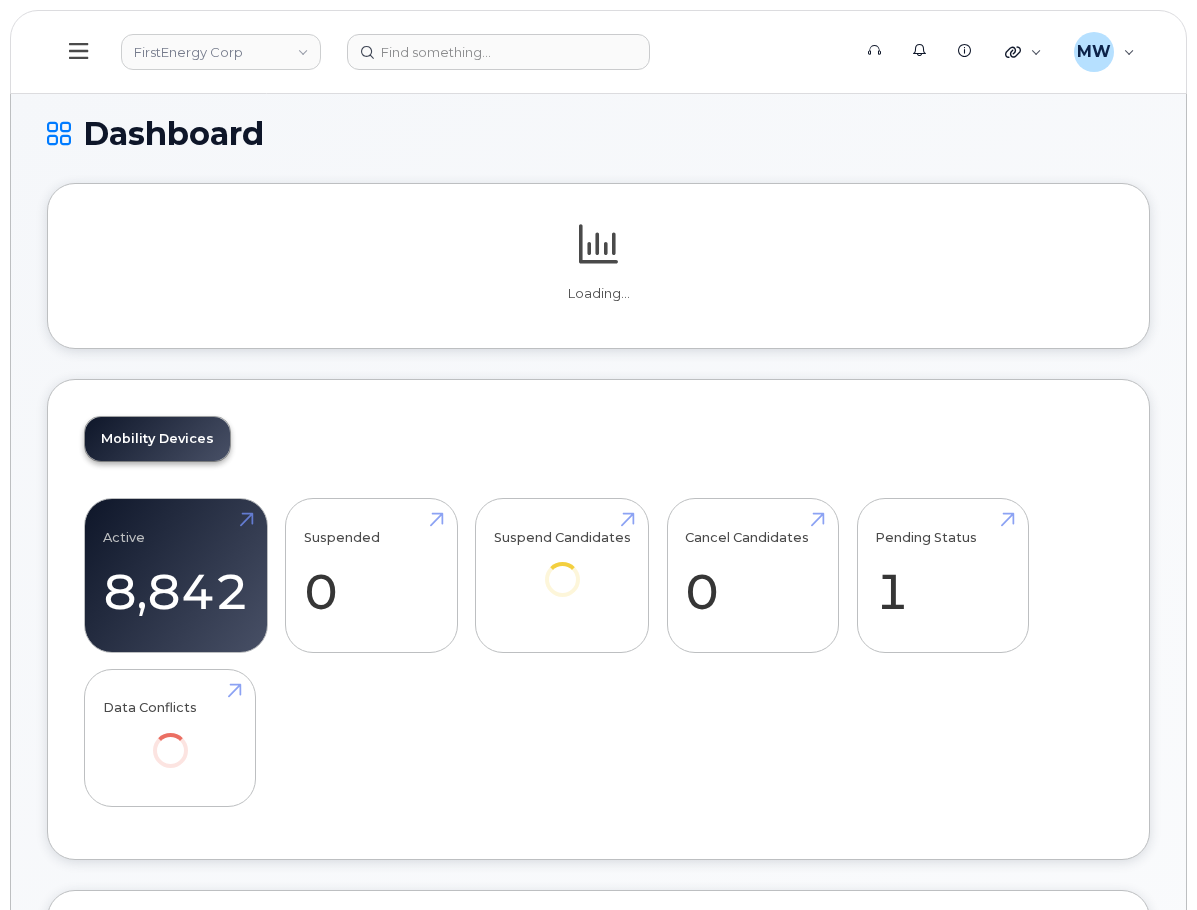 scroll, scrollTop: 0, scrollLeft: 0, axis: both 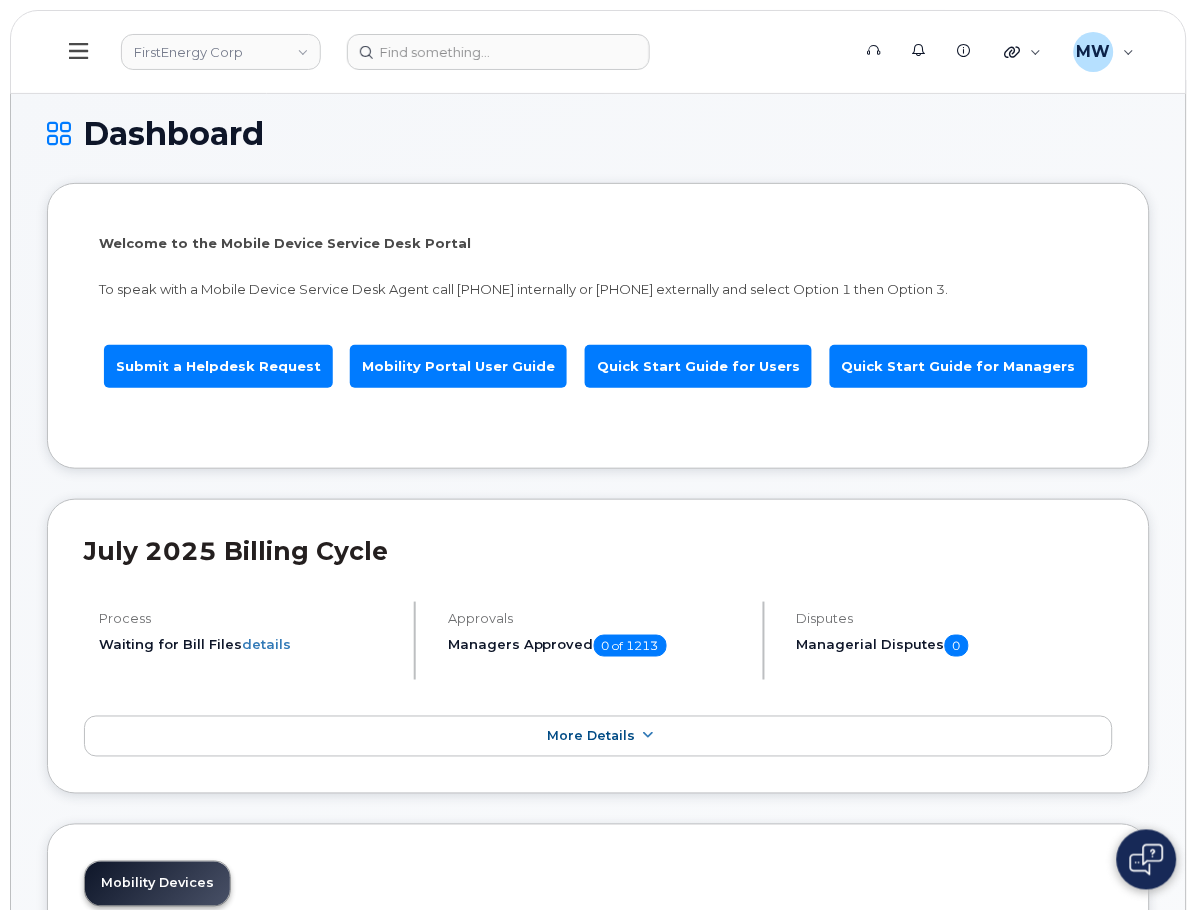 click on "Hardware Ordering" at bounding box center [0, 0] 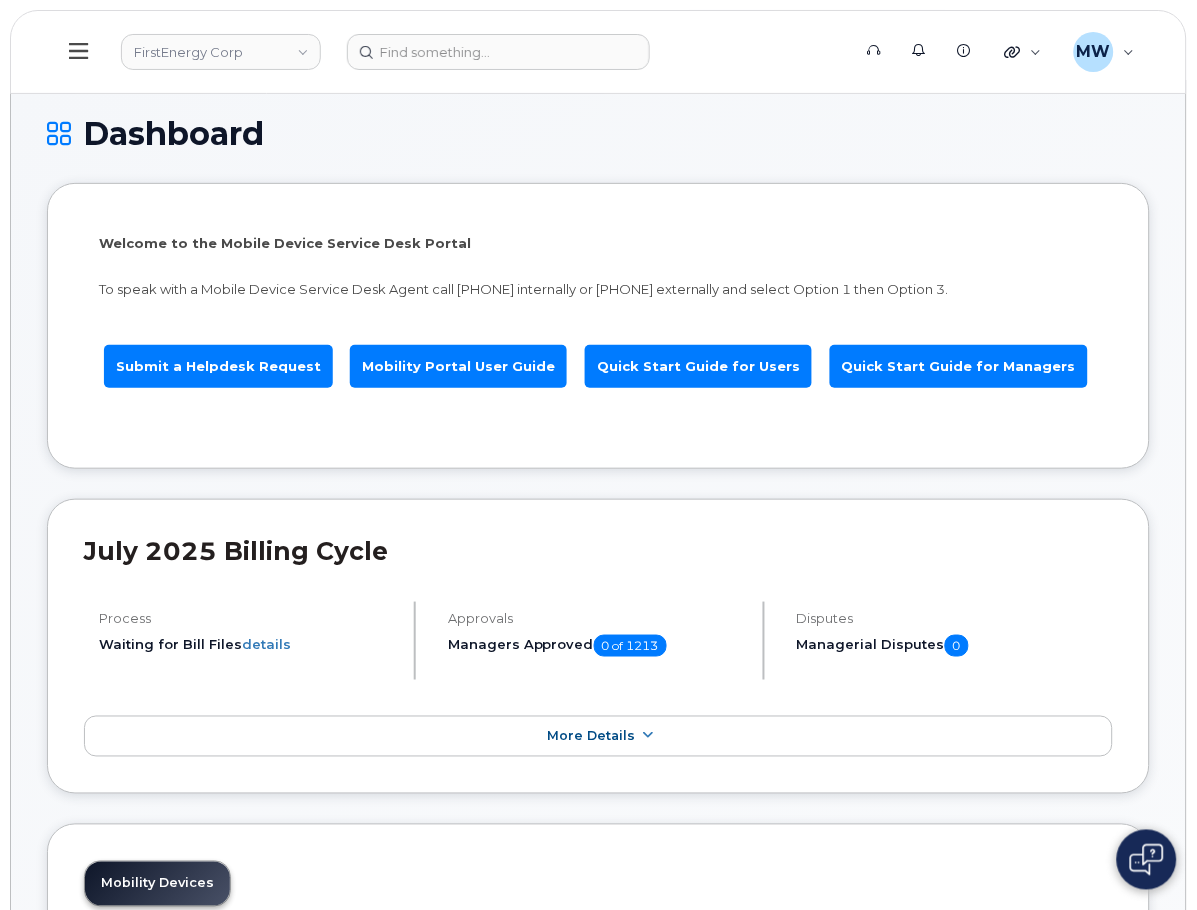 click on "Orders" at bounding box center (0, 0) 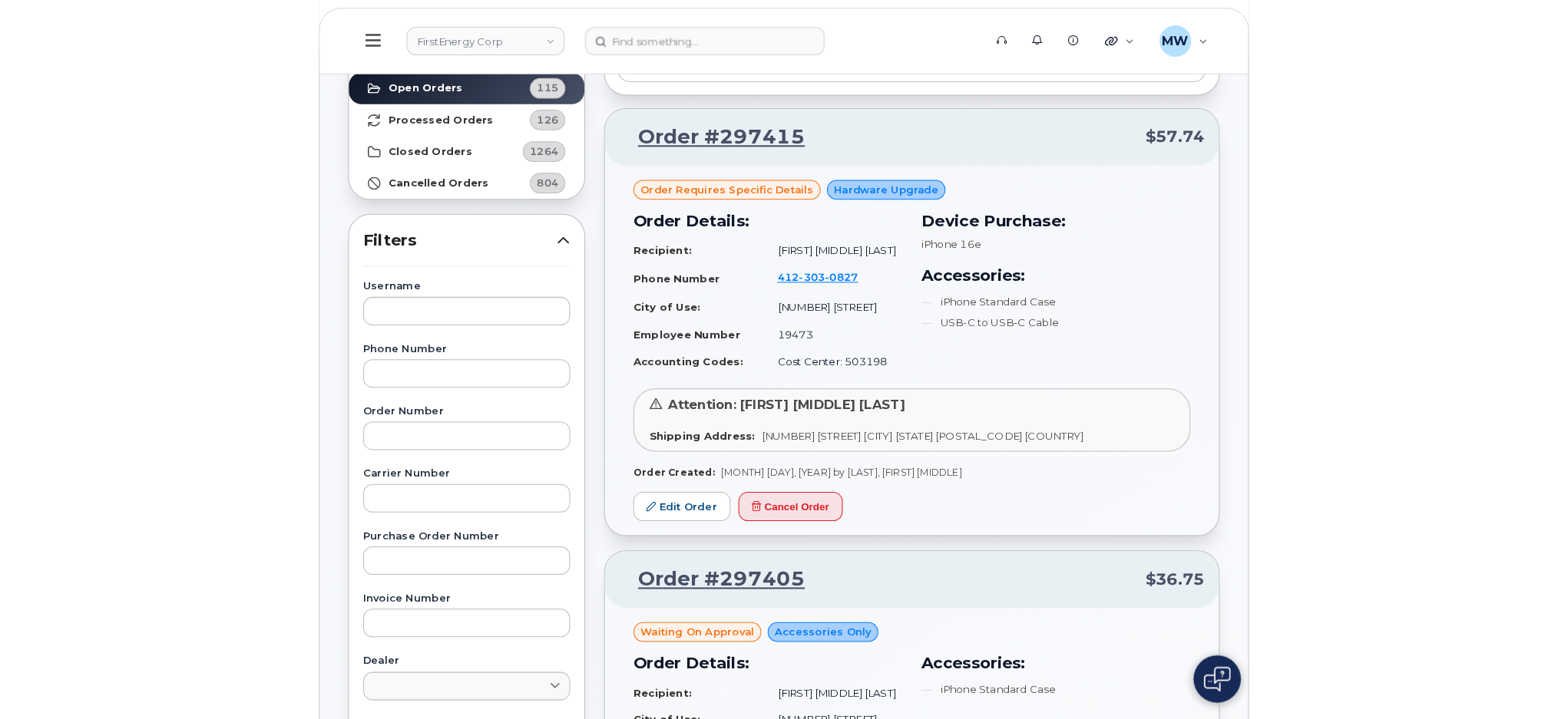 scroll, scrollTop: 102, scrollLeft: 0, axis: vertical 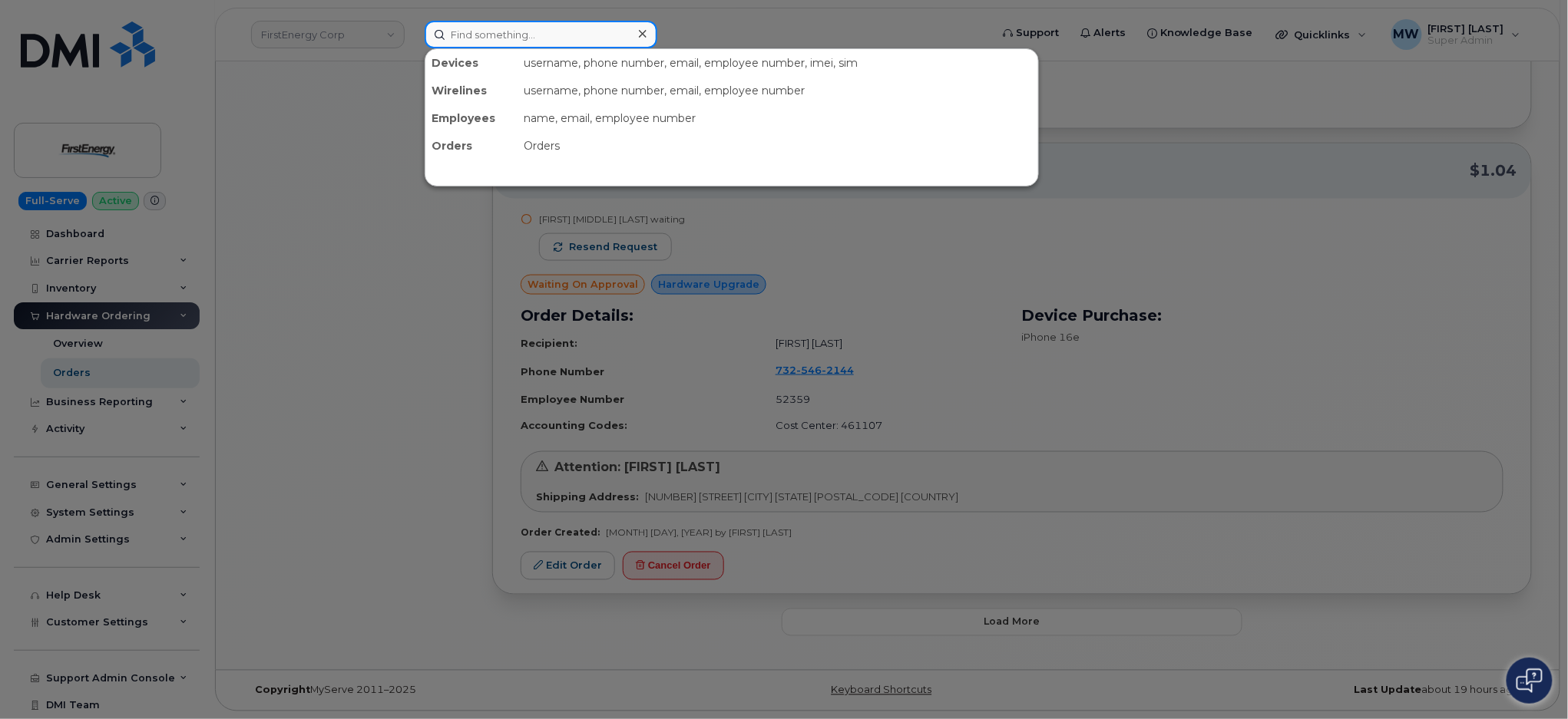 click at bounding box center [541, 35] 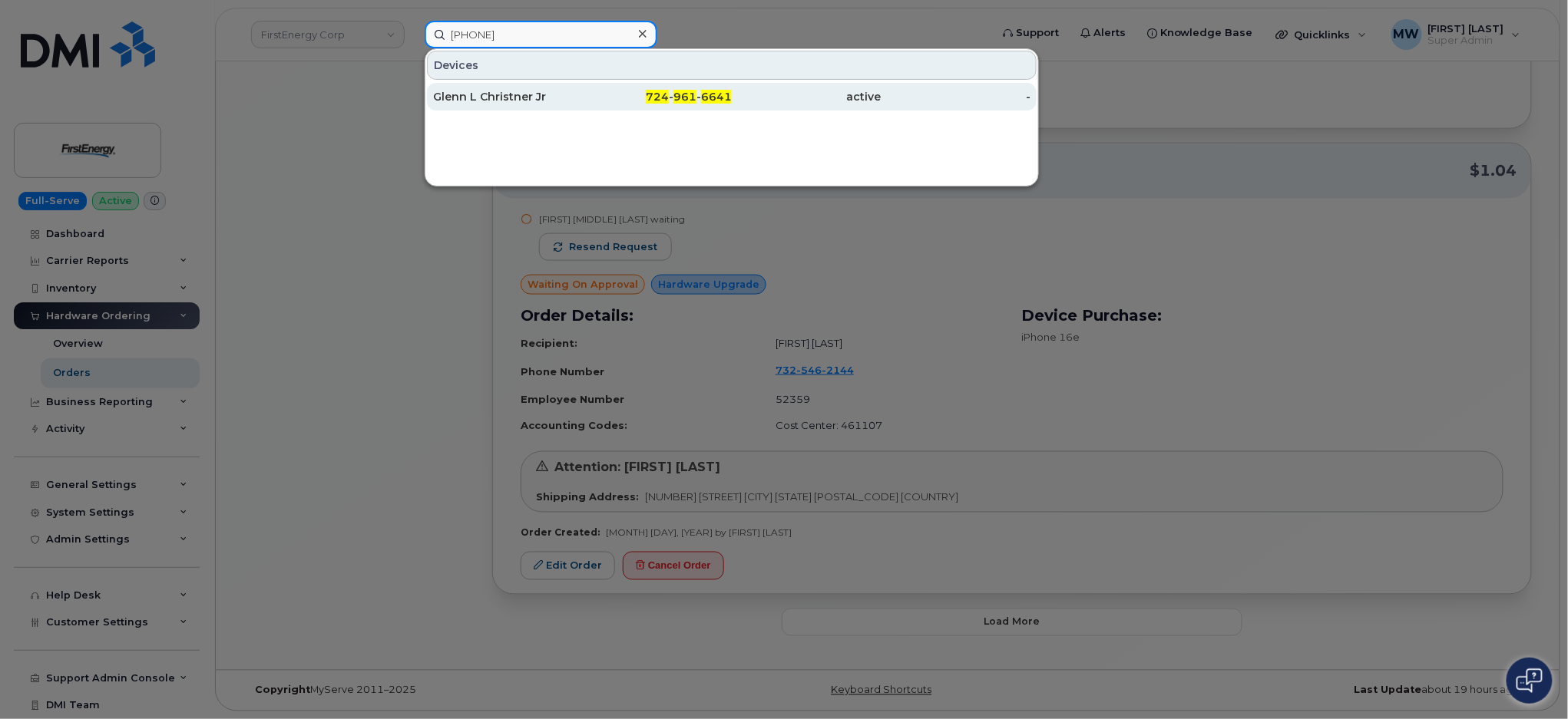 type on "7249616641" 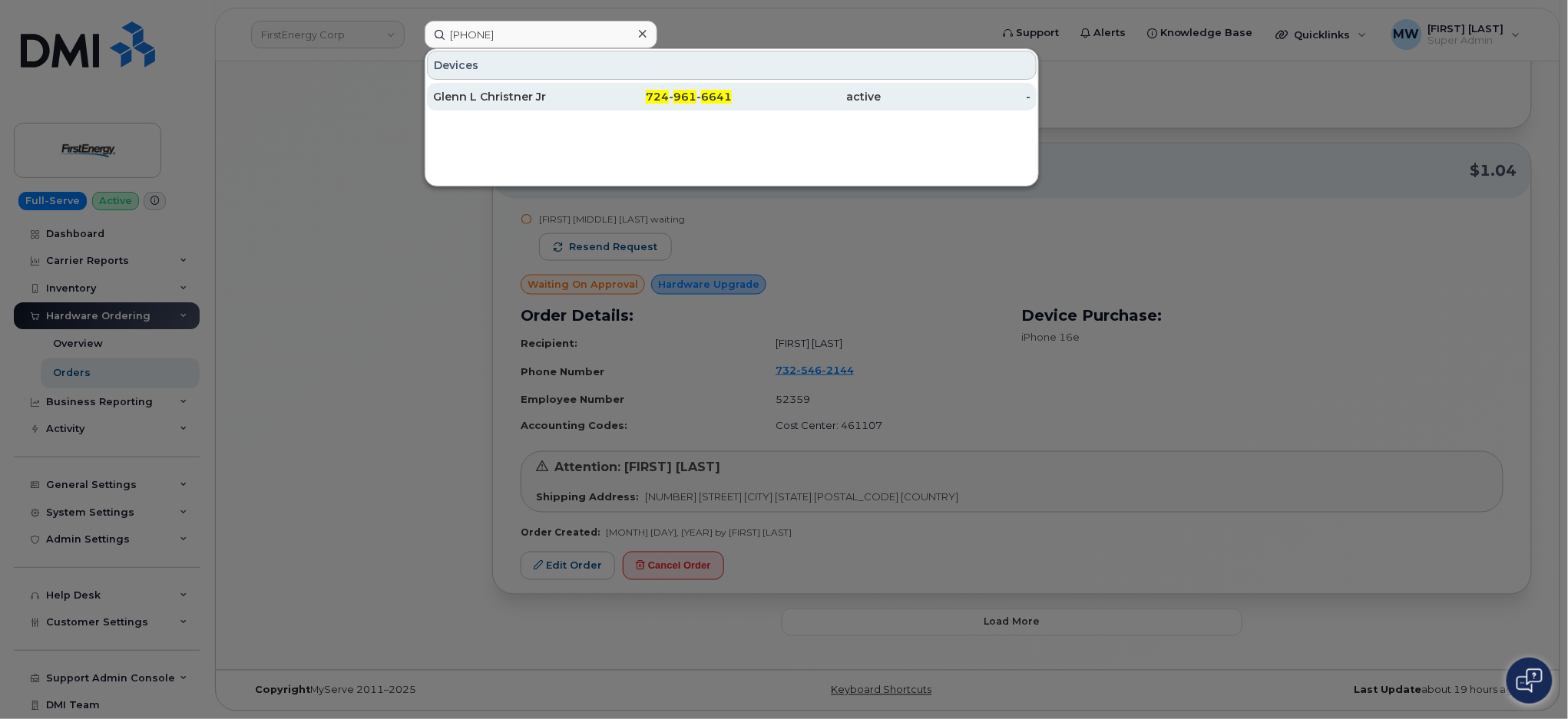 click on "active" at bounding box center (806, 97) 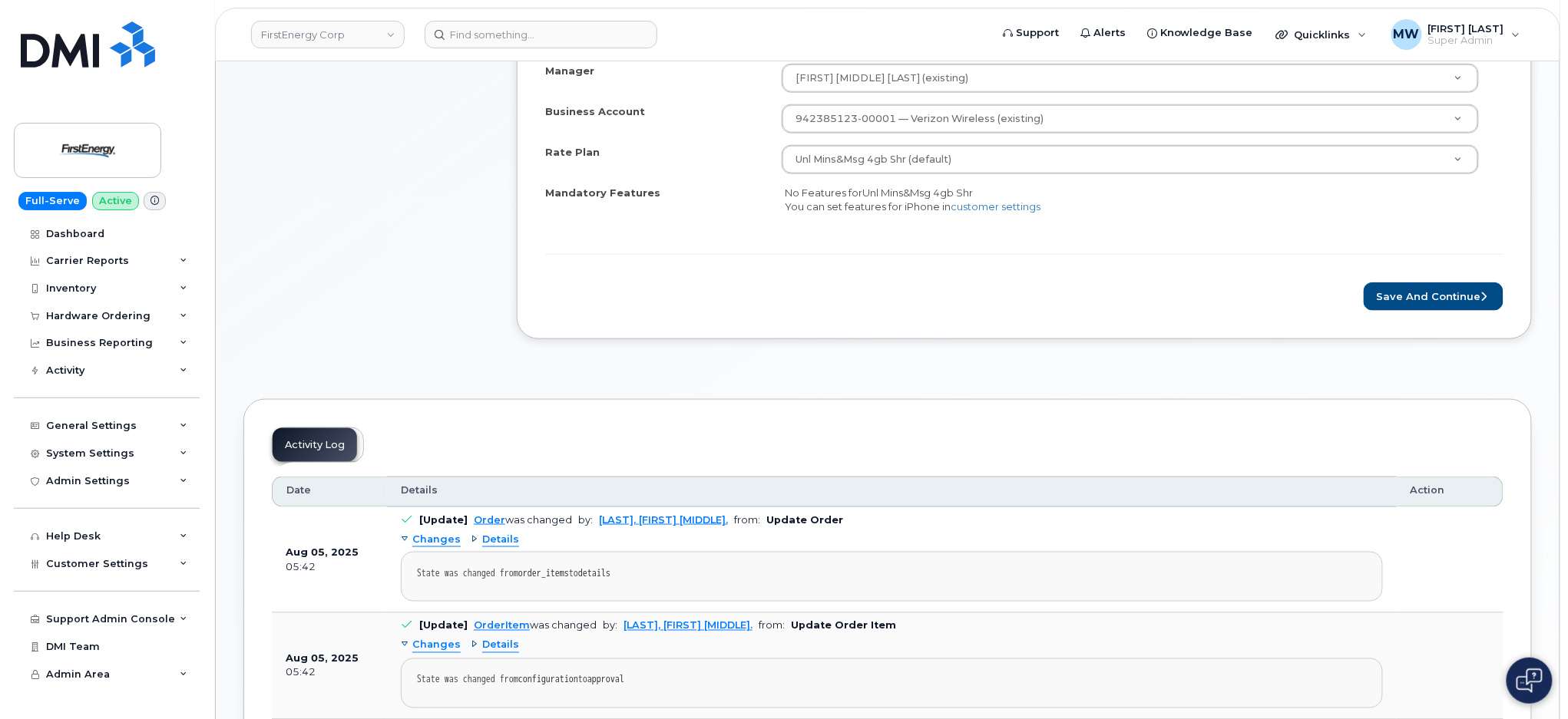 scroll, scrollTop: 409, scrollLeft: 0, axis: vertical 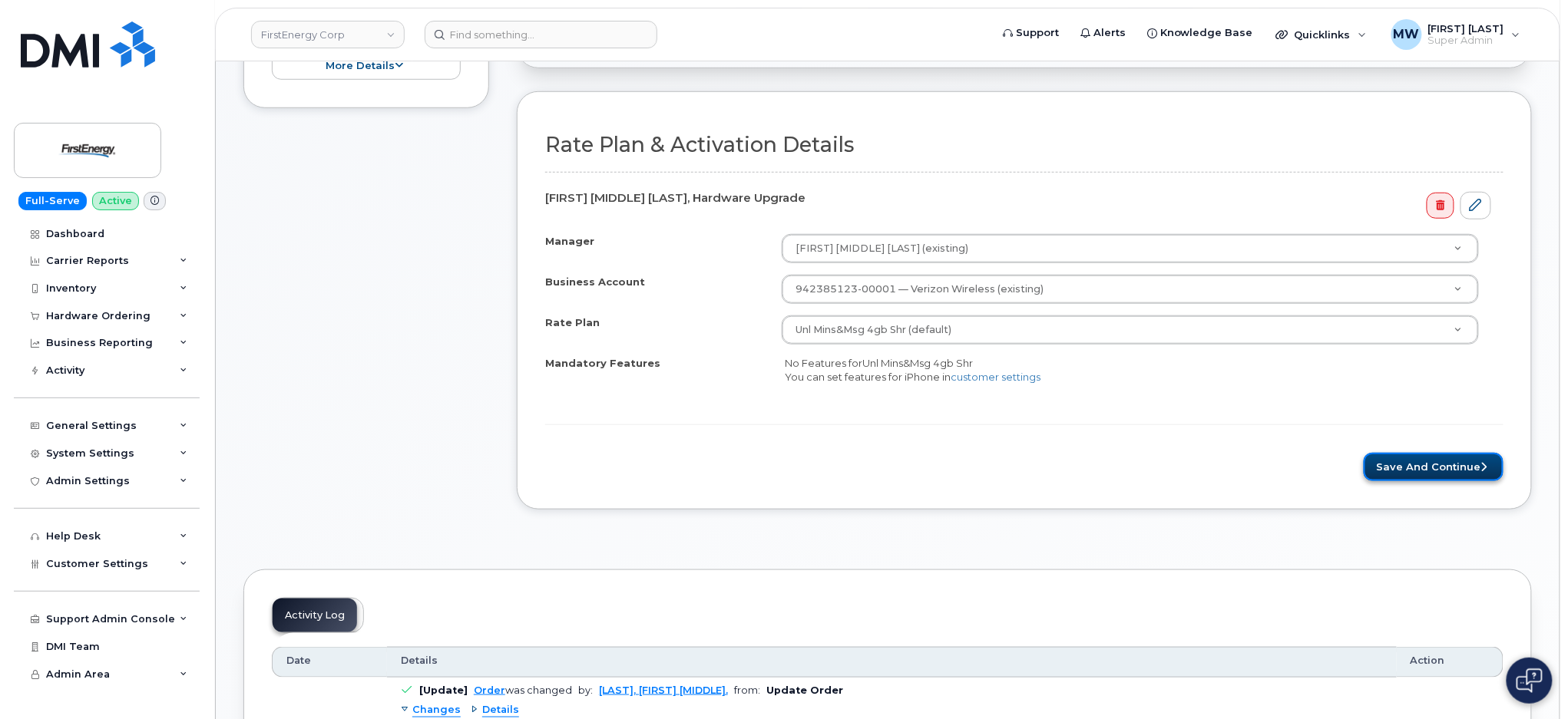 click on "Save and Continue" at bounding box center (1434, 467) 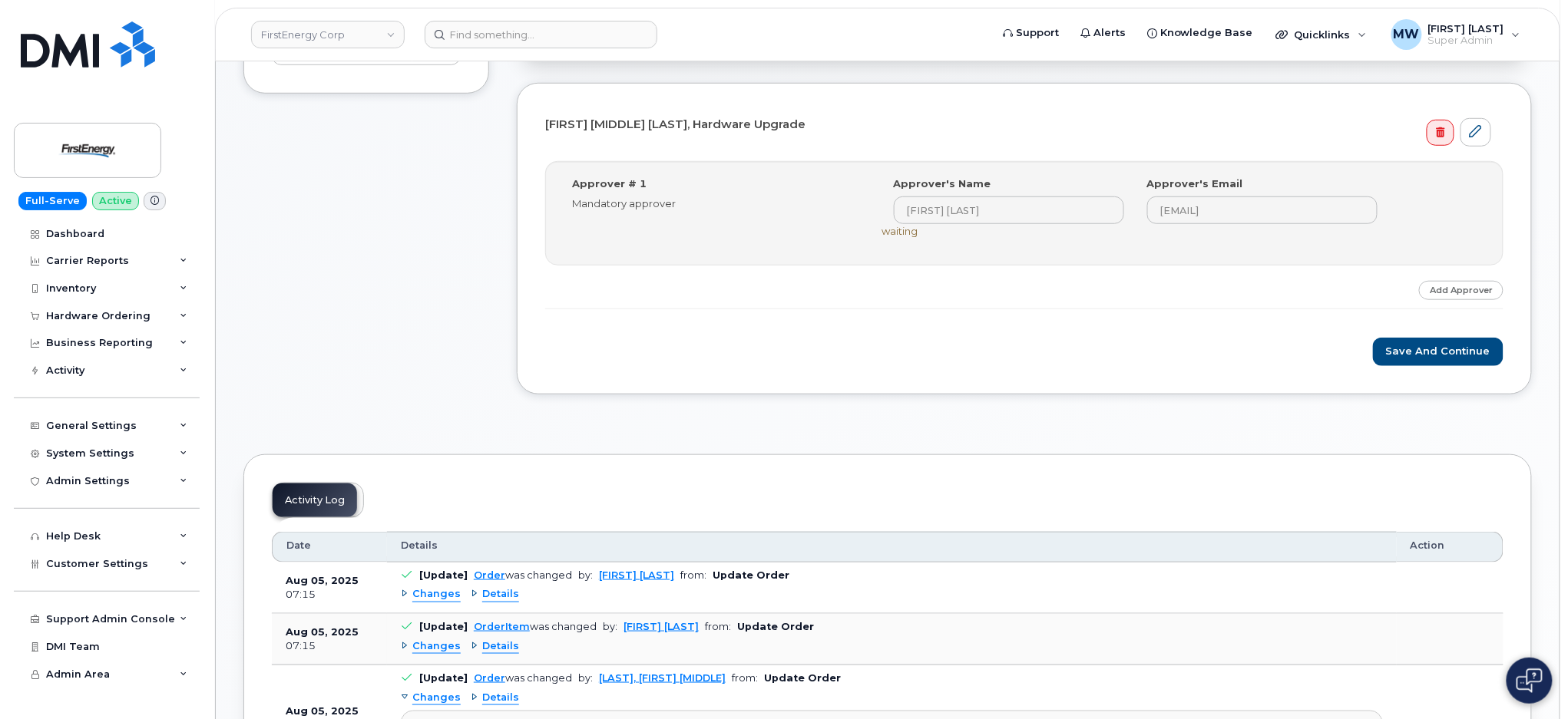 scroll, scrollTop: 204, scrollLeft: 0, axis: vertical 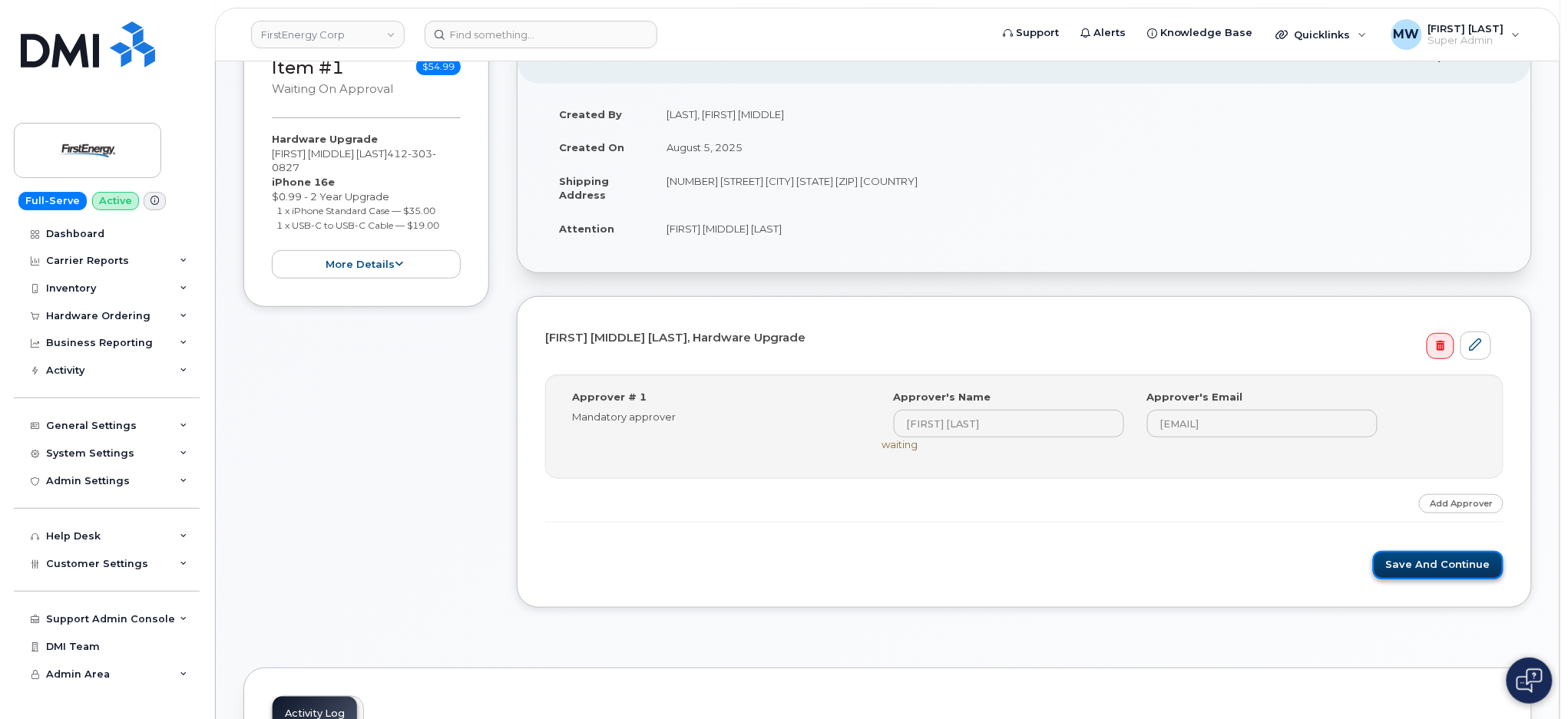 click on "Save and Continue" at bounding box center [1438, 565] 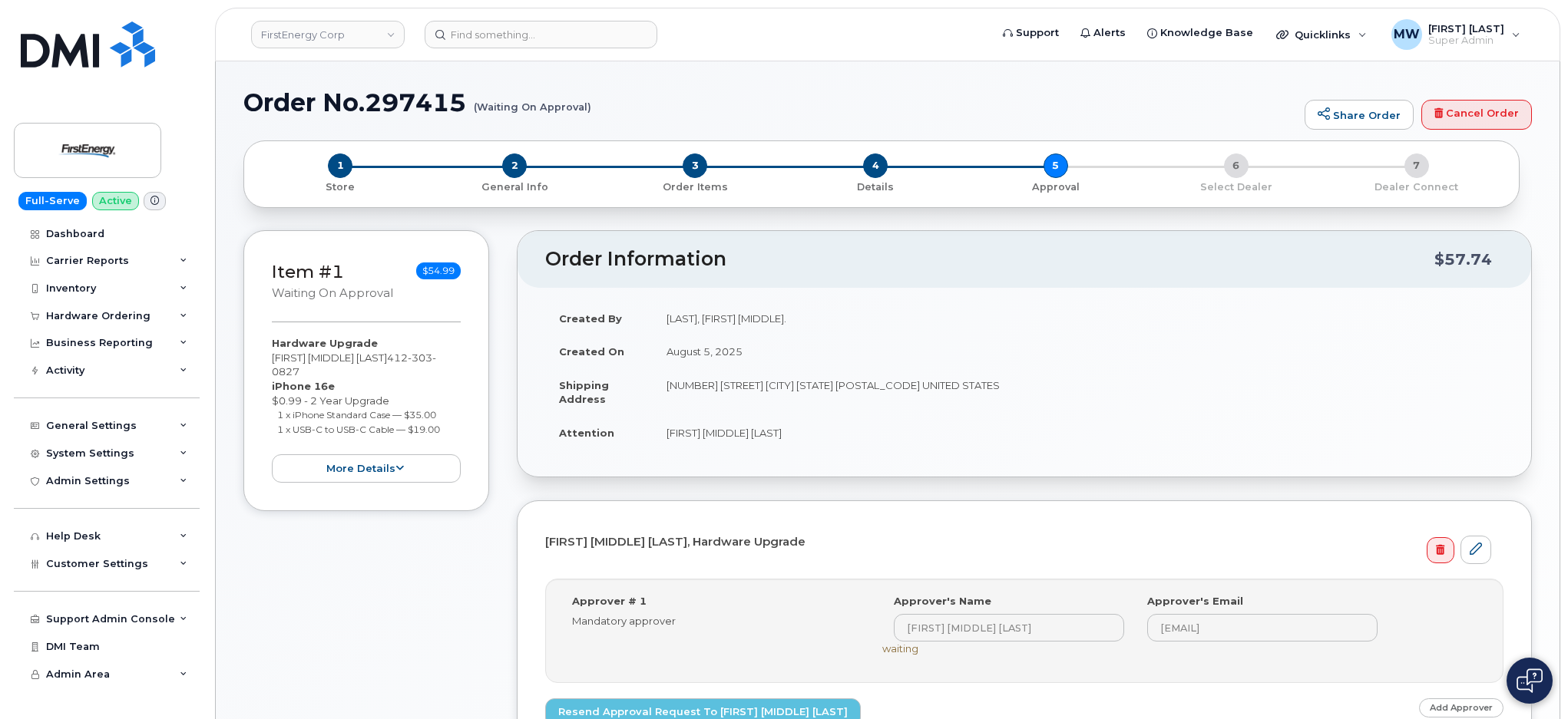 scroll, scrollTop: 0, scrollLeft: 0, axis: both 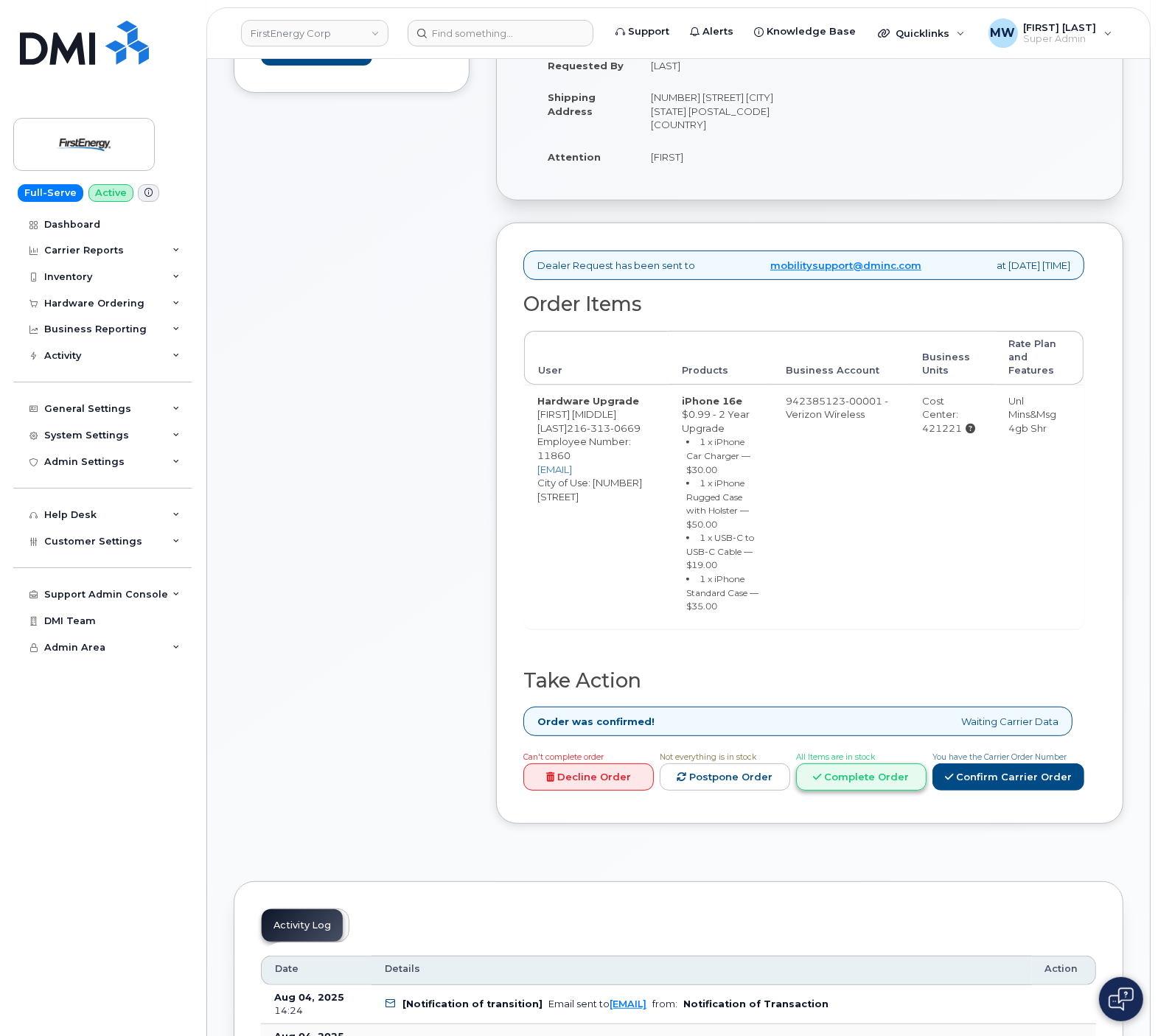 click on "Complete Order" at bounding box center [861, 777] 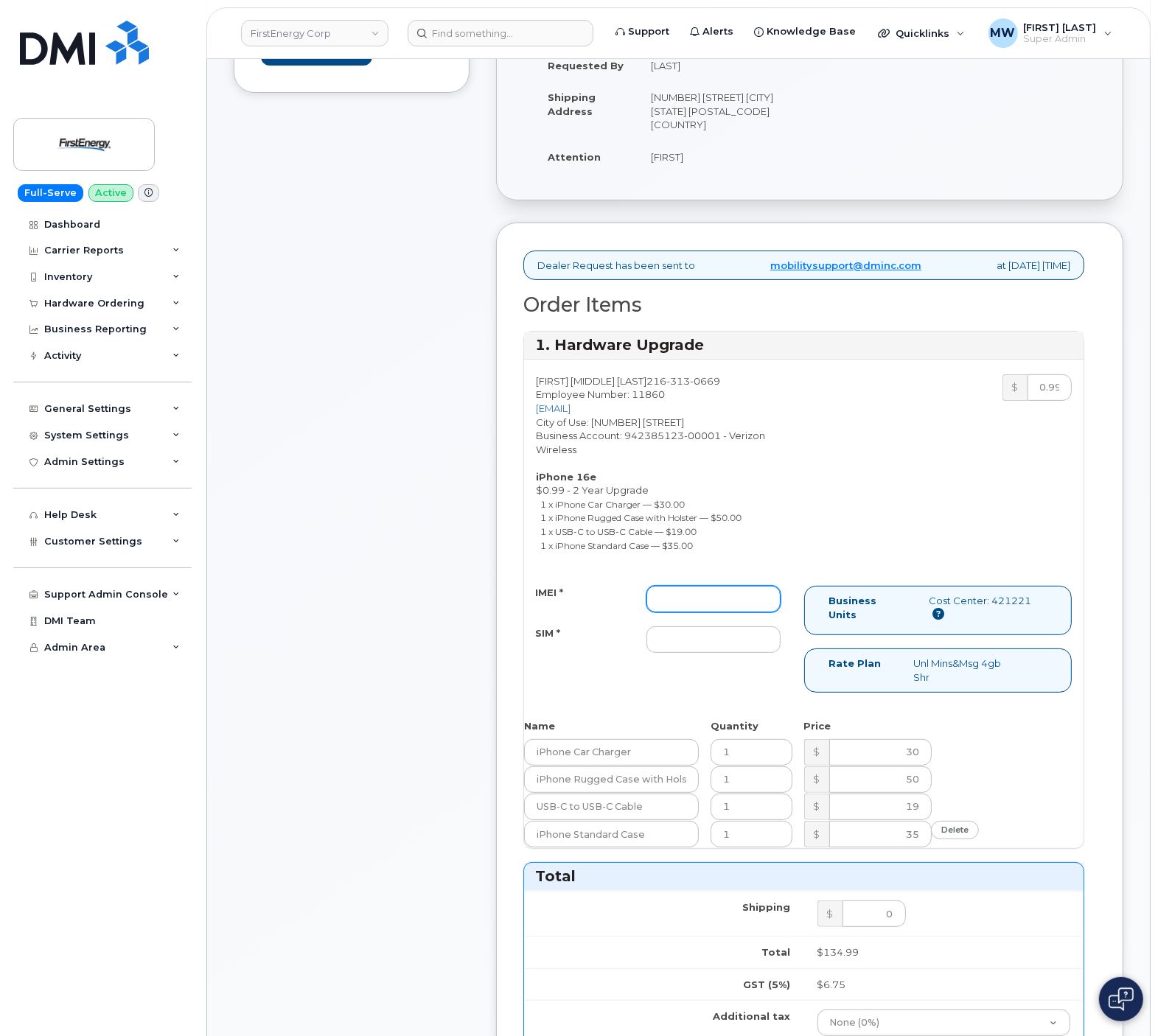 click on "IMEI *" at bounding box center (714, 599) 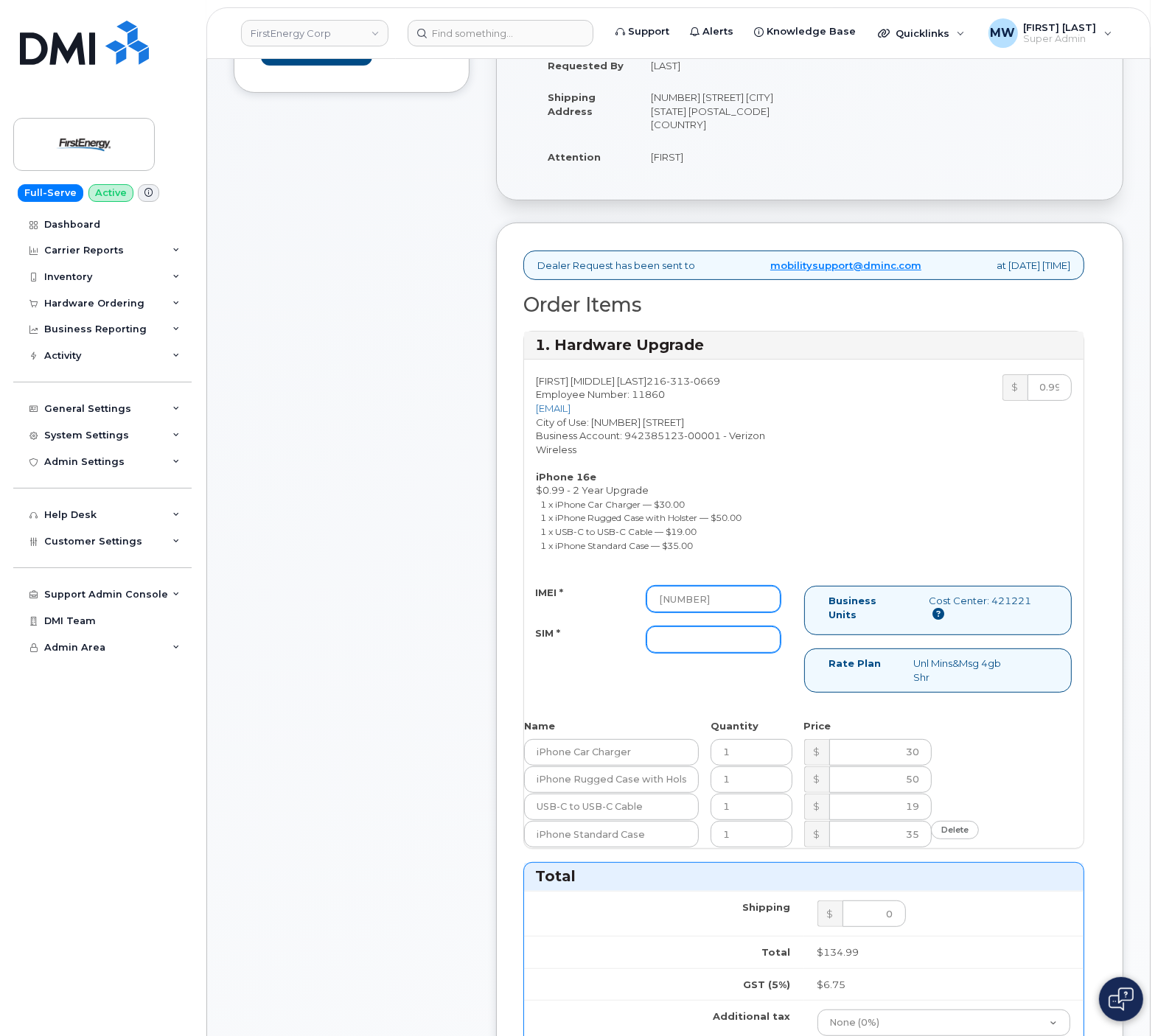 type on "351379437693354" 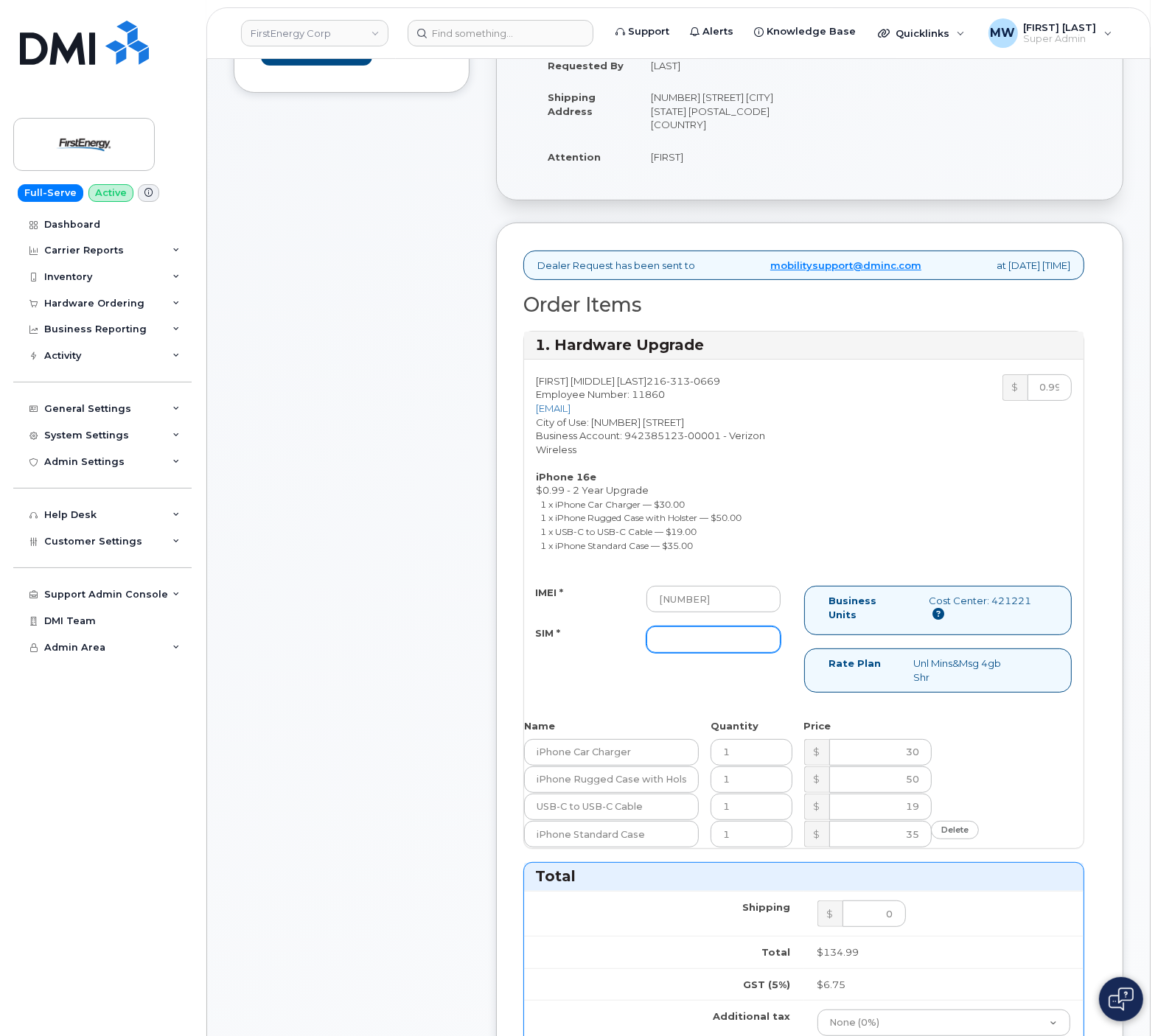 click on "SIM *" at bounding box center (714, 640) 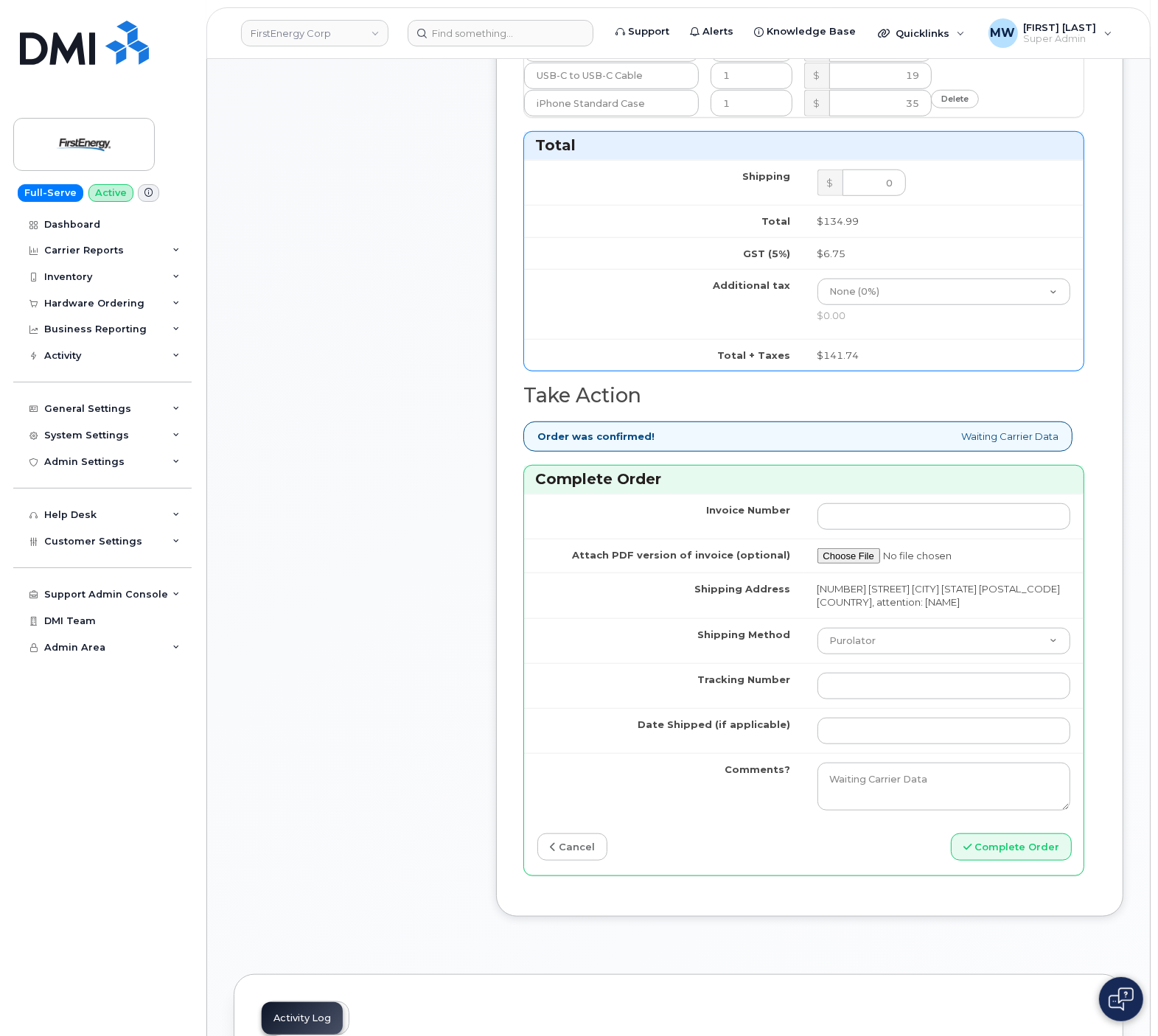 scroll, scrollTop: 1326, scrollLeft: 0, axis: vertical 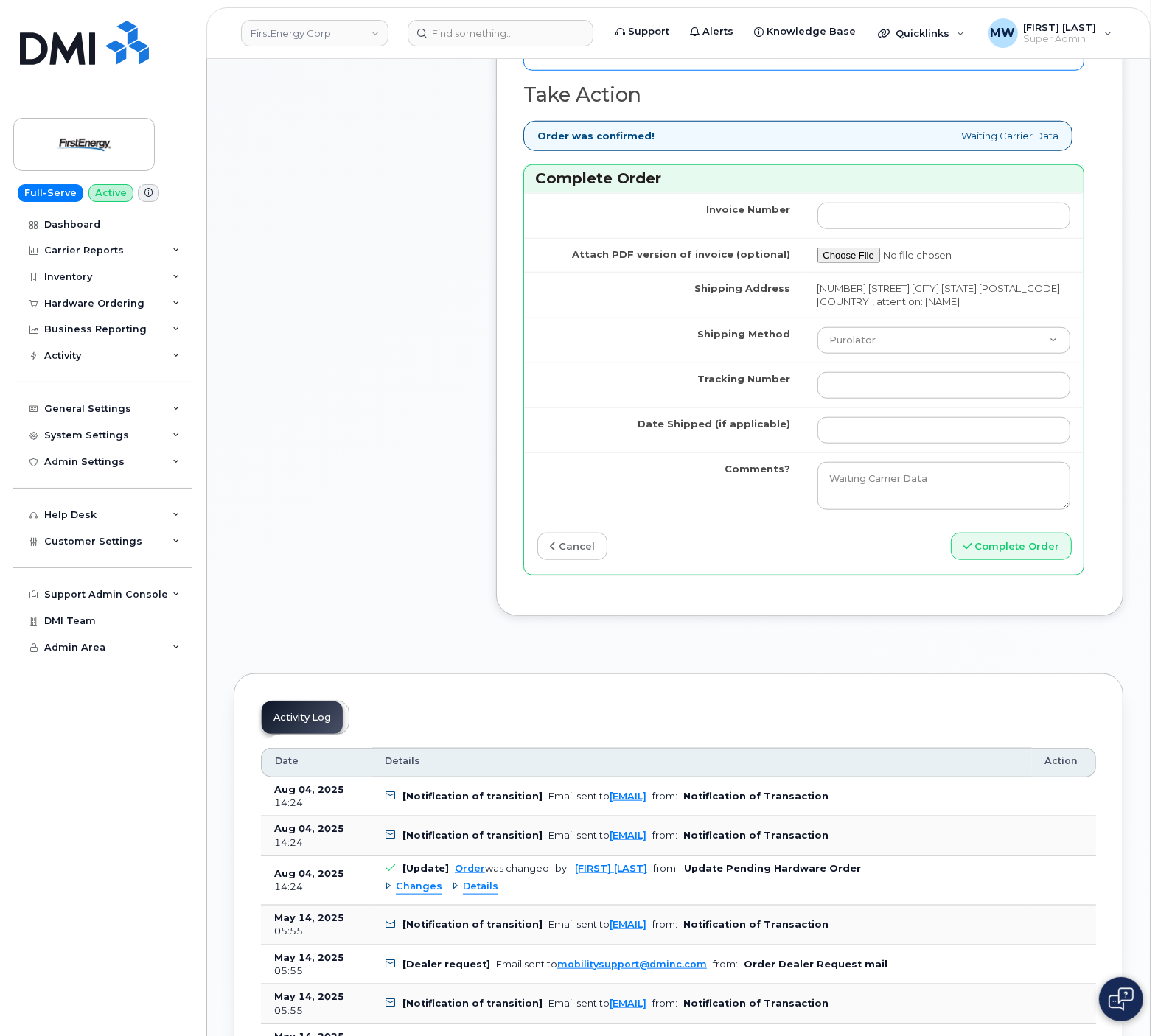 drag, startPoint x: 786, startPoint y: 352, endPoint x: 855, endPoint y: 368, distance: 70.830784 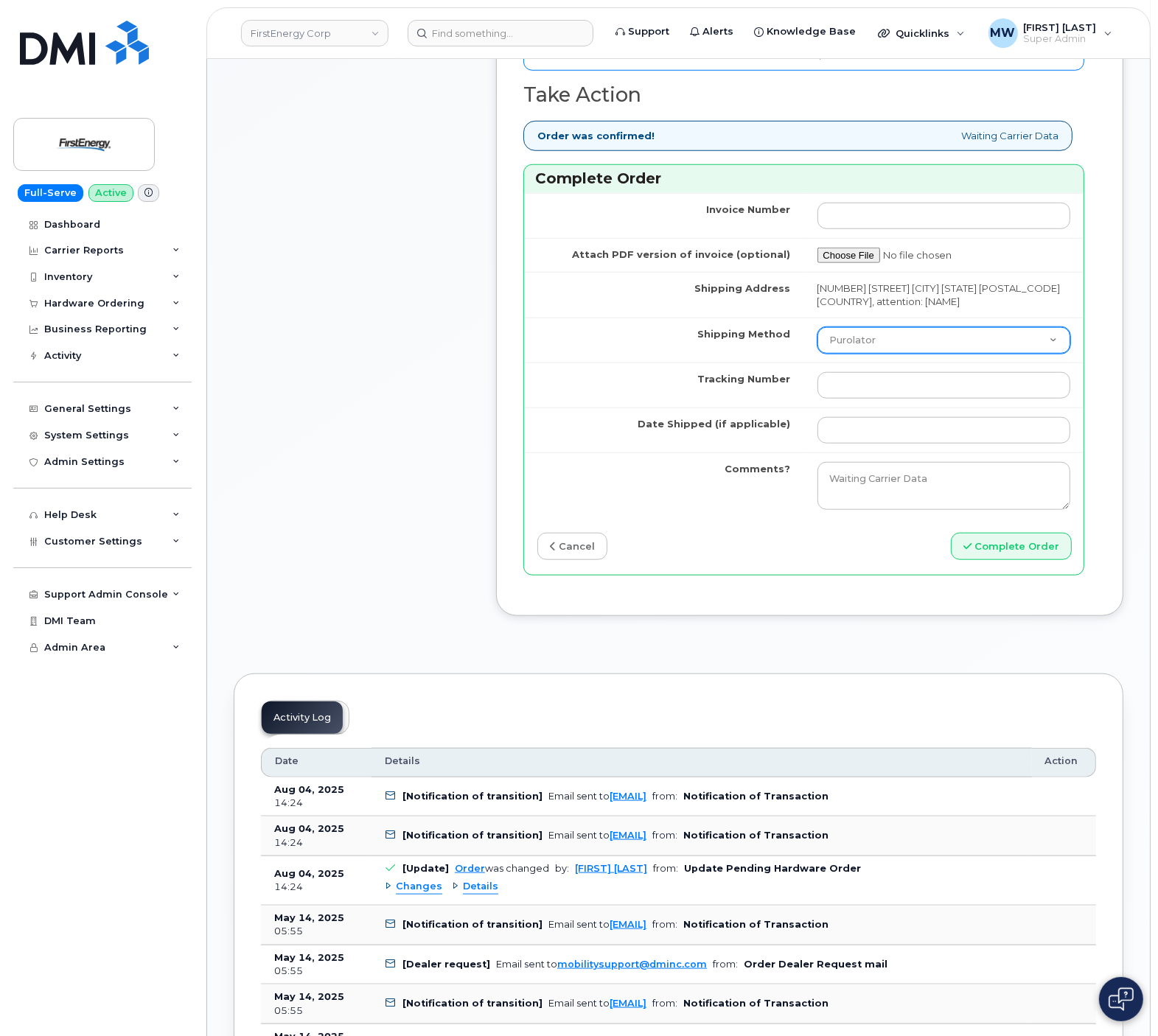 click on "Purolator
UPS
FedEx
Canada Post
Courier
Other
Drop Off
Pick Up" at bounding box center [944, 340] 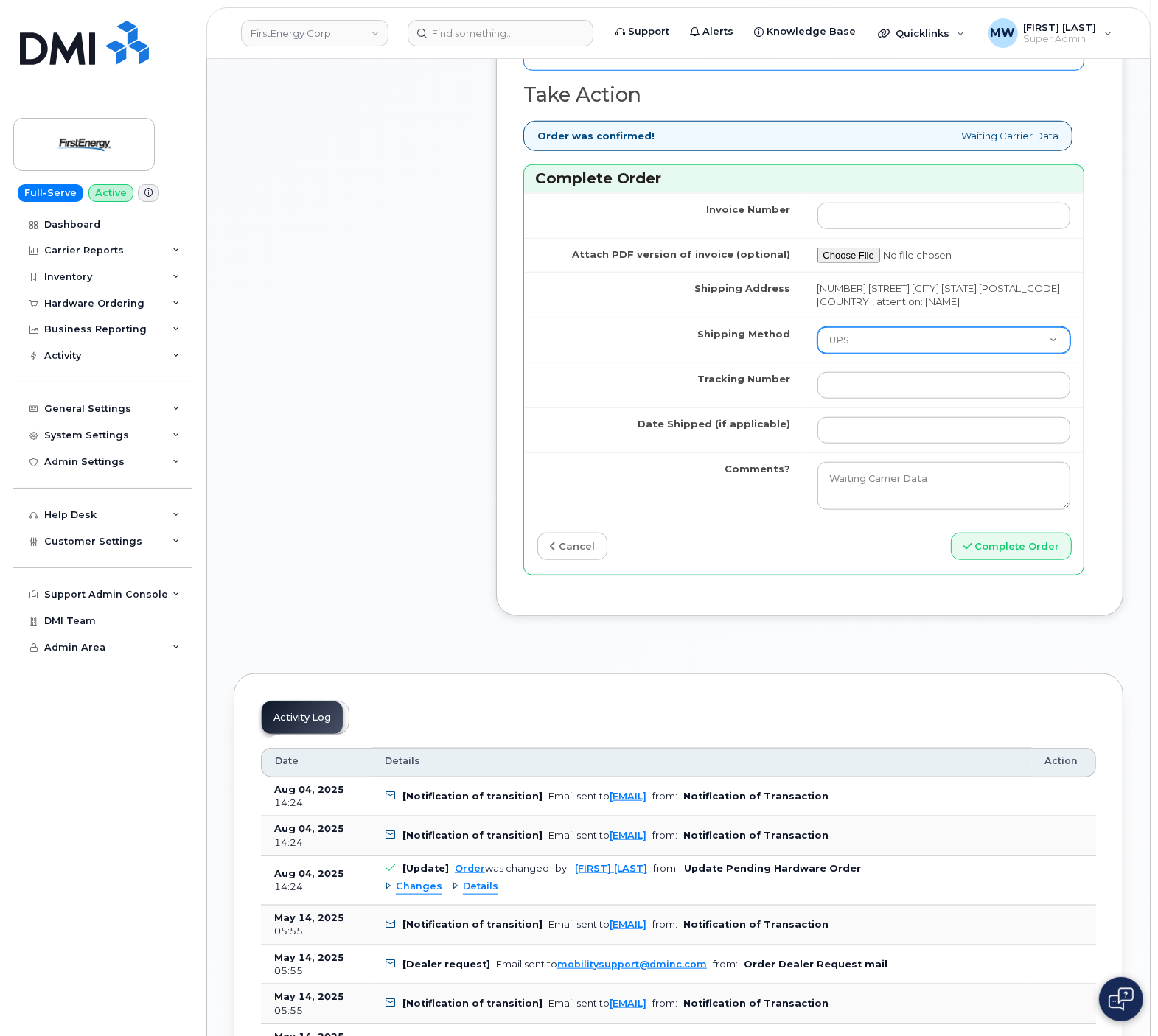 click on "Purolator
UPS
FedEx
Canada Post
Courier
Other
Drop Off
Pick Up" at bounding box center [944, 340] 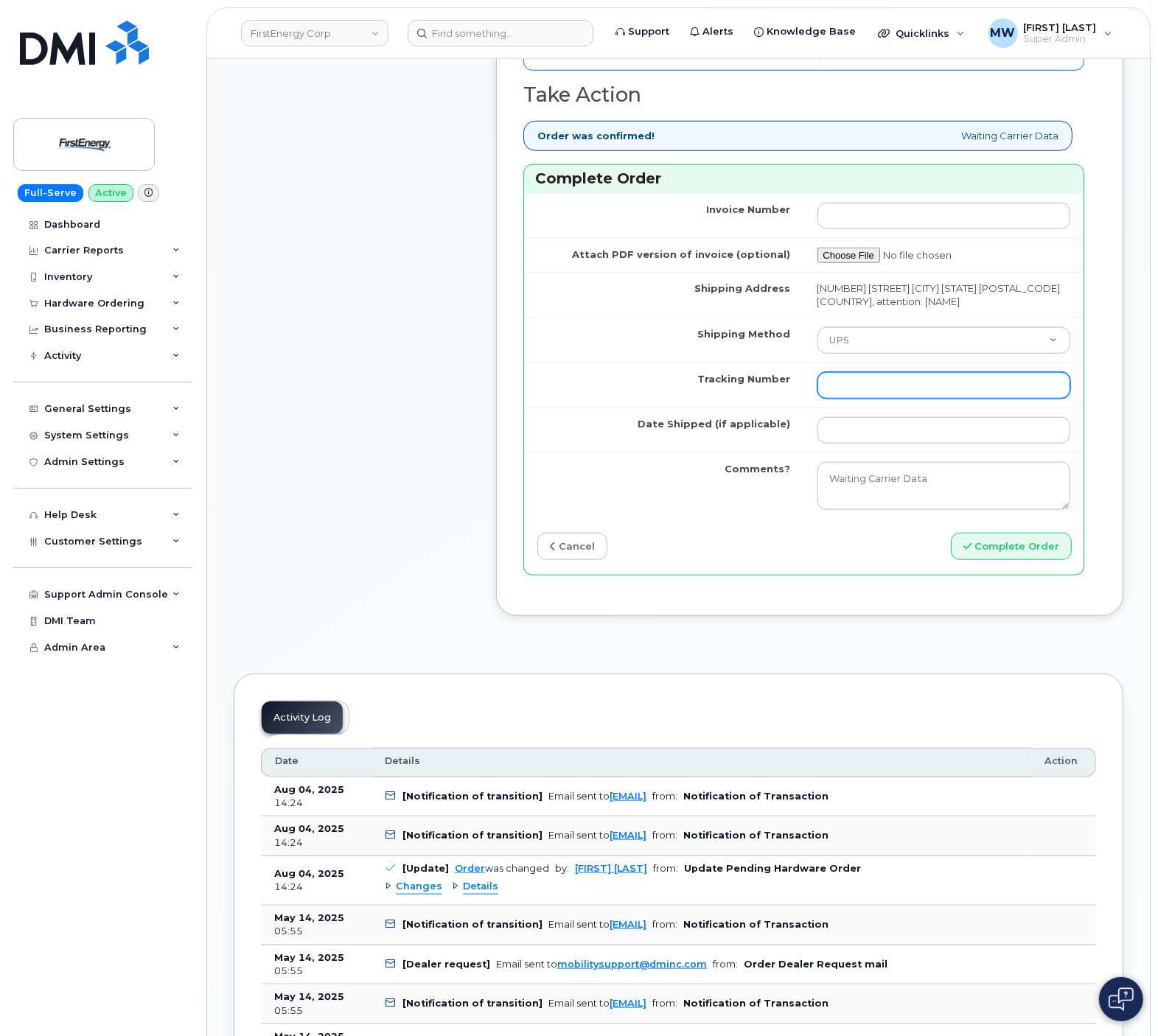 click on "Tracking Number" at bounding box center [944, 385] 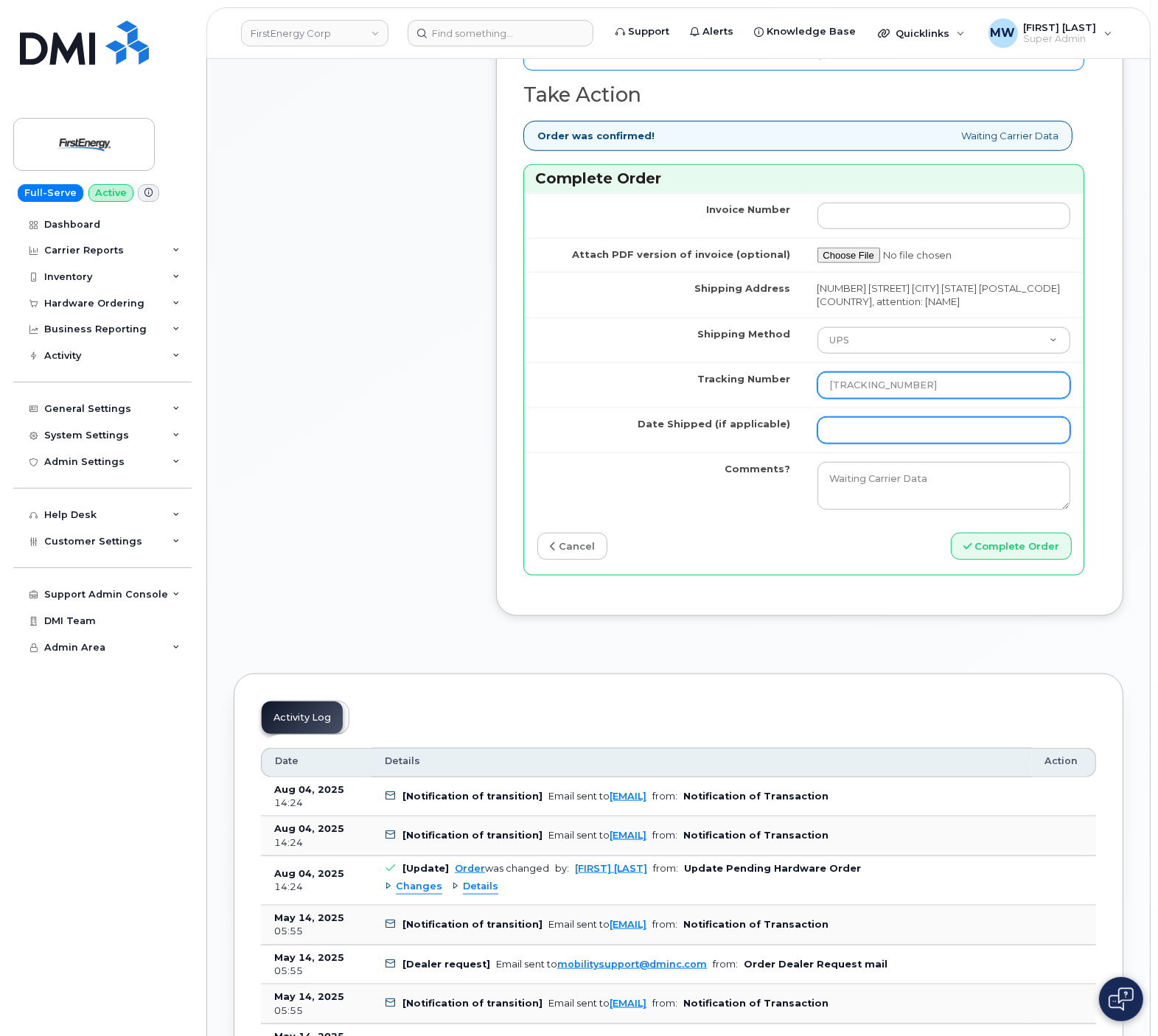 type on "1Z3W39X62453076411" 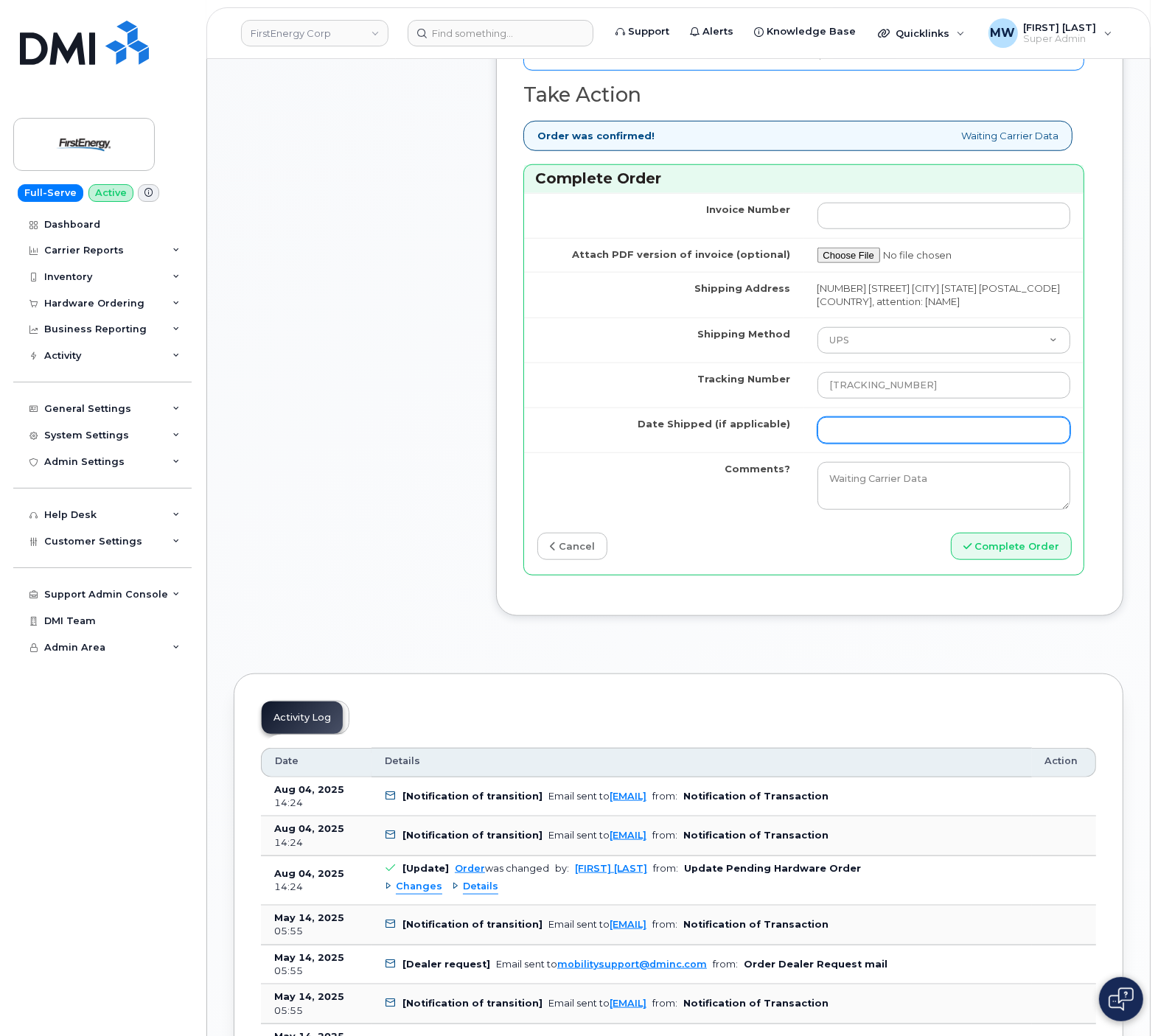 click on "Date Shipped (if applicable)" at bounding box center [944, 430] 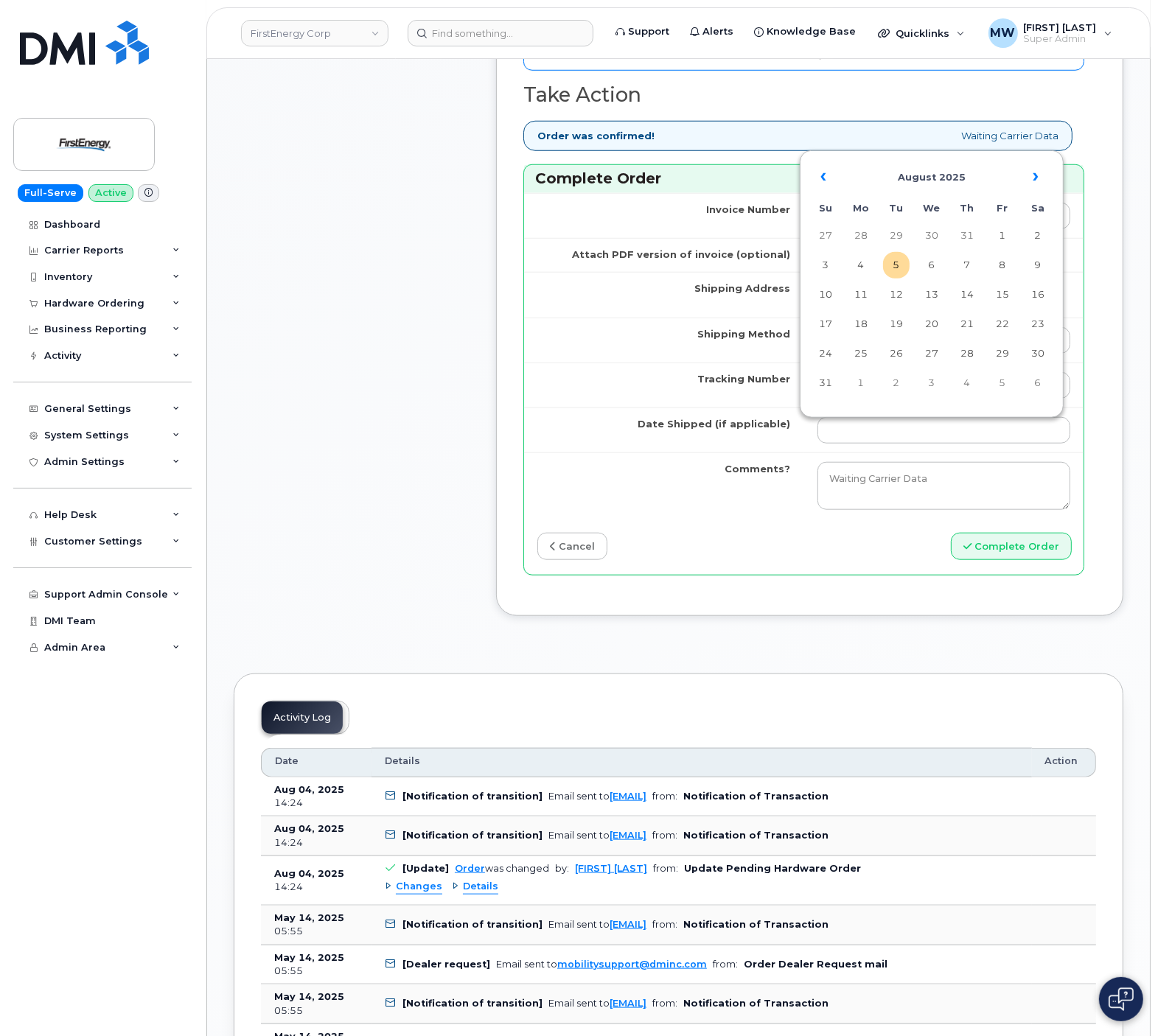 click on "4" at bounding box center [861, 265] 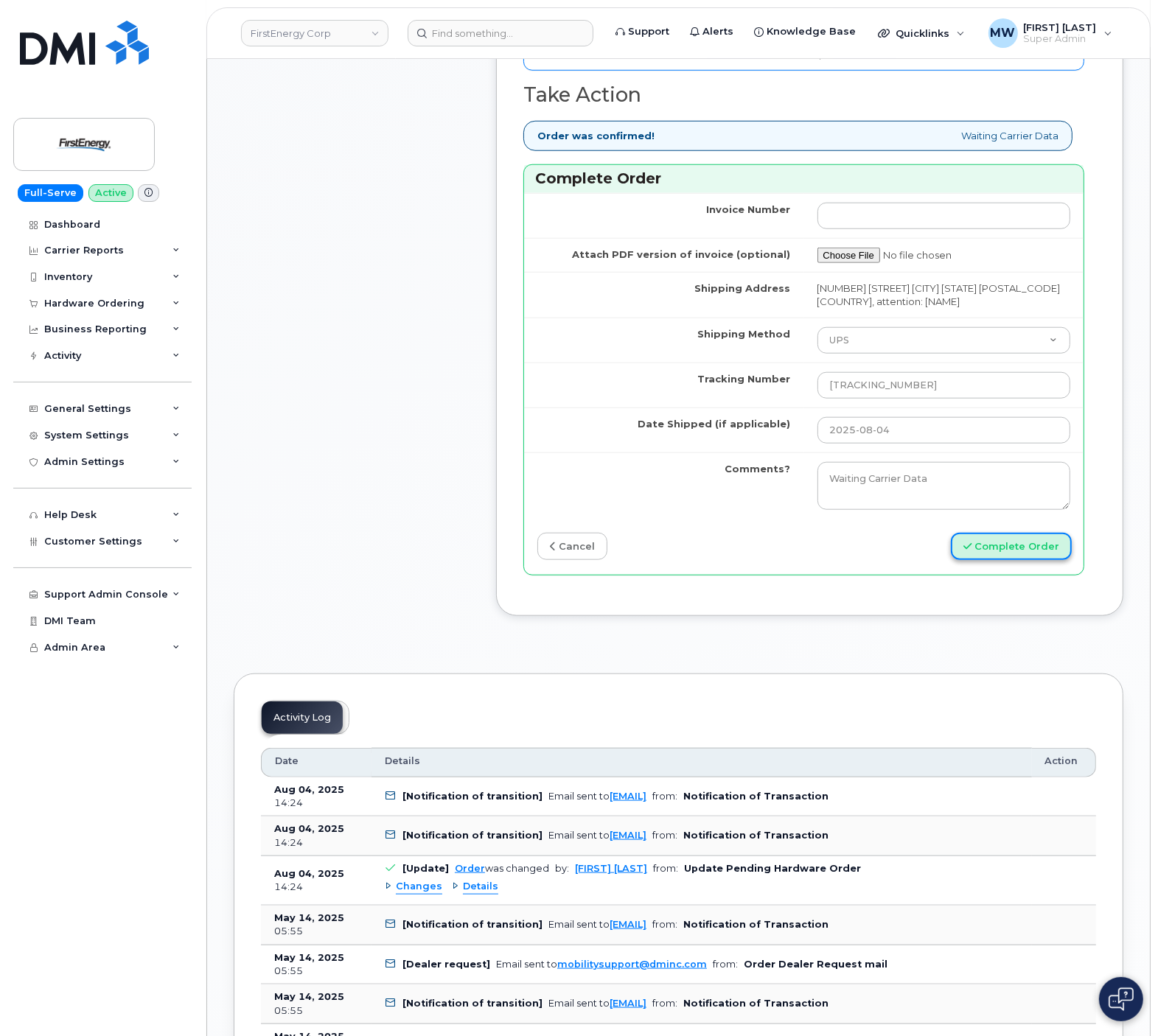 click on "Complete Order" at bounding box center [1011, 546] 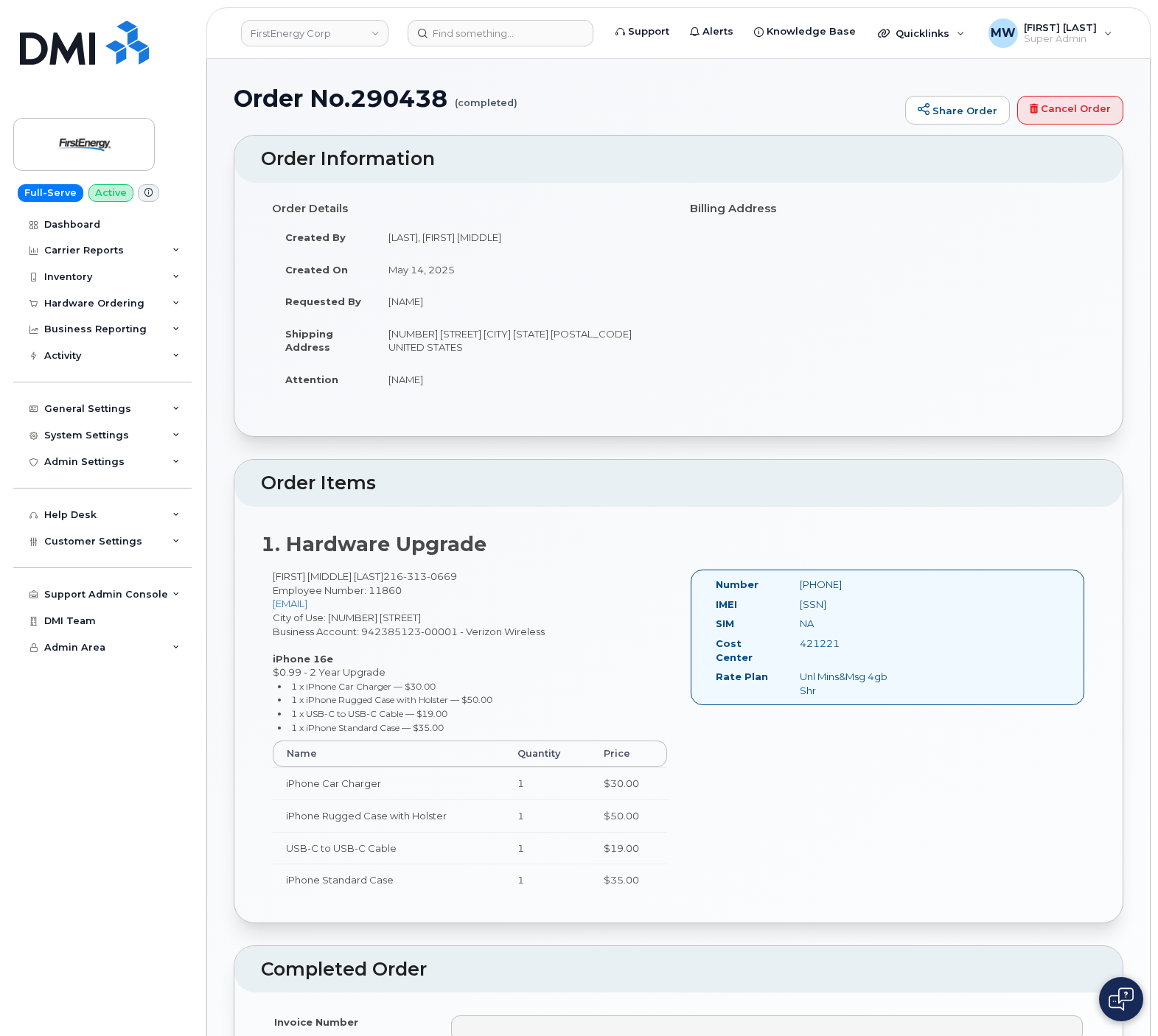 scroll, scrollTop: 0, scrollLeft: 0, axis: both 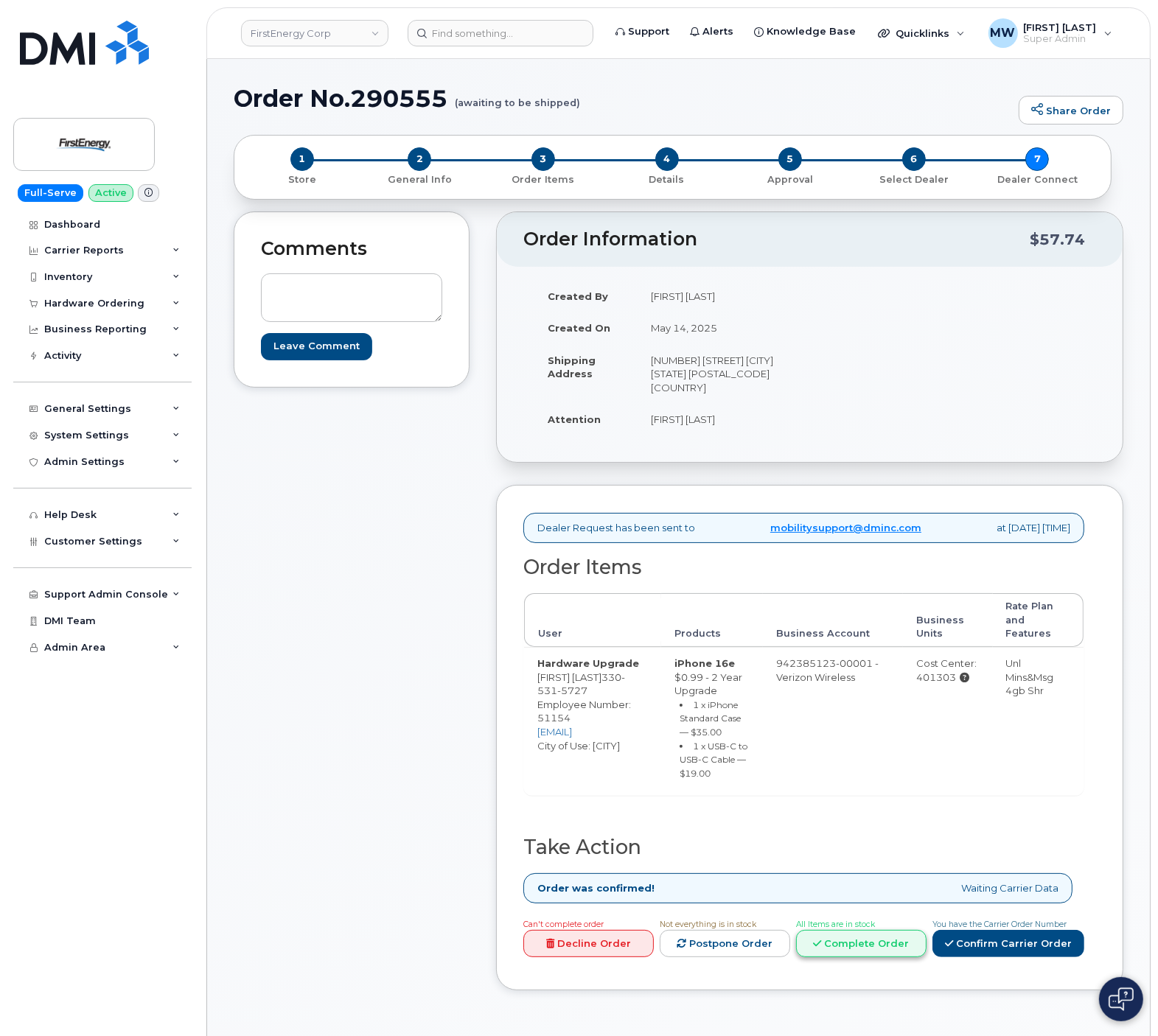 click on "Complete Order" at bounding box center (861, 943) 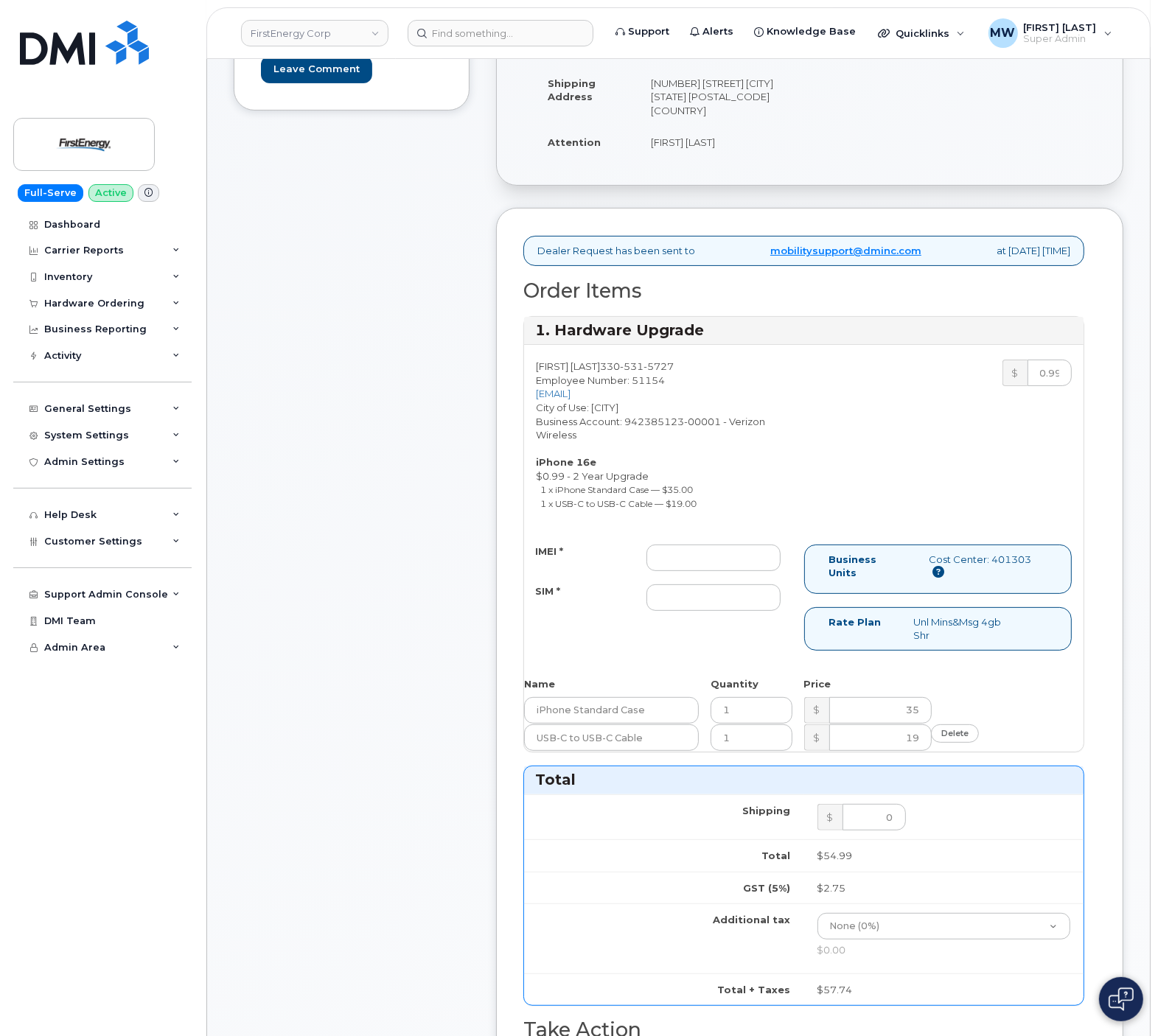 scroll, scrollTop: 295, scrollLeft: 0, axis: vertical 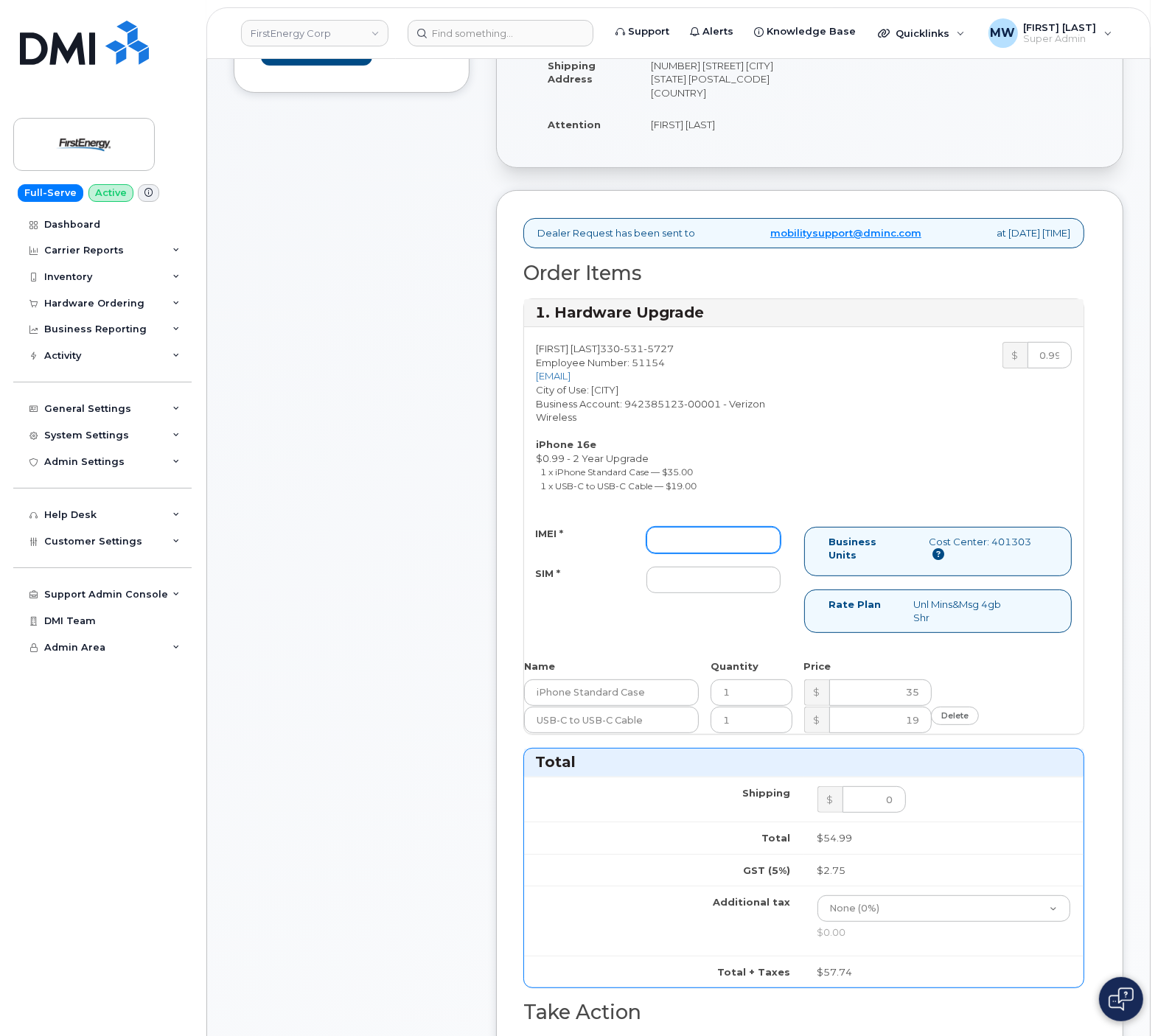 drag, startPoint x: 678, startPoint y: 547, endPoint x: 669, endPoint y: 559, distance: 15 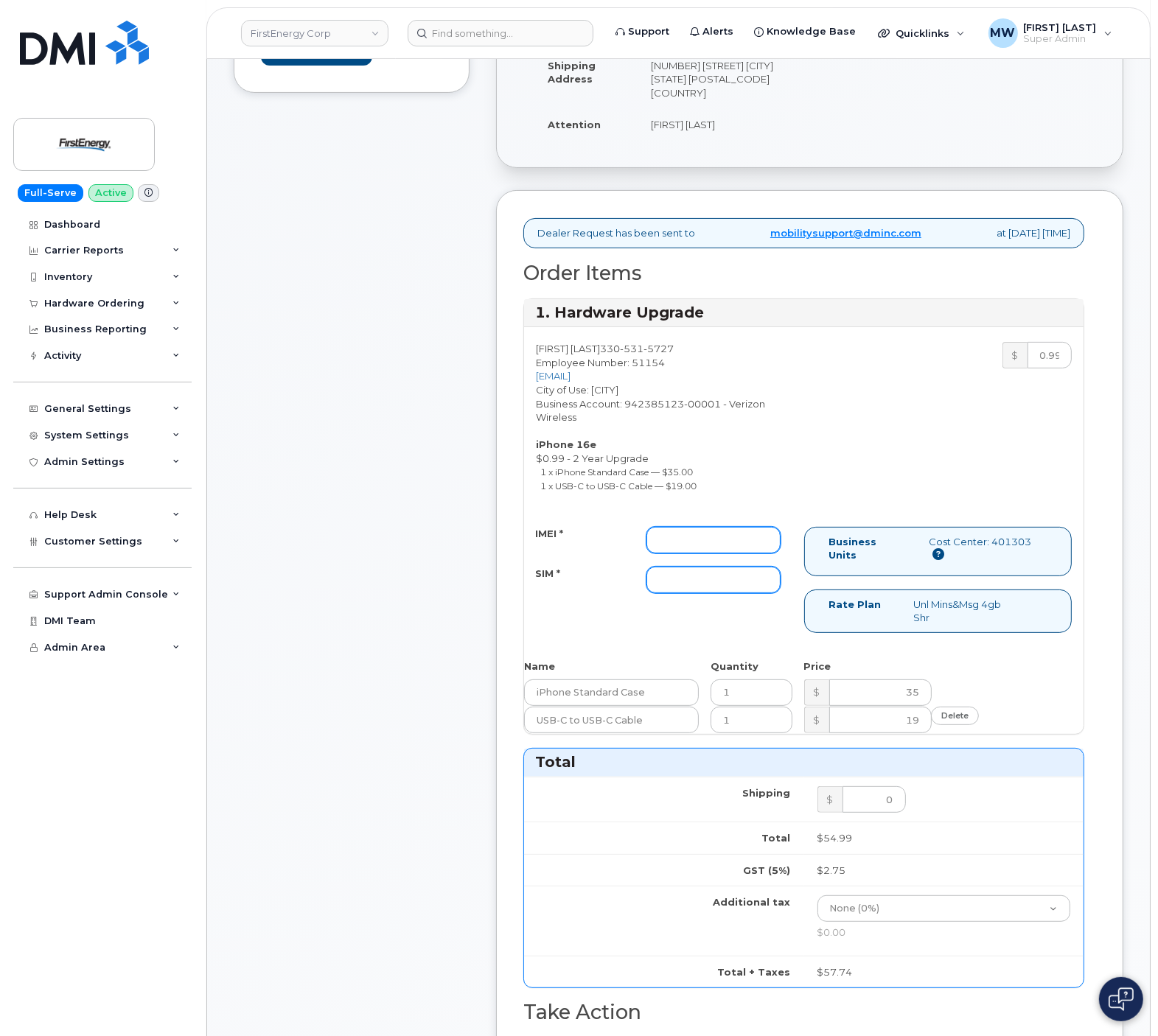 paste on "[NUMBER]" 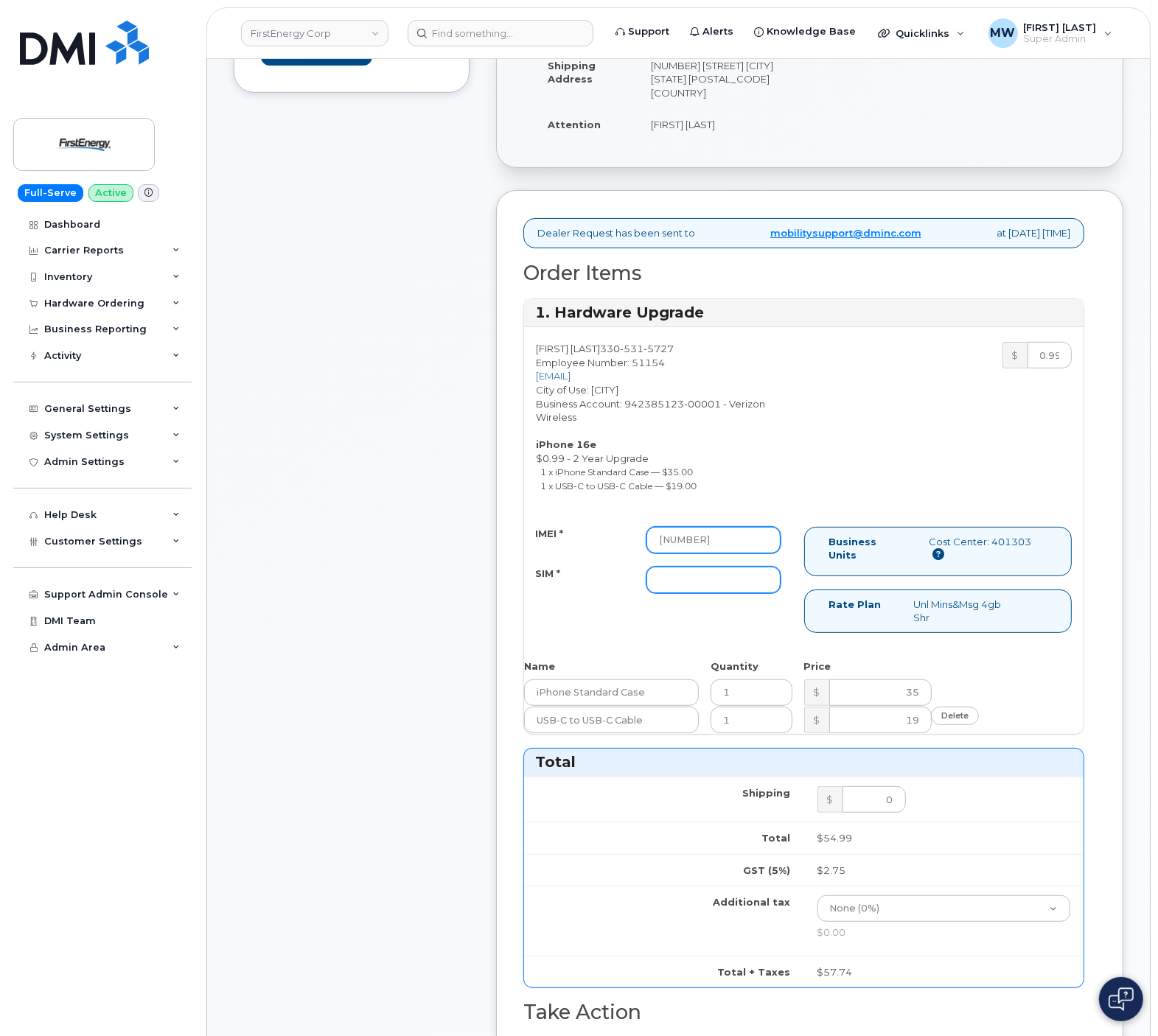 type on "[NUMBER]" 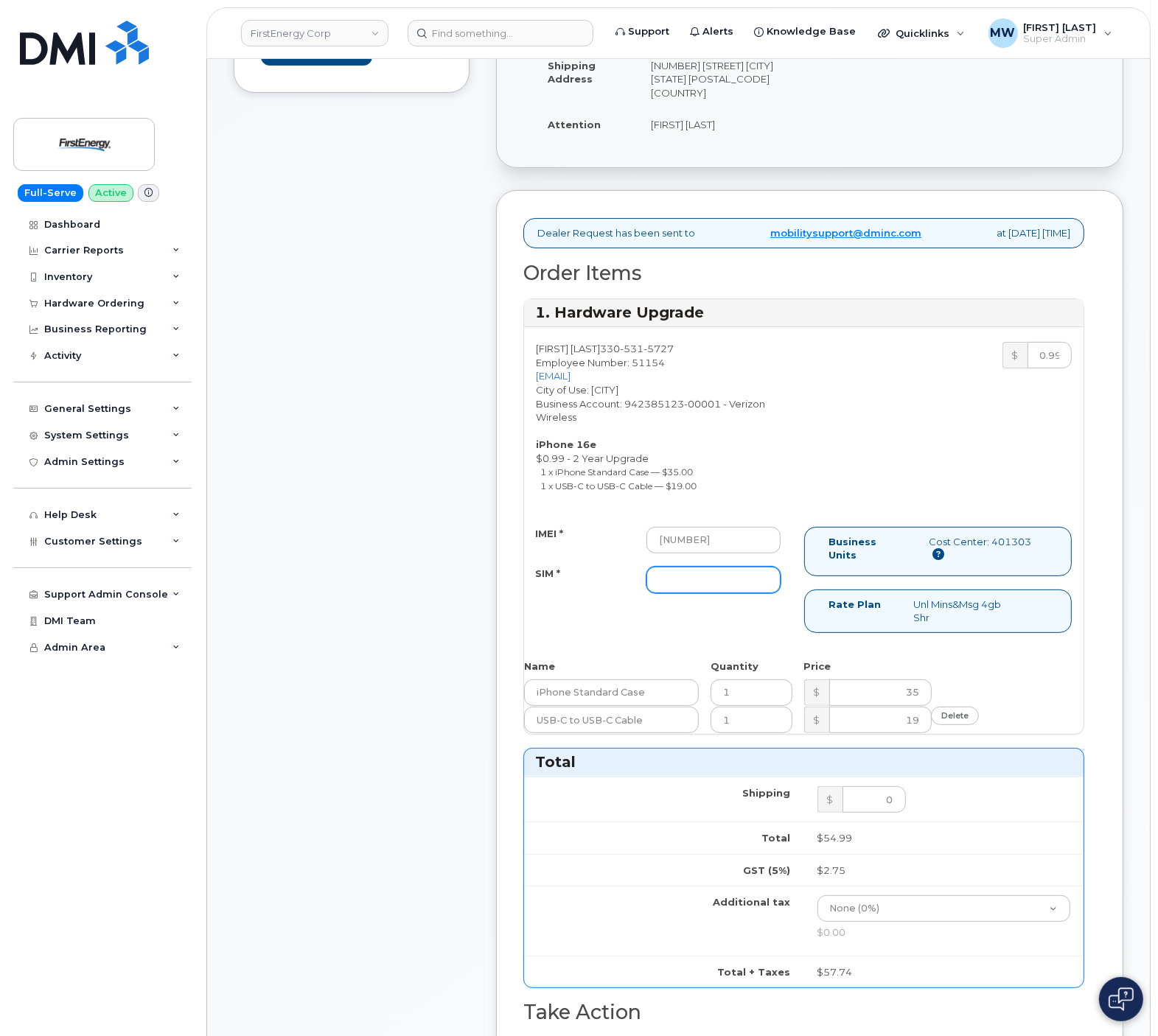 click on "SIM *" at bounding box center [714, 580] 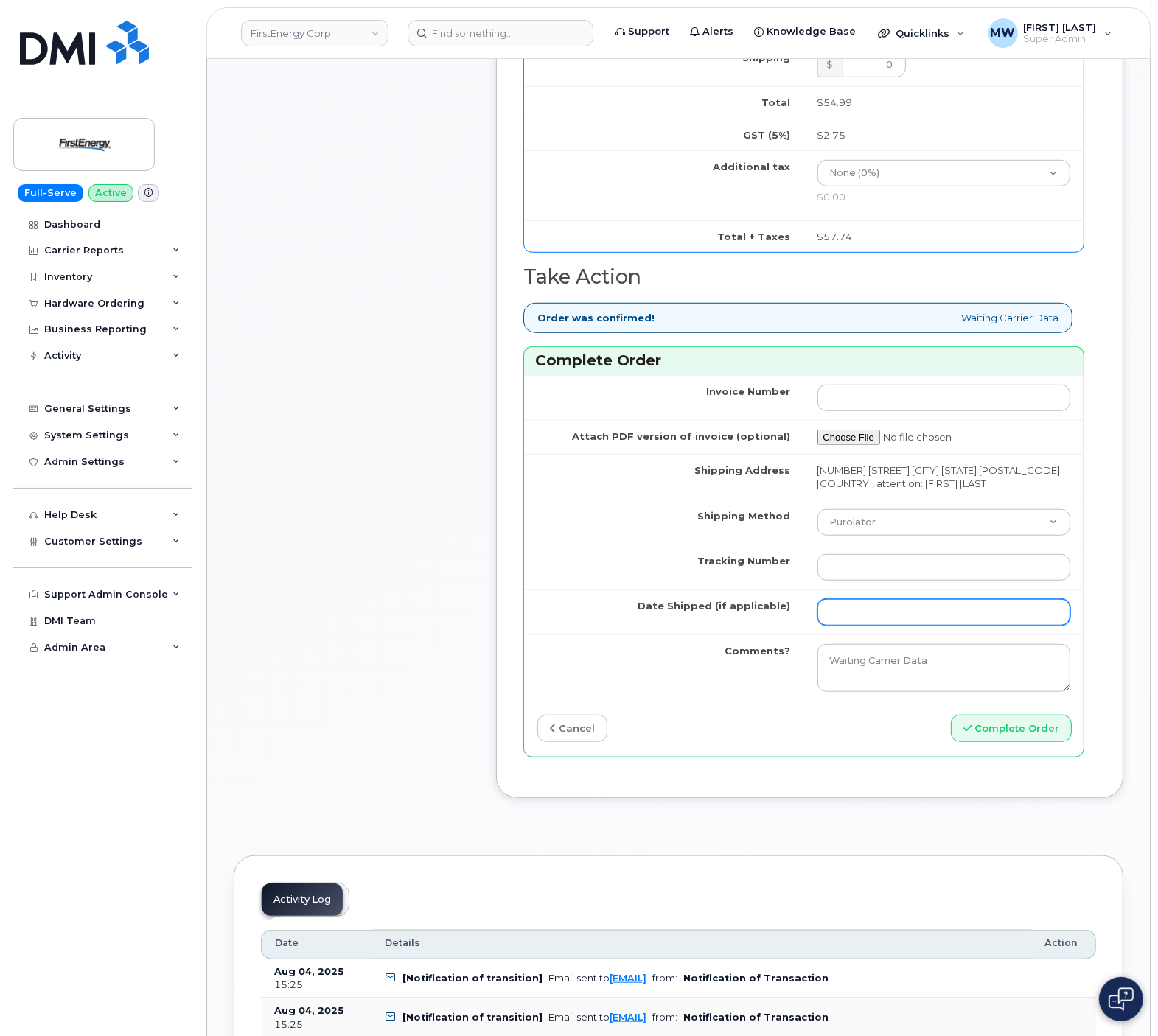 scroll, scrollTop: 1032, scrollLeft: 0, axis: vertical 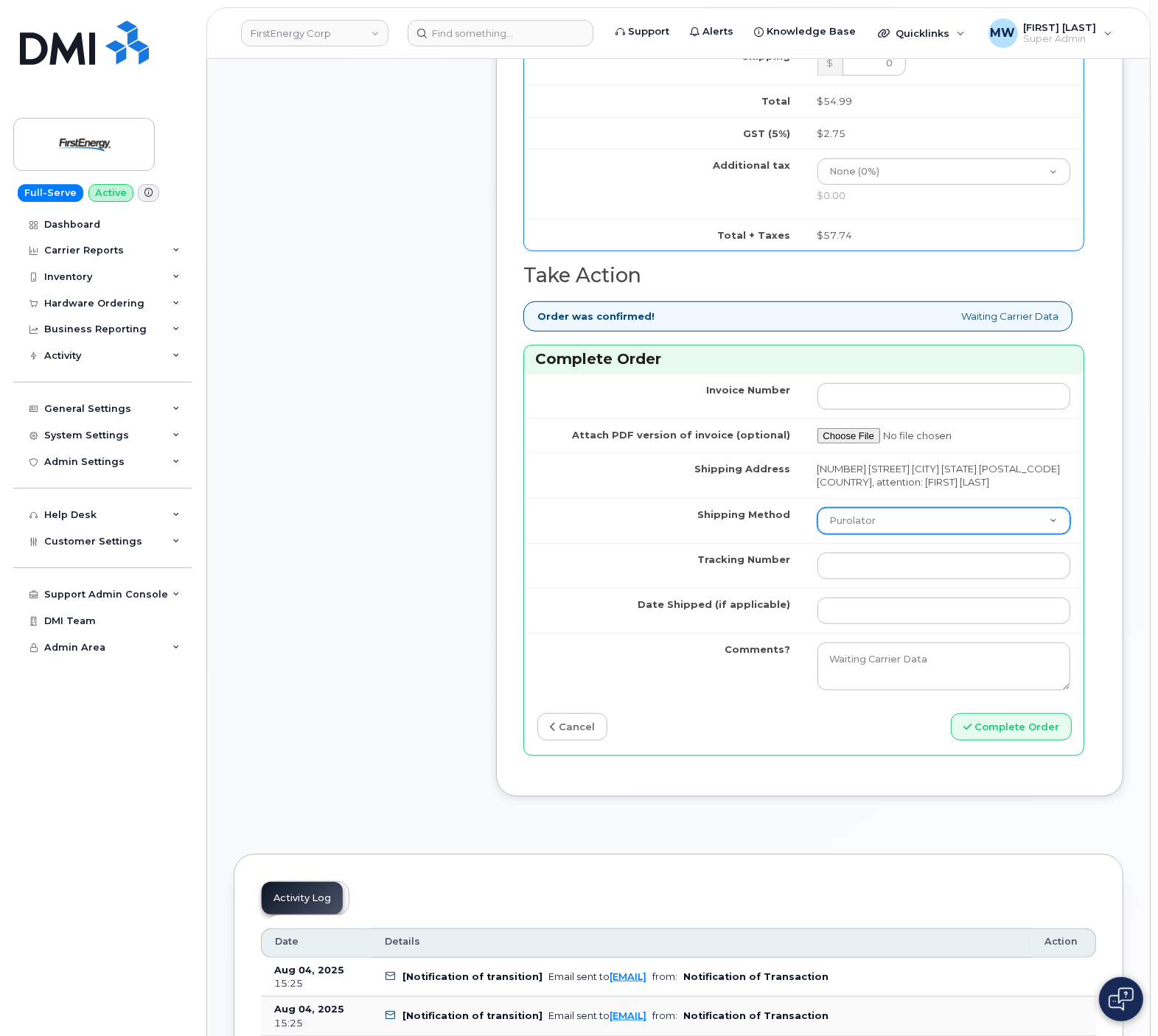 type on "NA" 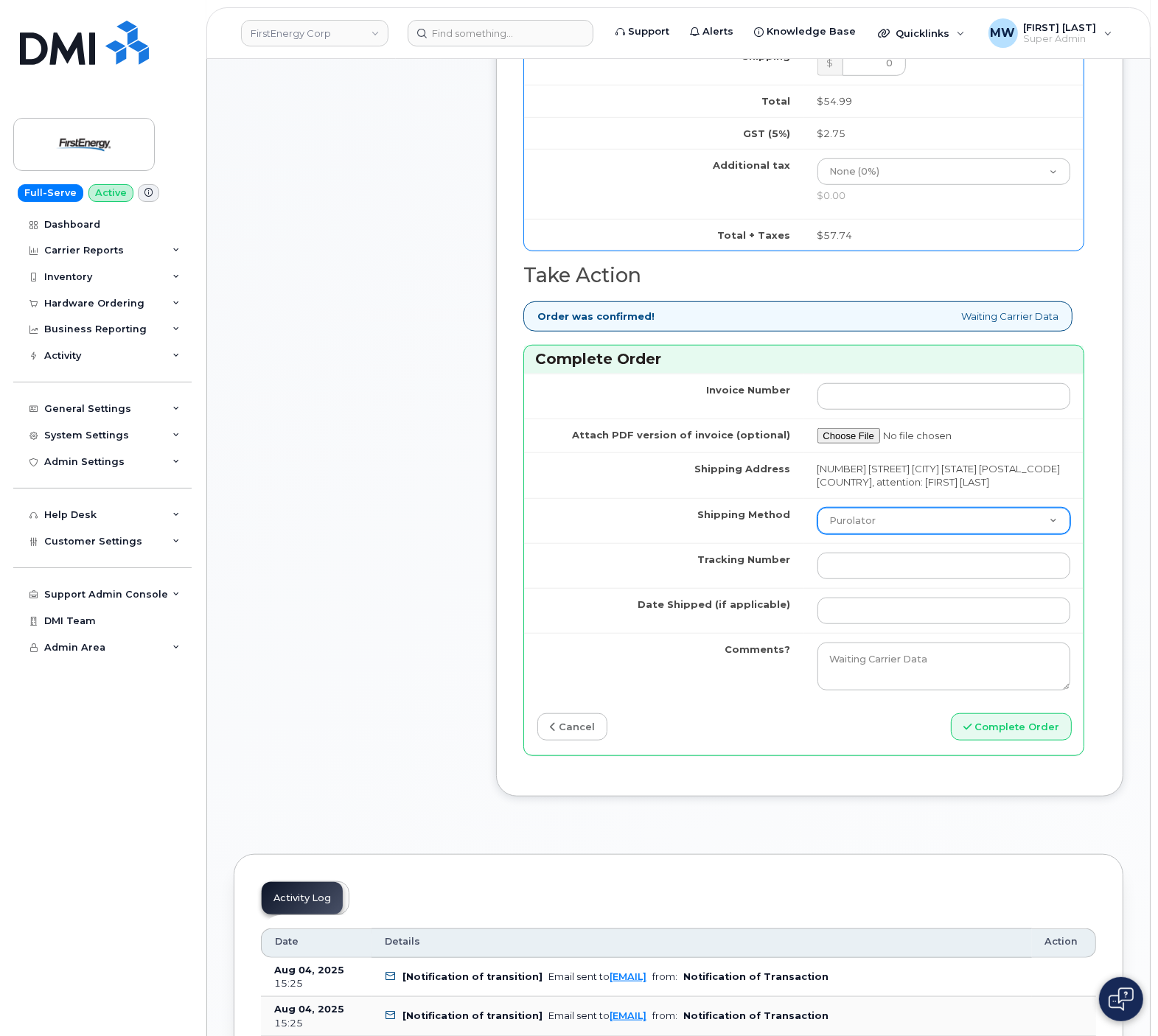 drag, startPoint x: 889, startPoint y: 525, endPoint x: 883, endPoint y: 531, distance: 8.485281 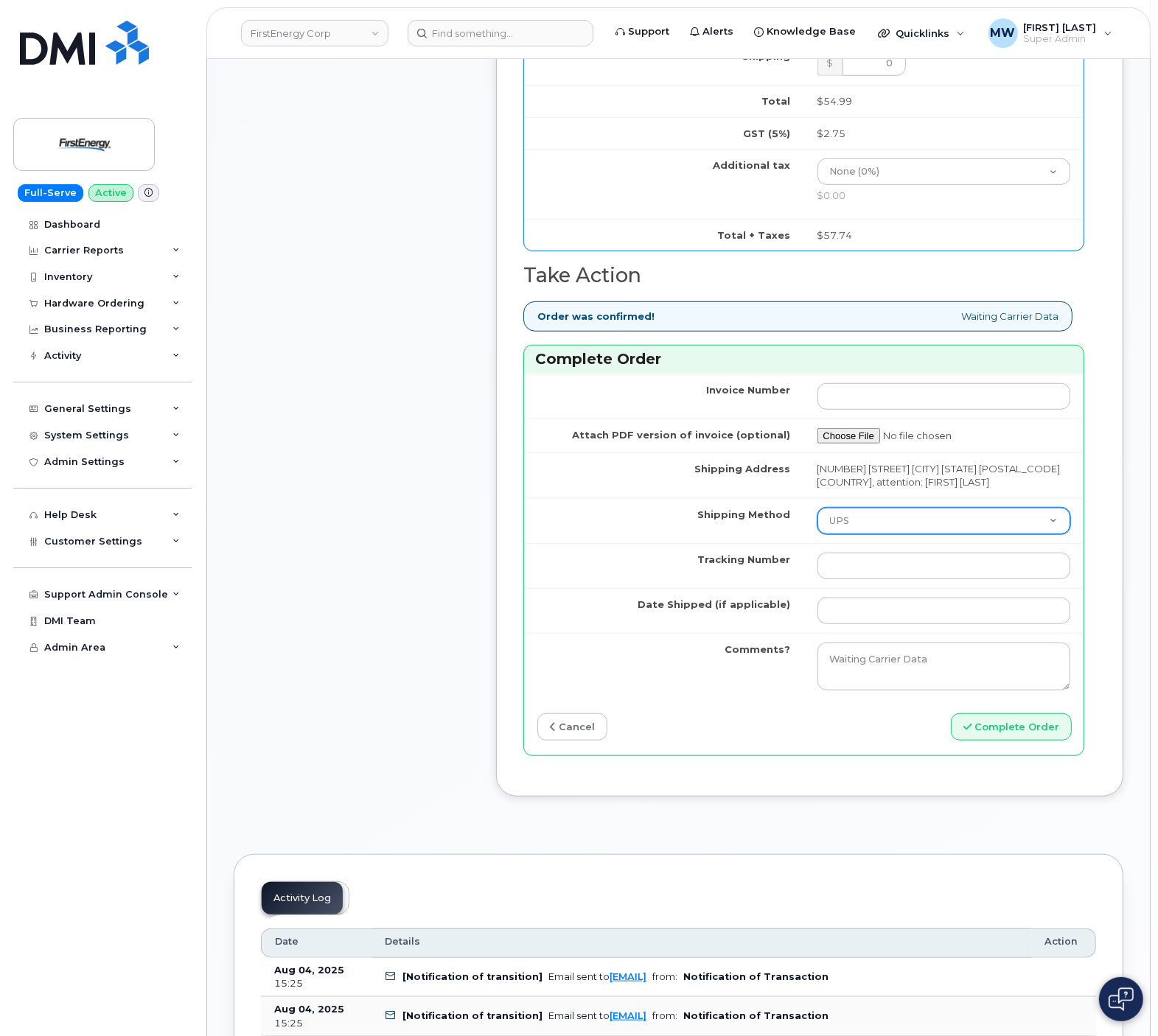 click on "Purolator
UPS
FedEx
Canada Post
Courier
Other
Drop Off
Pick Up" at bounding box center (944, 521) 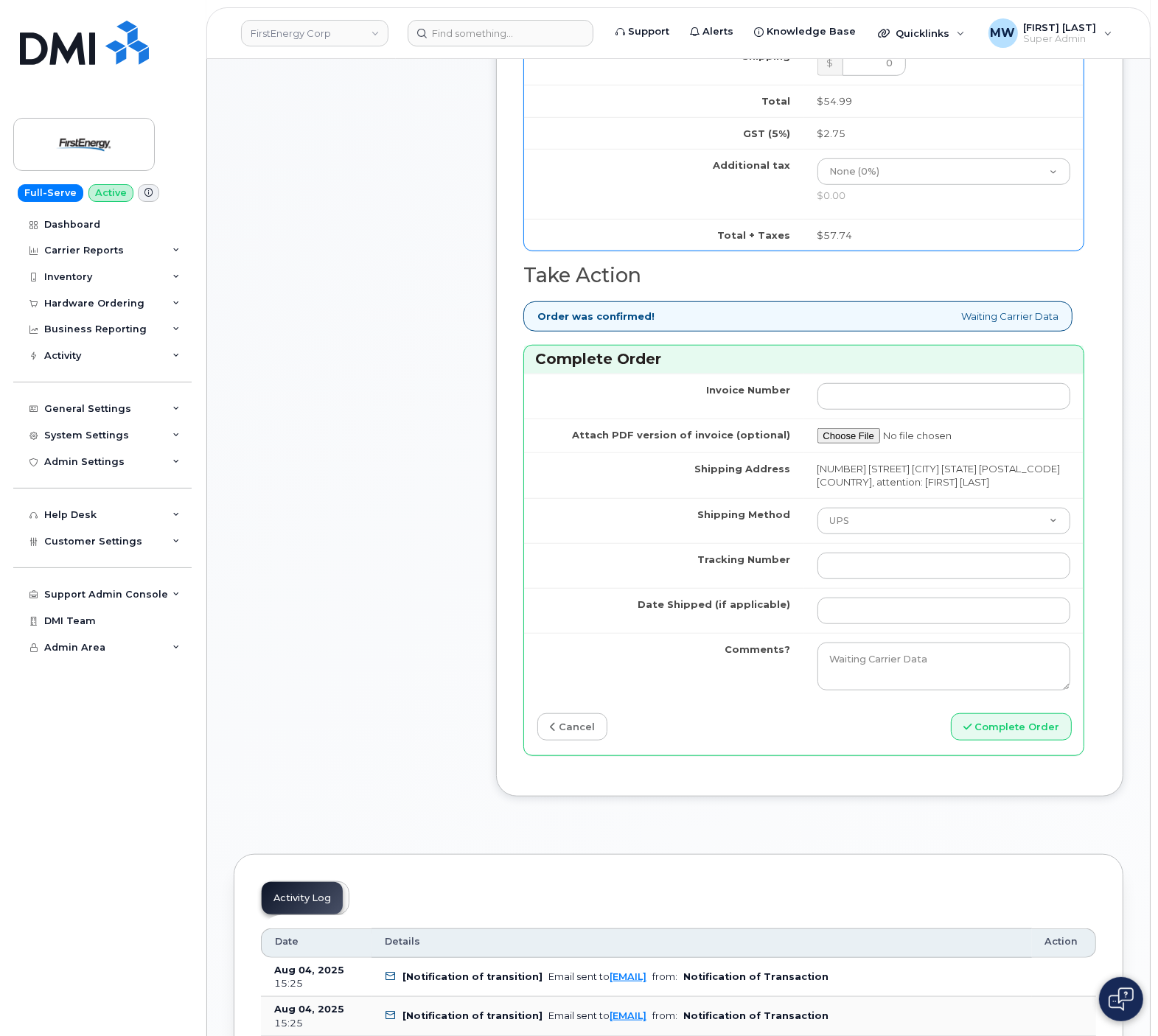 click at bounding box center (944, 565) 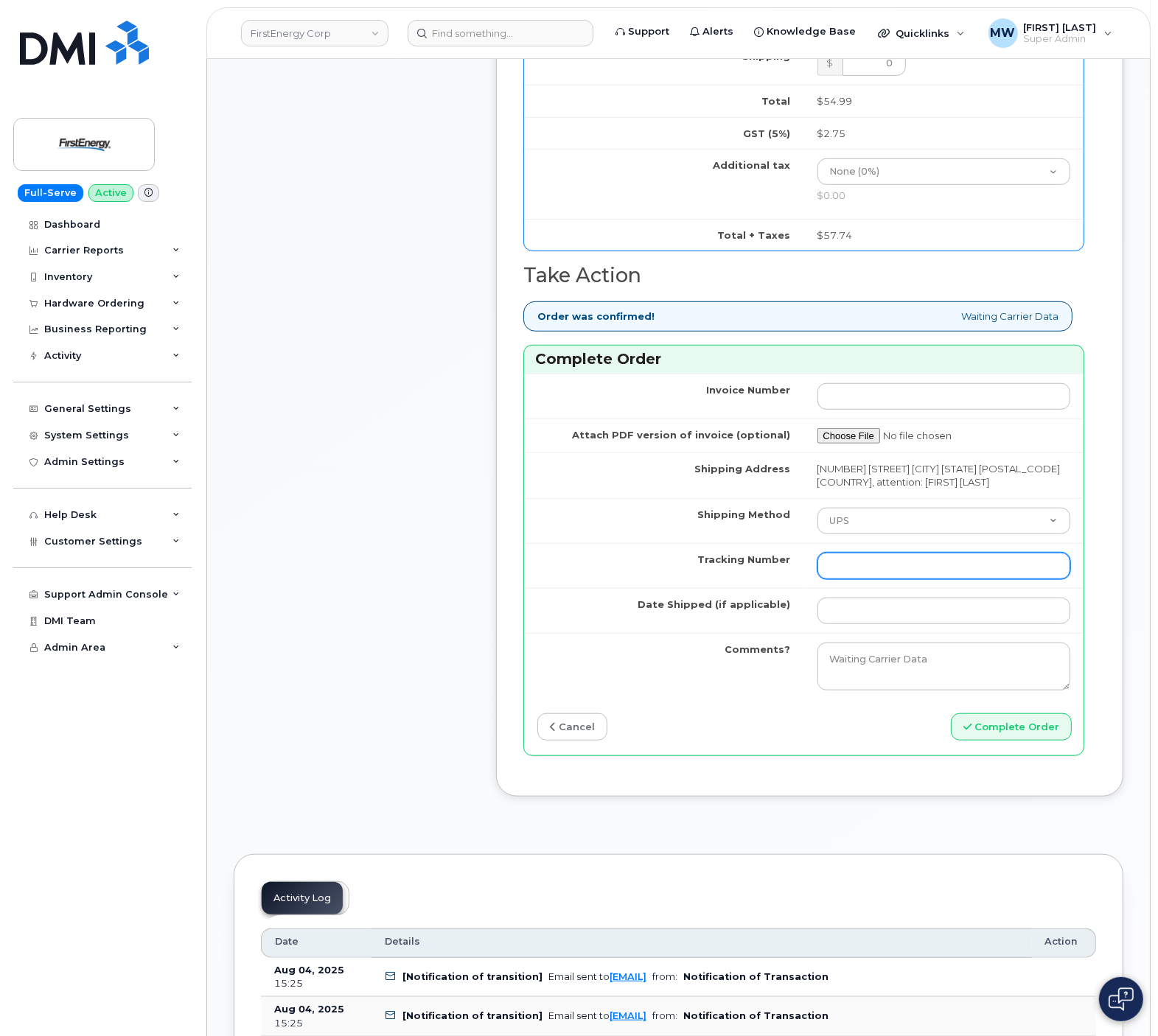 click on "Tracking Number" at bounding box center (944, 566) 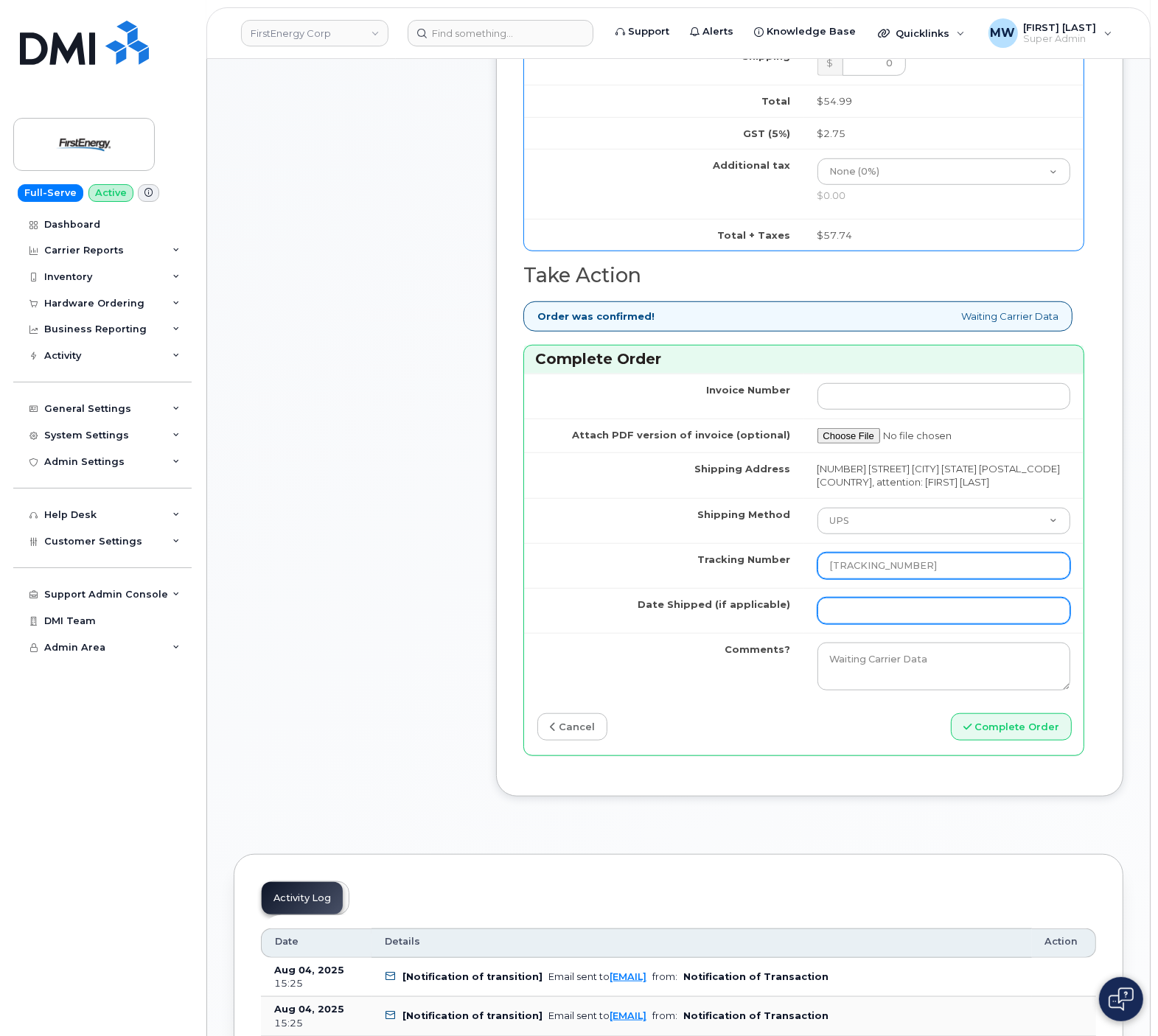type on "[ALPHANUMERIC_ID]" 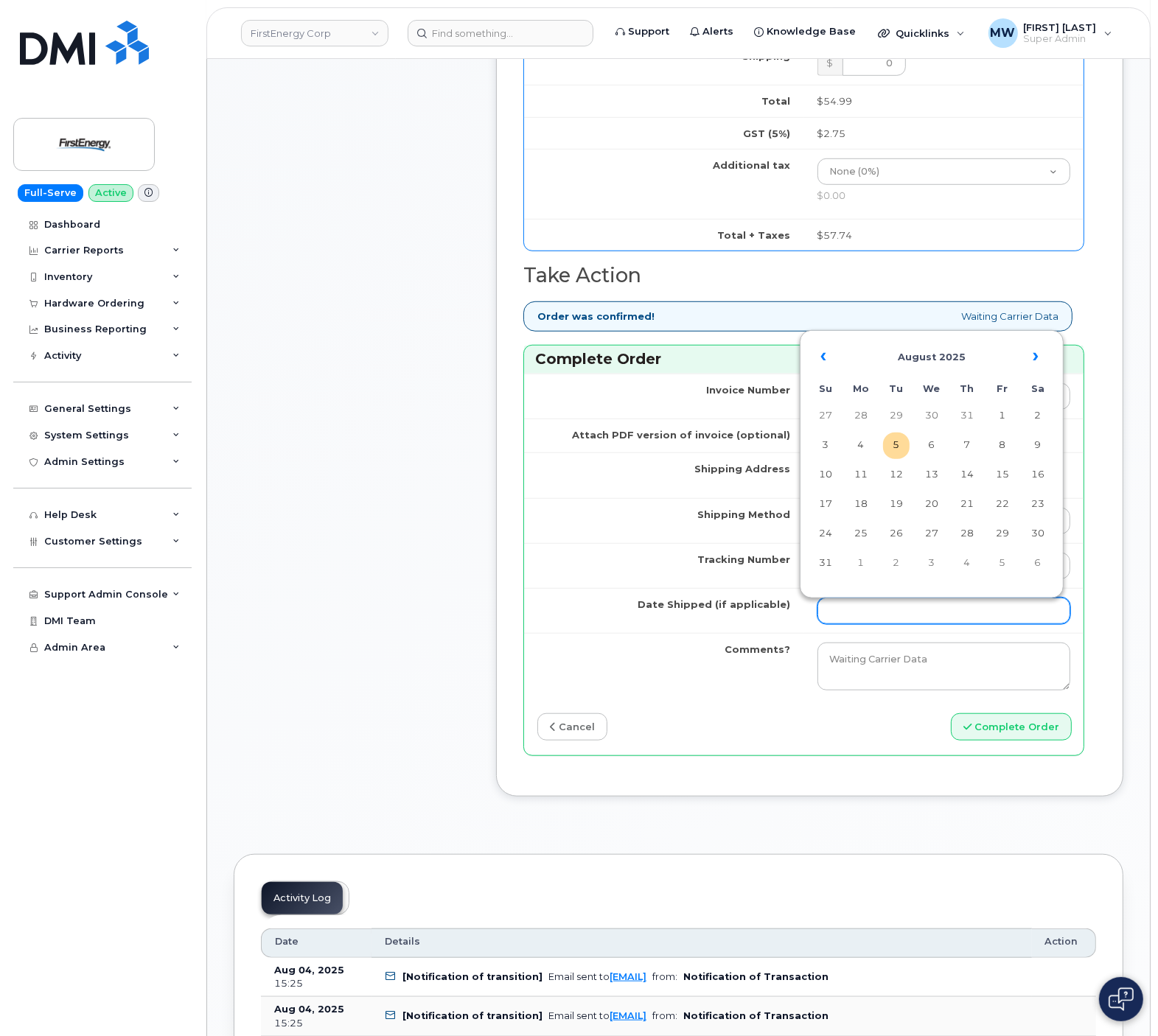 click on "Date Shipped (if applicable)" at bounding box center (944, 611) 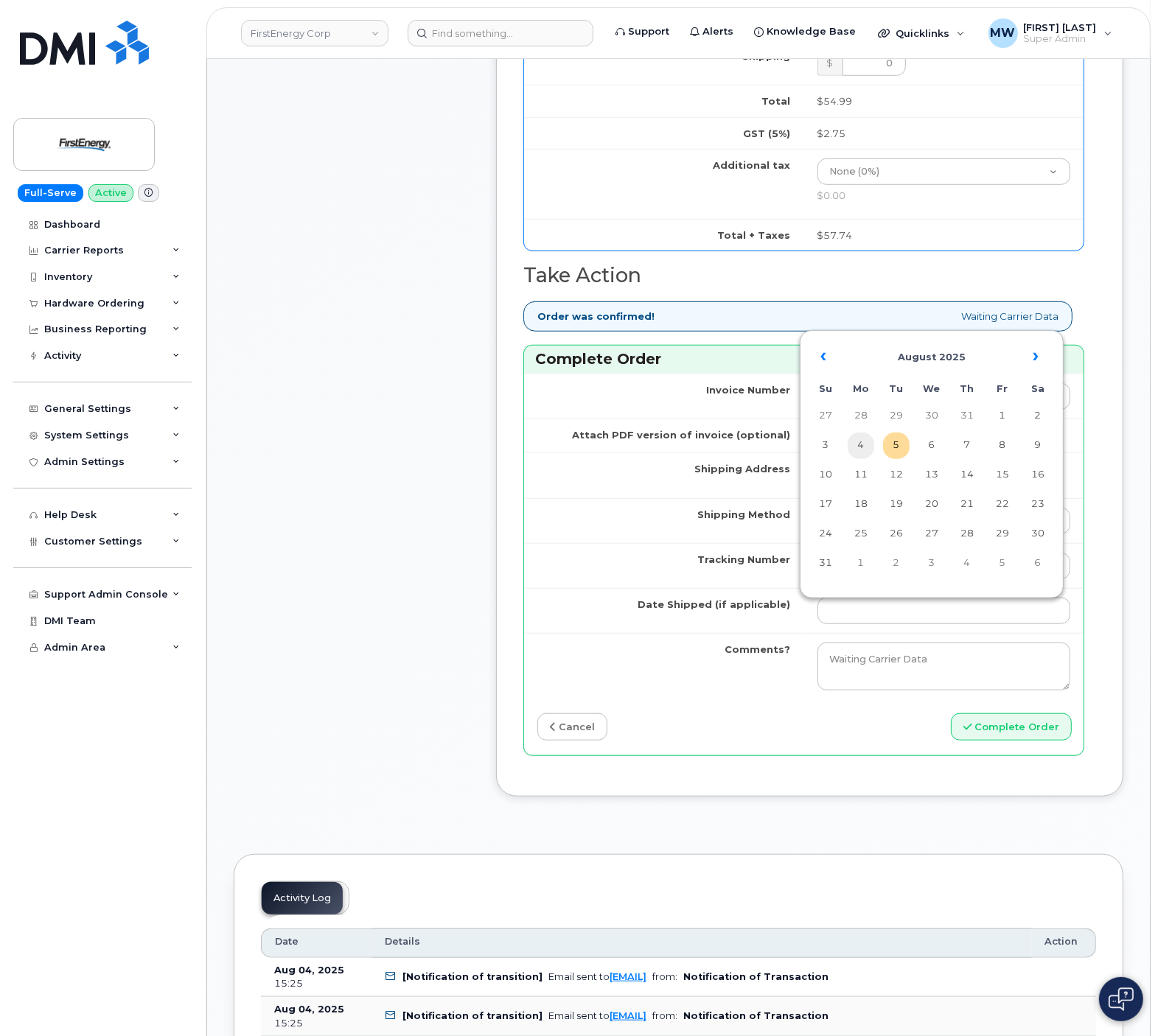 click on "4" at bounding box center [861, 446] 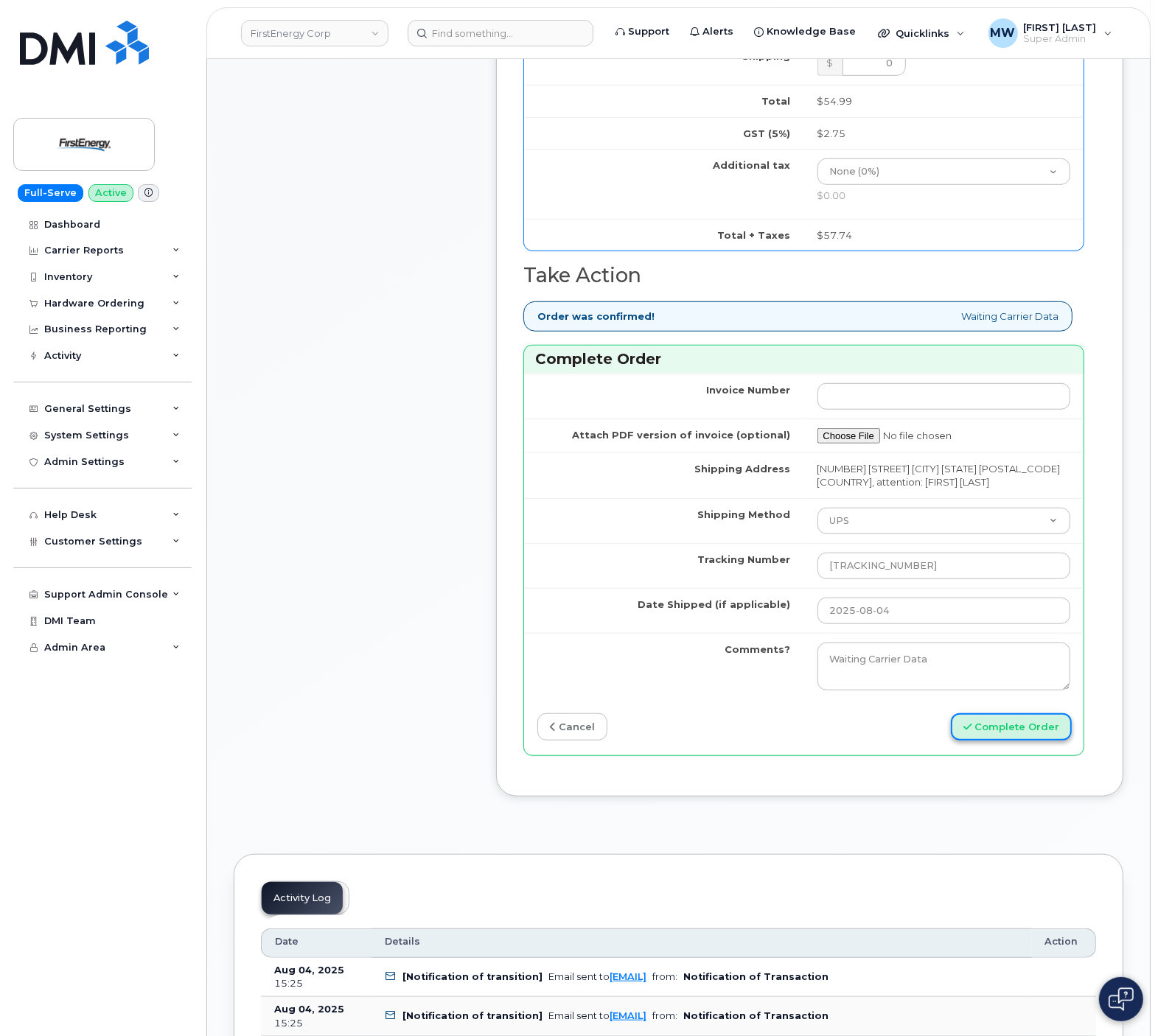click on "Complete Order" at bounding box center (1011, 727) 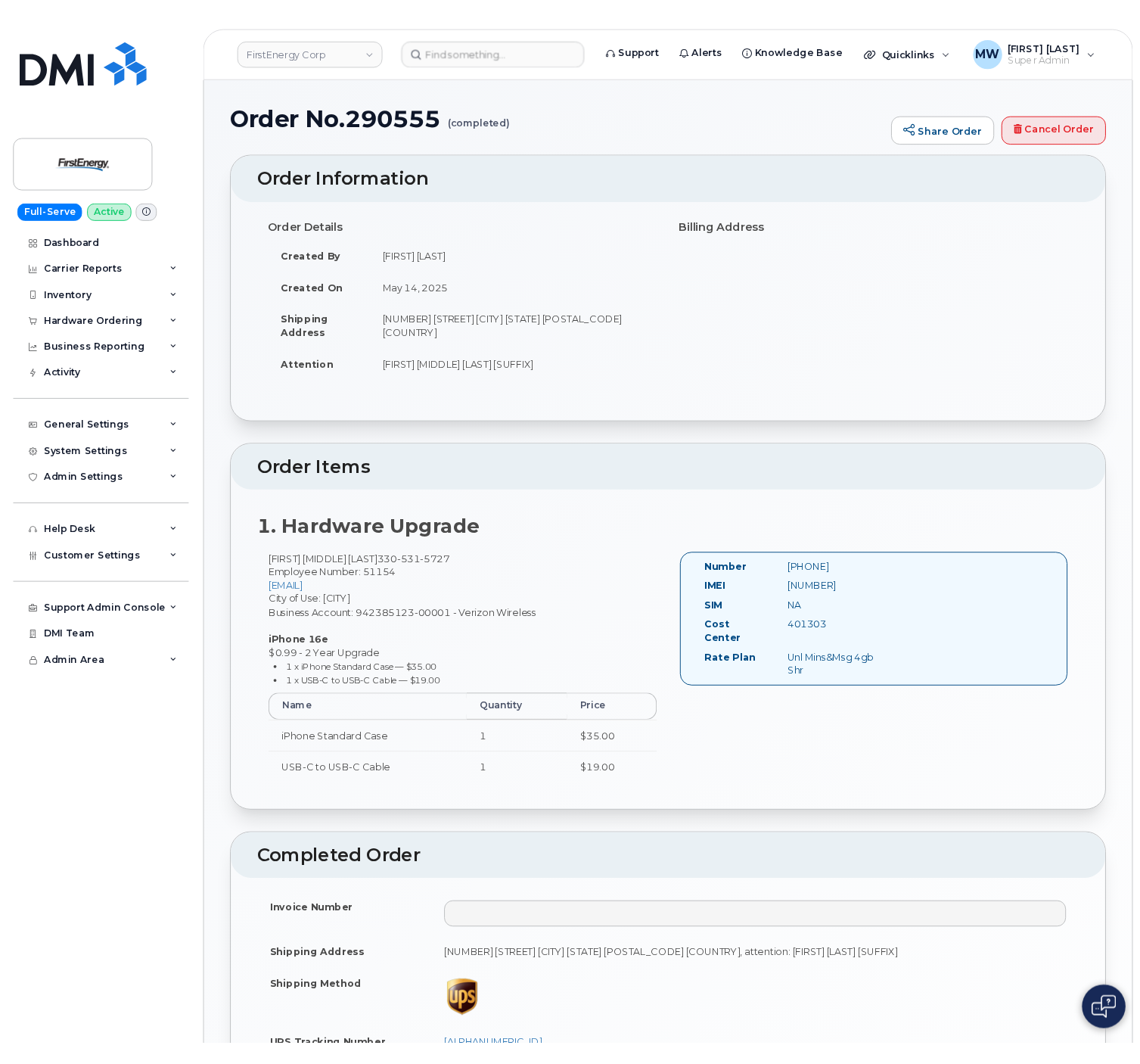 scroll, scrollTop: 0, scrollLeft: 0, axis: both 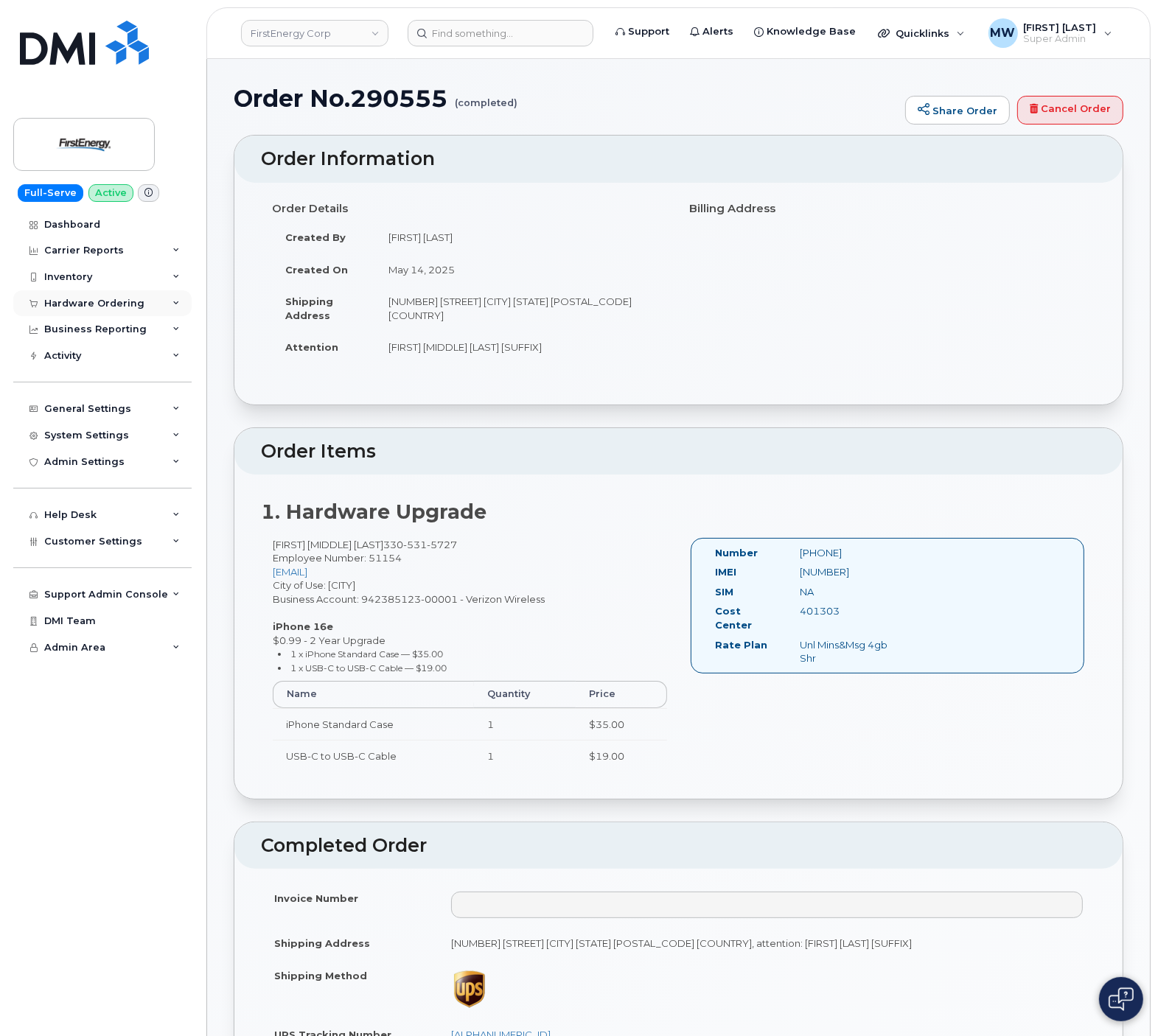 click on "Hardware Ordering" at bounding box center [94, 304] 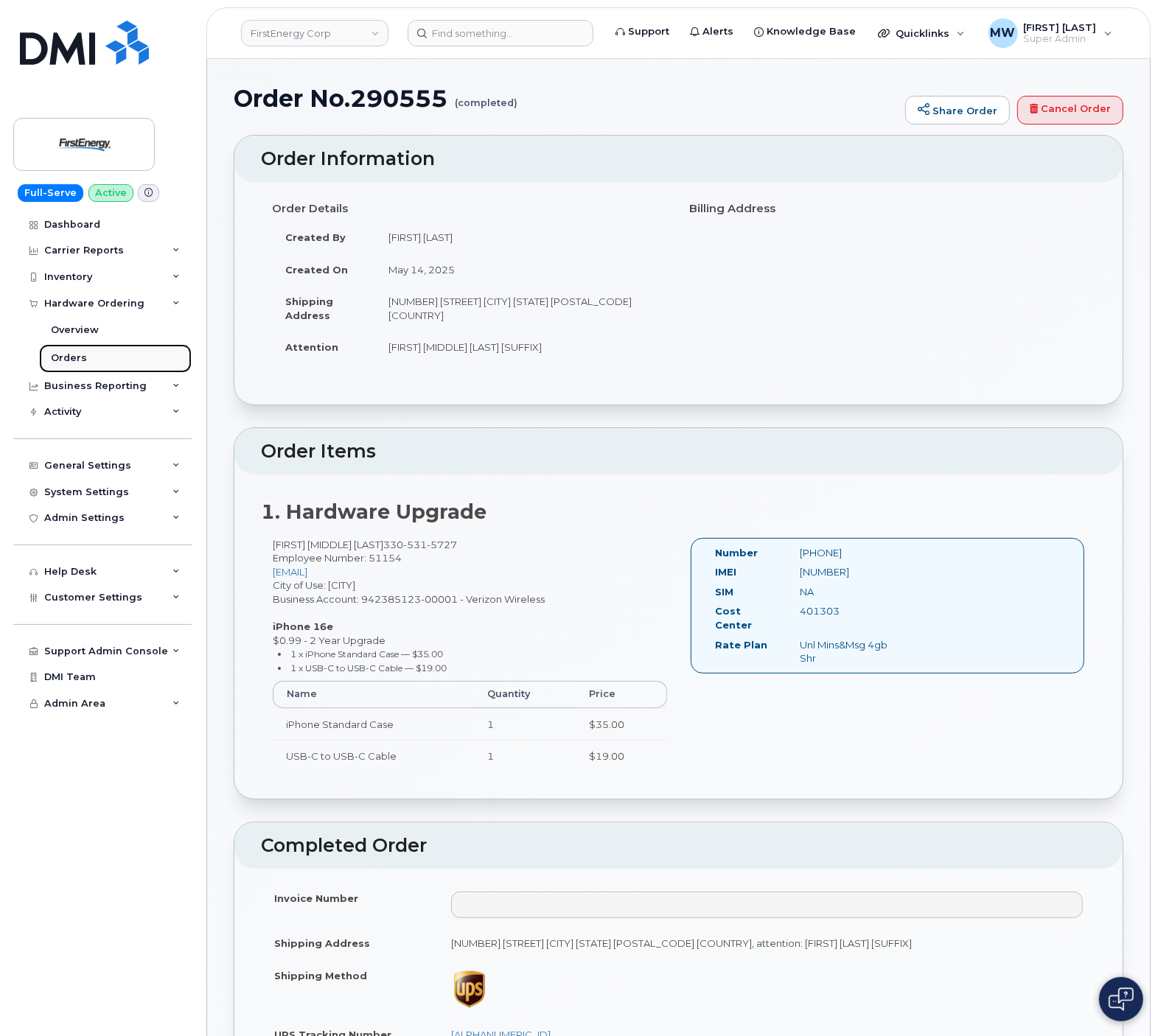 click on "Orders" at bounding box center (69, 358) 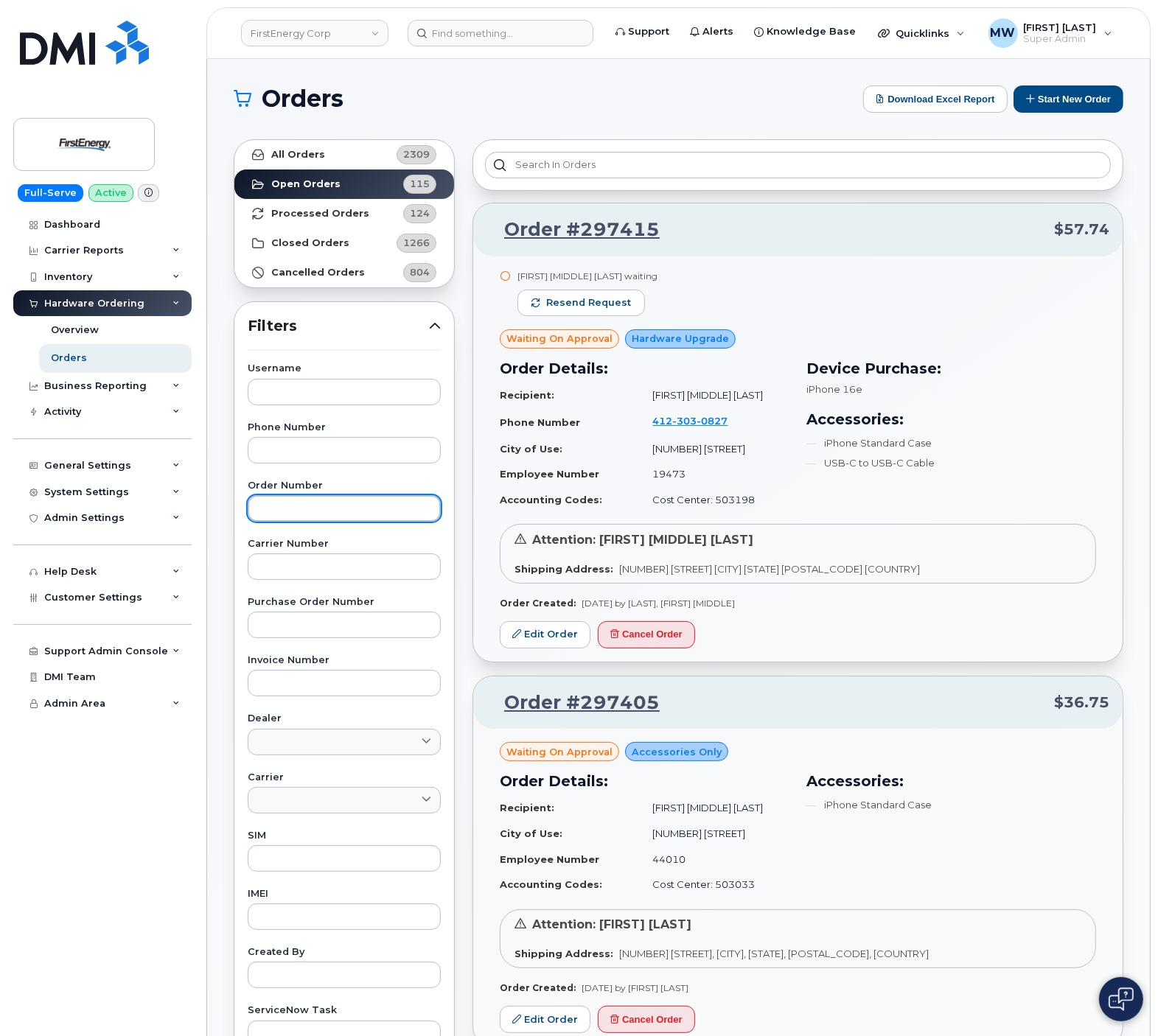 click at bounding box center [344, 508] 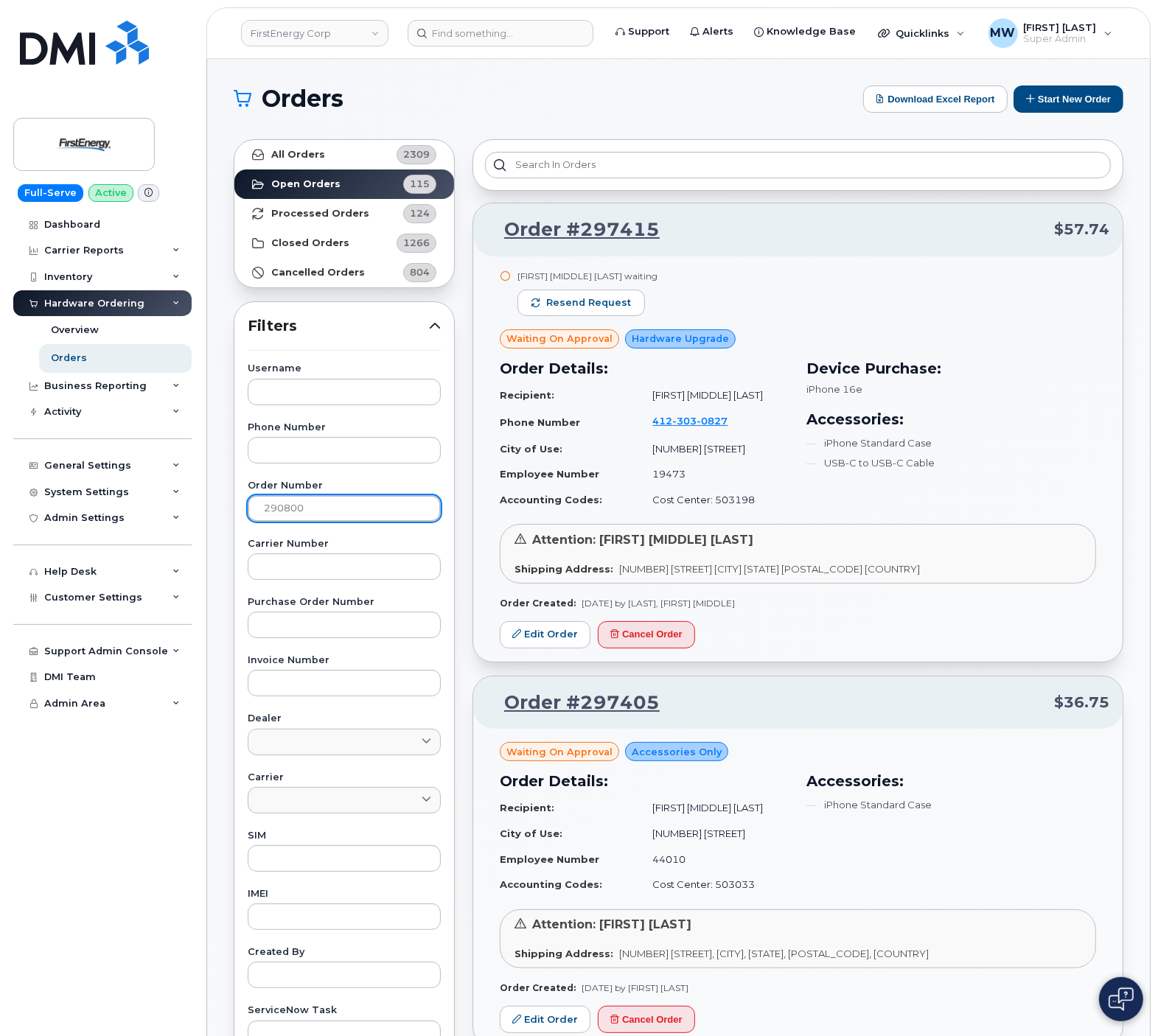 type on "290800" 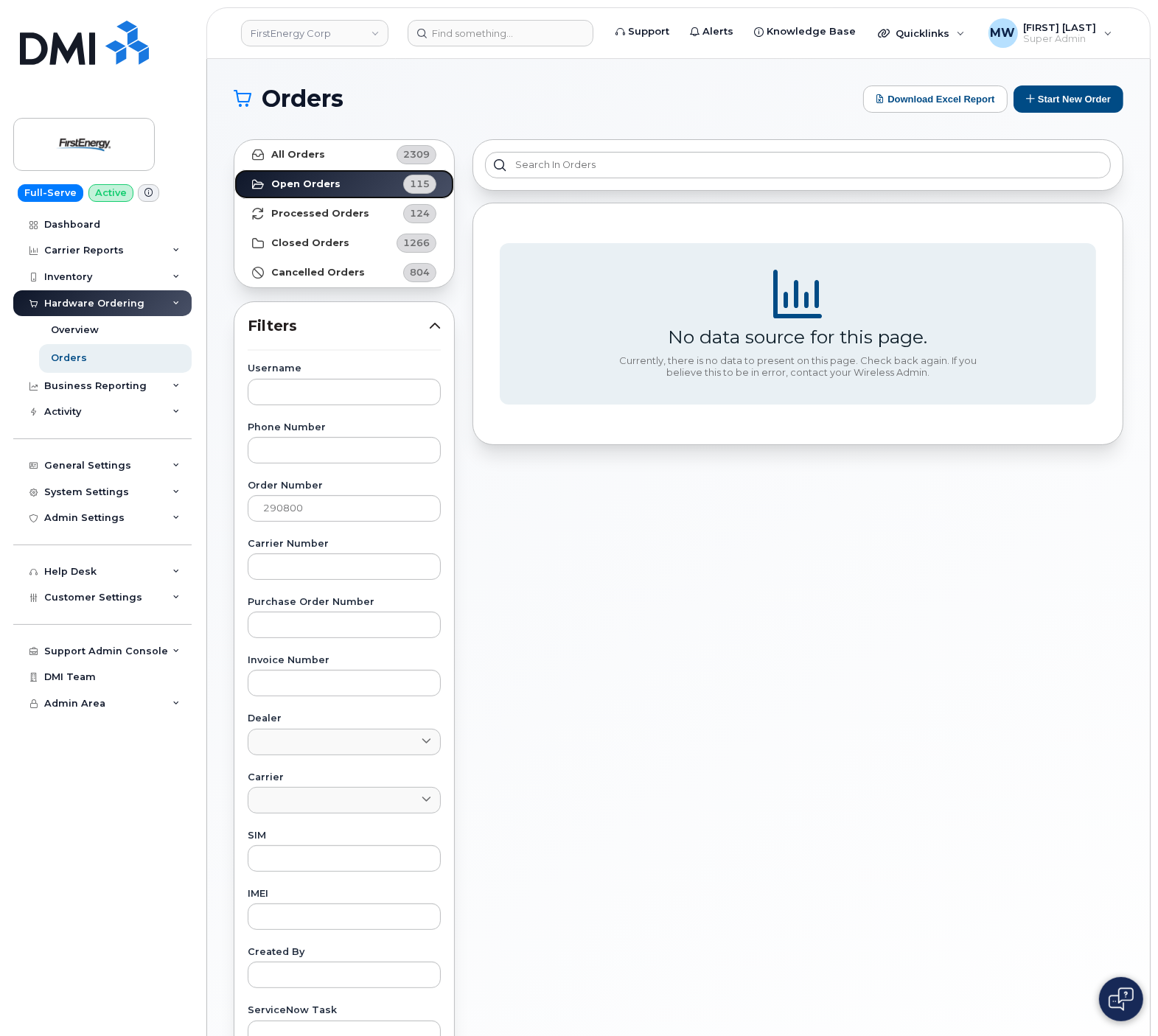 click on "Open Orders 115" at bounding box center (344, 184) 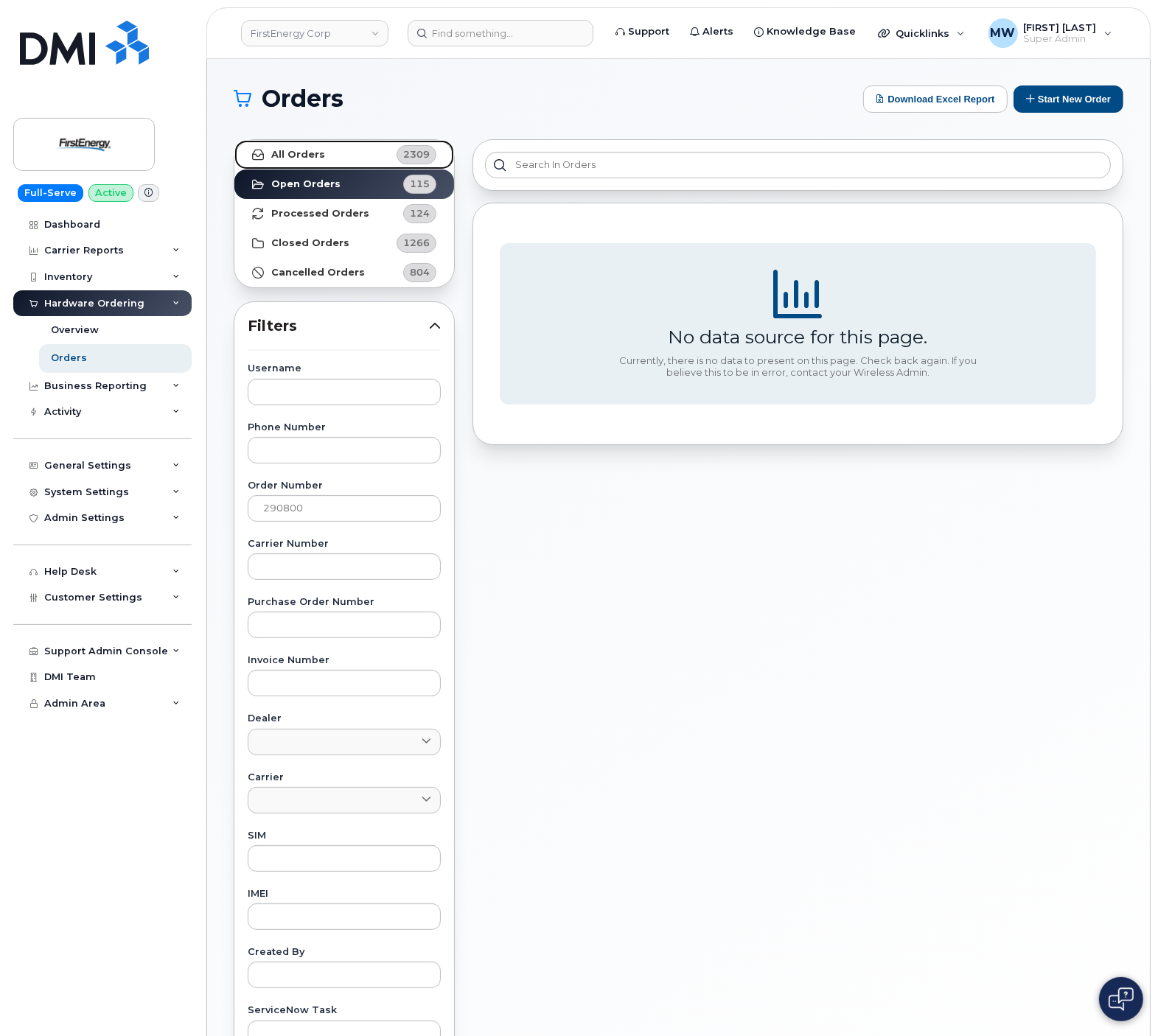 click on "All Orders" at bounding box center (298, 155) 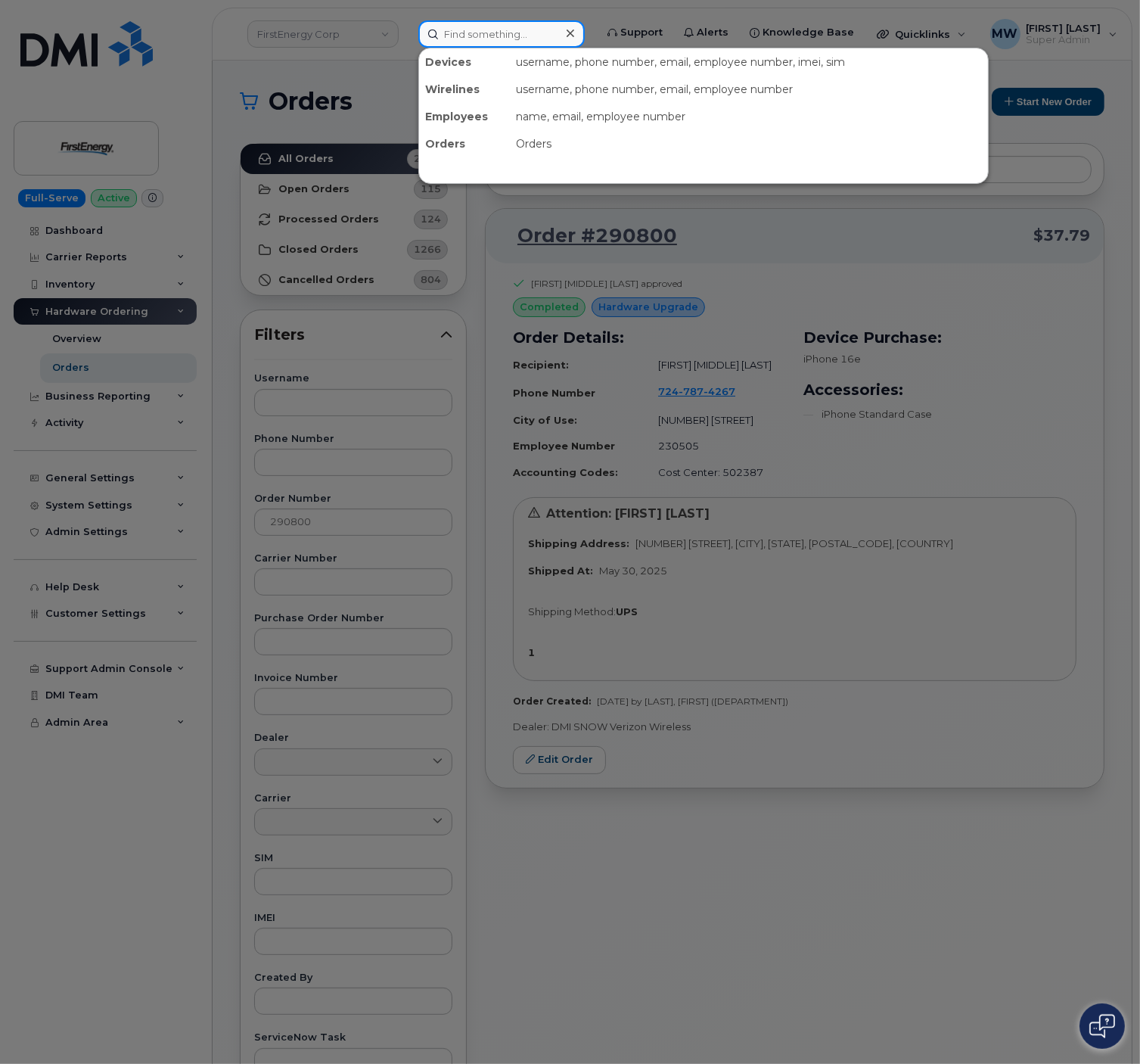 click at bounding box center [502, 34] 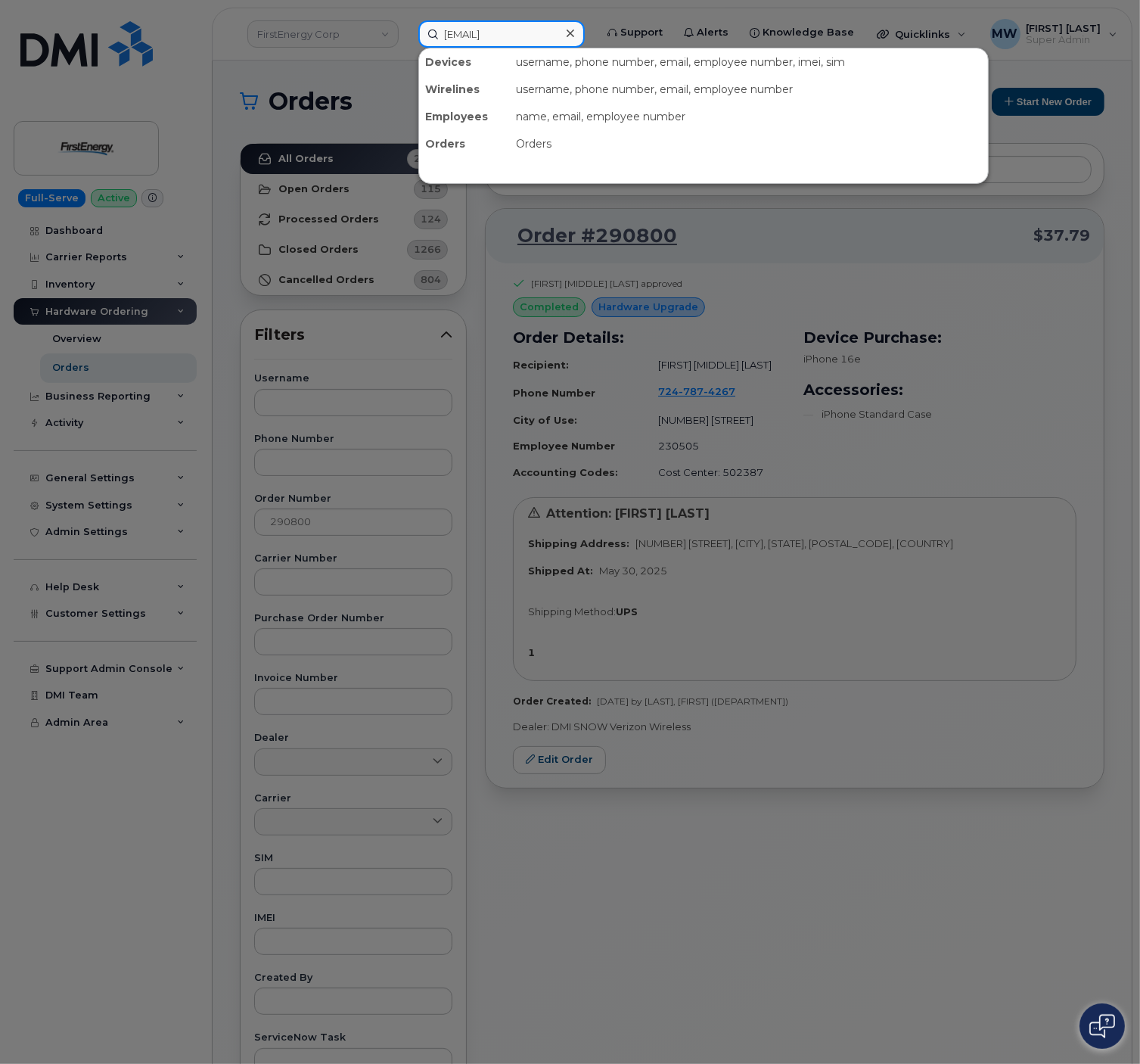 scroll, scrollTop: 0, scrollLeft: 26, axis: horizontal 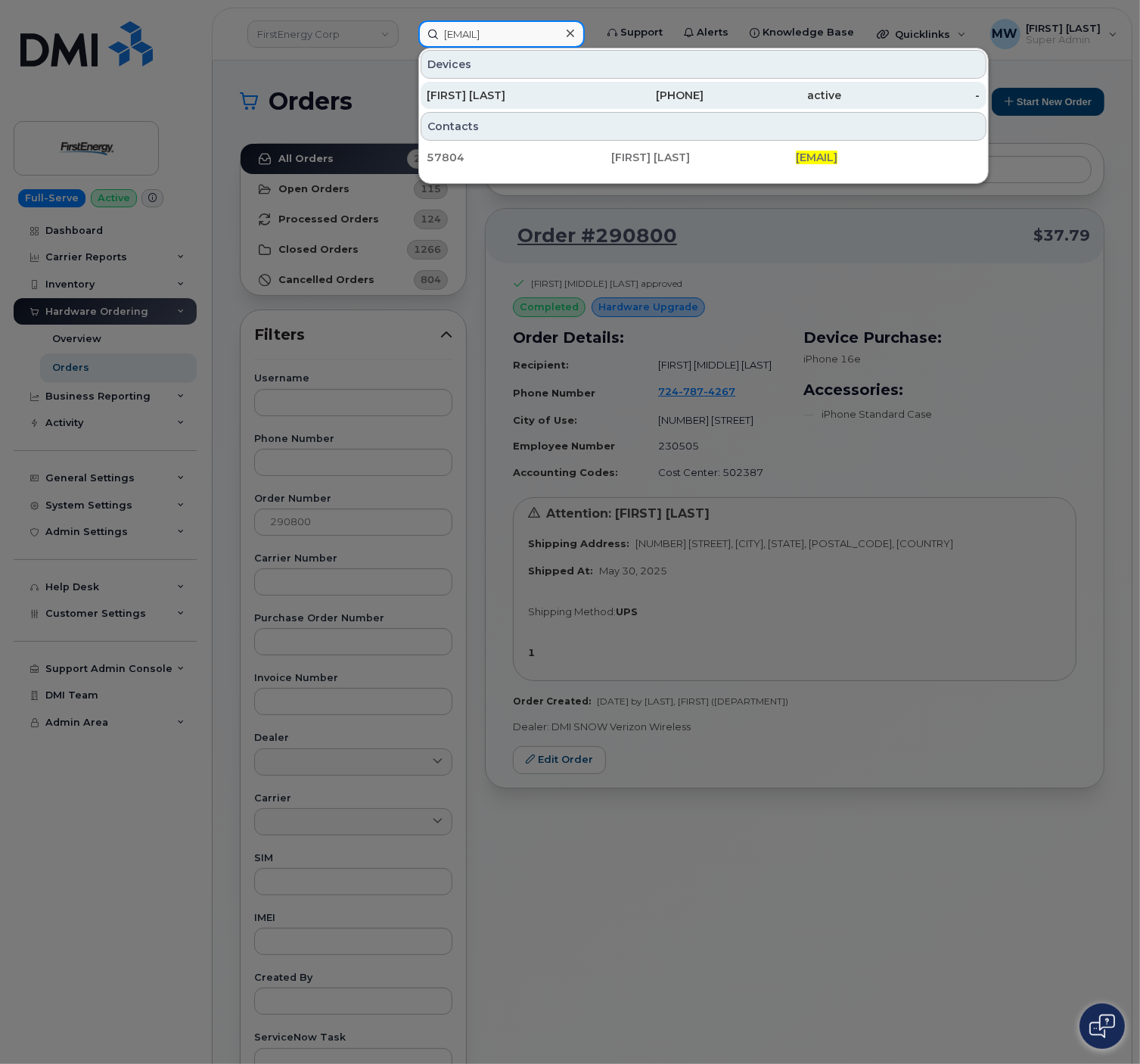 type on "mmatejka@firstenergycorp.com" 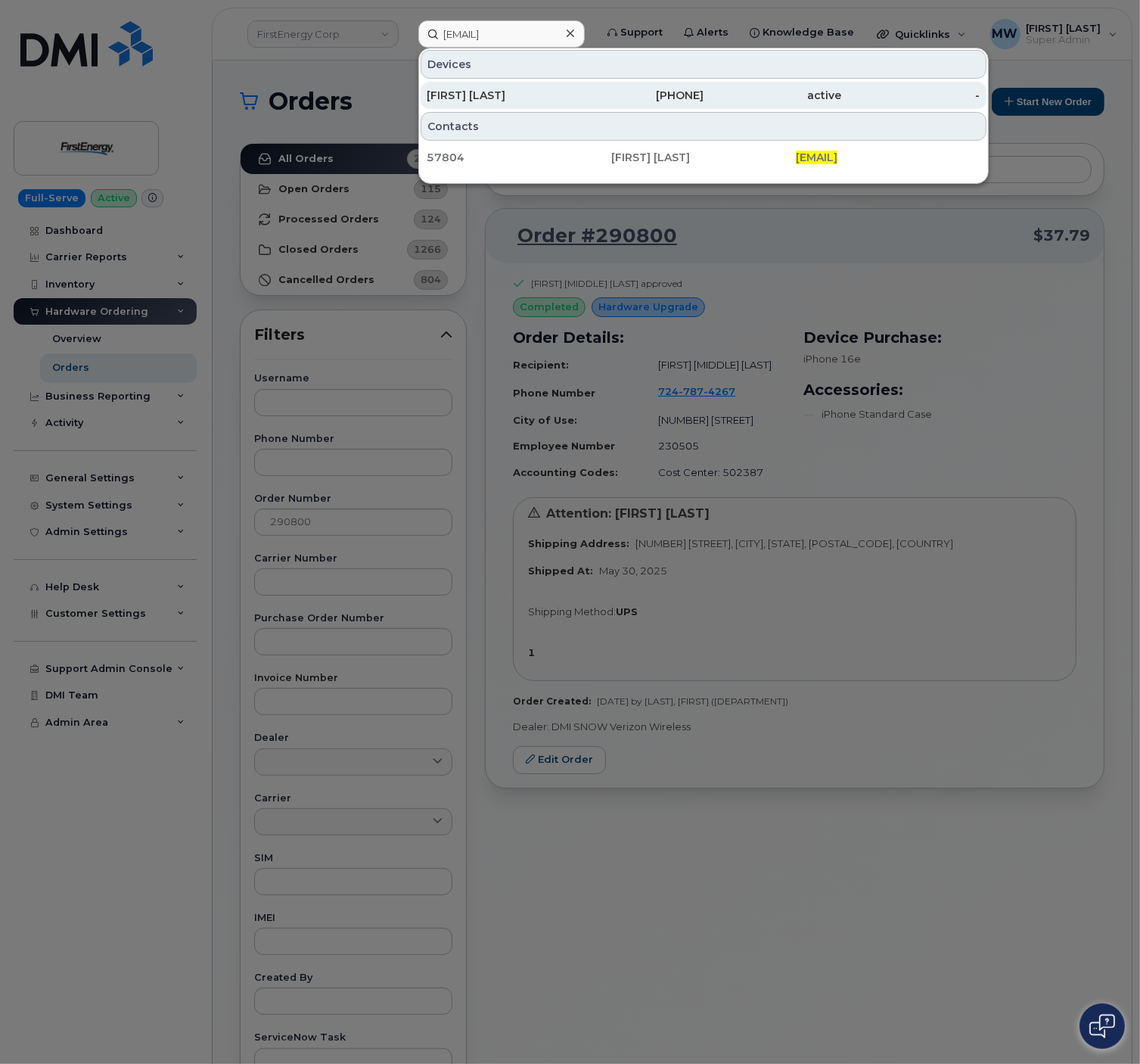 scroll, scrollTop: 0, scrollLeft: 0, axis: both 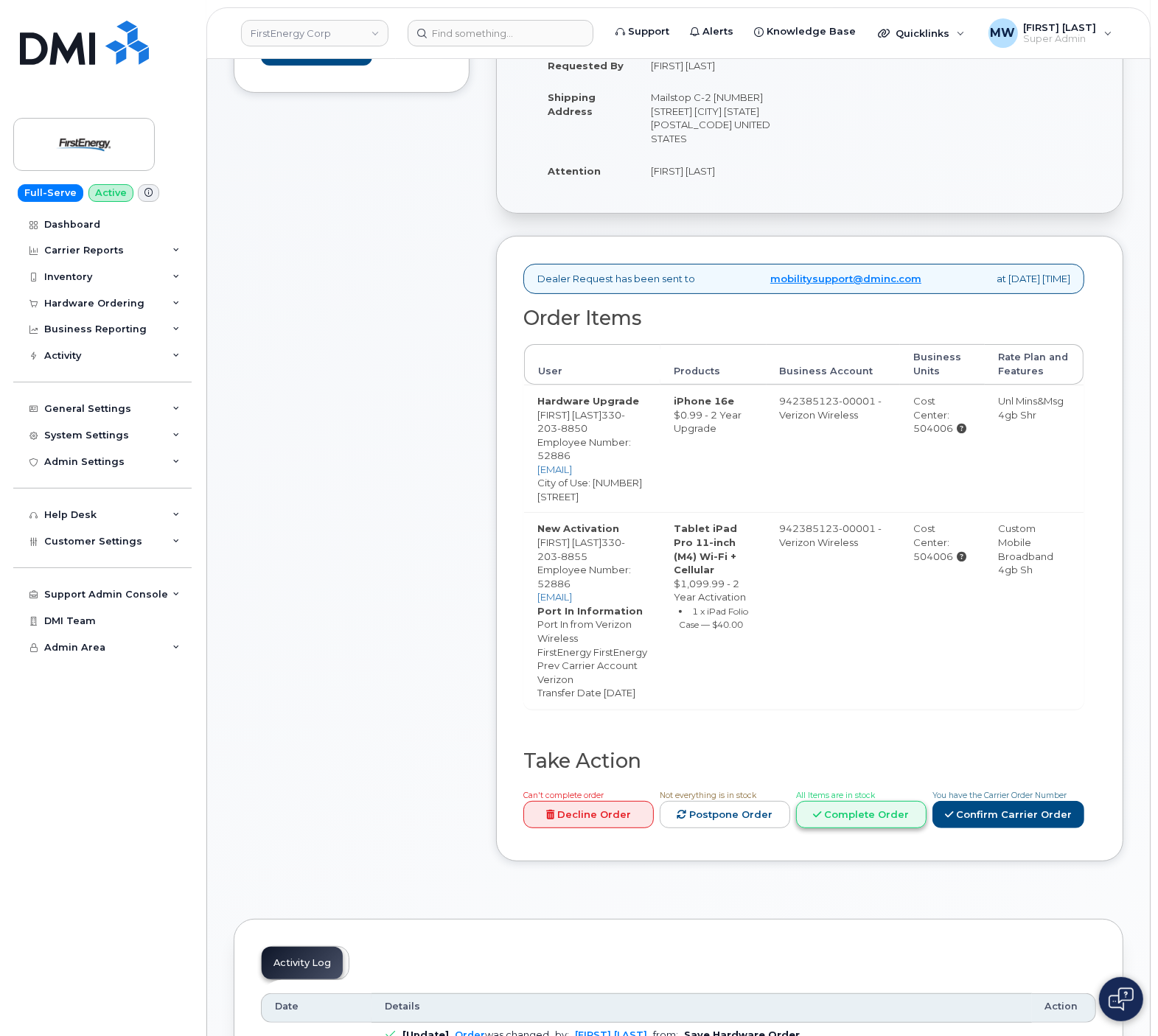 click on "Complete Order" at bounding box center (861, 814) 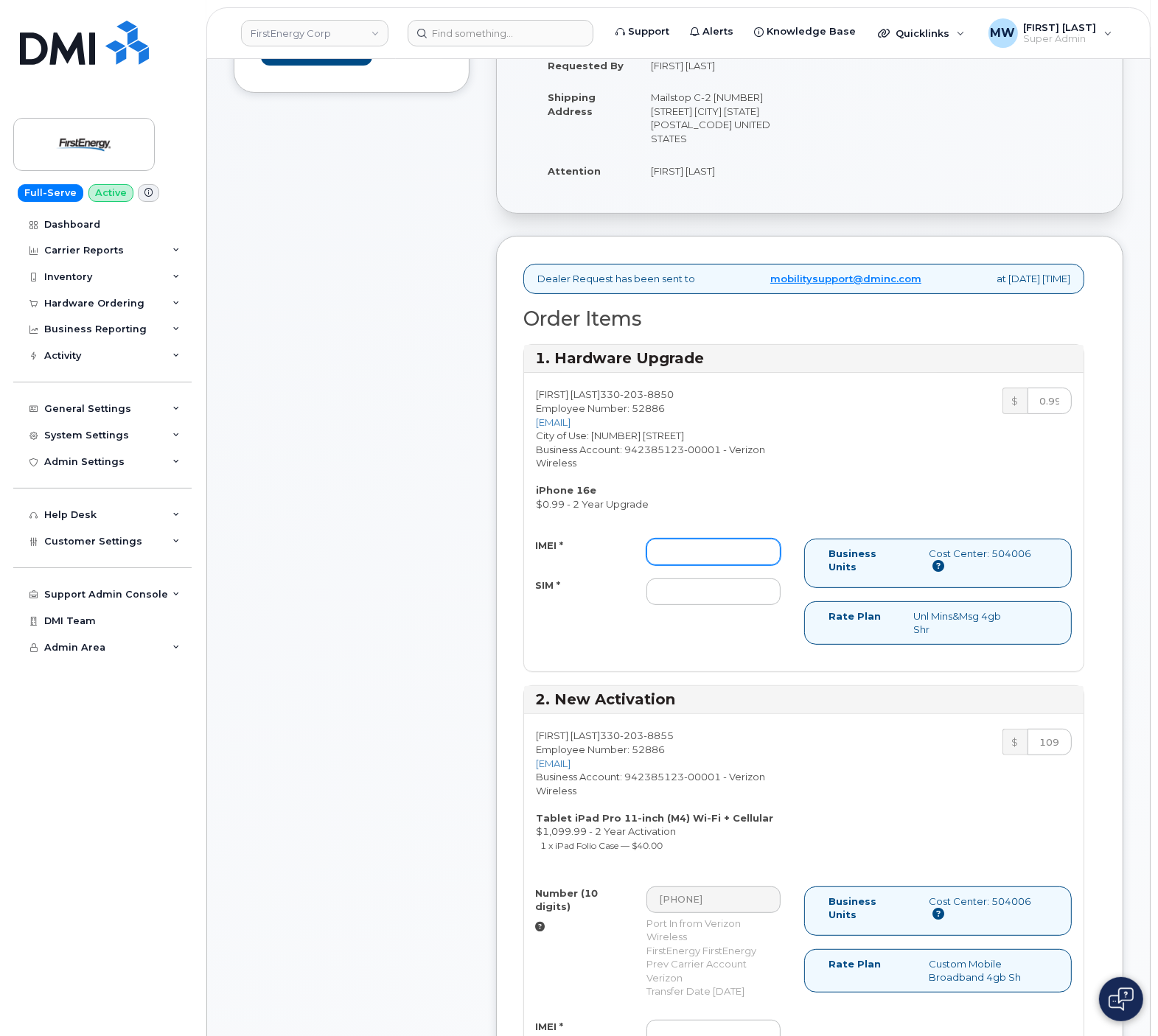 click on "IMEI *" at bounding box center (714, 552) 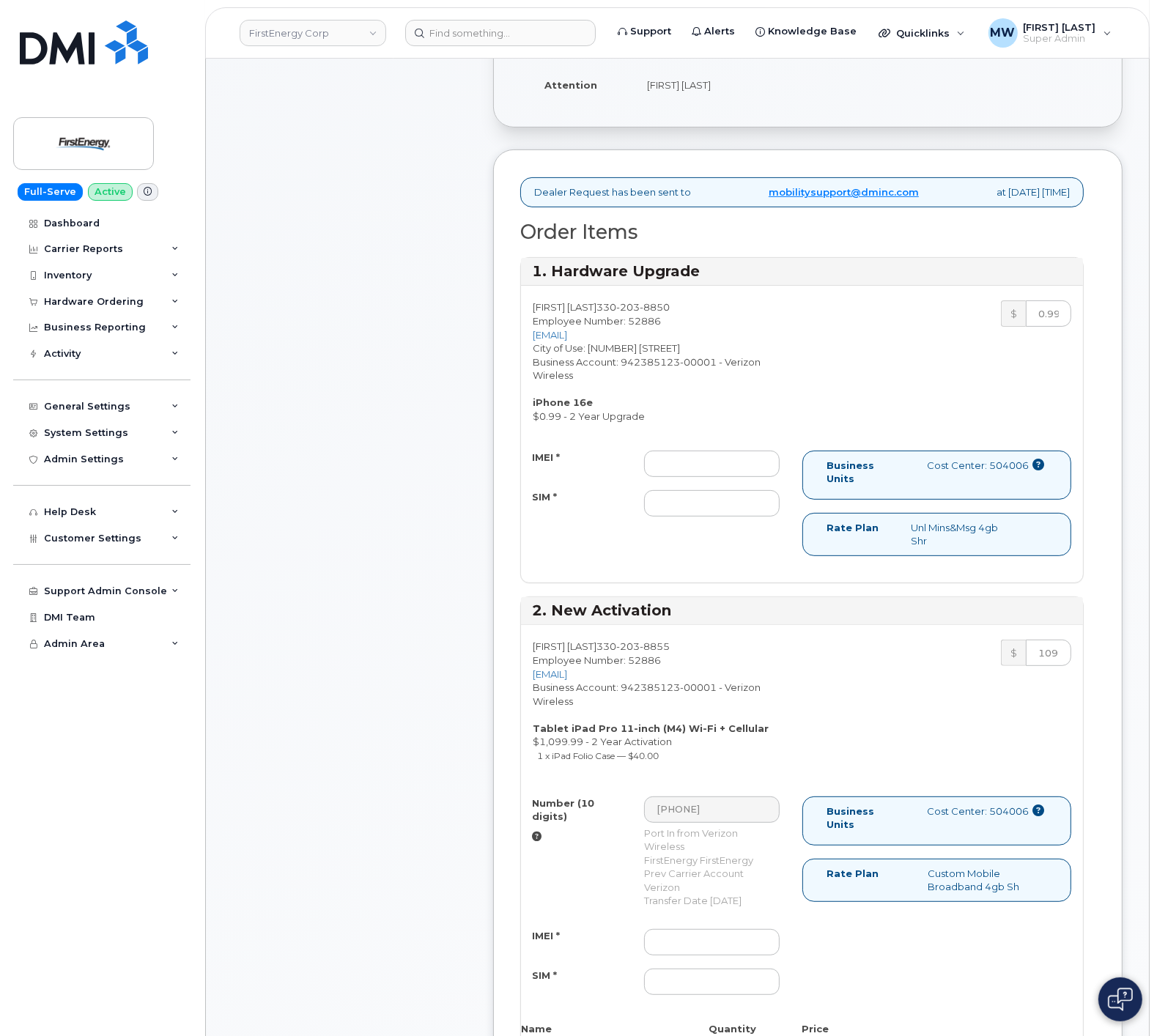 scroll, scrollTop: 293, scrollLeft: 0, axis: vertical 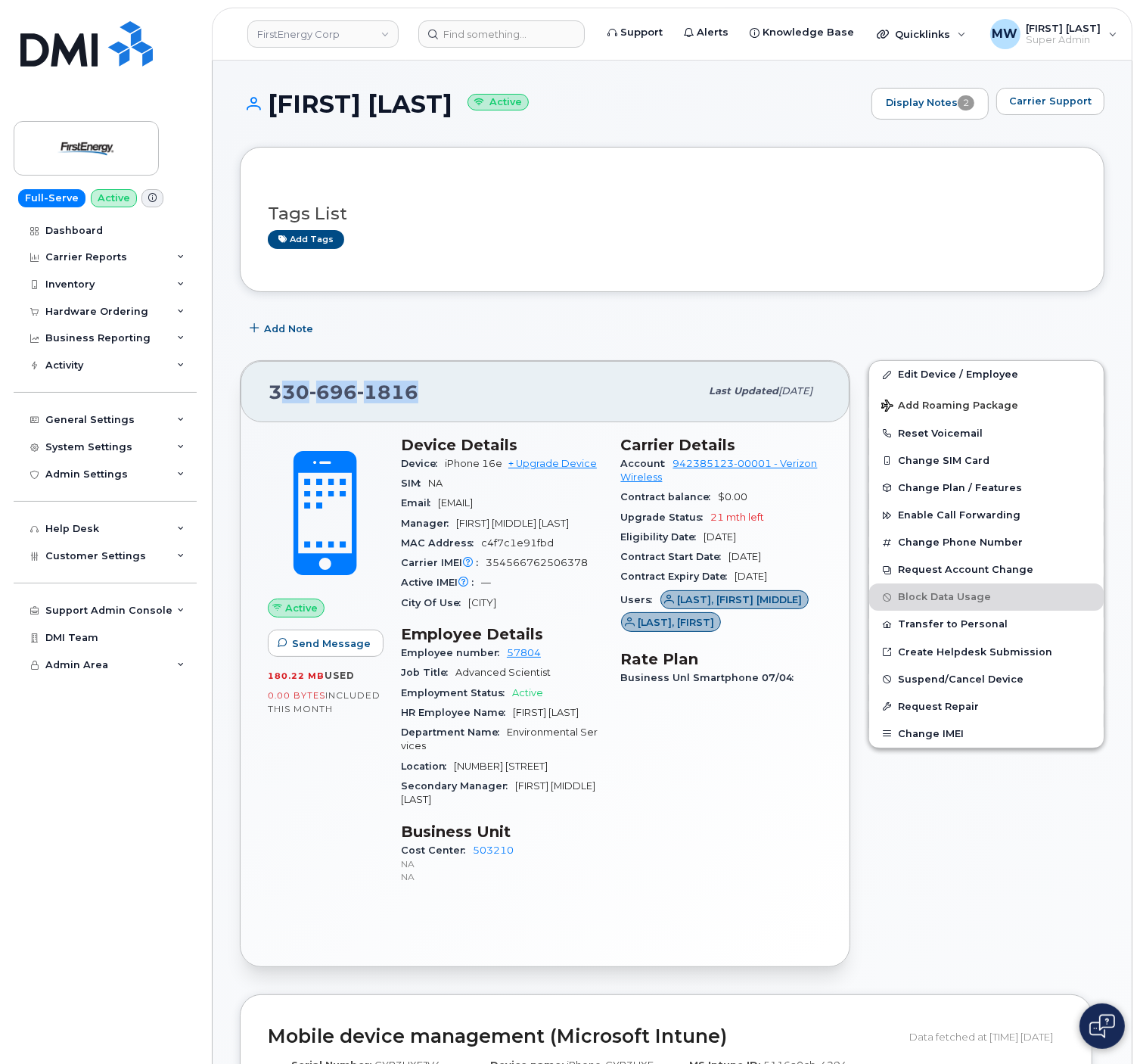 drag, startPoint x: 471, startPoint y: 390, endPoint x: 284, endPoint y: 372, distance: 187.86431 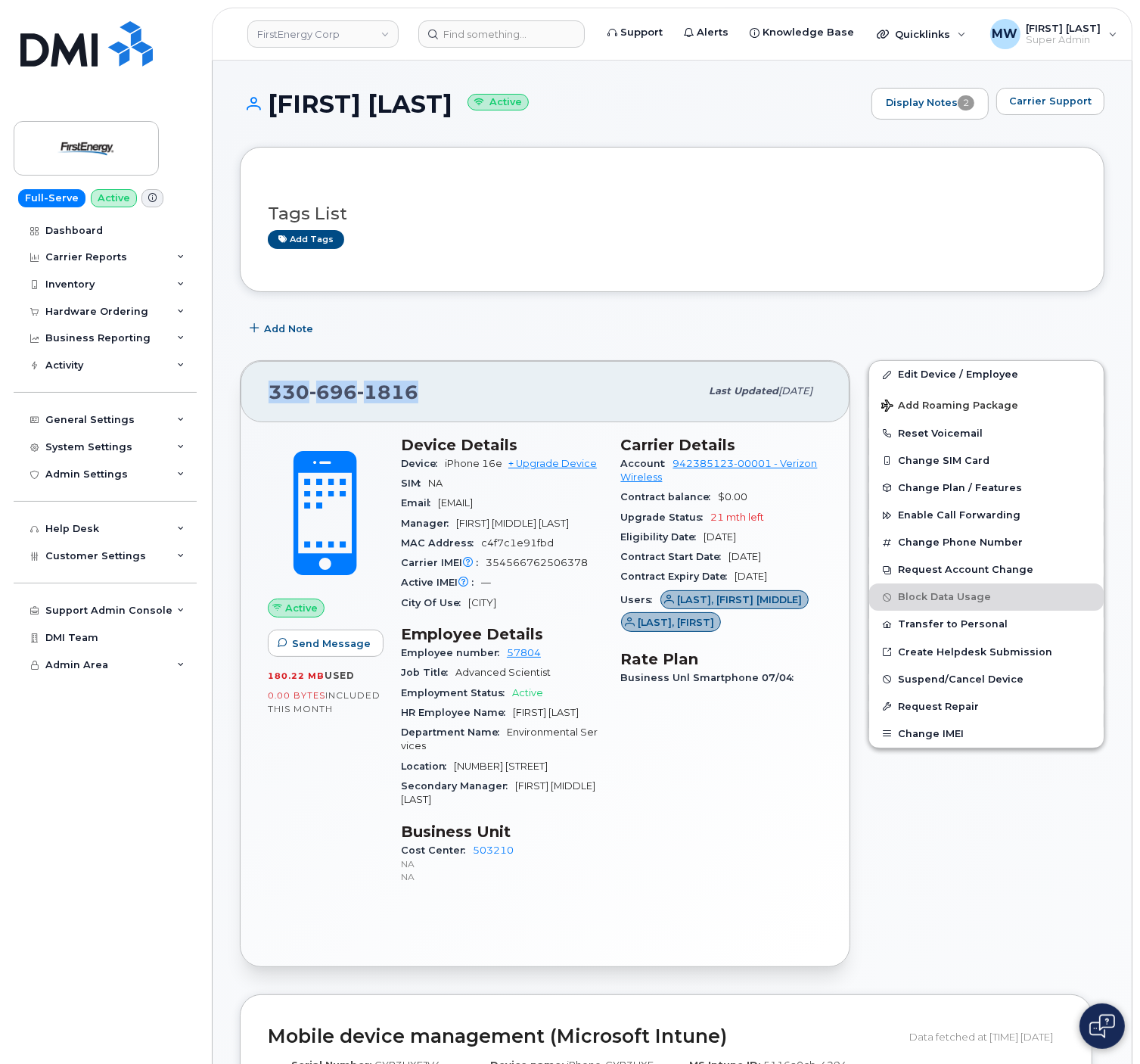 drag, startPoint x: 263, startPoint y: 397, endPoint x: 444, endPoint y: 383, distance: 181.54063 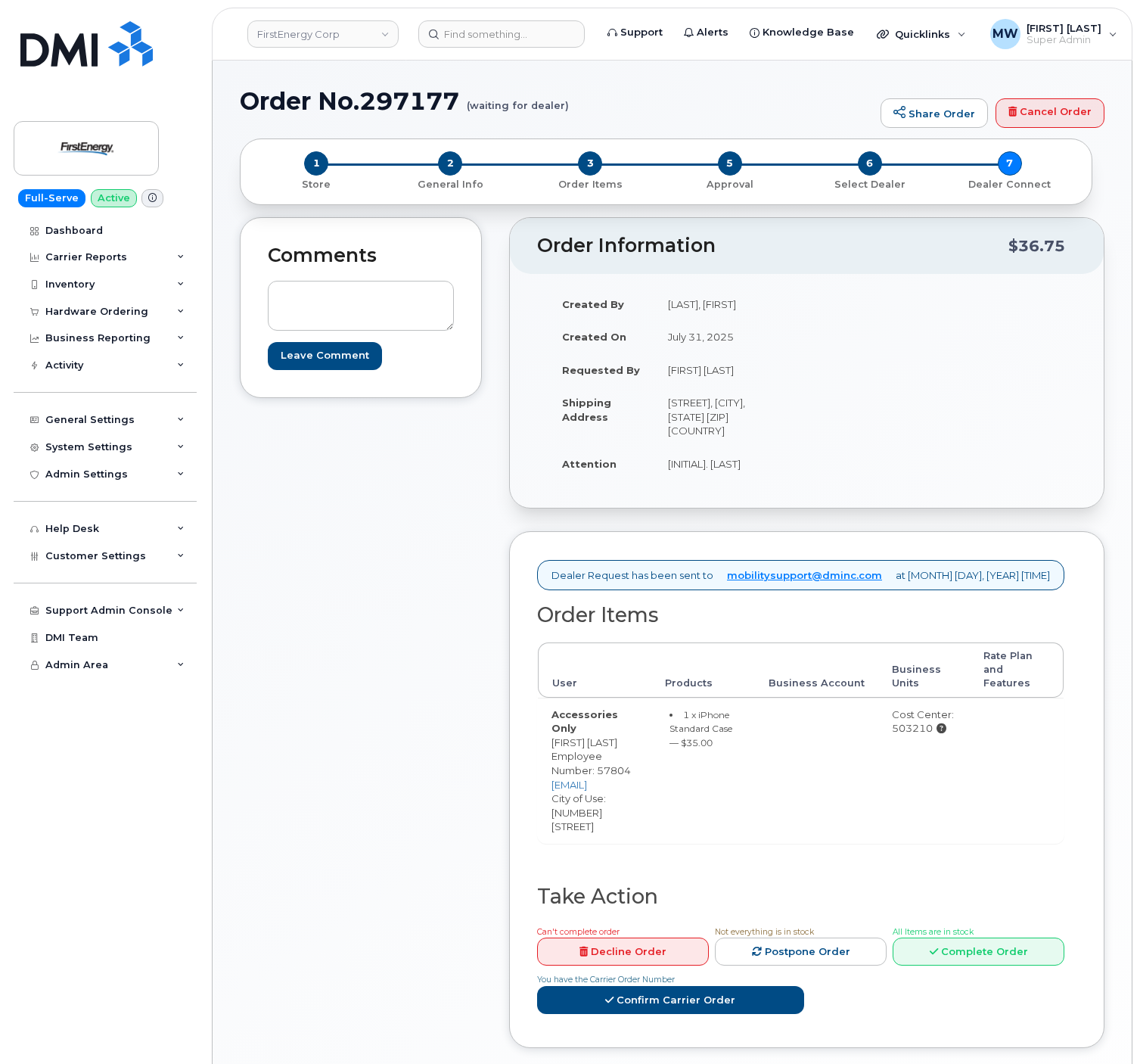 scroll, scrollTop: 0, scrollLeft: 0, axis: both 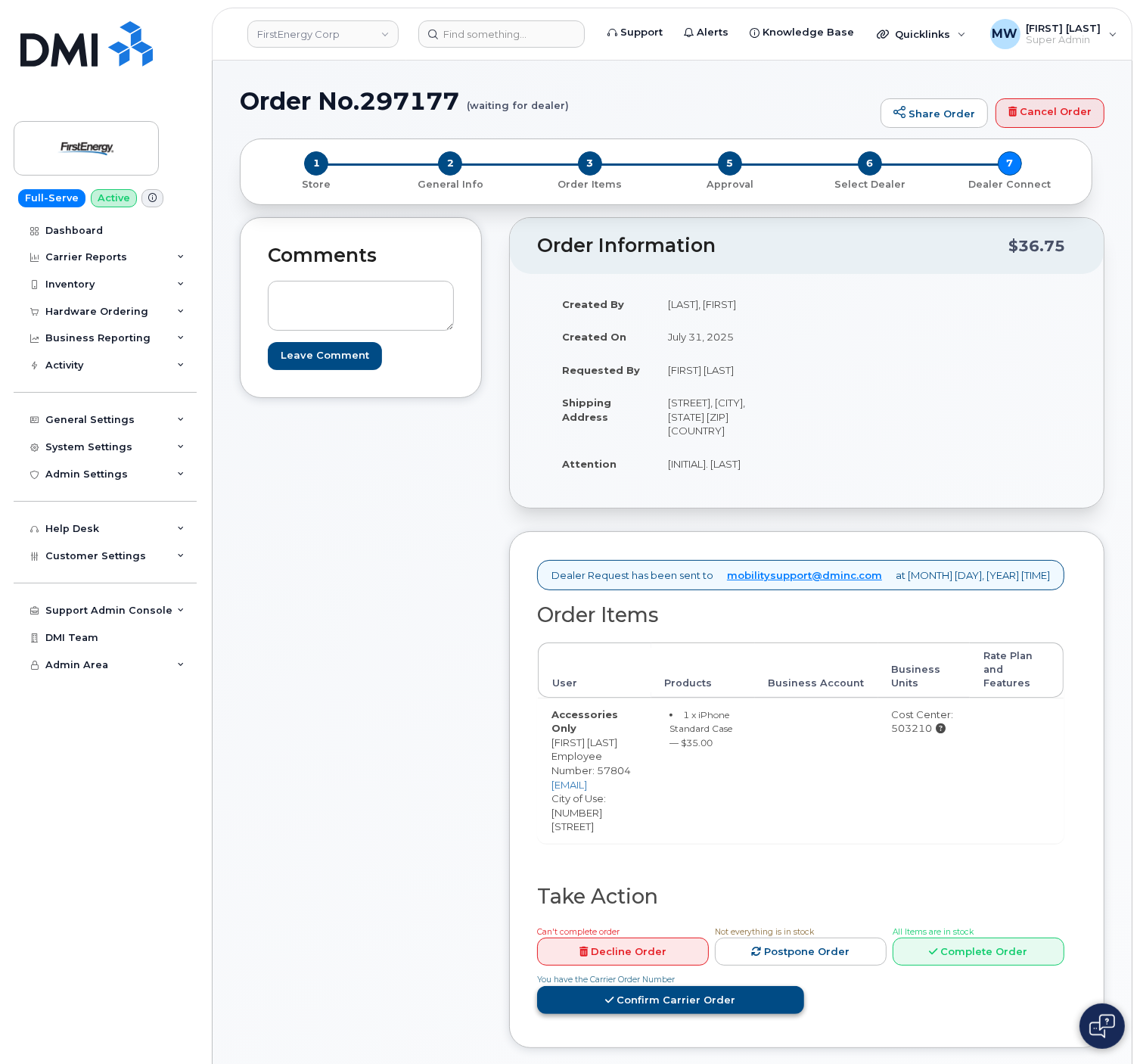 click on "Confirm Carrier Order" at bounding box center [670, 1000] 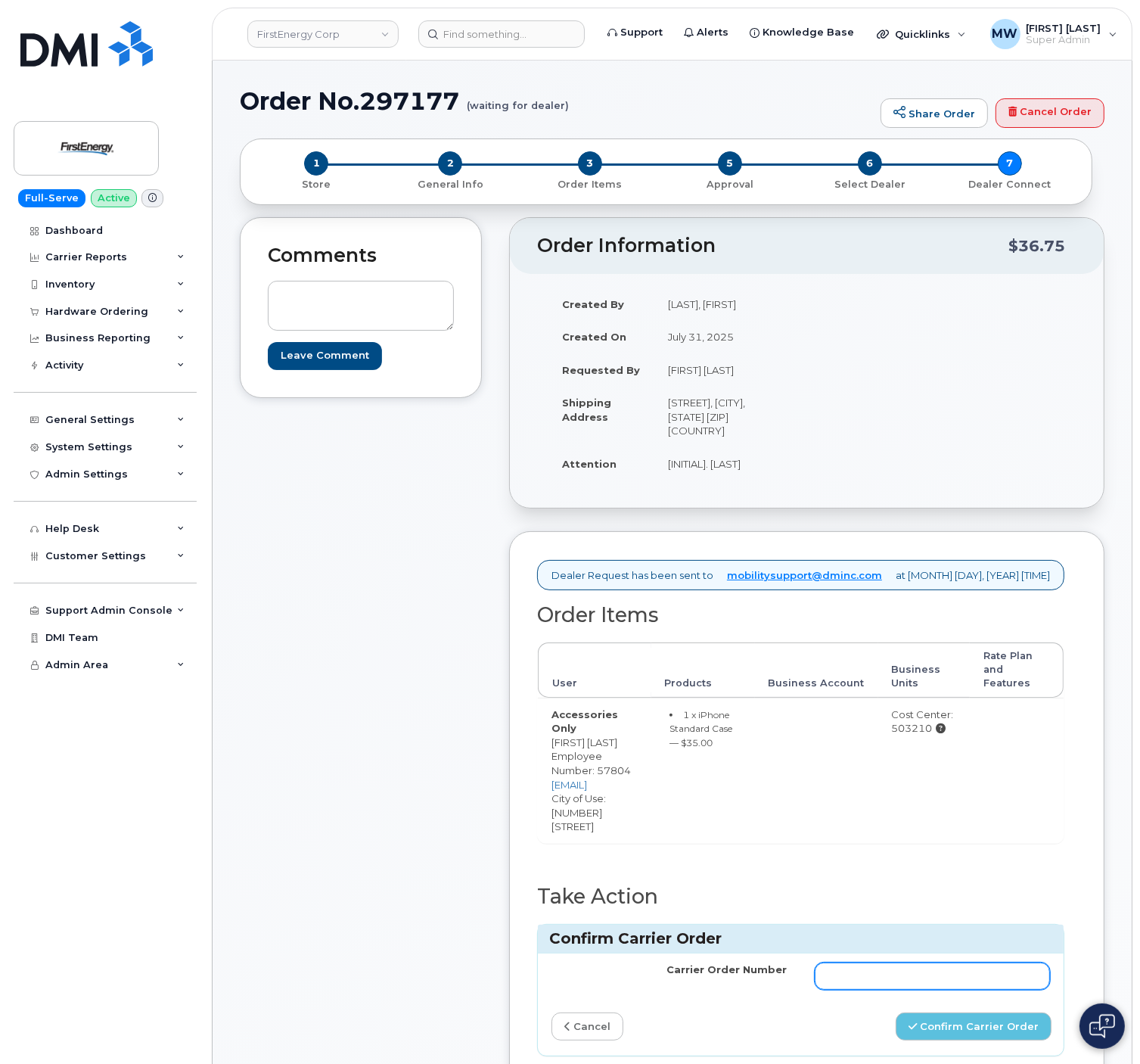 click on "Carrier Order Number" at bounding box center [933, 976] 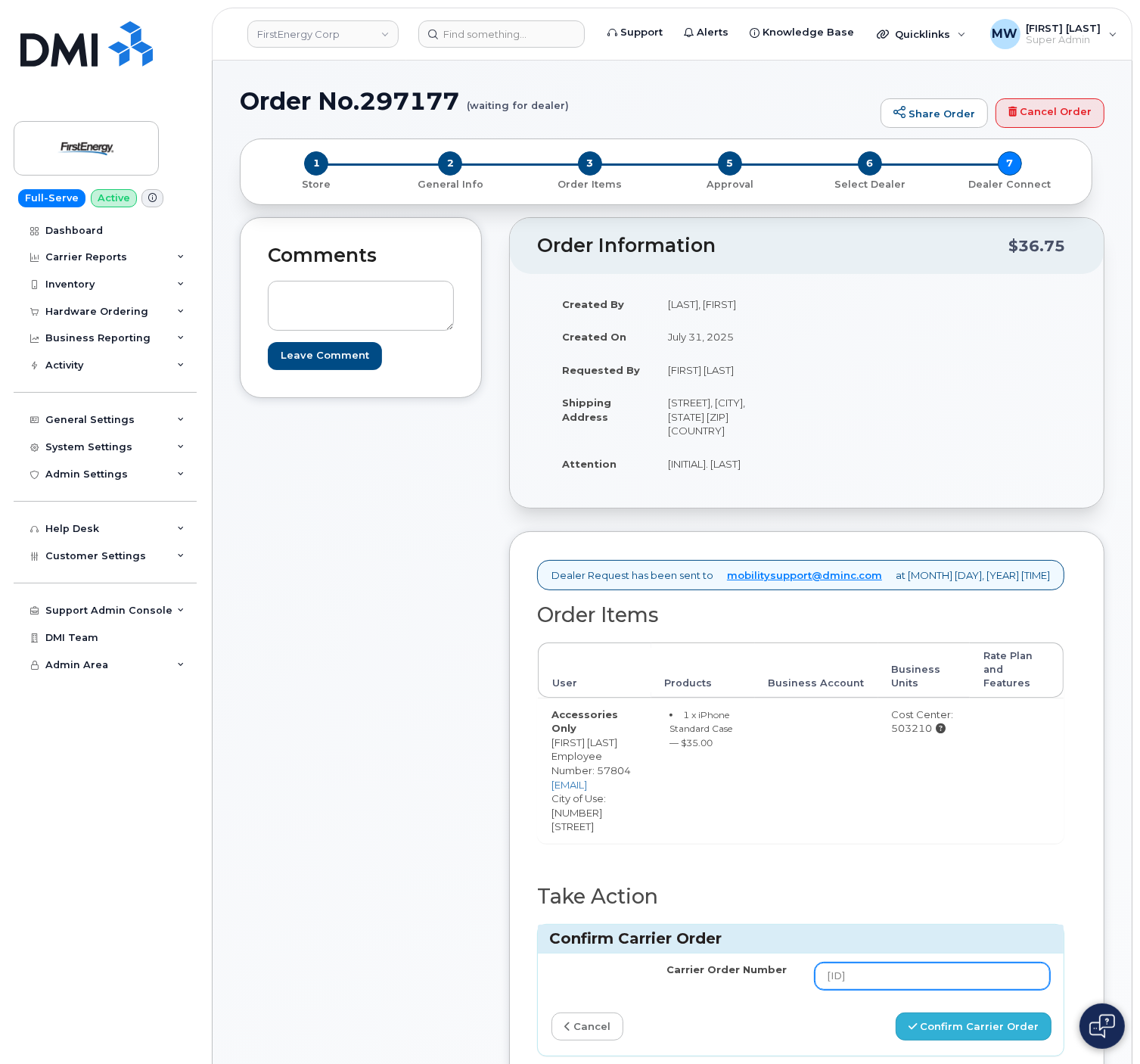 type on "MB3000585412582" 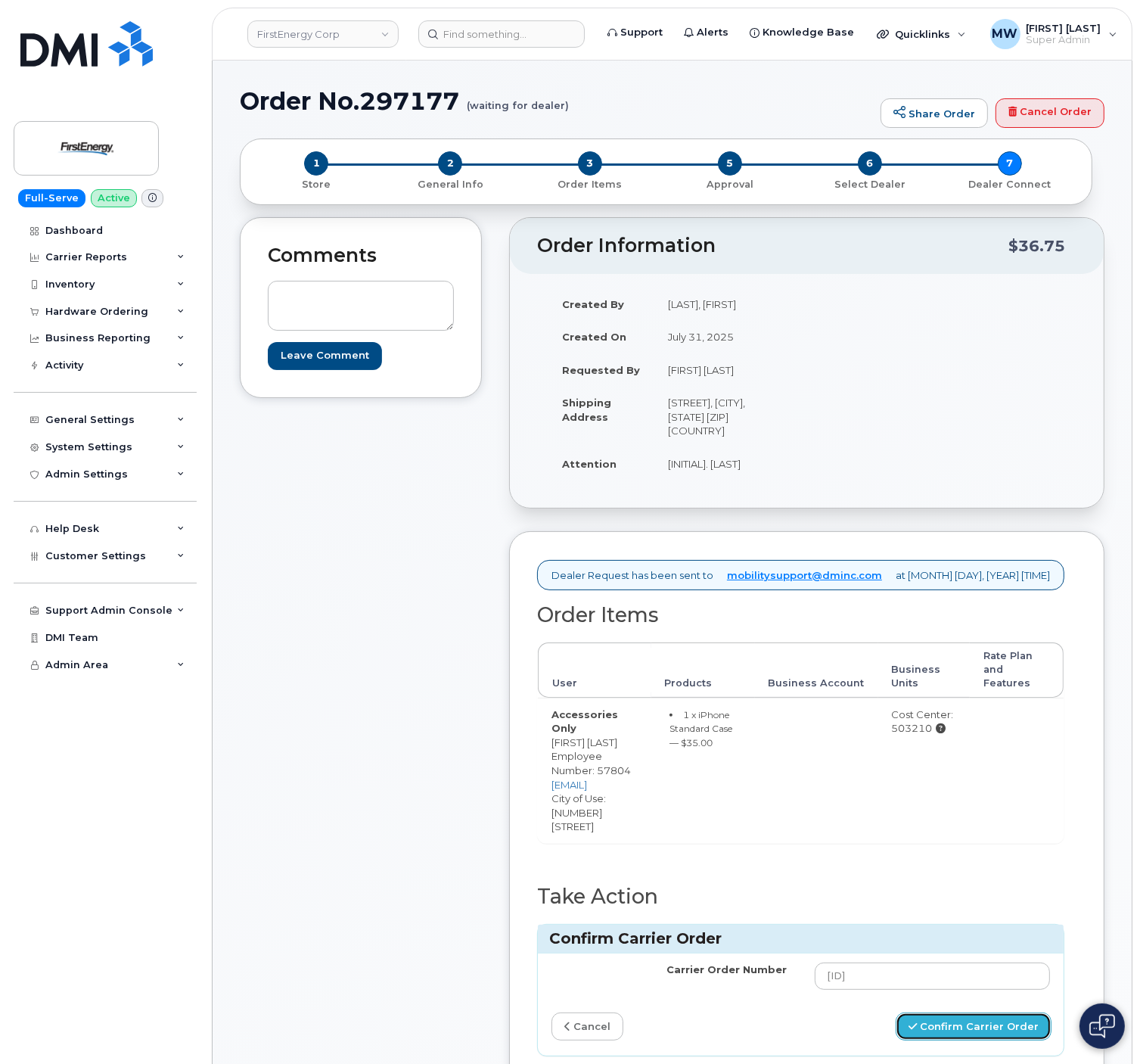 click on "Confirm Carrier Order" at bounding box center (974, 1026) 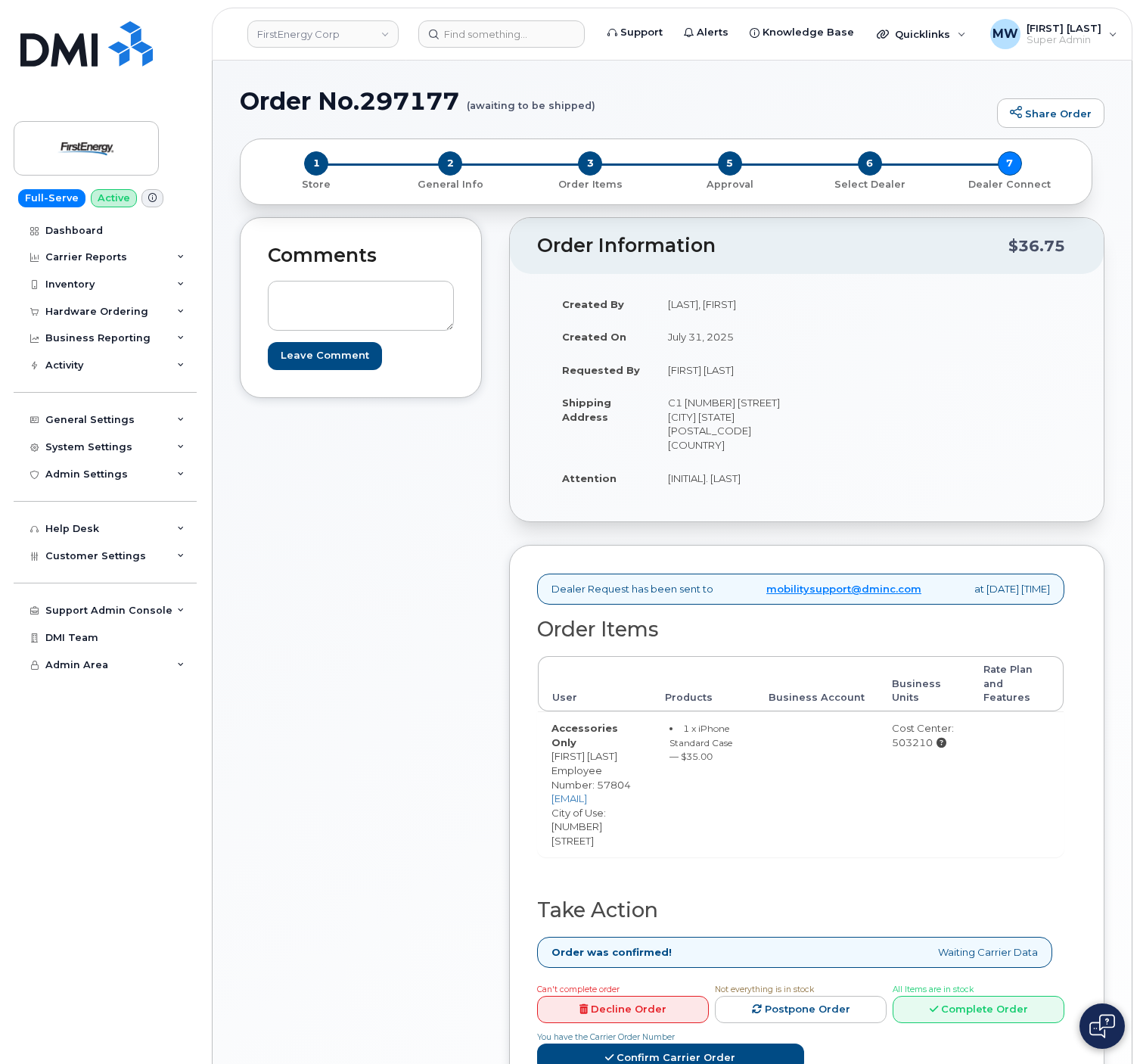 scroll, scrollTop: 0, scrollLeft: 0, axis: both 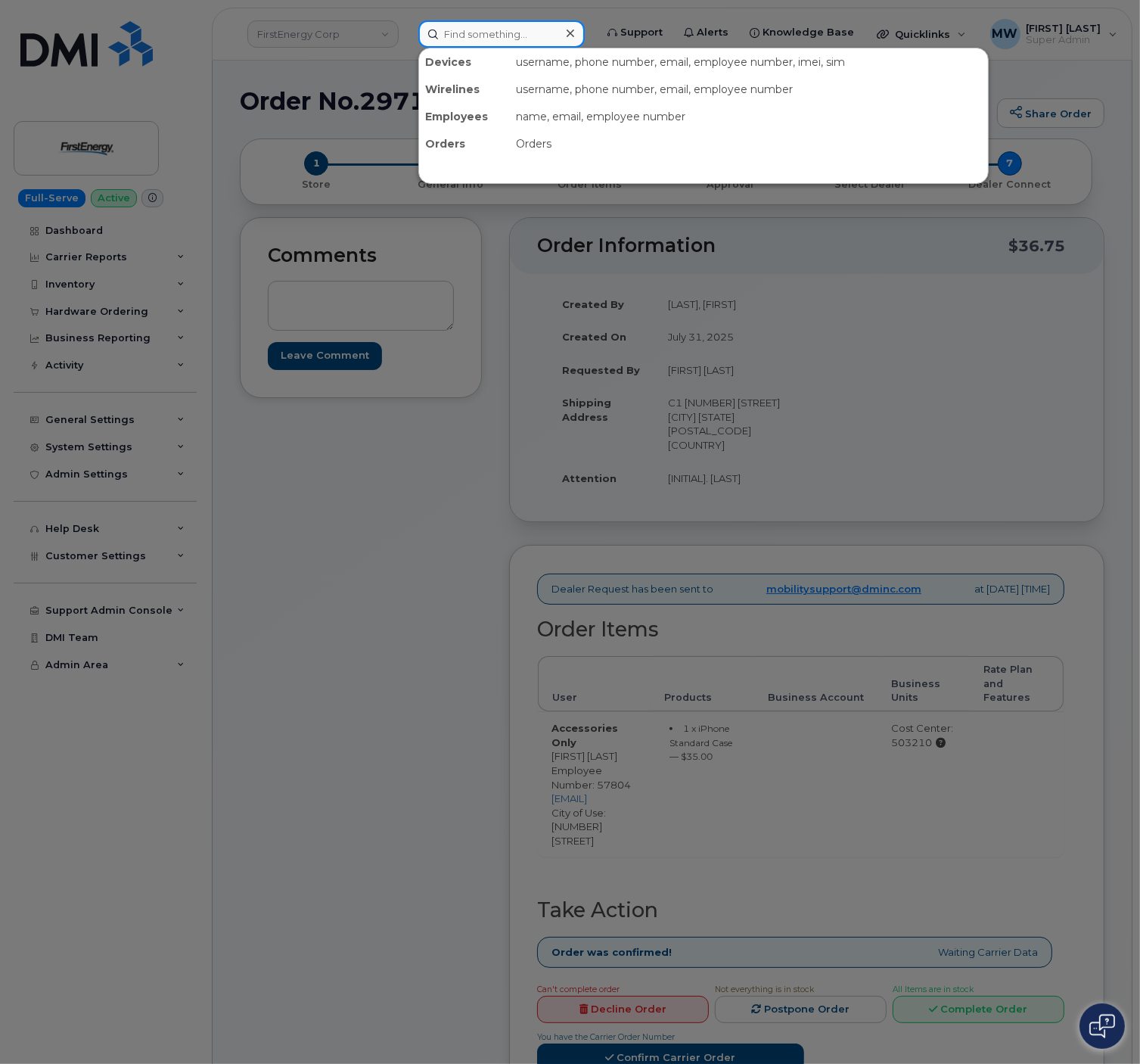 click at bounding box center [502, 34] 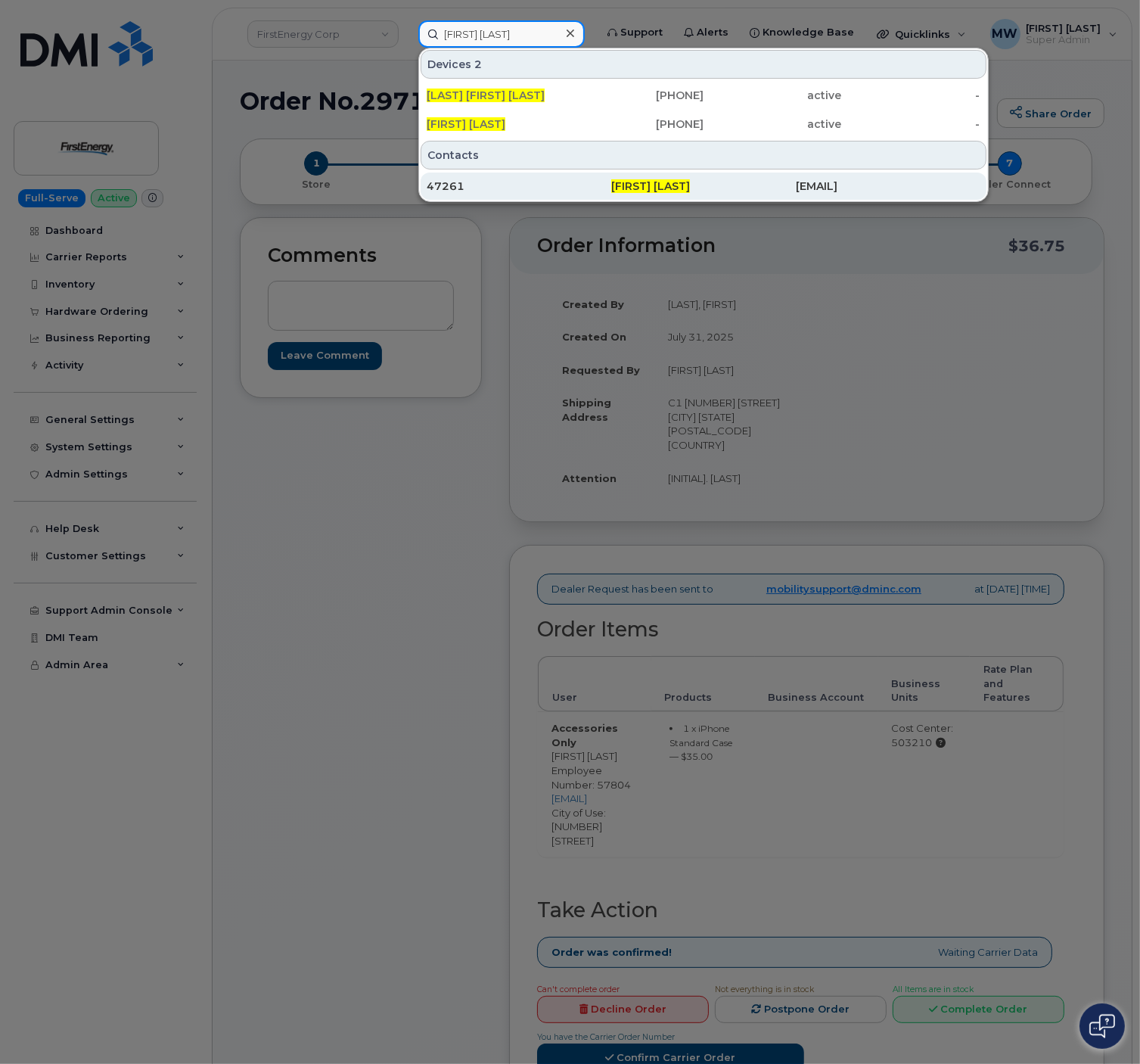 type on "Vincent I Parzanese" 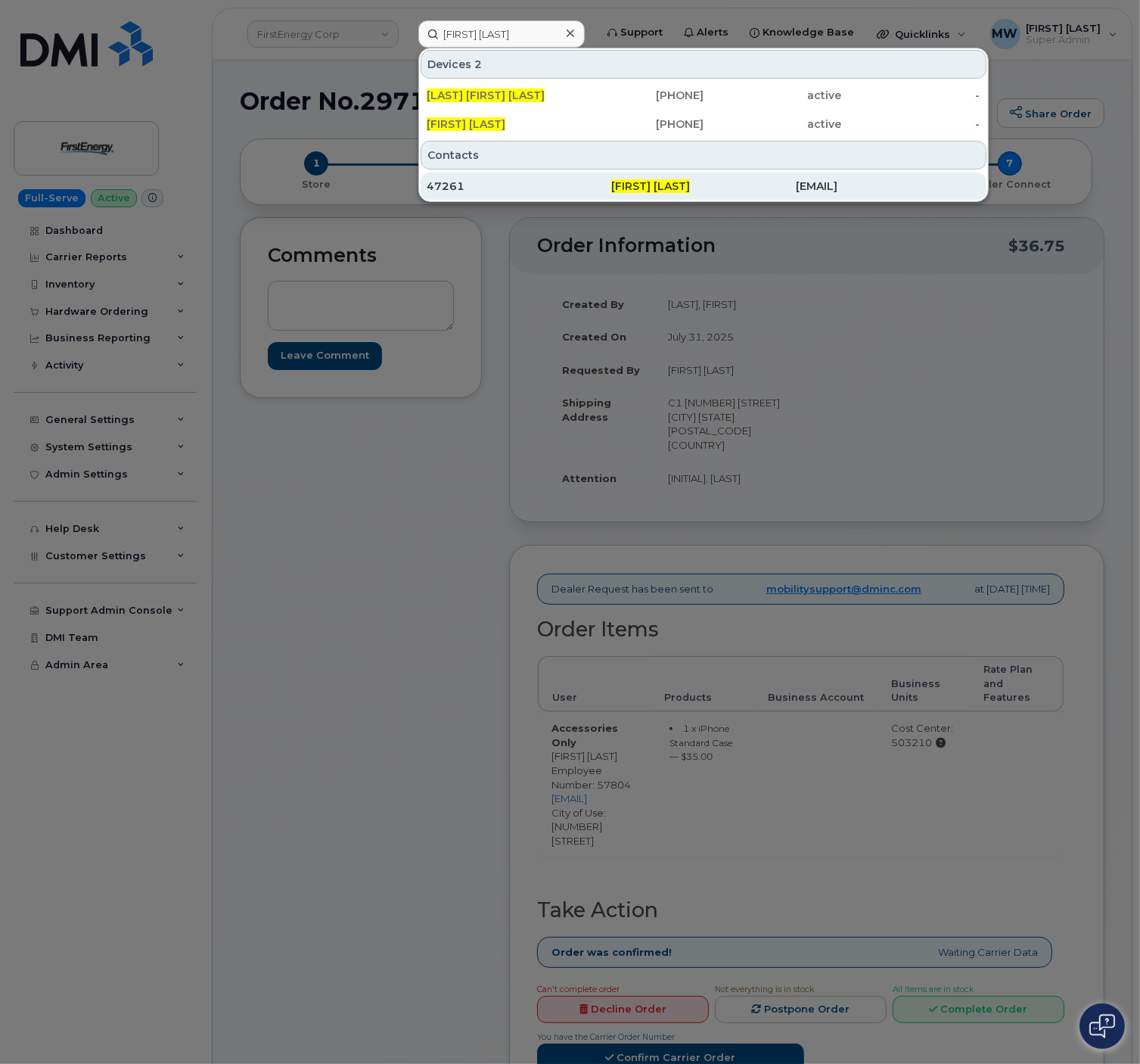 click on "Vincent I Parzanese" at bounding box center (651, 186) 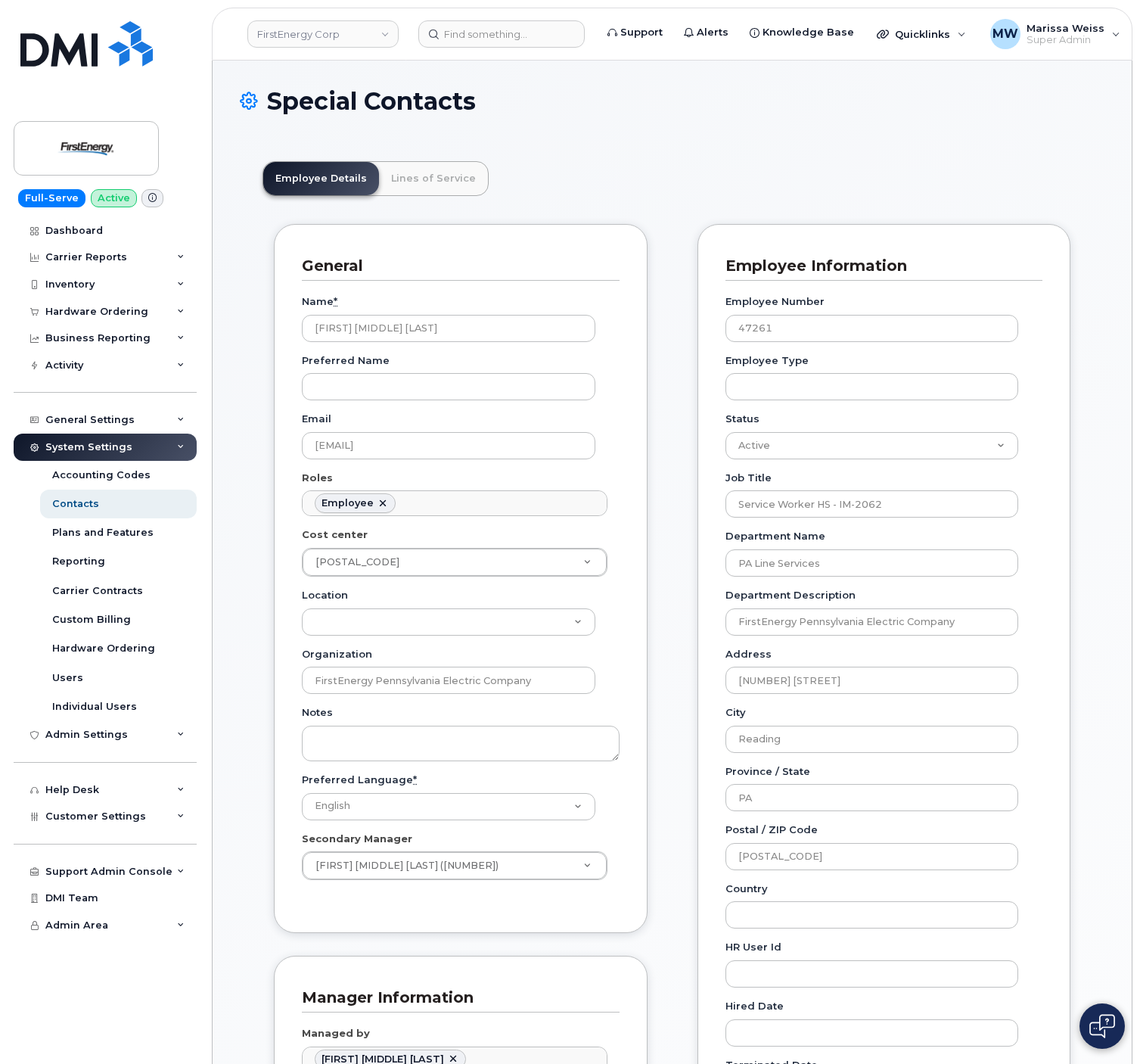 scroll, scrollTop: 0, scrollLeft: 0, axis: both 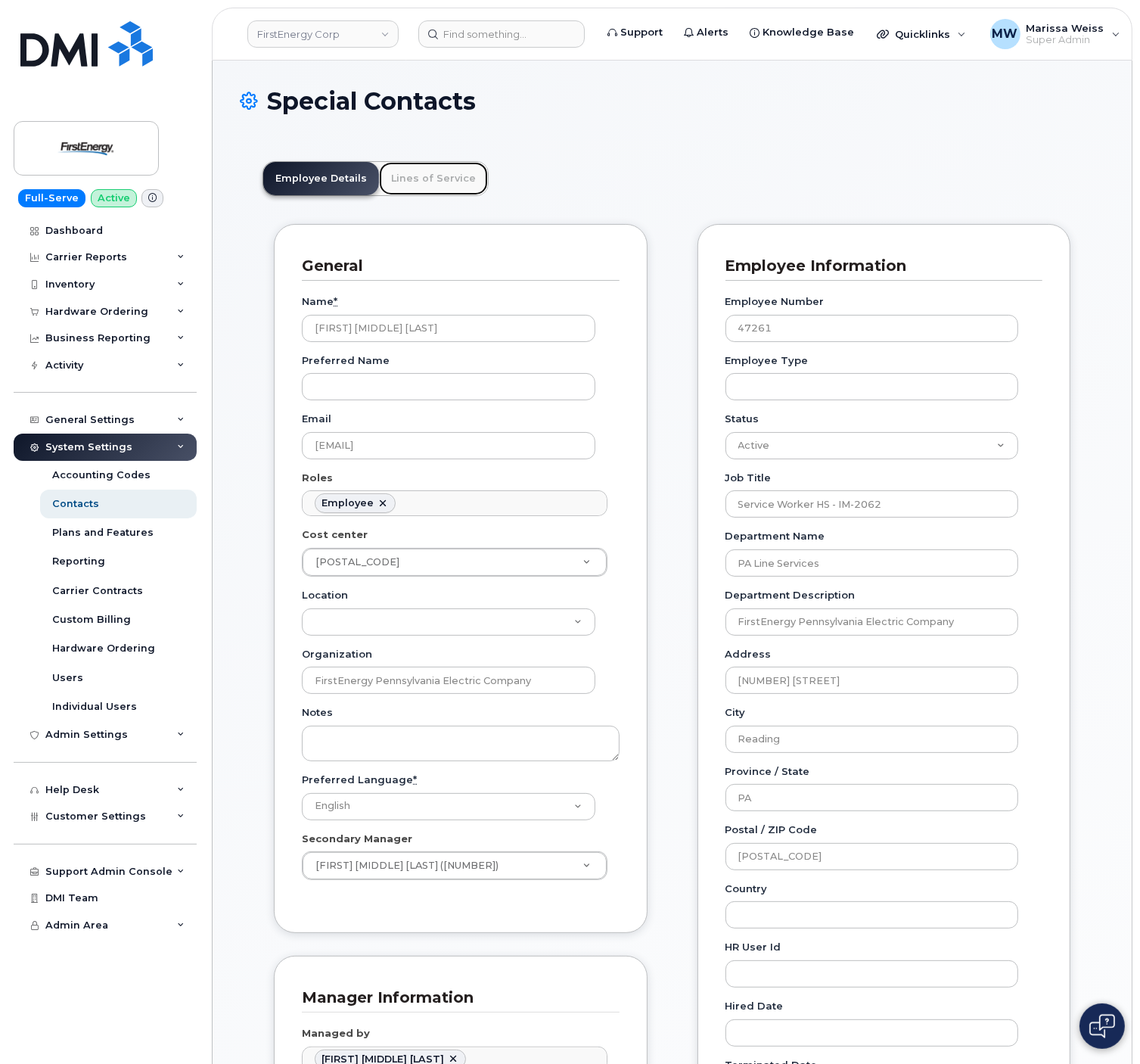 click on "Lines of Service" at bounding box center (433, 179) 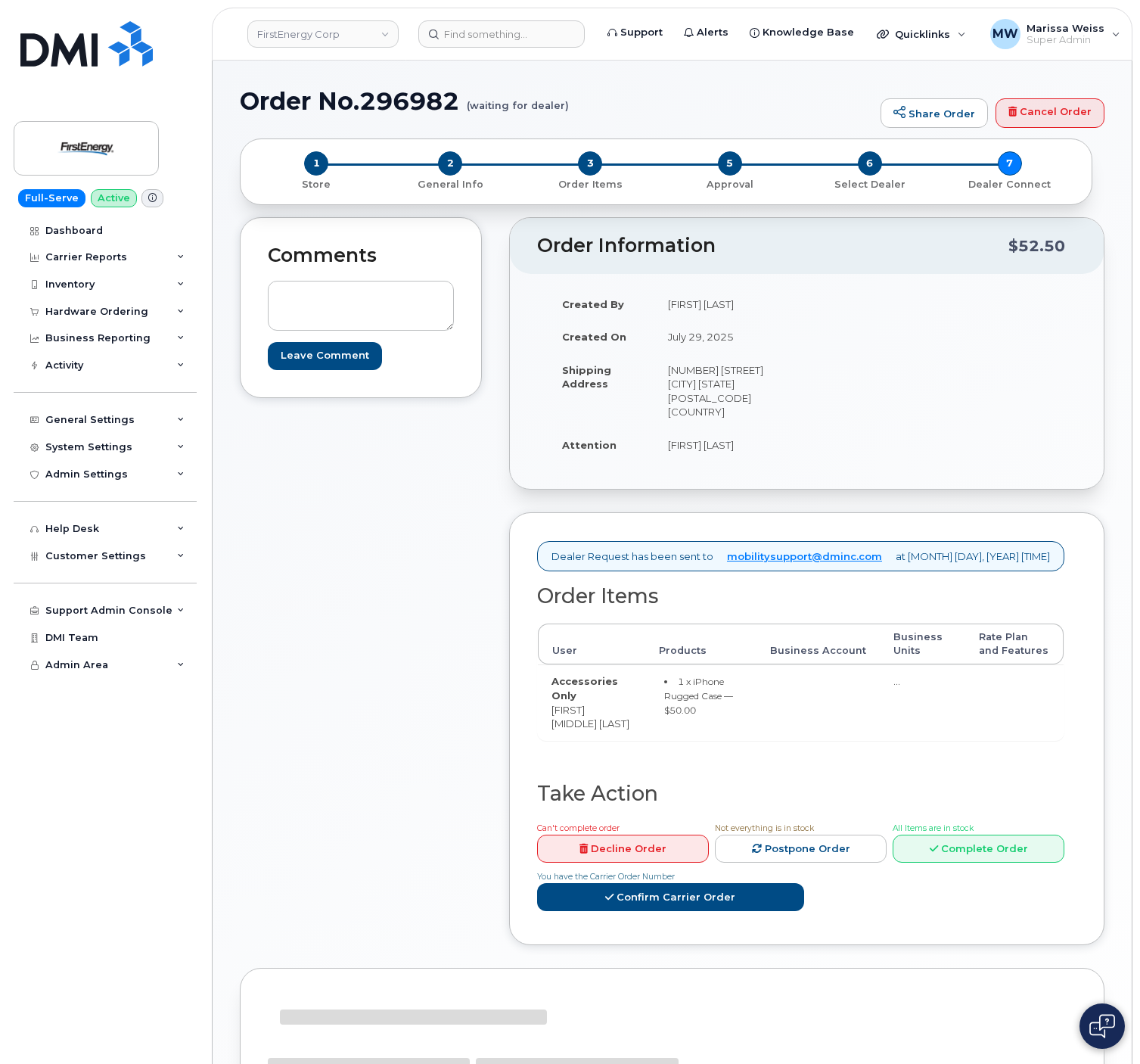 scroll, scrollTop: 0, scrollLeft: 0, axis: both 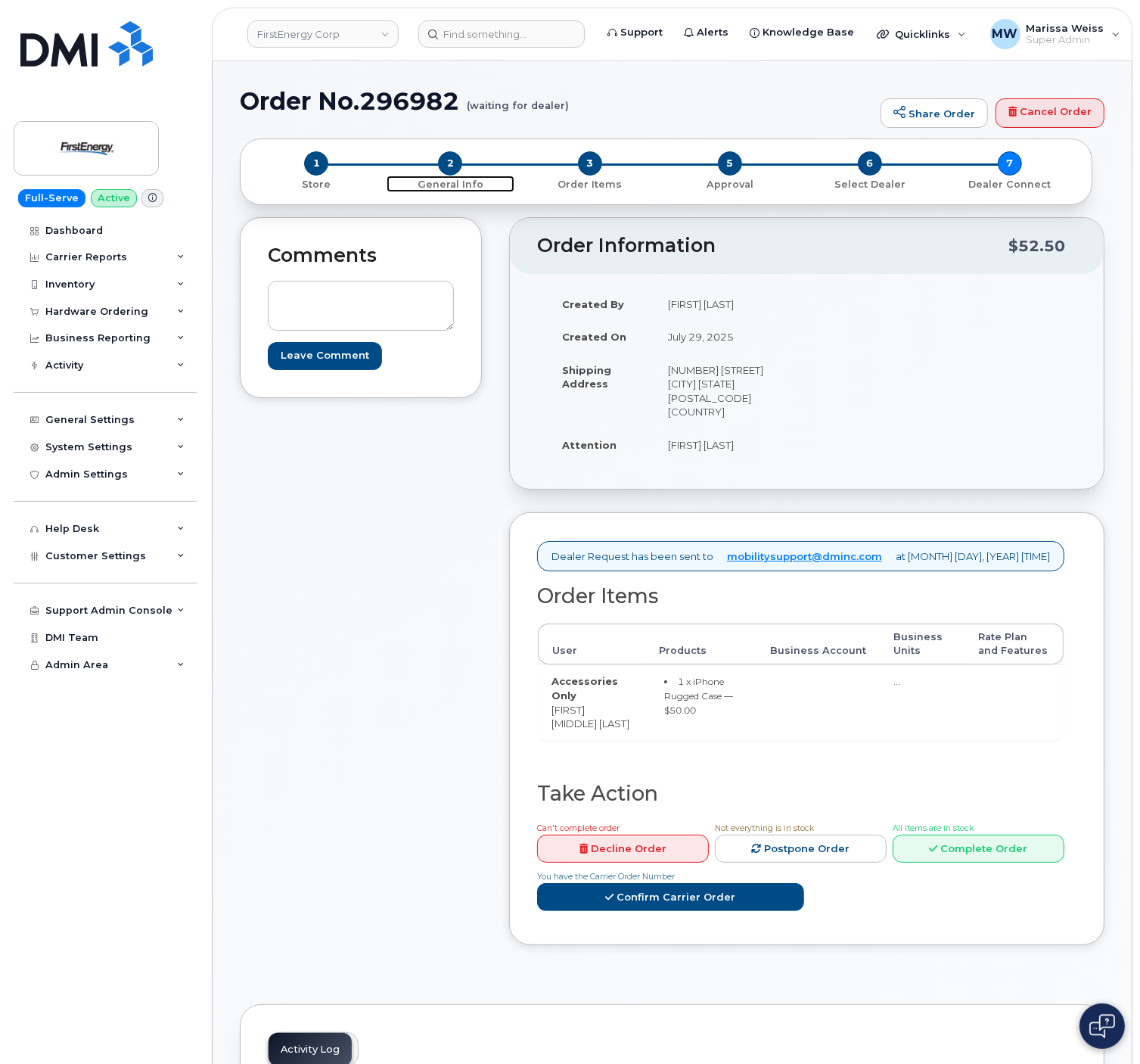 click on "2" at bounding box center (450, 163) 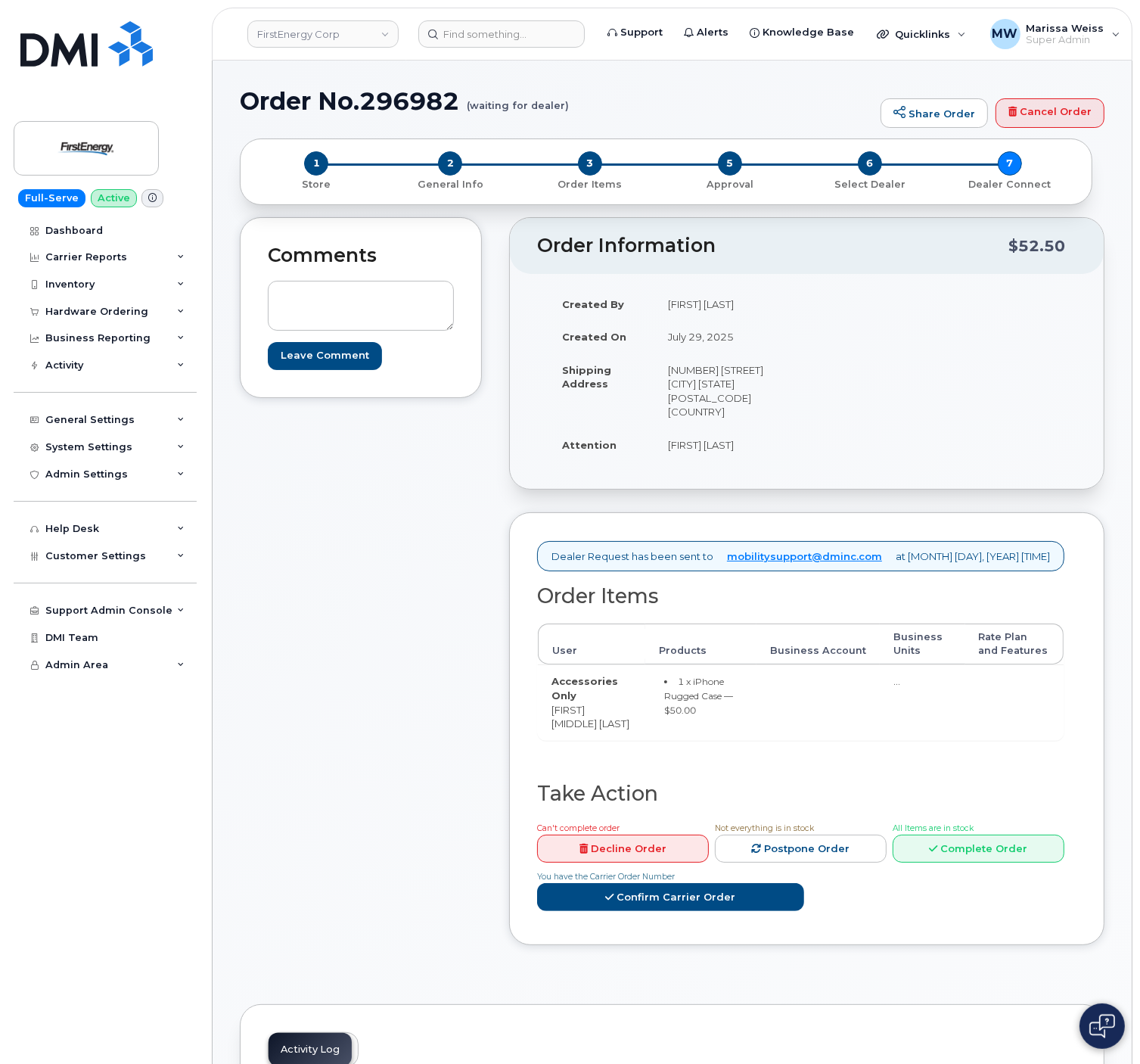 click on "2
General Info" at bounding box center [450, 171] 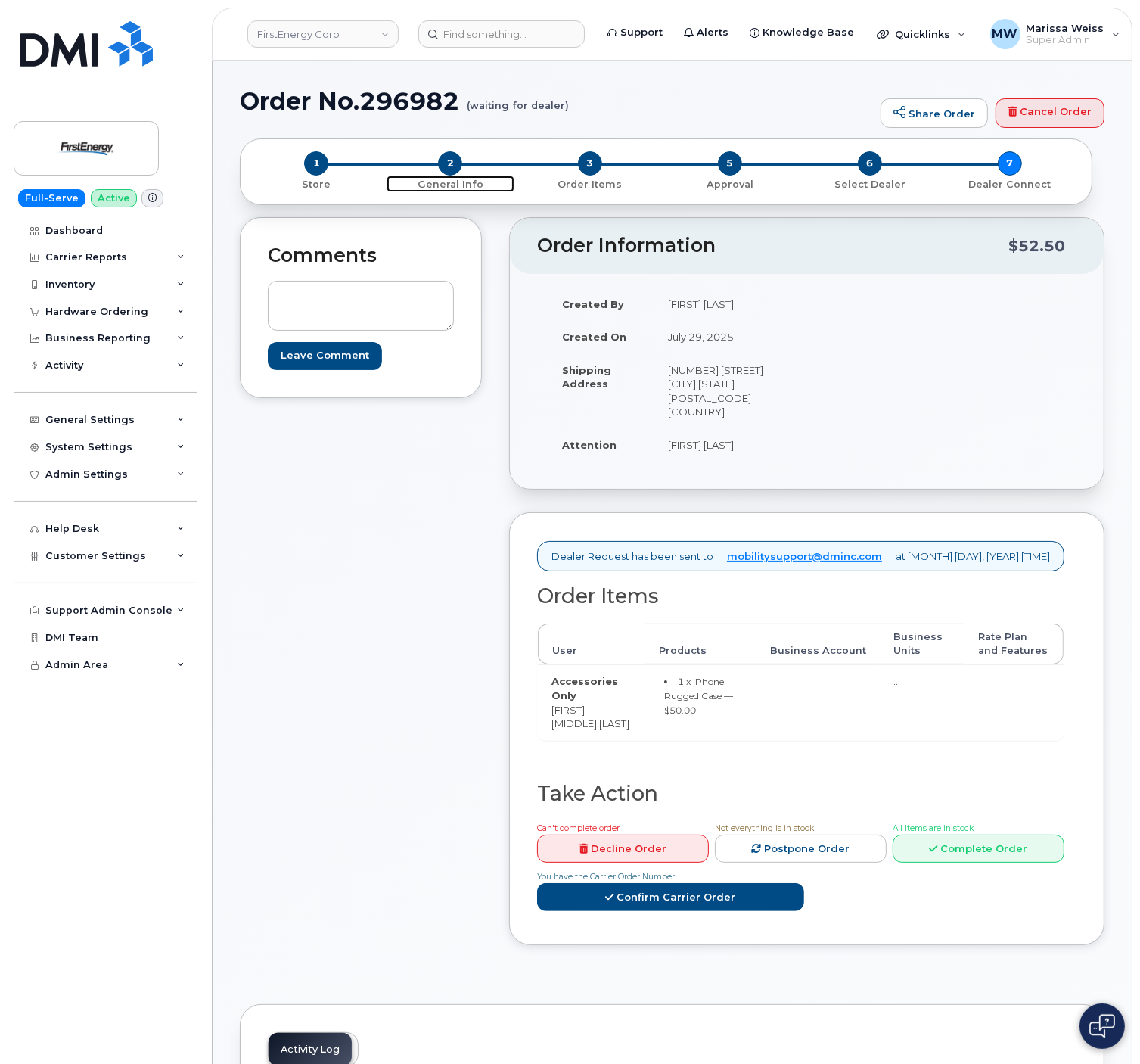 click on "2" at bounding box center [450, 163] 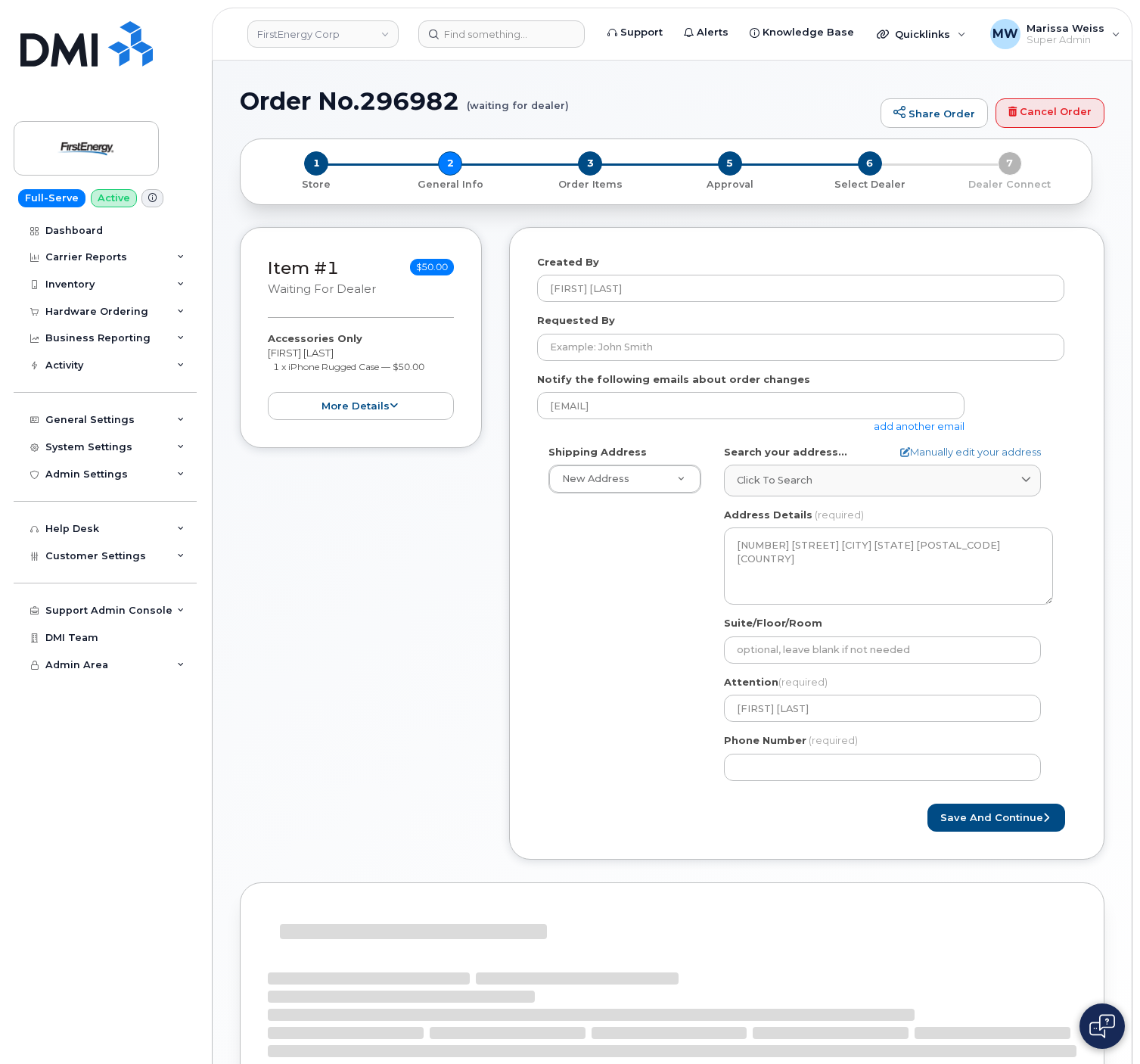 select 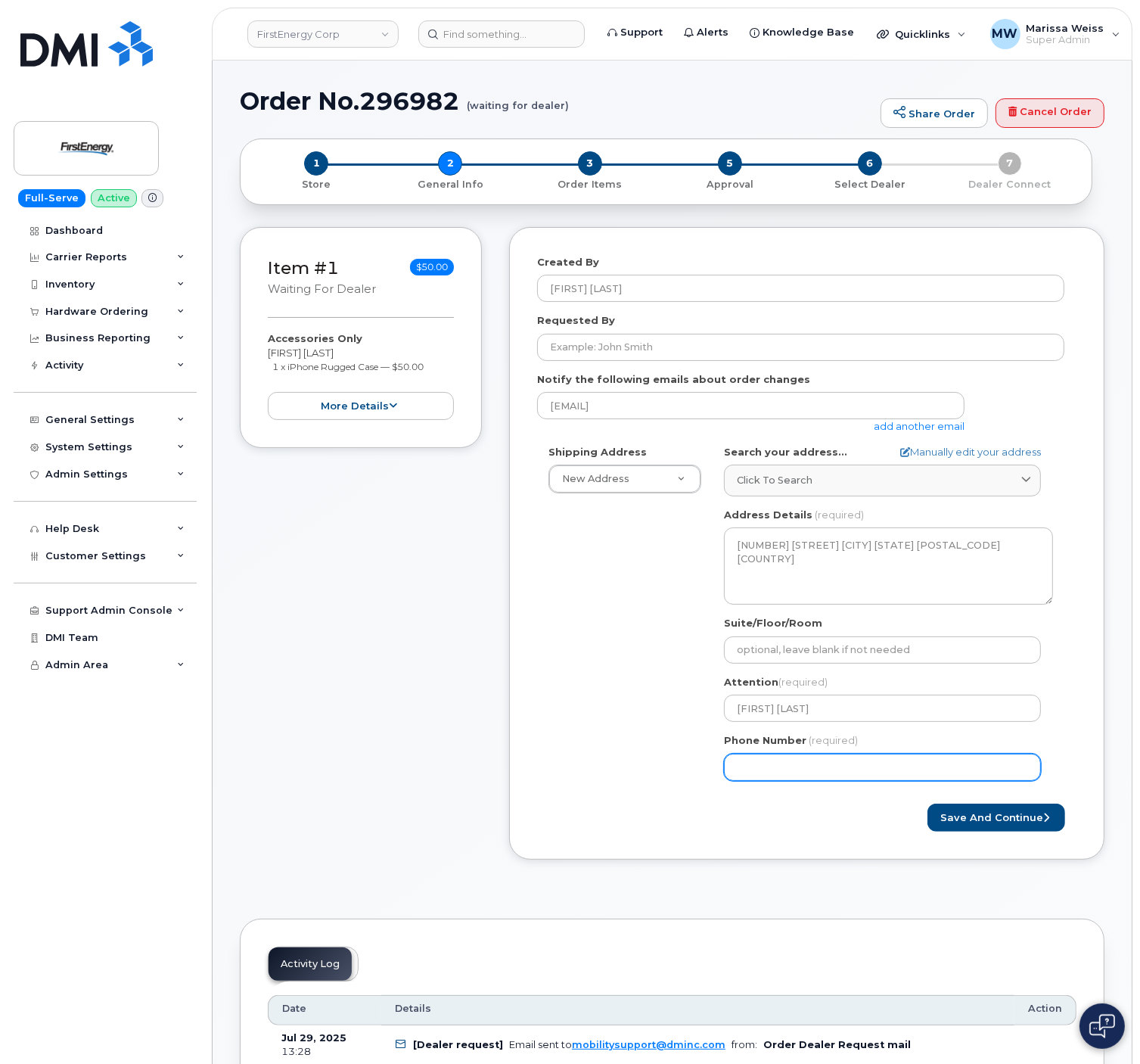 click on "[PHONE]" at bounding box center (882, 767) 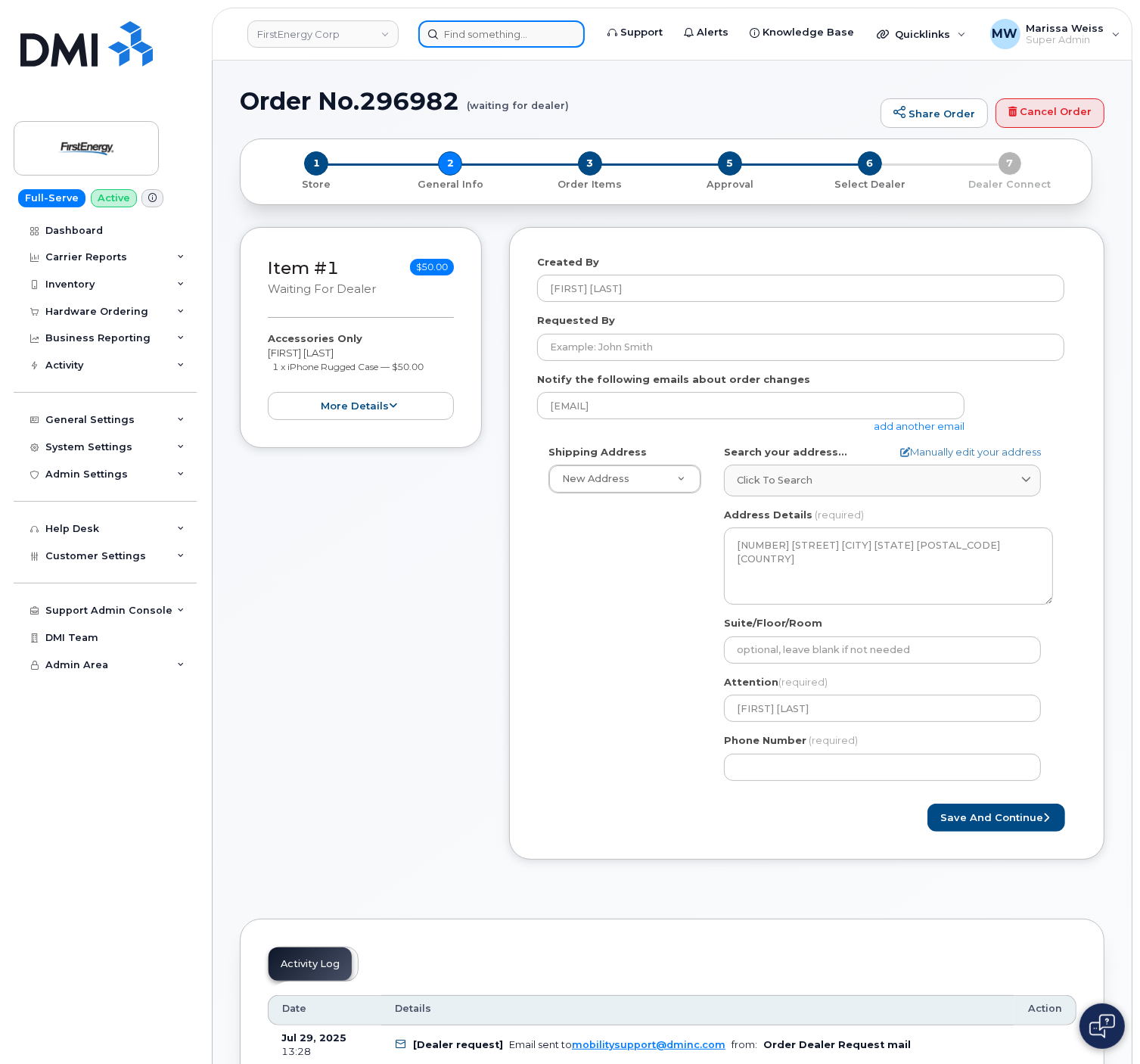 click at bounding box center (502, 34) 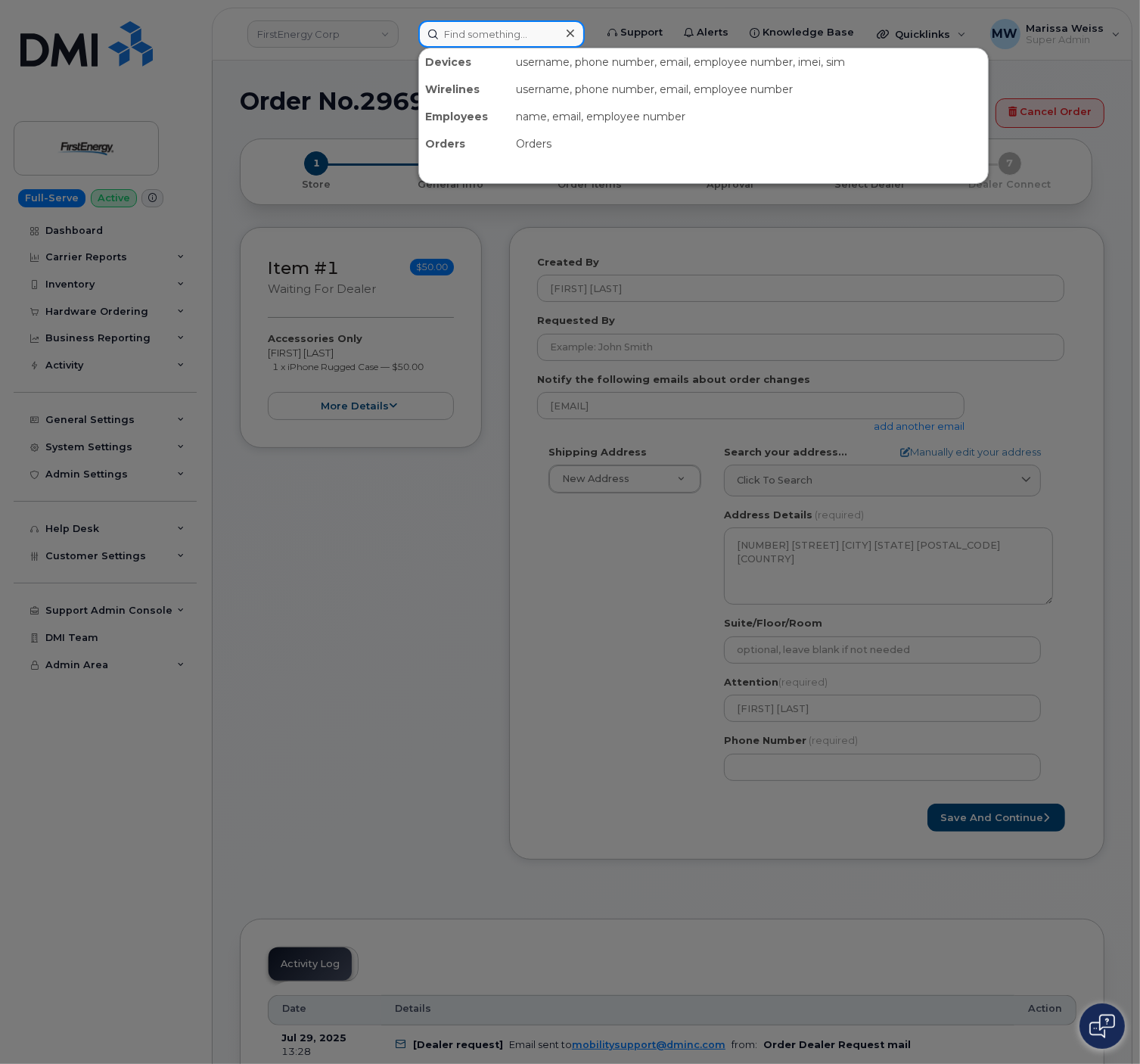 paste on "[PHONE]" 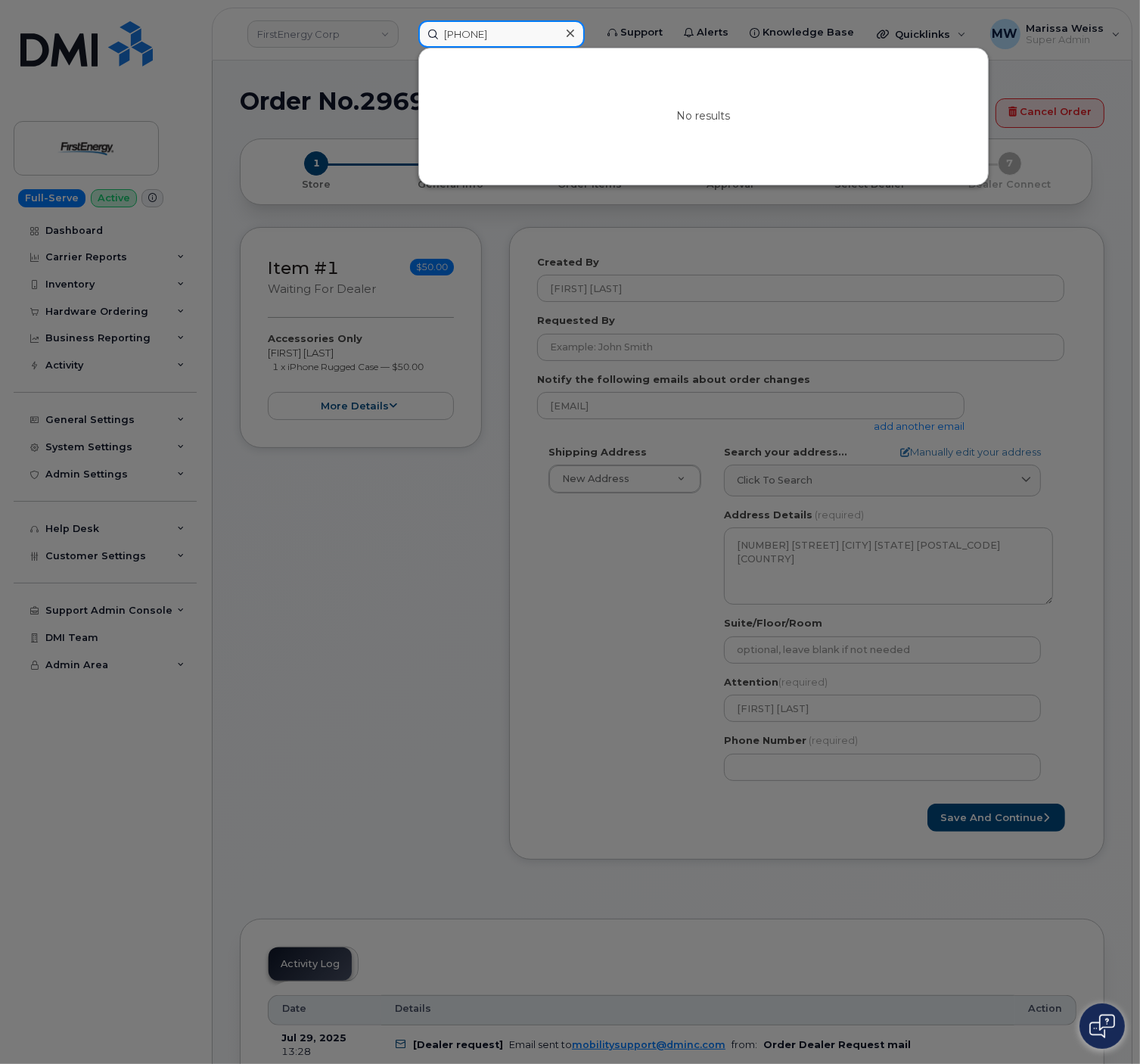 type on "[PHONE]" 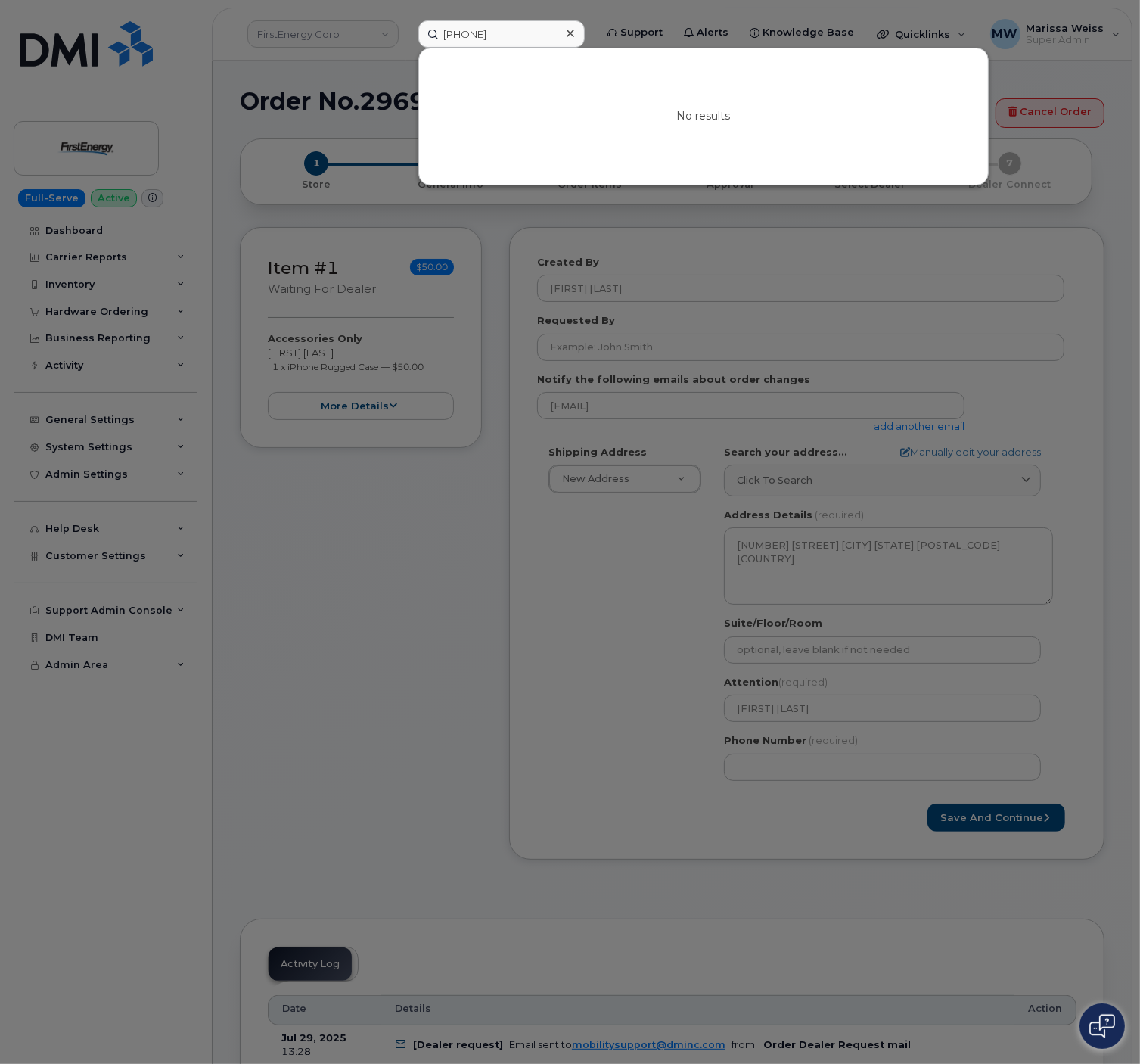 click 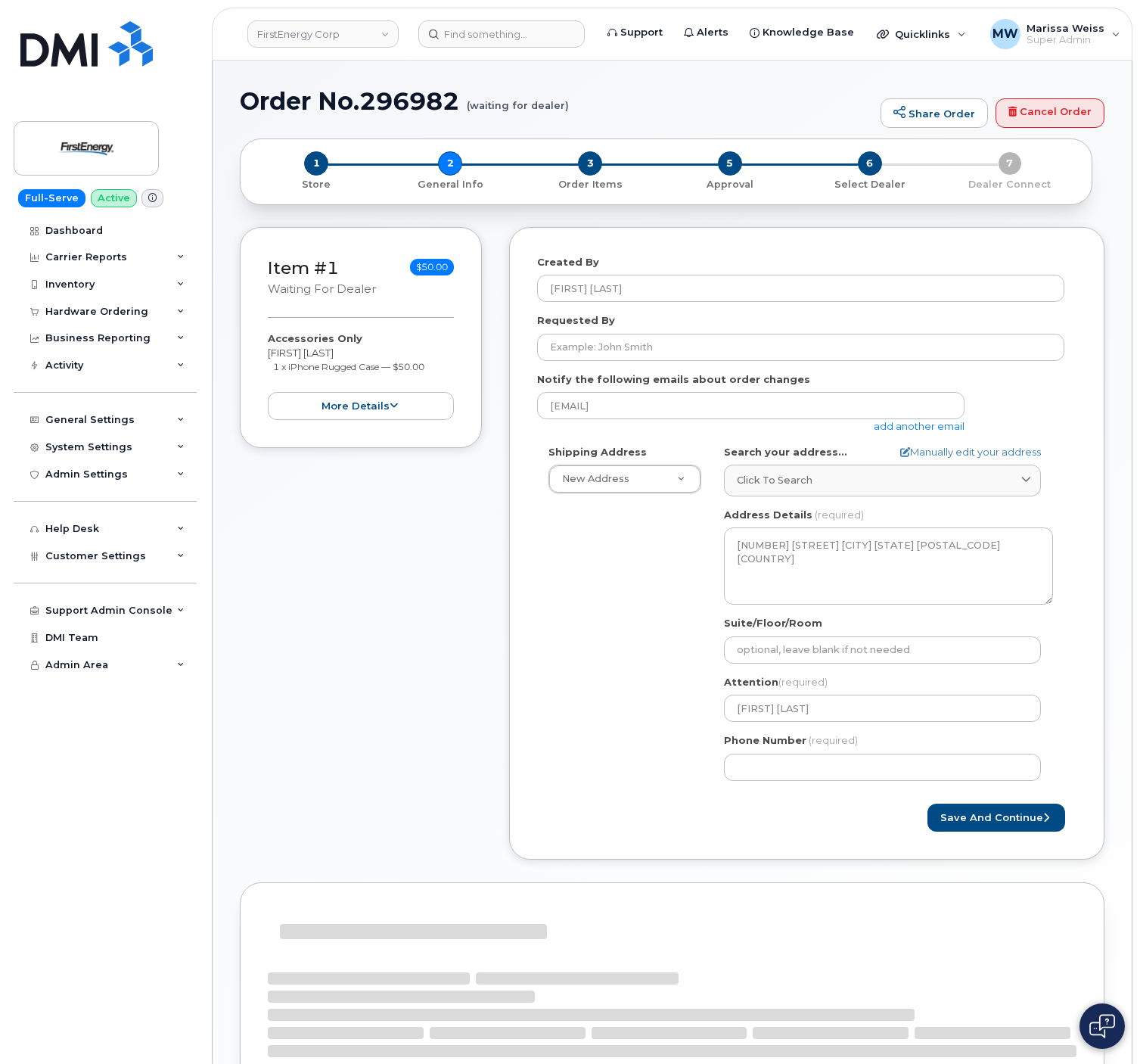 select 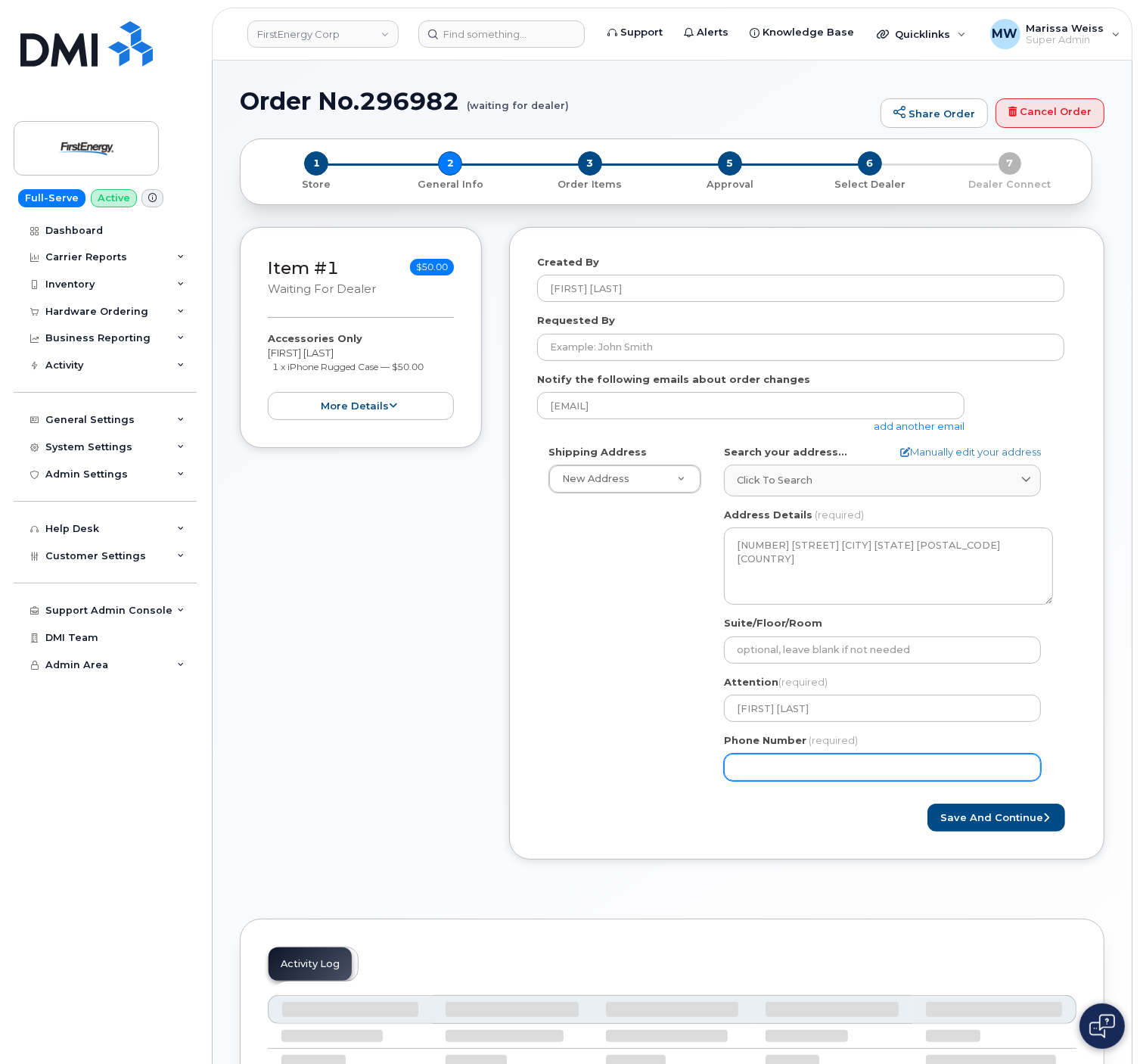 click on "[PHONE]" at bounding box center (882, 767) 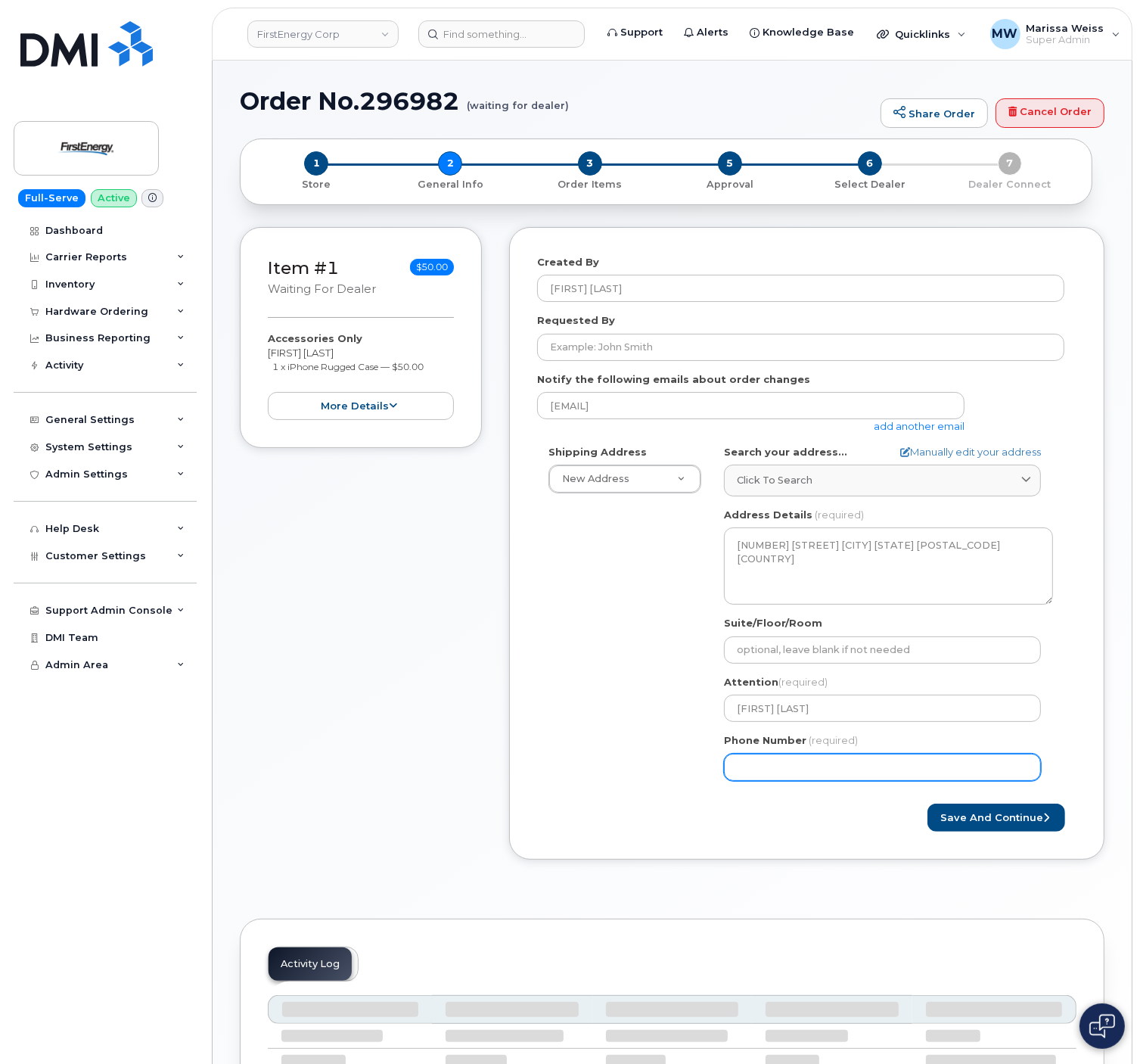 click on "7172227247" at bounding box center (882, 767) 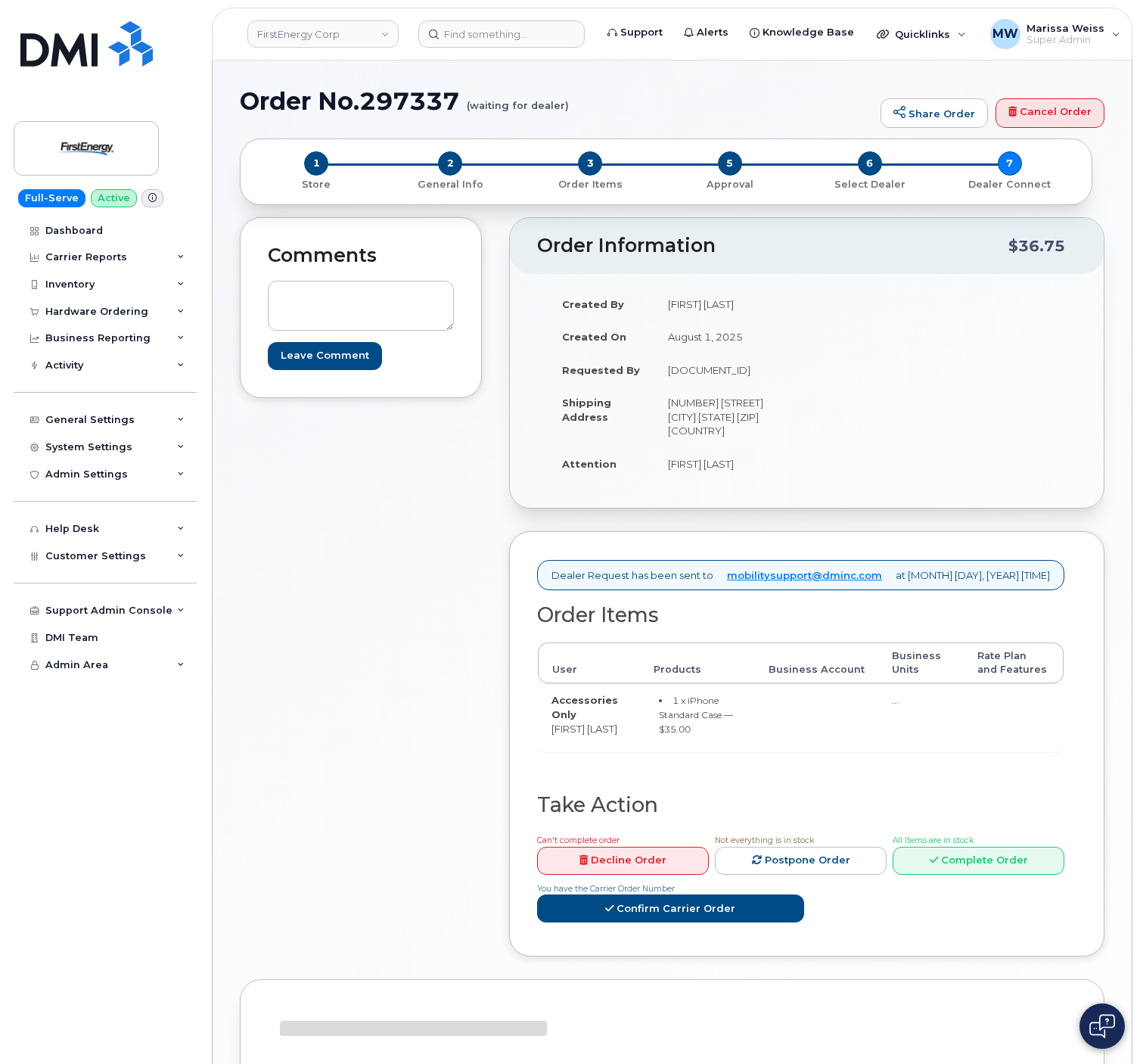 scroll, scrollTop: 0, scrollLeft: 0, axis: both 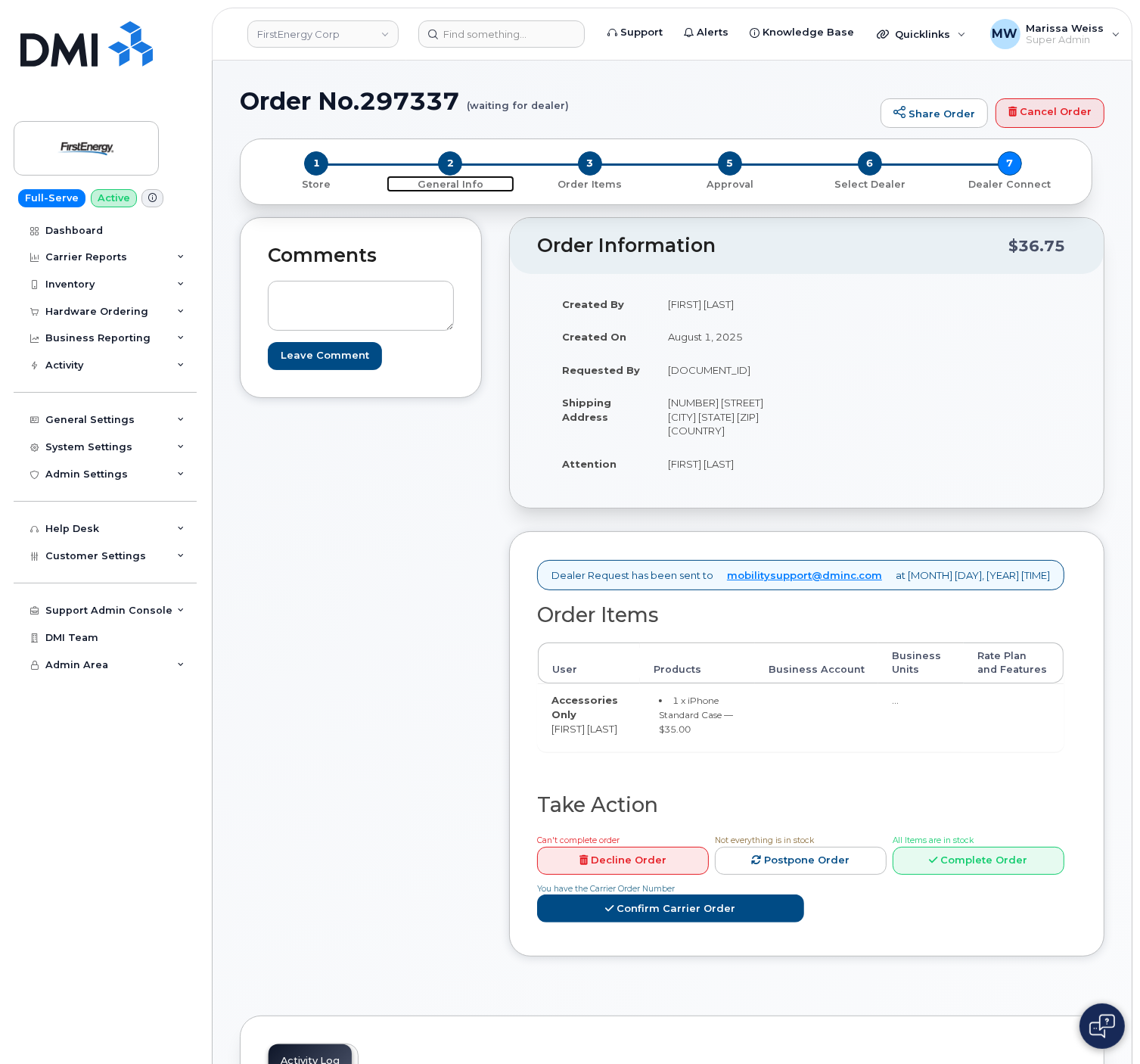 click on "2" at bounding box center (450, 163) 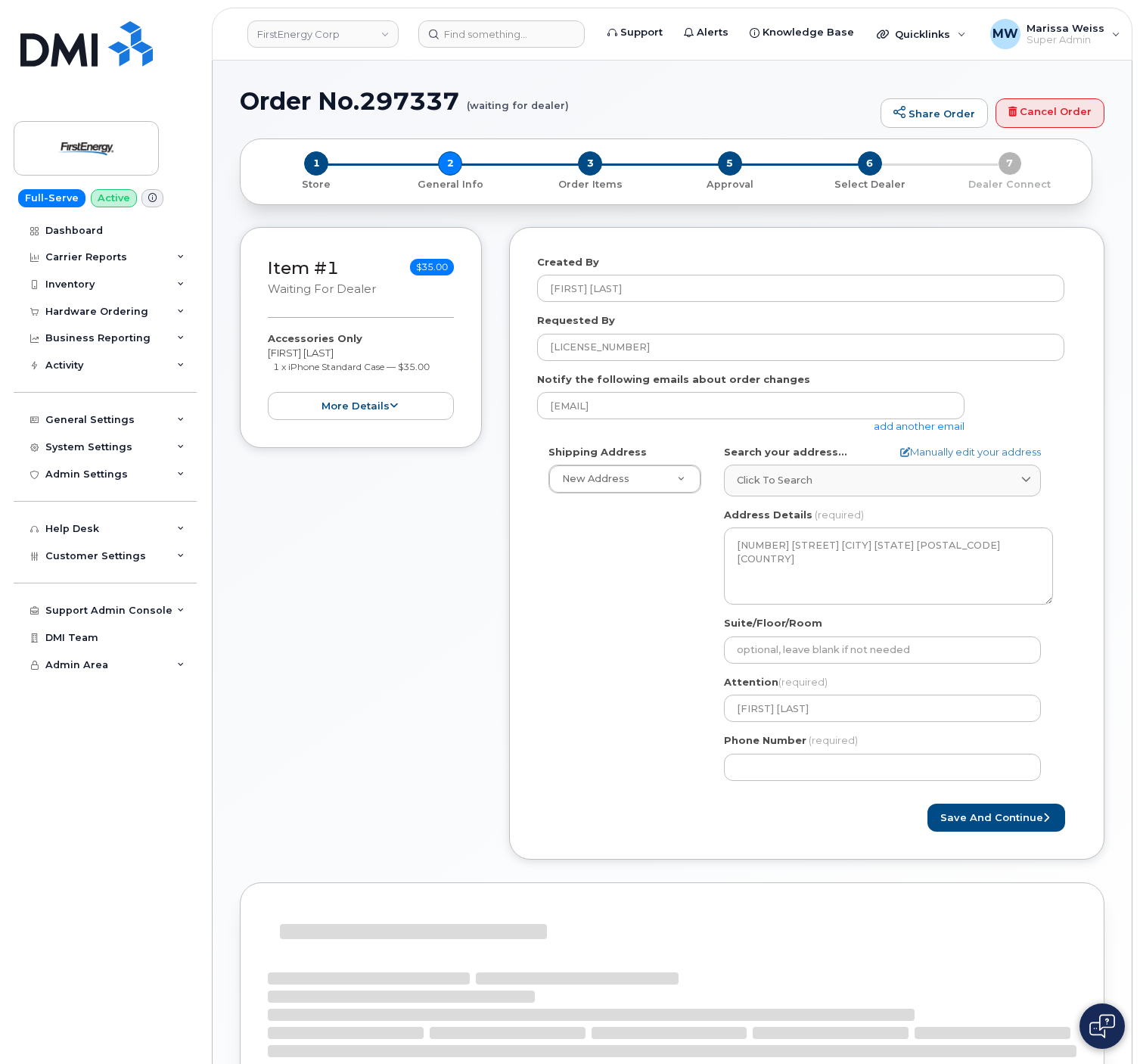 select 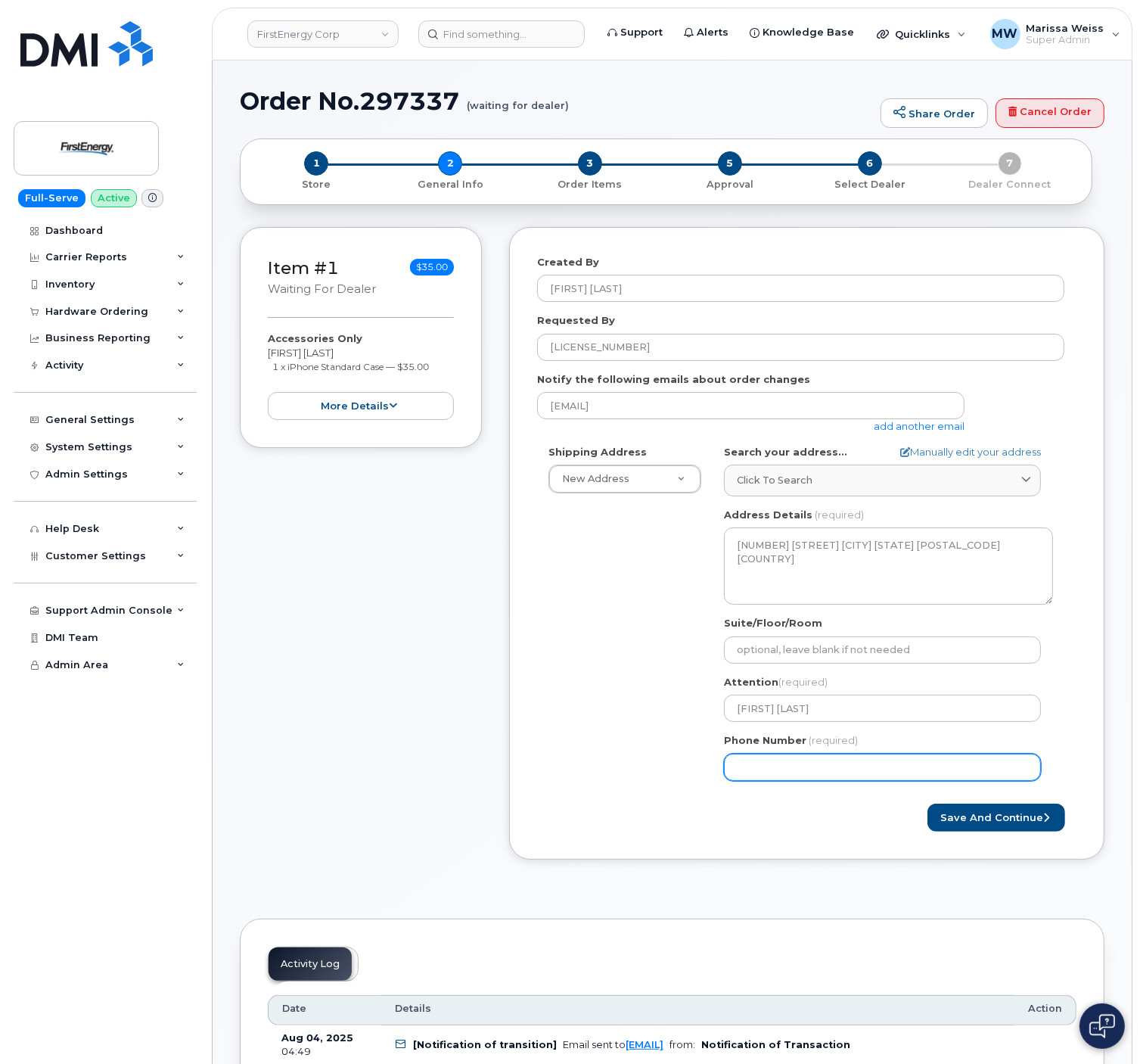 click on "7249535001" at bounding box center [882, 767] 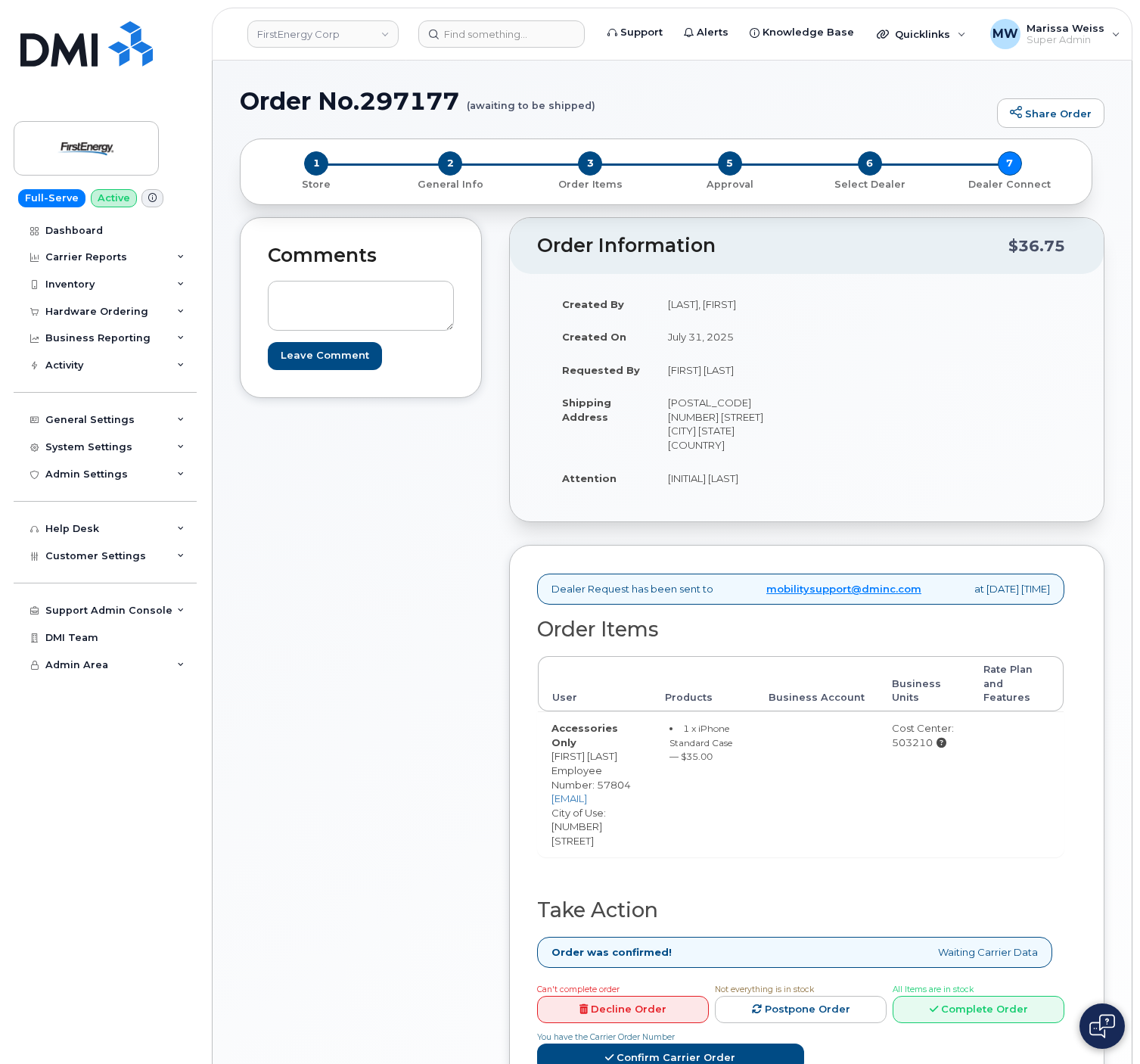scroll, scrollTop: 0, scrollLeft: 0, axis: both 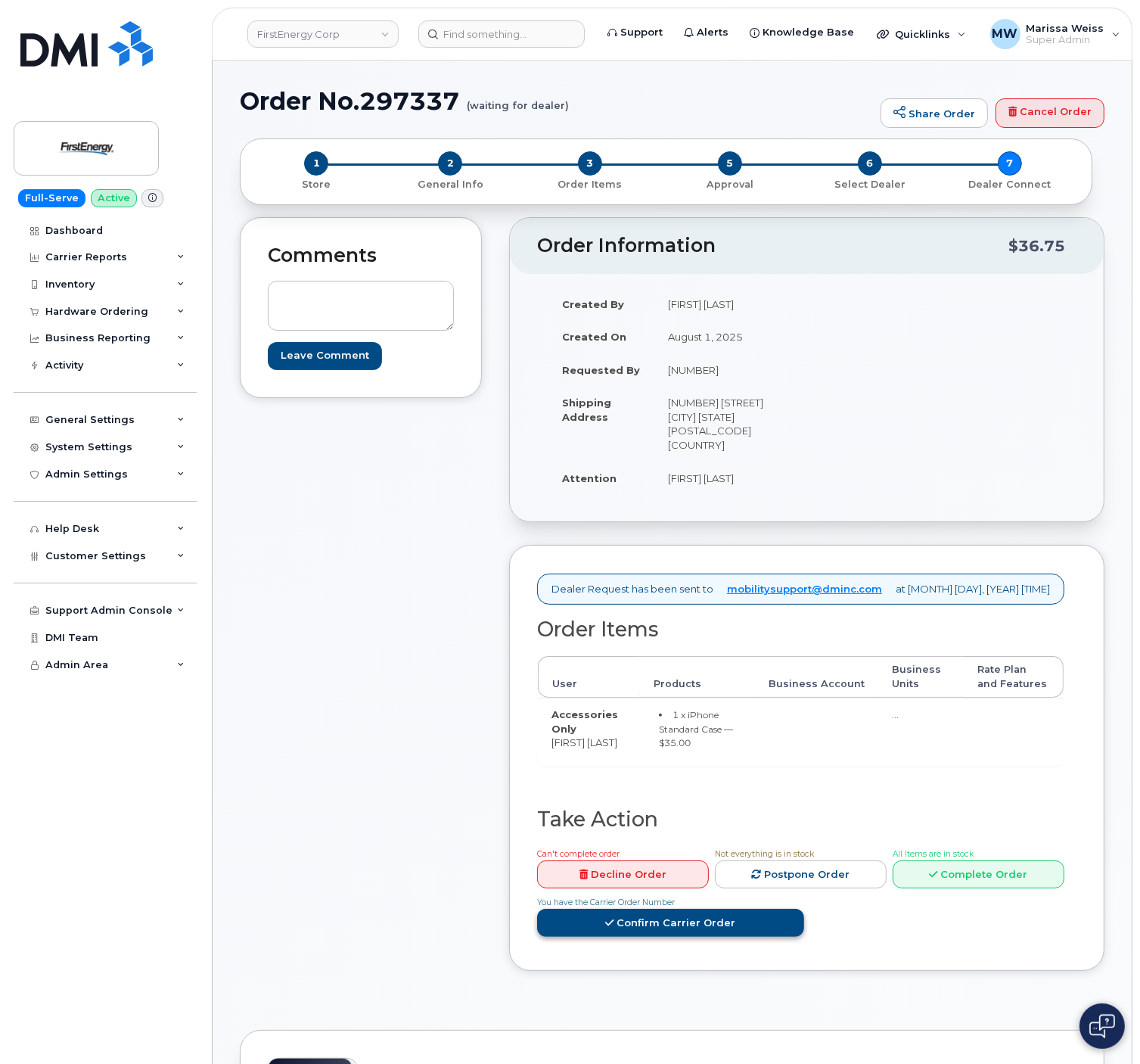click on "Confirm Carrier Order" at bounding box center [670, 922] 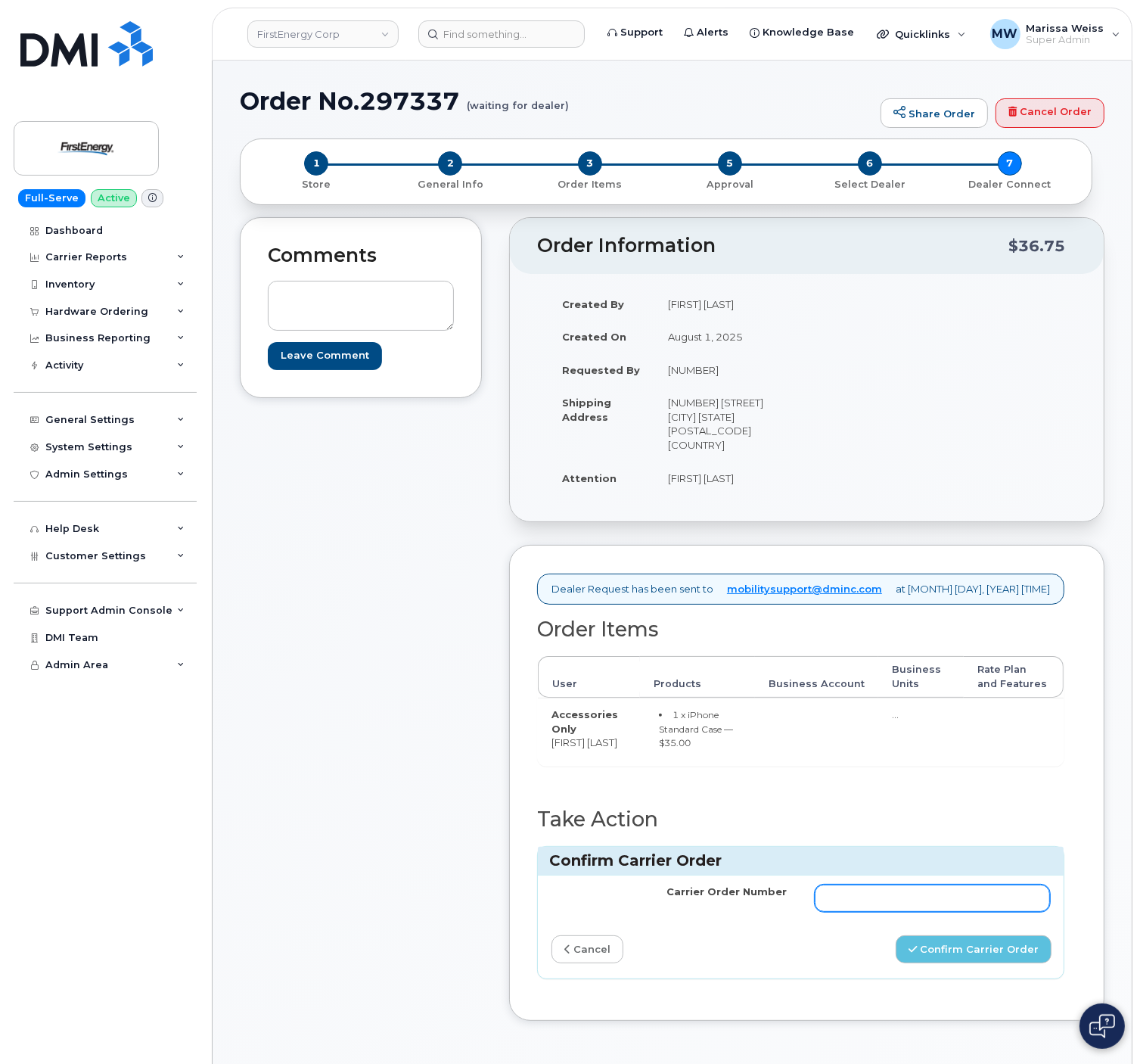 click on "Carrier Order Number" at bounding box center [933, 898] 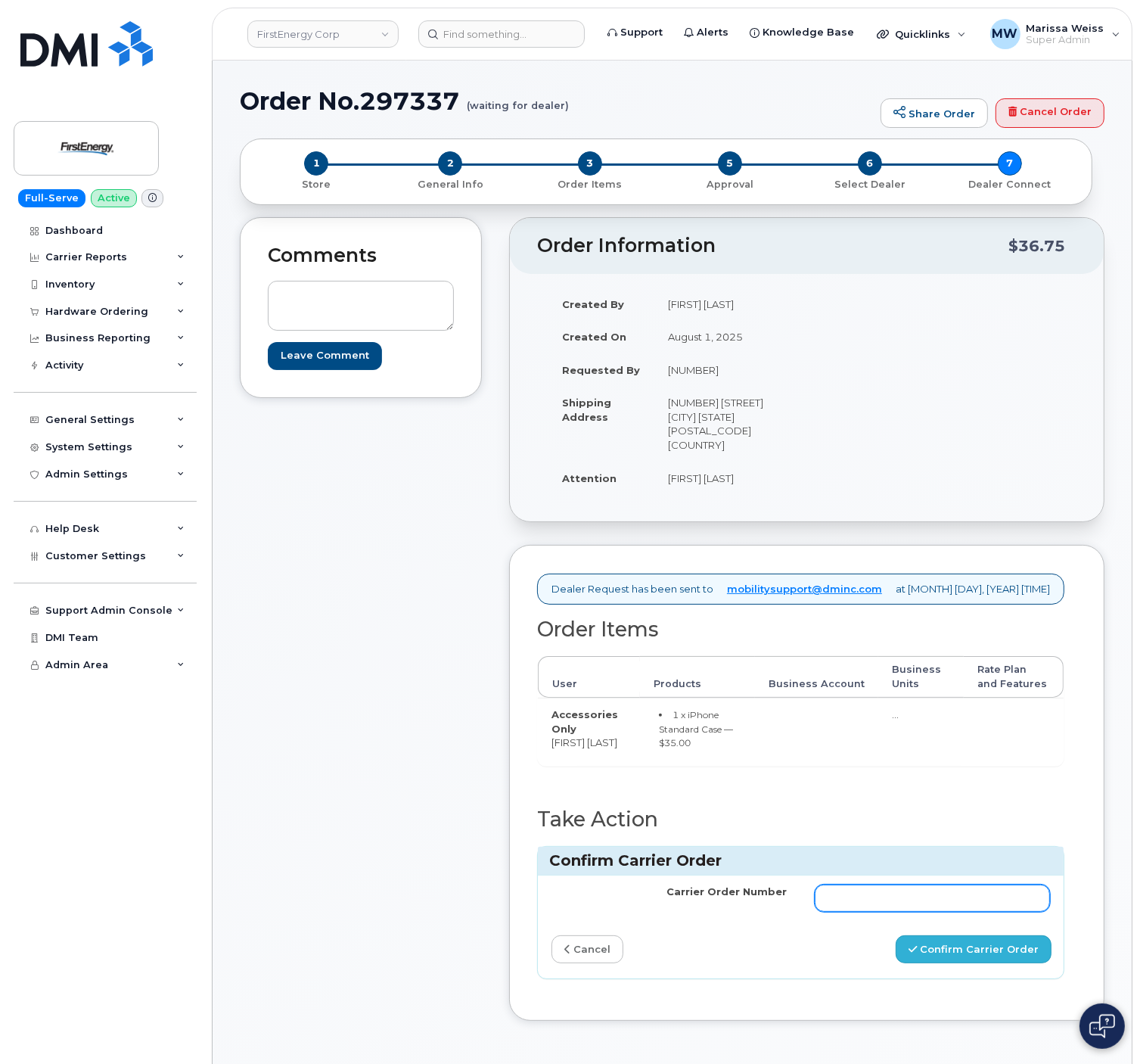 paste on "[NUMBER]" 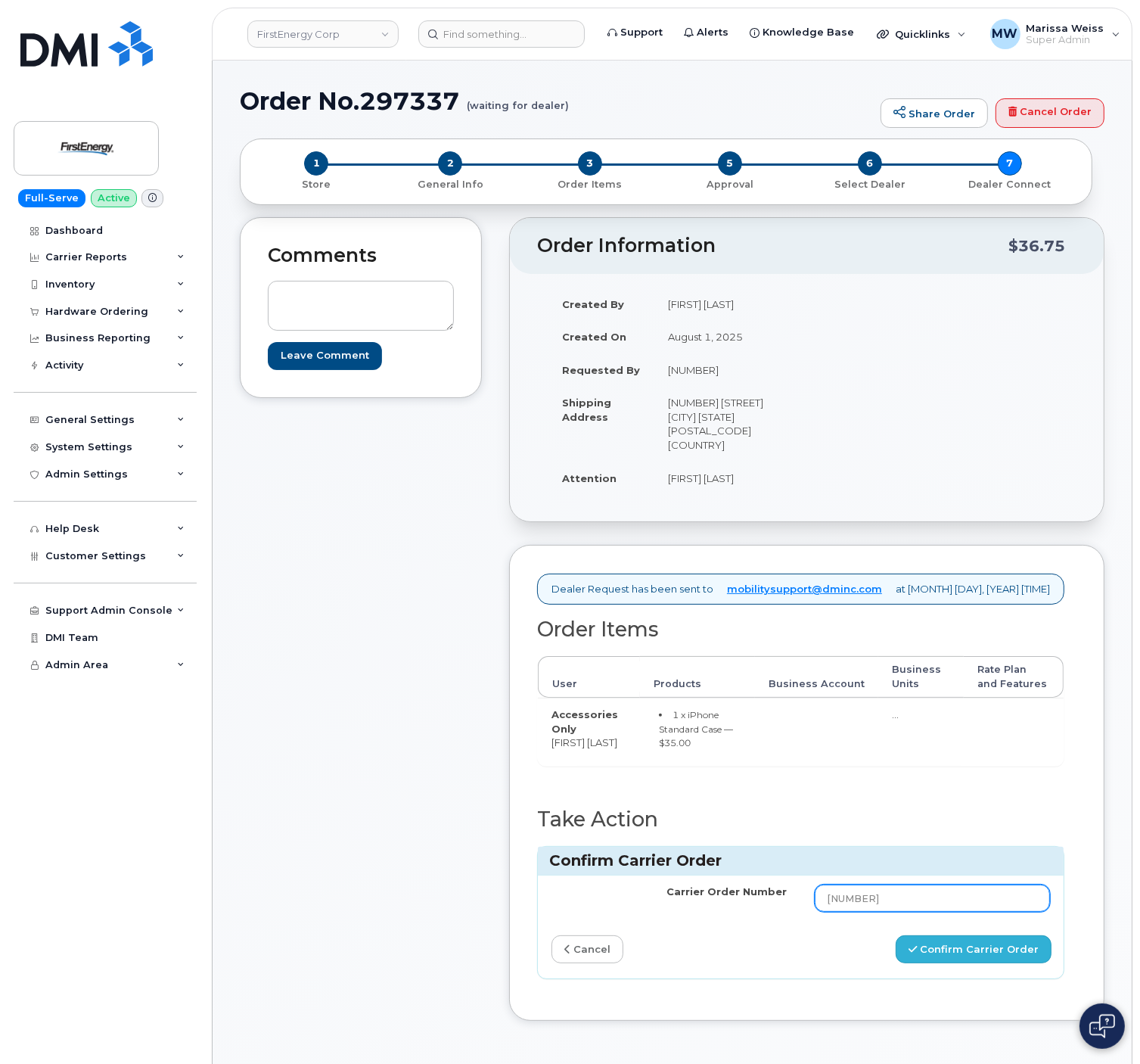 type on "[NUMBER]" 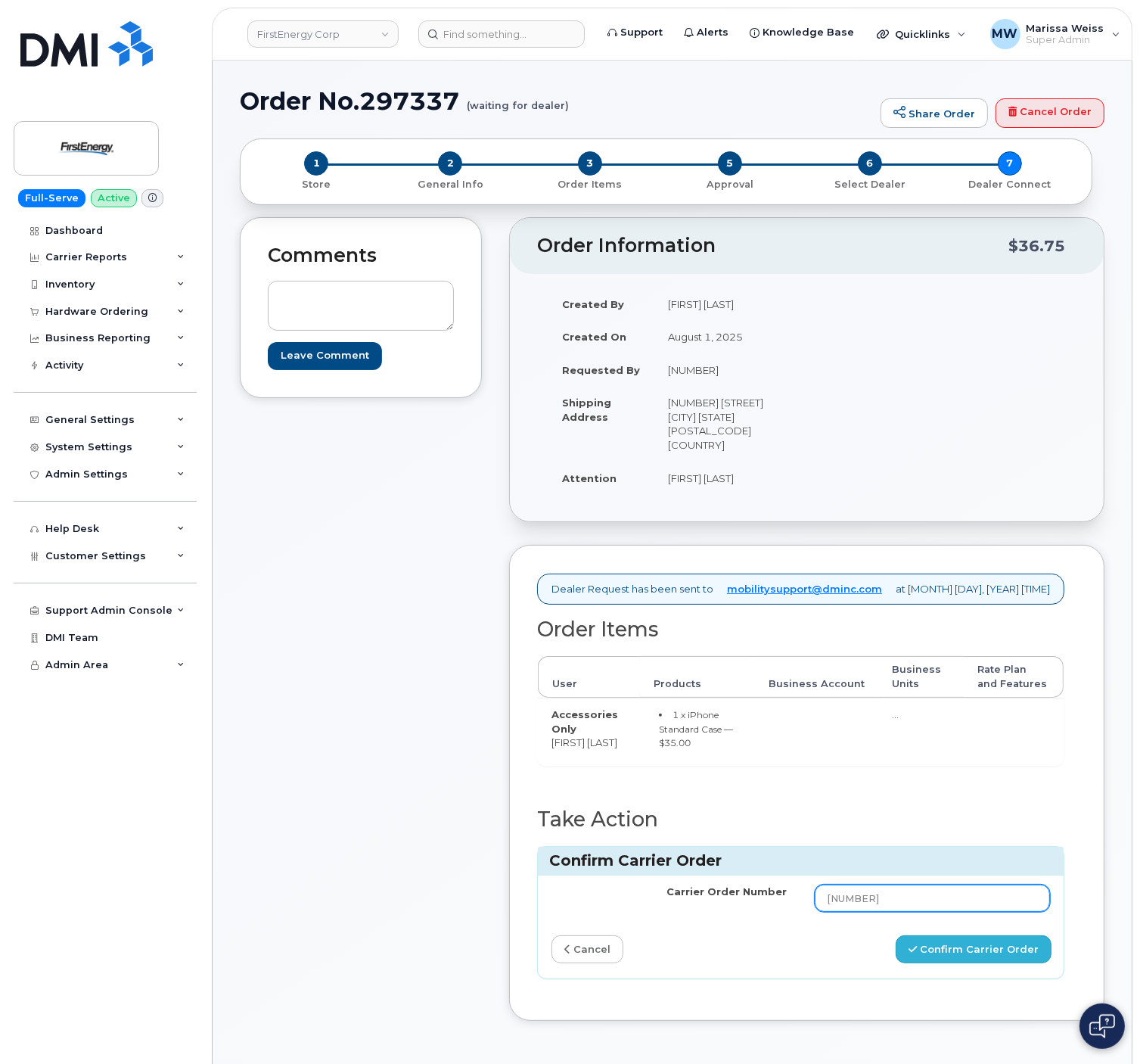 click on "Confirm Carrier Order" at bounding box center [974, 949] 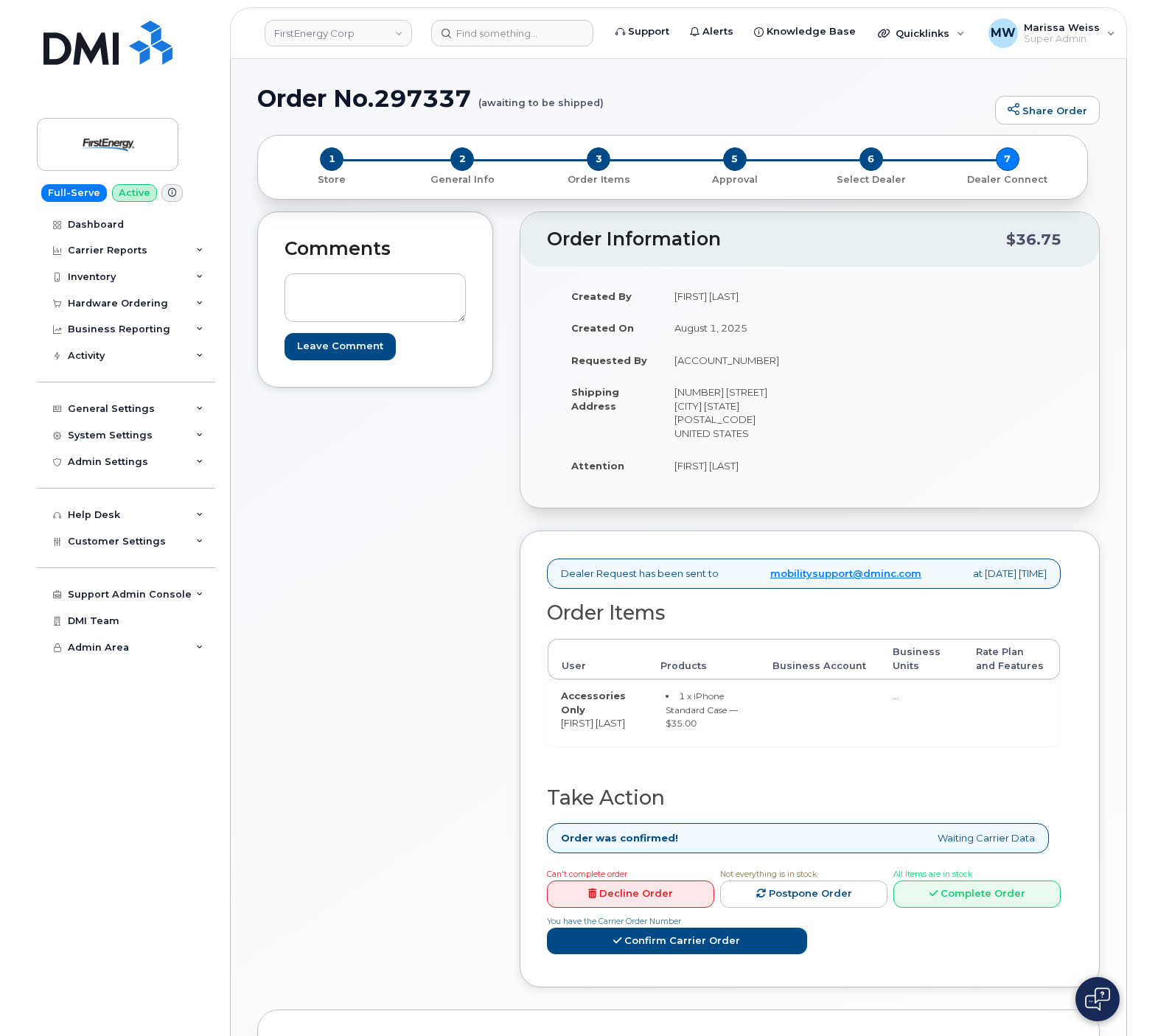 scroll, scrollTop: 0, scrollLeft: 0, axis: both 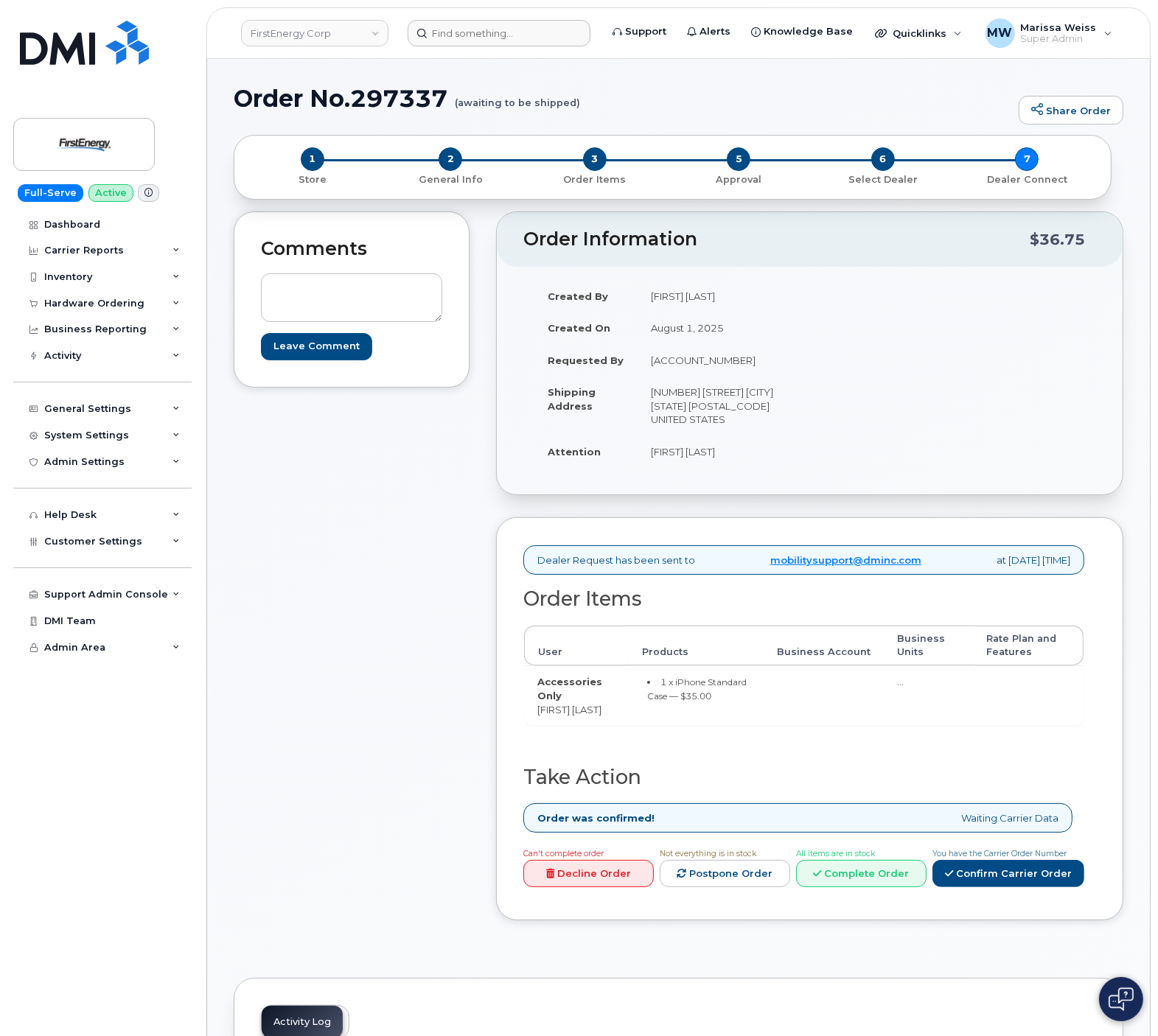 drag, startPoint x: 472, startPoint y: 48, endPoint x: 478, endPoint y: 43, distance: 7.81025 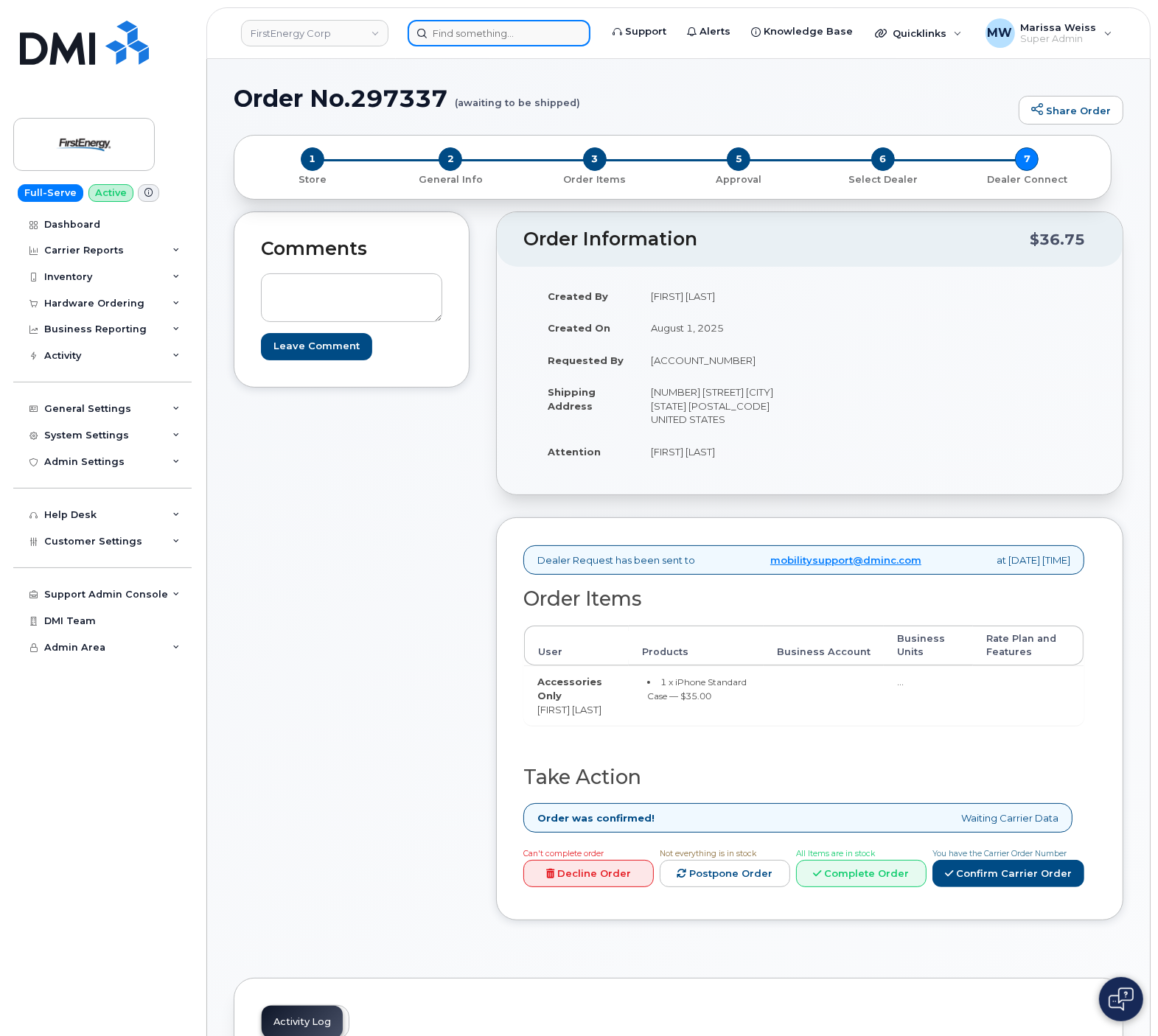 click at bounding box center (499, 33) 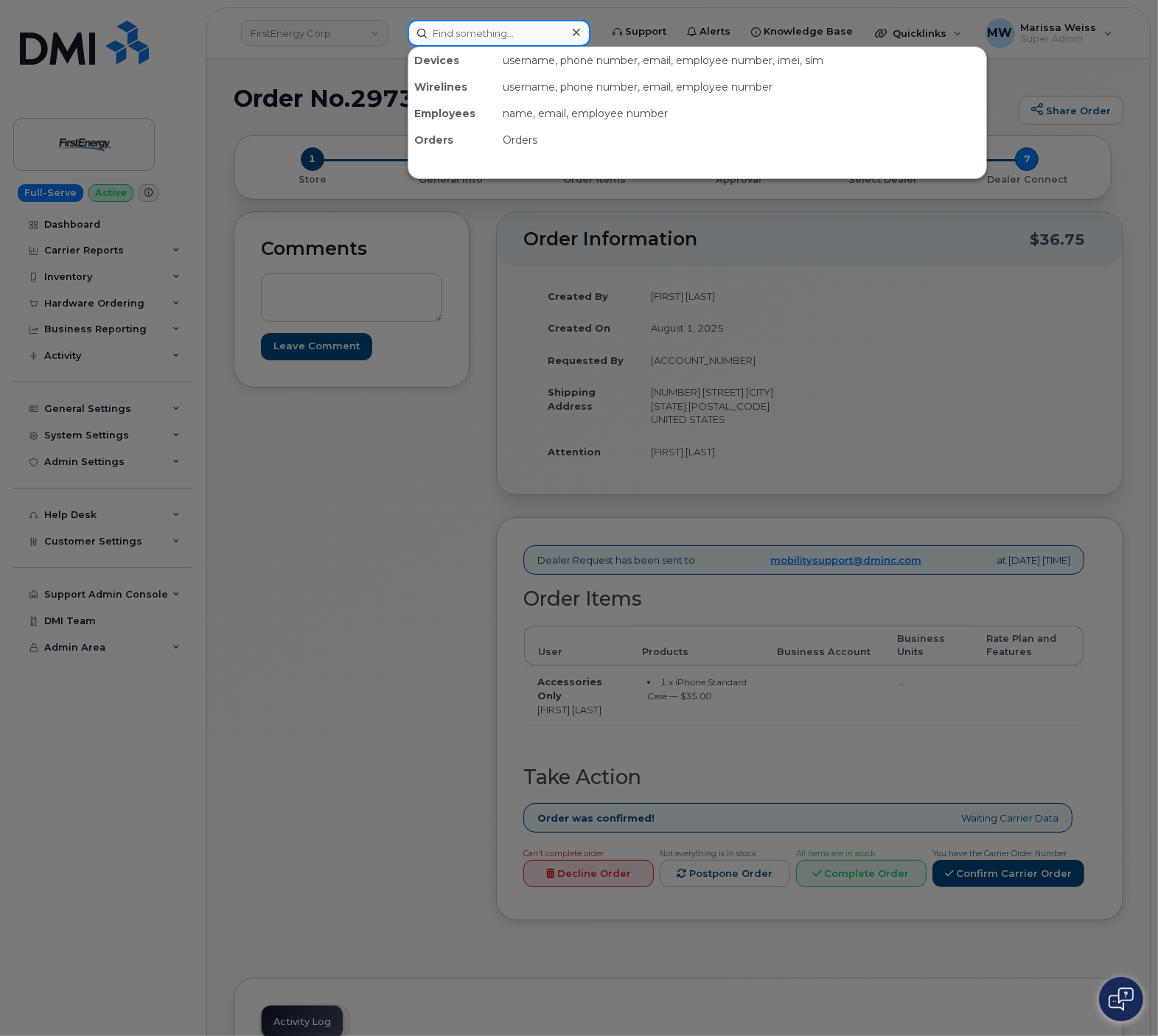 paste on "[PHONE]" 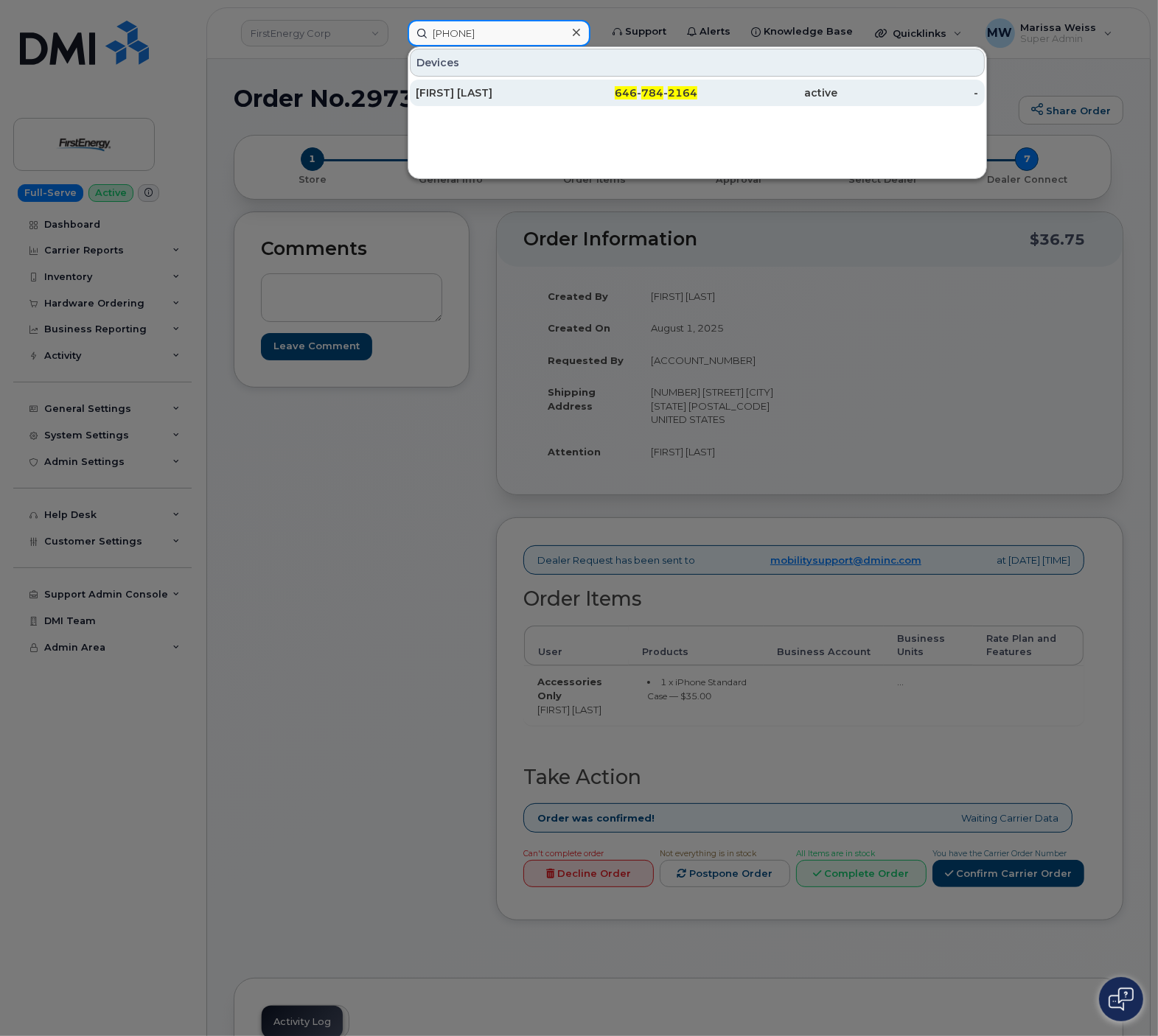 type on "[PHONE]" 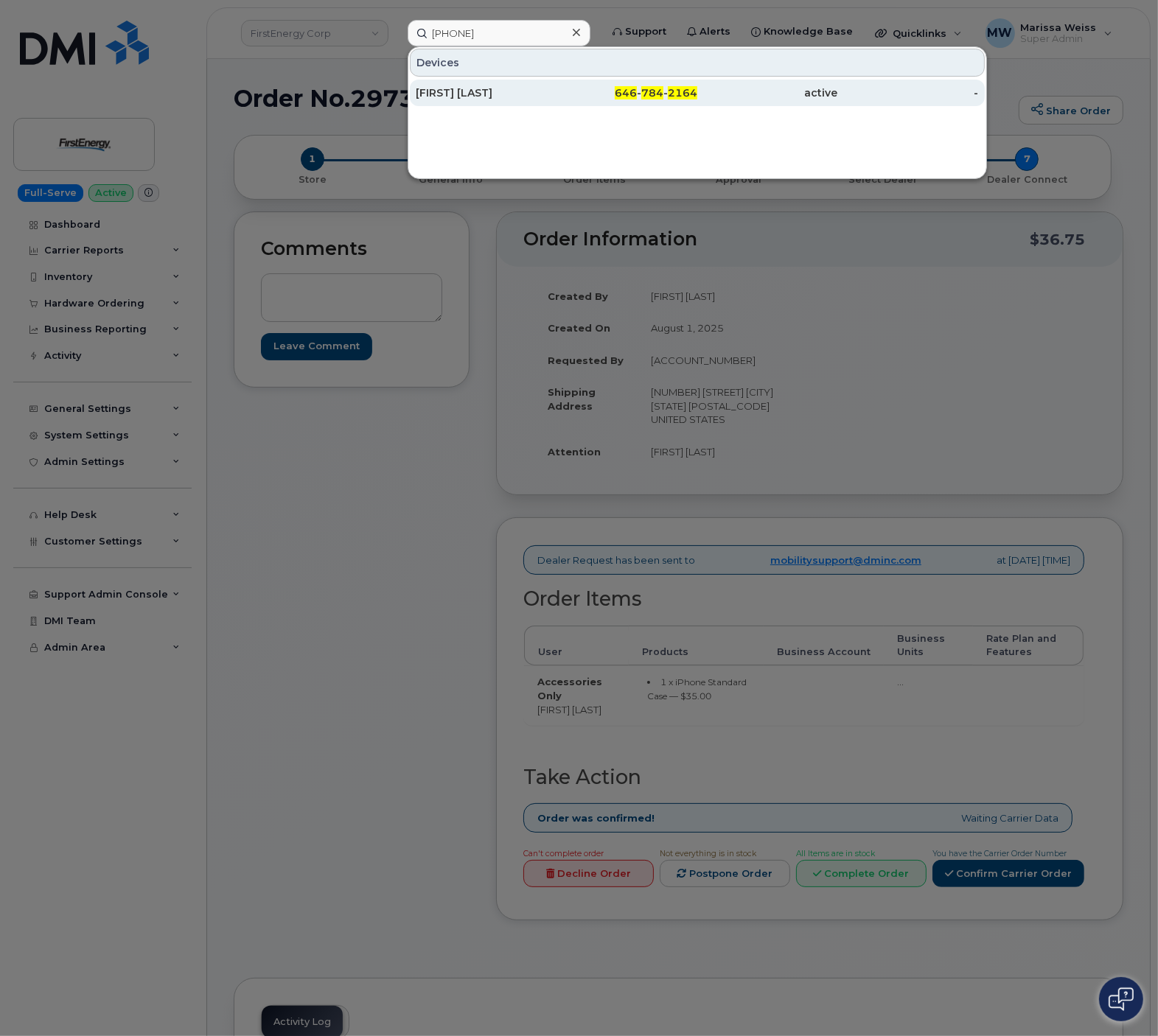 click on "[FIRST] [LAST]" 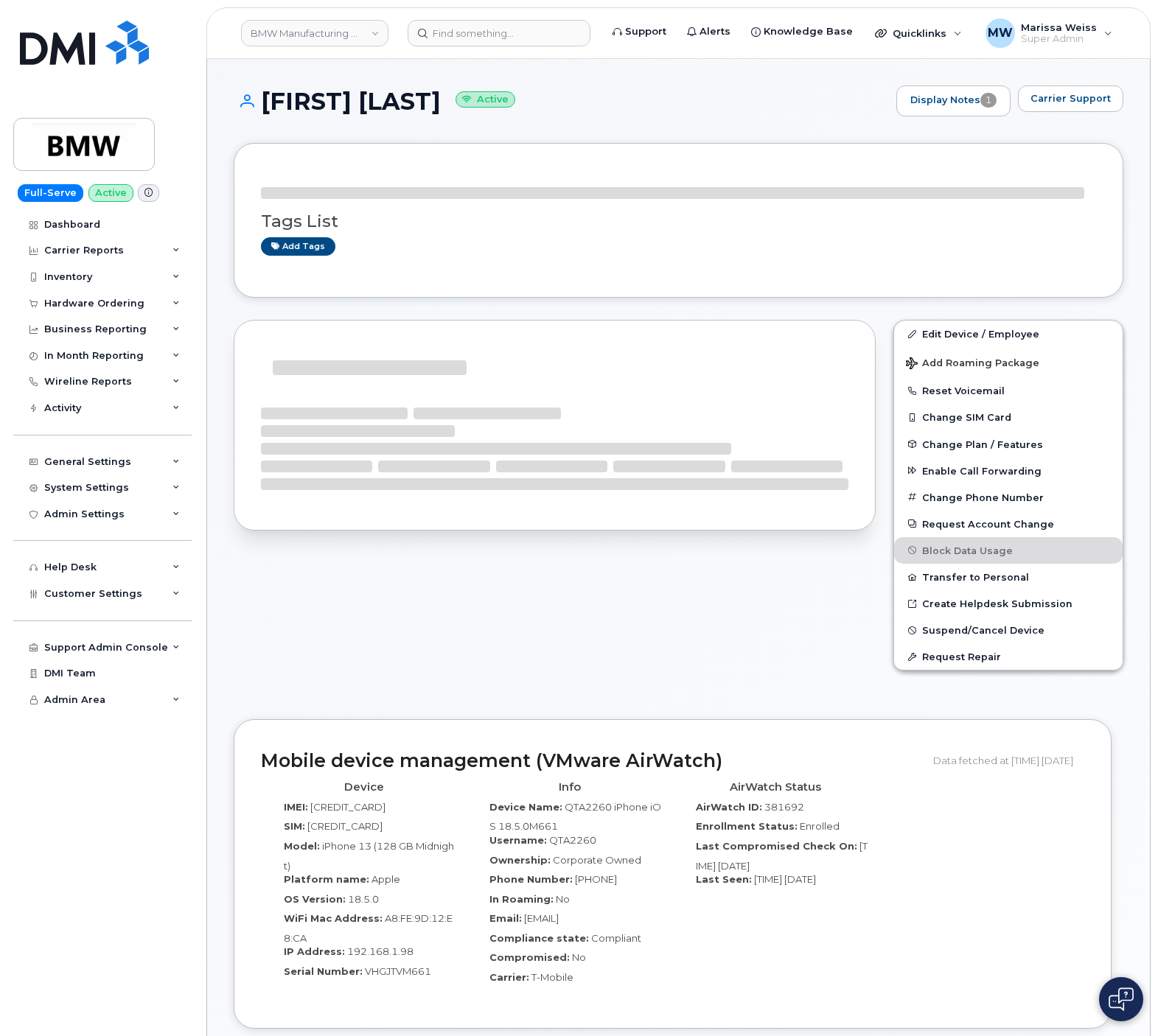 scroll, scrollTop: 0, scrollLeft: 0, axis: both 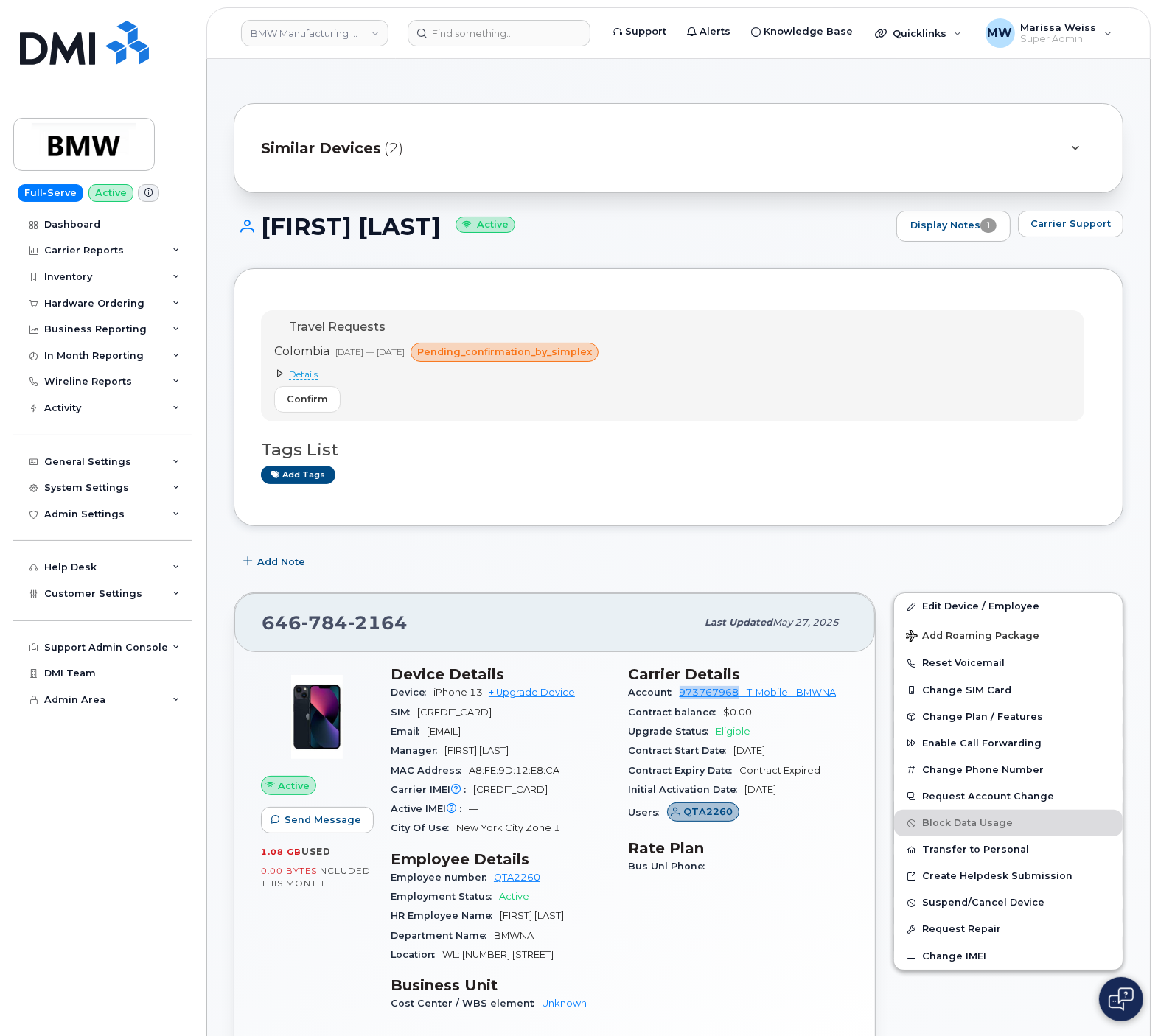 drag, startPoint x: 678, startPoint y: 707, endPoint x: 740, endPoint y: 704, distance: 62.07254 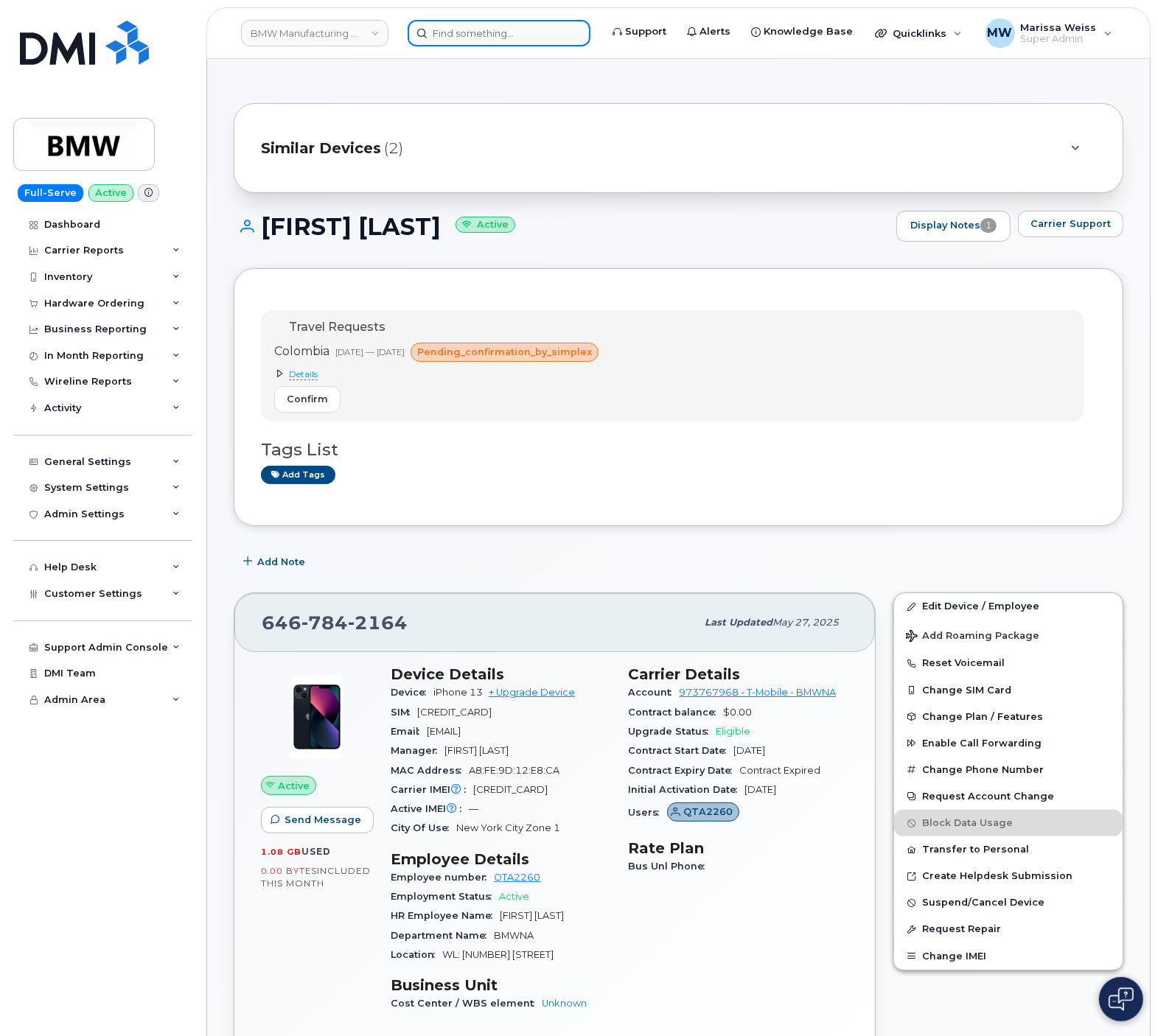click at bounding box center [499, 33] 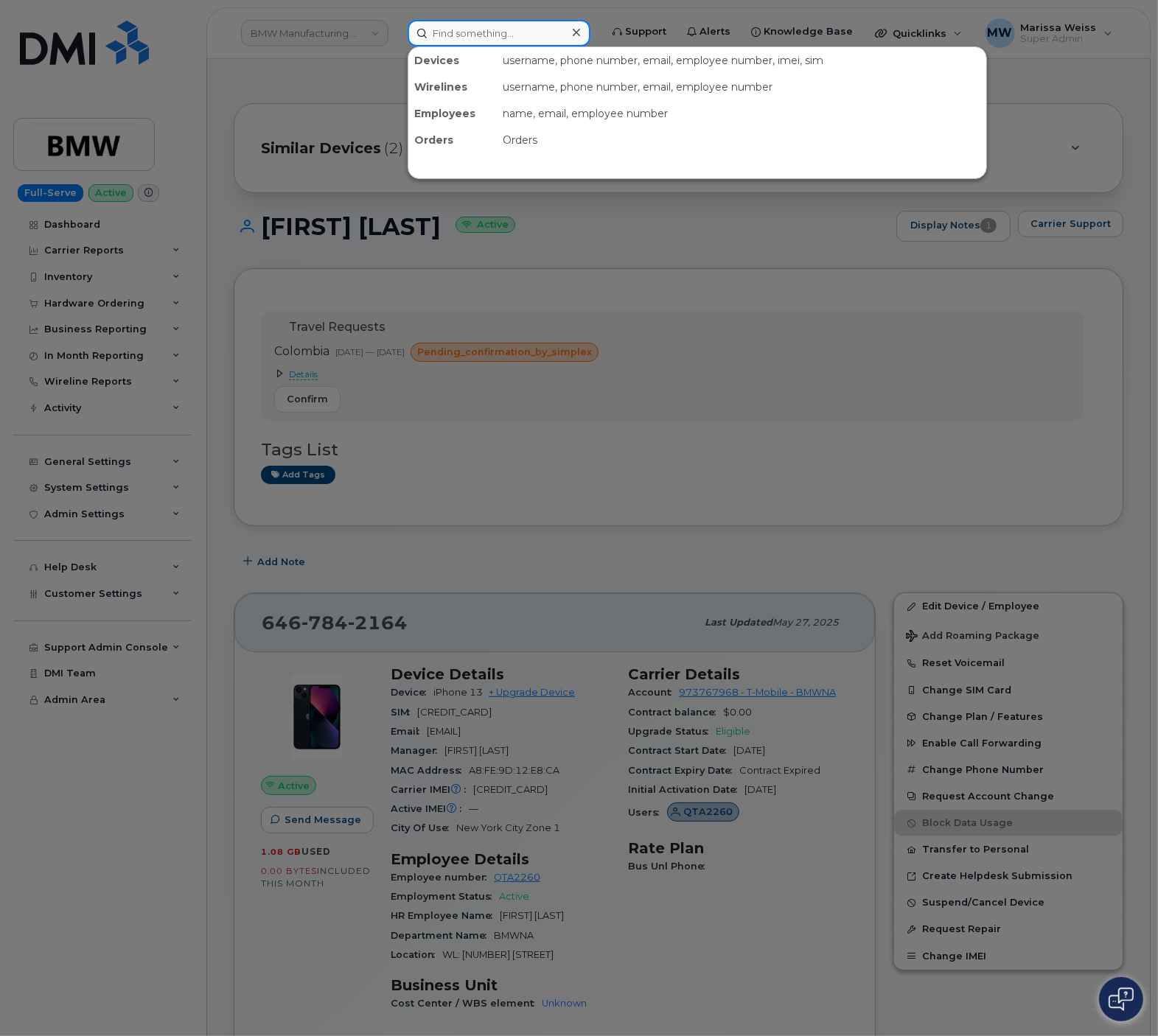 paste on "[PHONE]" 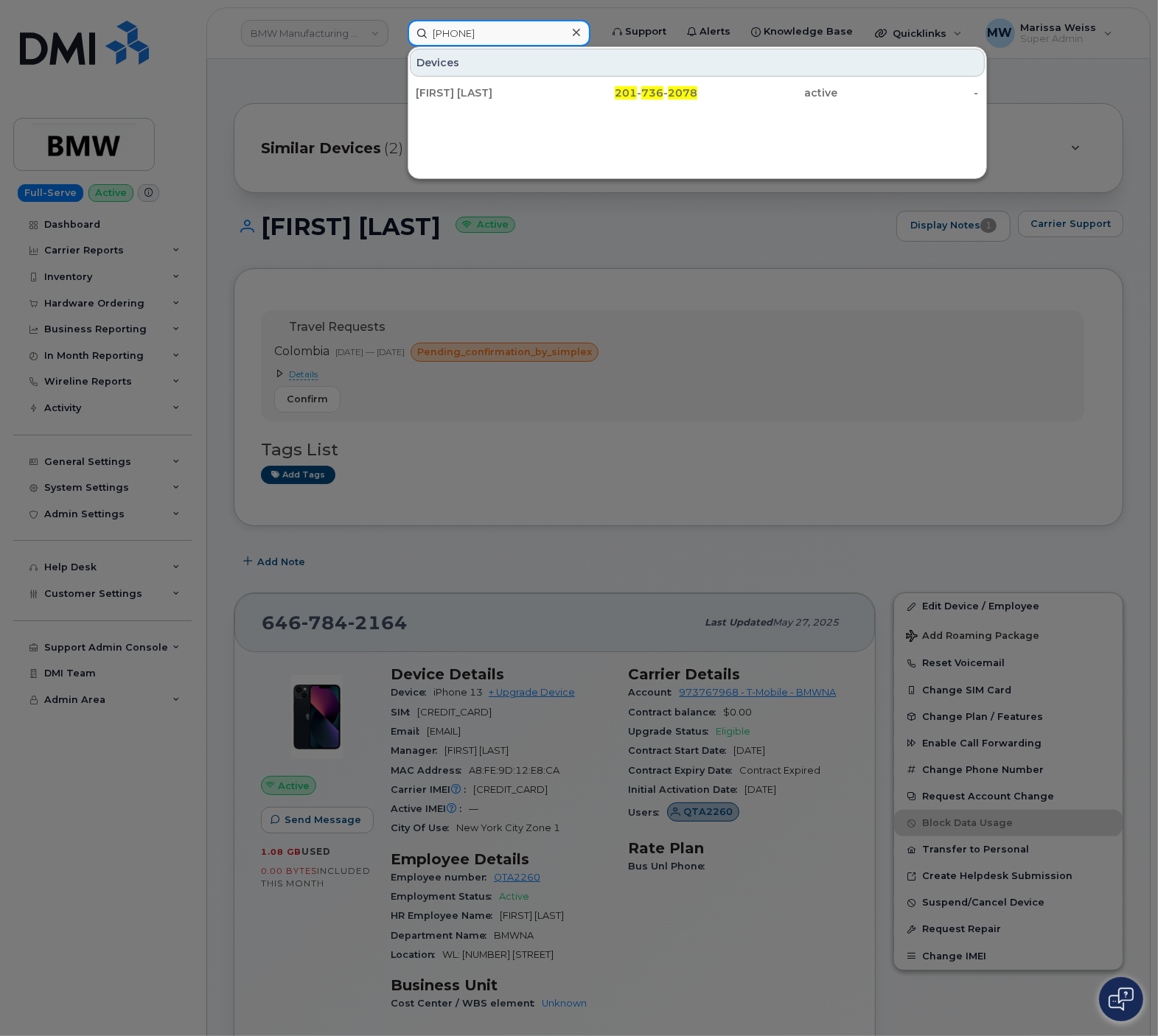 type on "[PHONE]" 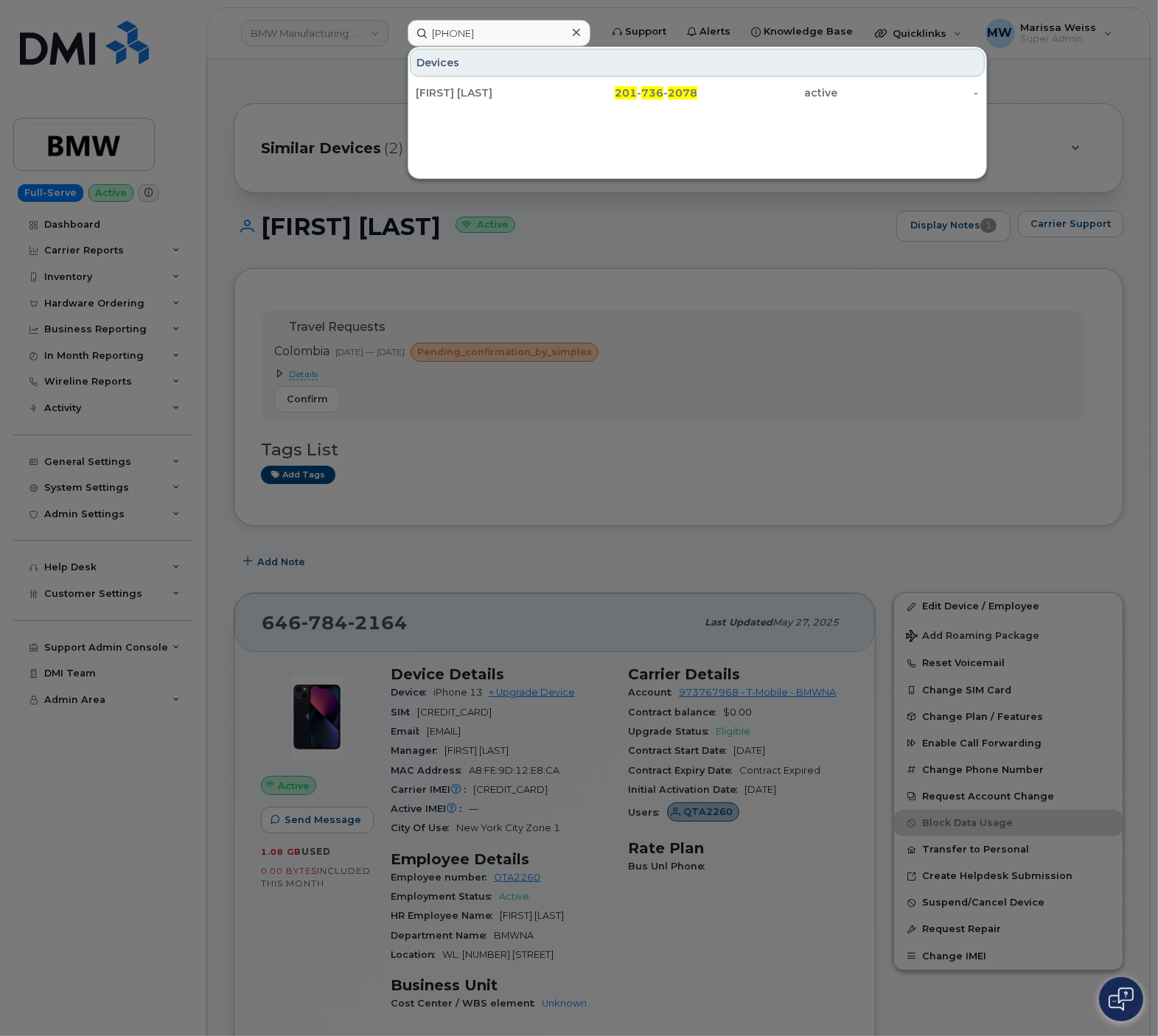 click on "[FIRST] [LAST] [PHONE] active -" at bounding box center (697, 93) 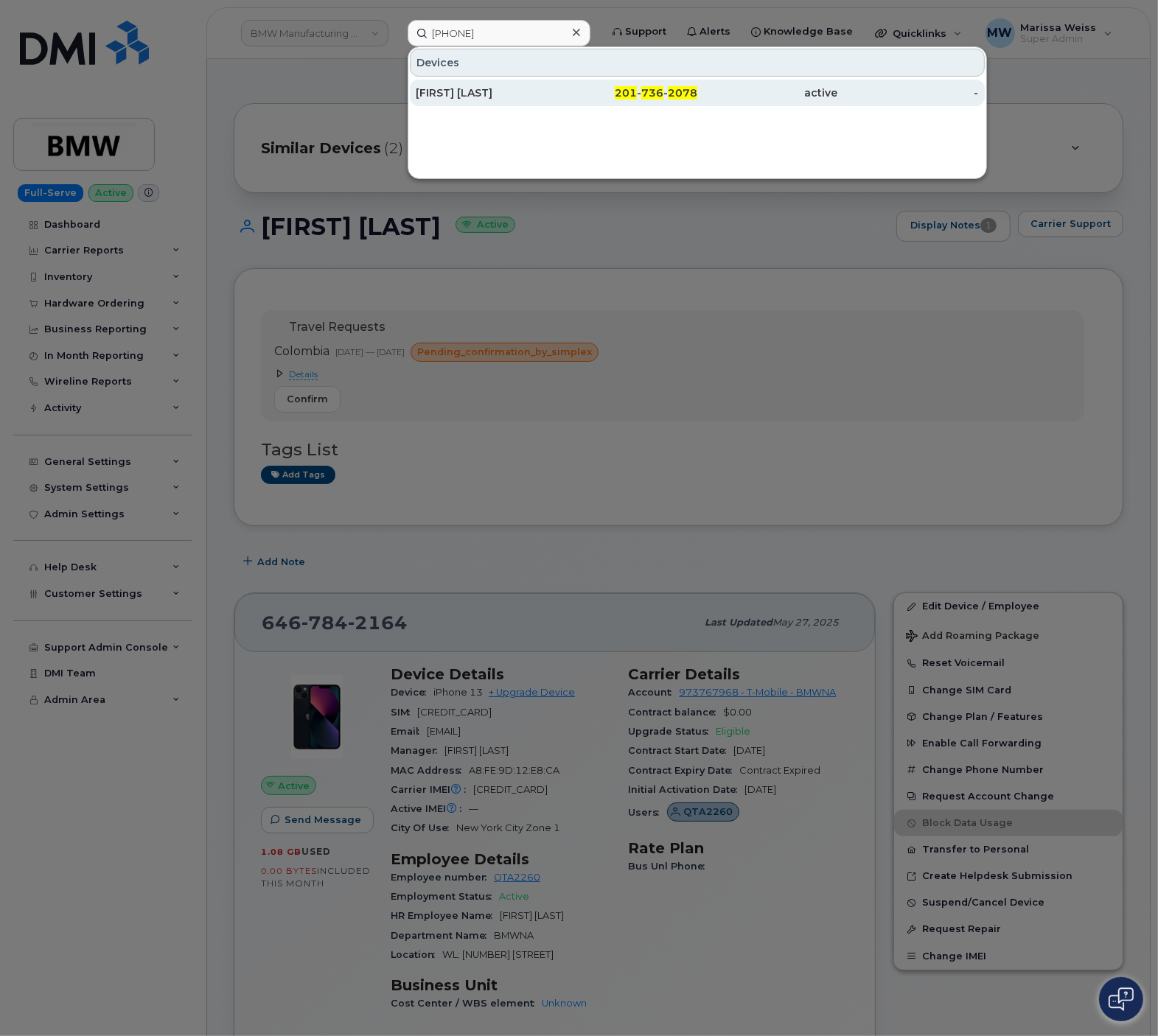 click on "[PHONE]" at bounding box center [627, 93] 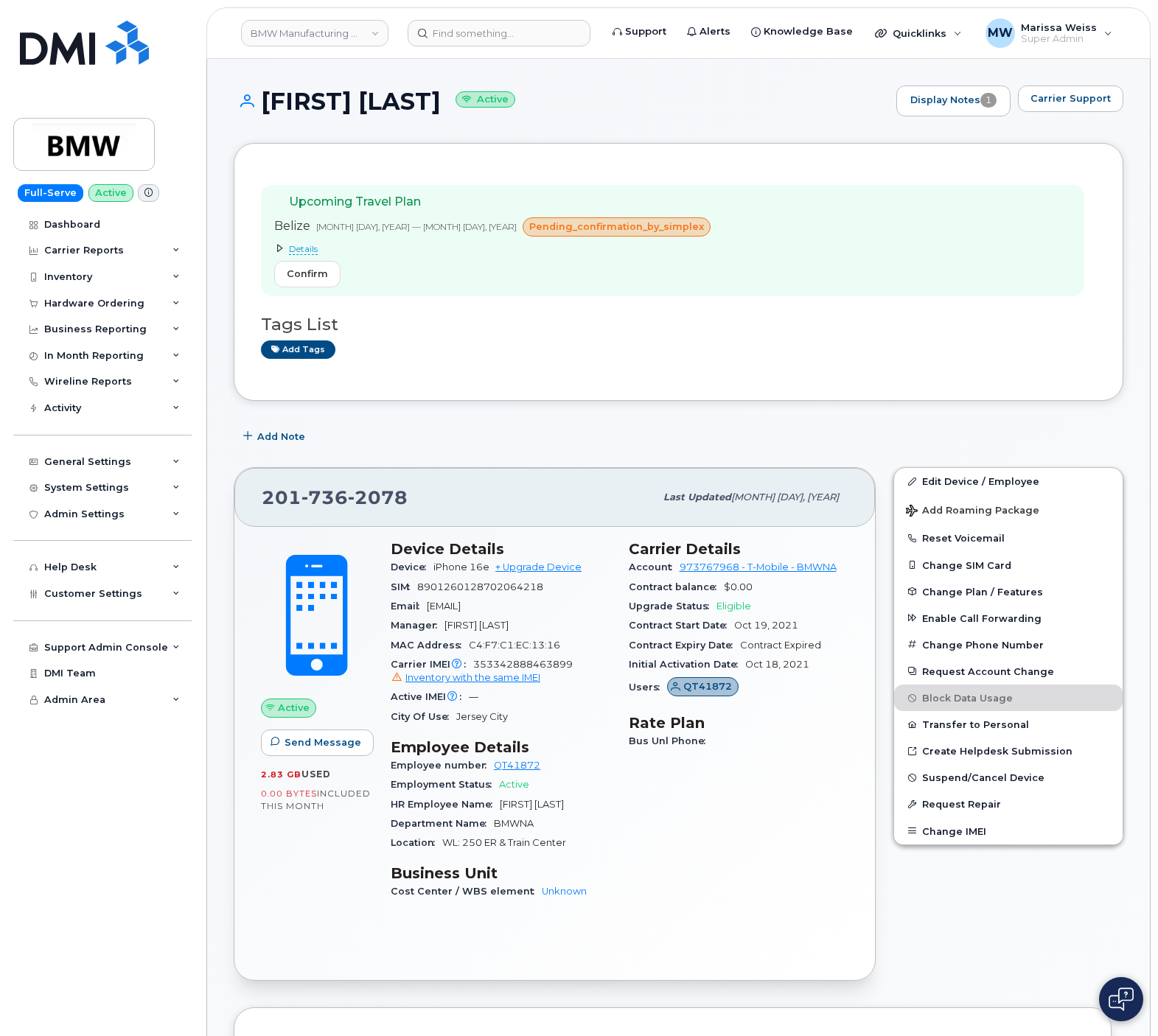 scroll, scrollTop: 0, scrollLeft: 0, axis: both 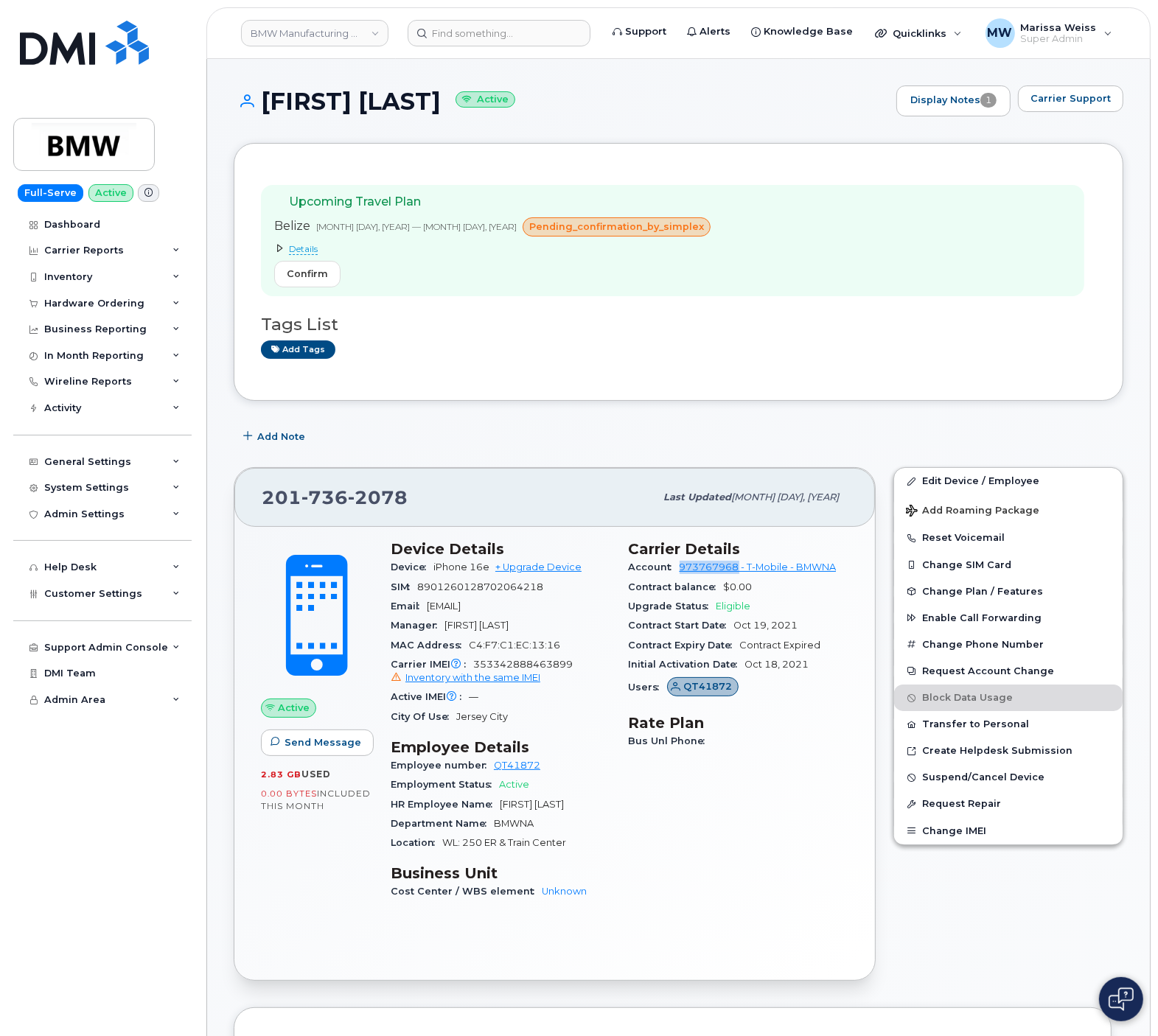 drag, startPoint x: 675, startPoint y: 576, endPoint x: 739, endPoint y: 570, distance: 64.28063 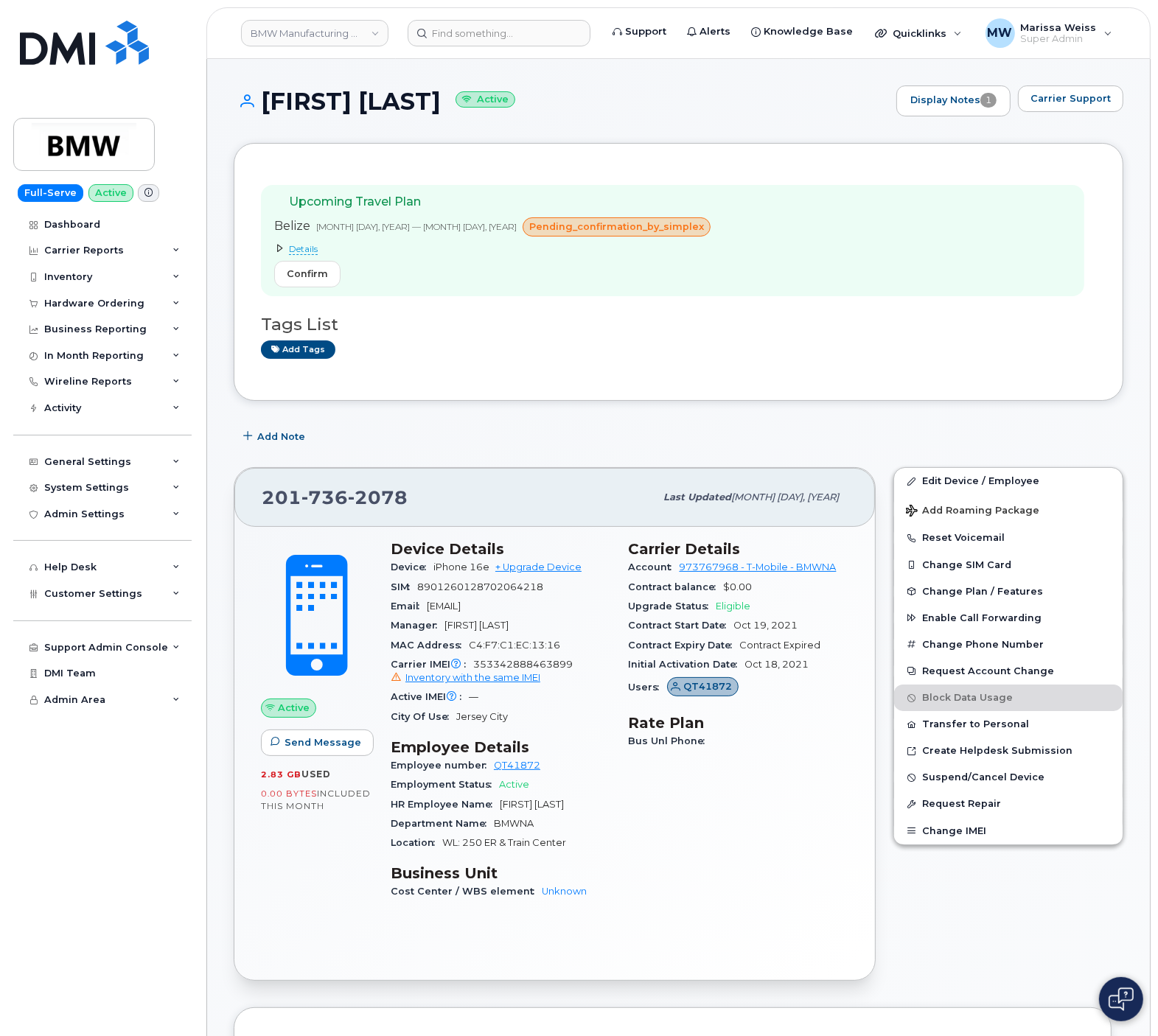 click on "Upcoming Travel Plan Belize Aug 09, 2025 — Aug 15, 2025 pending_confirmation_by_simplex Details Select from the features above Includes included_data - included_text - included_voice - Tiers Business Global Plus - Use this if traveling outside of North America Includes included_data - included_text - included_voice - Tiers Confirm
Tags List
Add tags
Add Note
201 736 2078 Last updated  Jul 12, 2025 Active Send Message 2.83 GB  used 0.00 Bytes  included this month Device Details Device  iPhone 16e   + Upgrade Device SIM  8901260128702064218 Email  thomas.petsch@bmwna.com Manager  John Goione MAC Address  C4:F7:C1:EC:13:16 Carrier IMEI  Carrier IMEI is reported during the last billing cycle or change of service 353342888463899  Inventory with the same IMEI Active IMEI  Active IMEI is refreshed daily with a delay of up to 48 hours following network connection — City Of Use  Jersey City Employee Details Employee number  QT41872 Employment Status" at bounding box center (678, 1718) 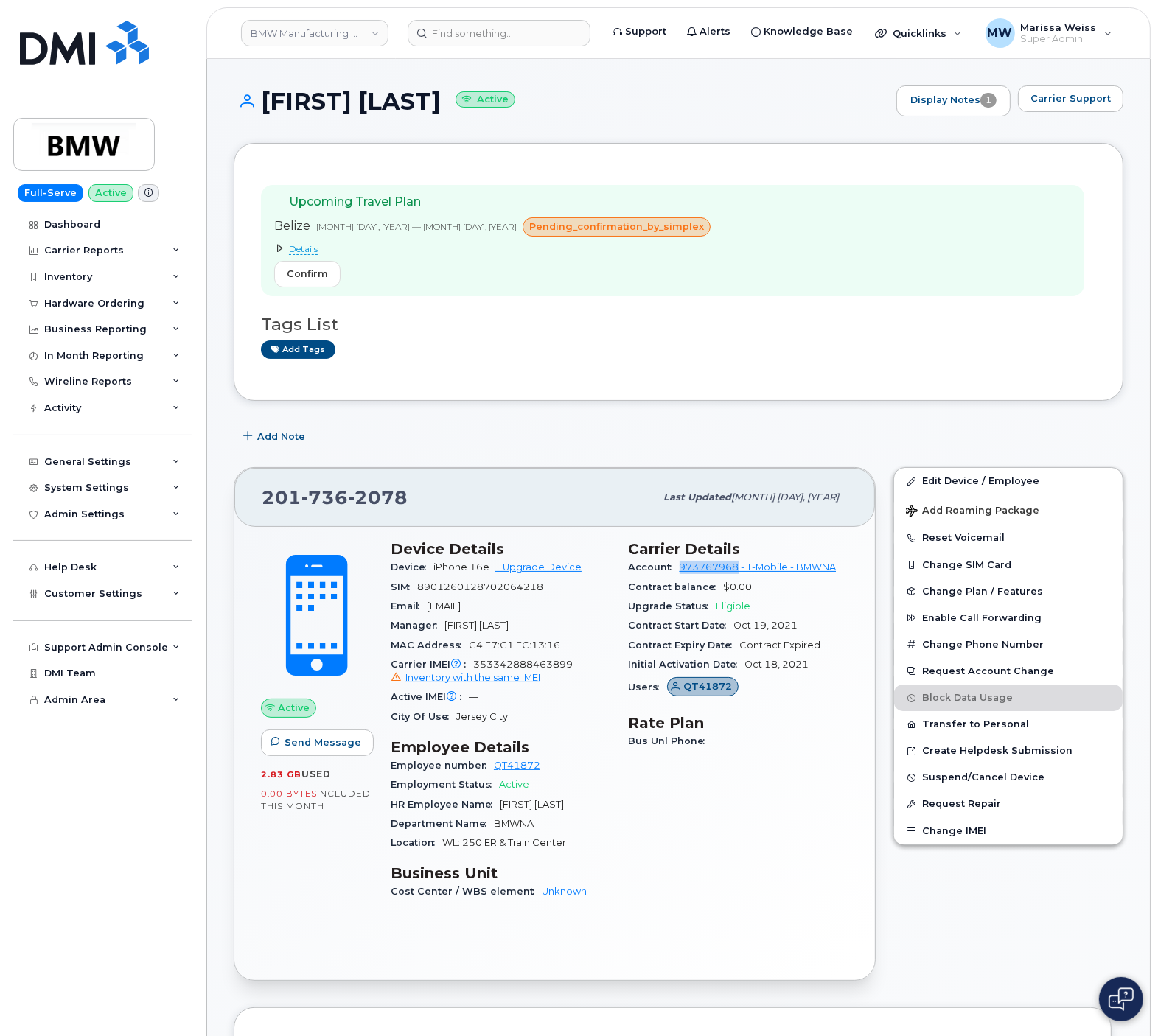 drag, startPoint x: 672, startPoint y: 571, endPoint x: 737, endPoint y: 576, distance: 65.19202 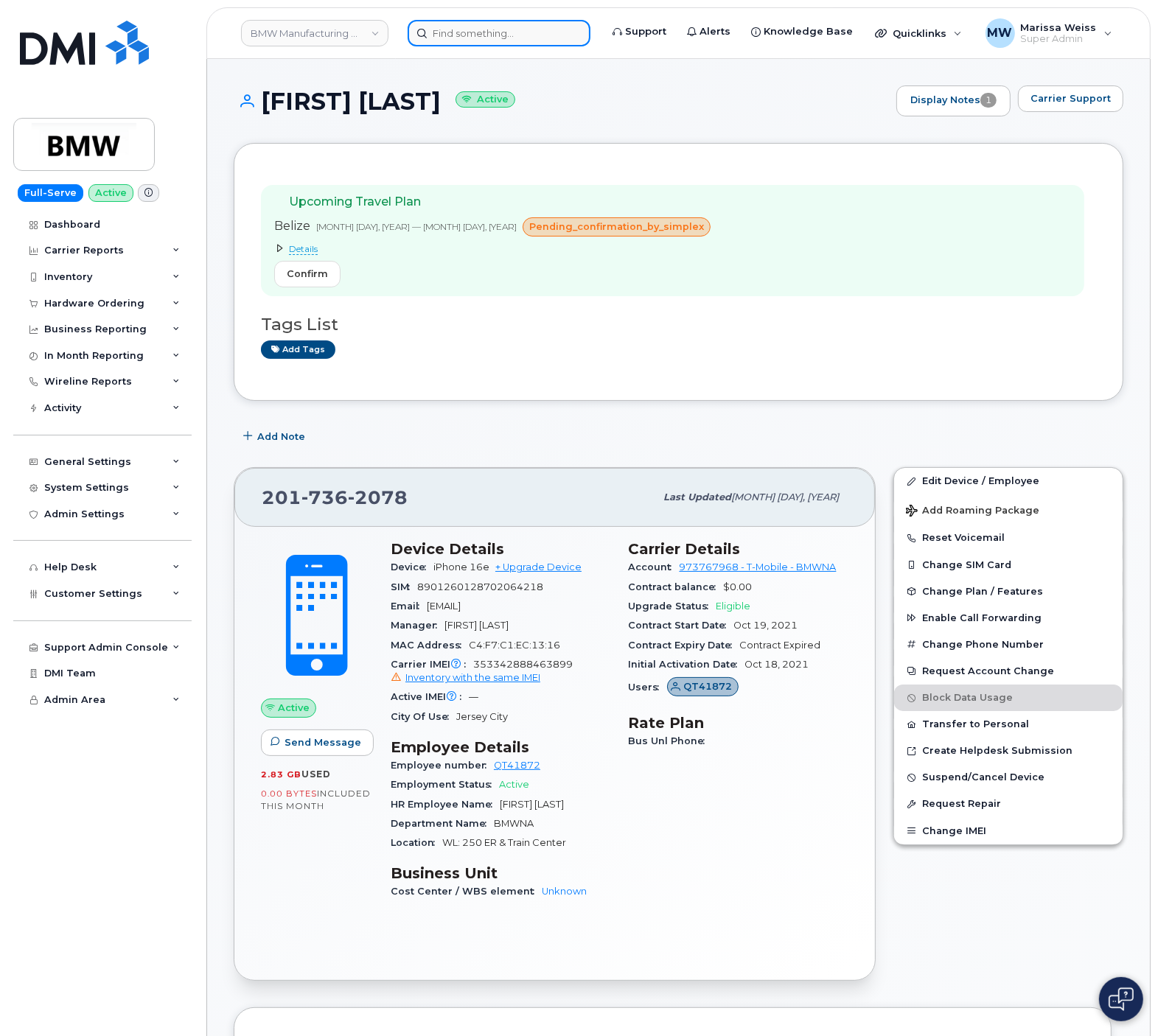 click at bounding box center [499, 33] 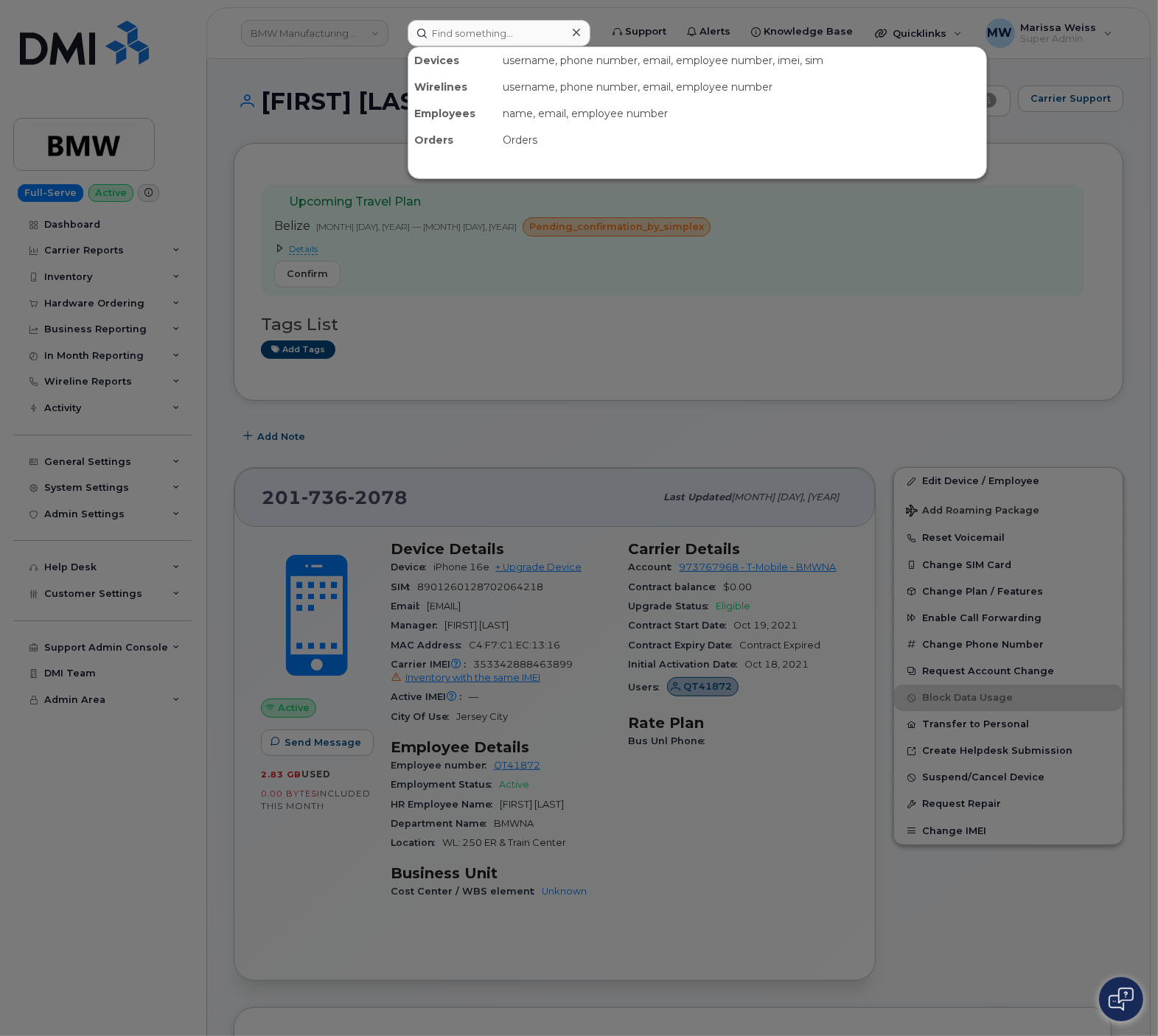 click at bounding box center (579, 518) 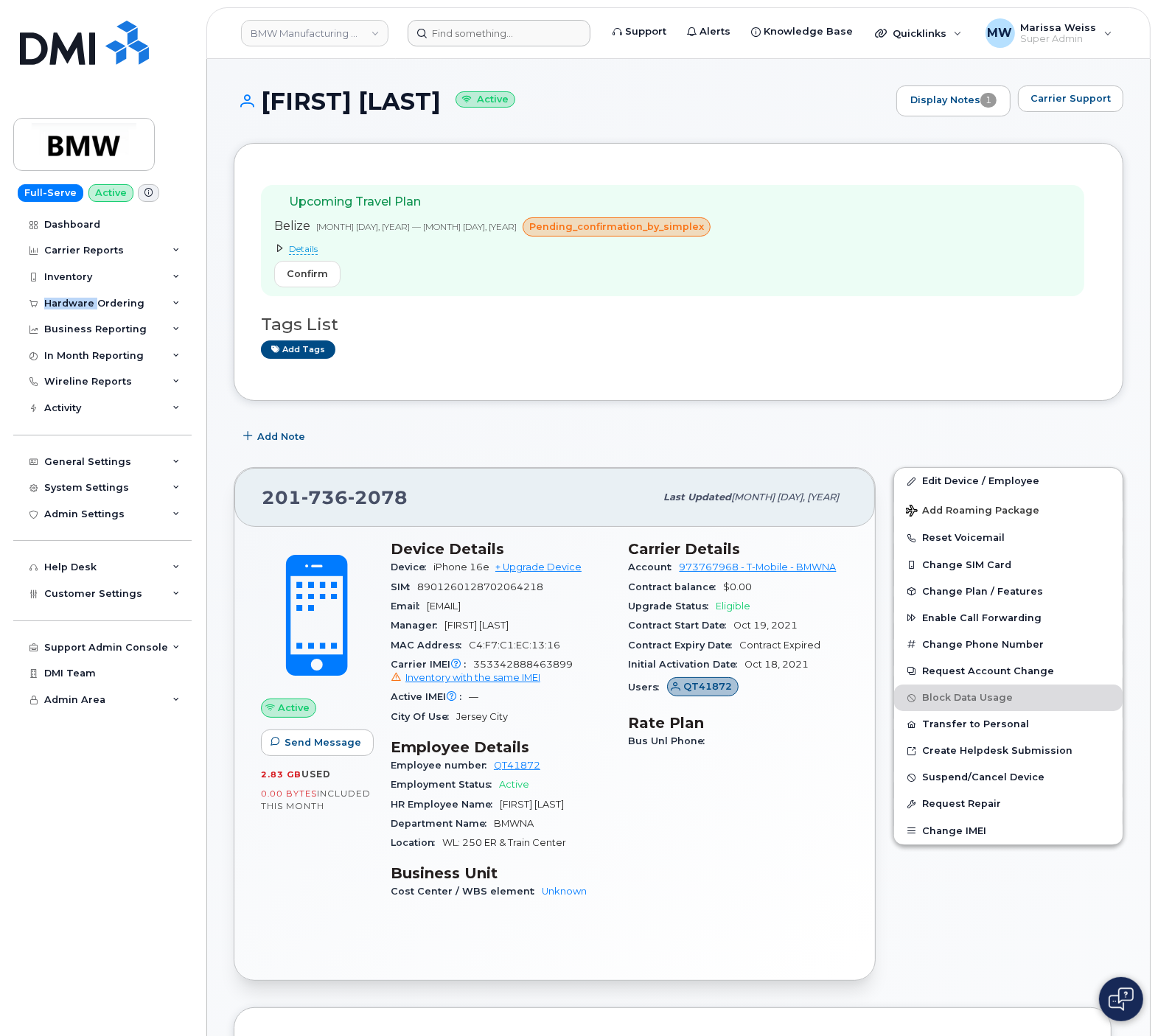 click on "Hardware Ordering" at bounding box center [94, 304] 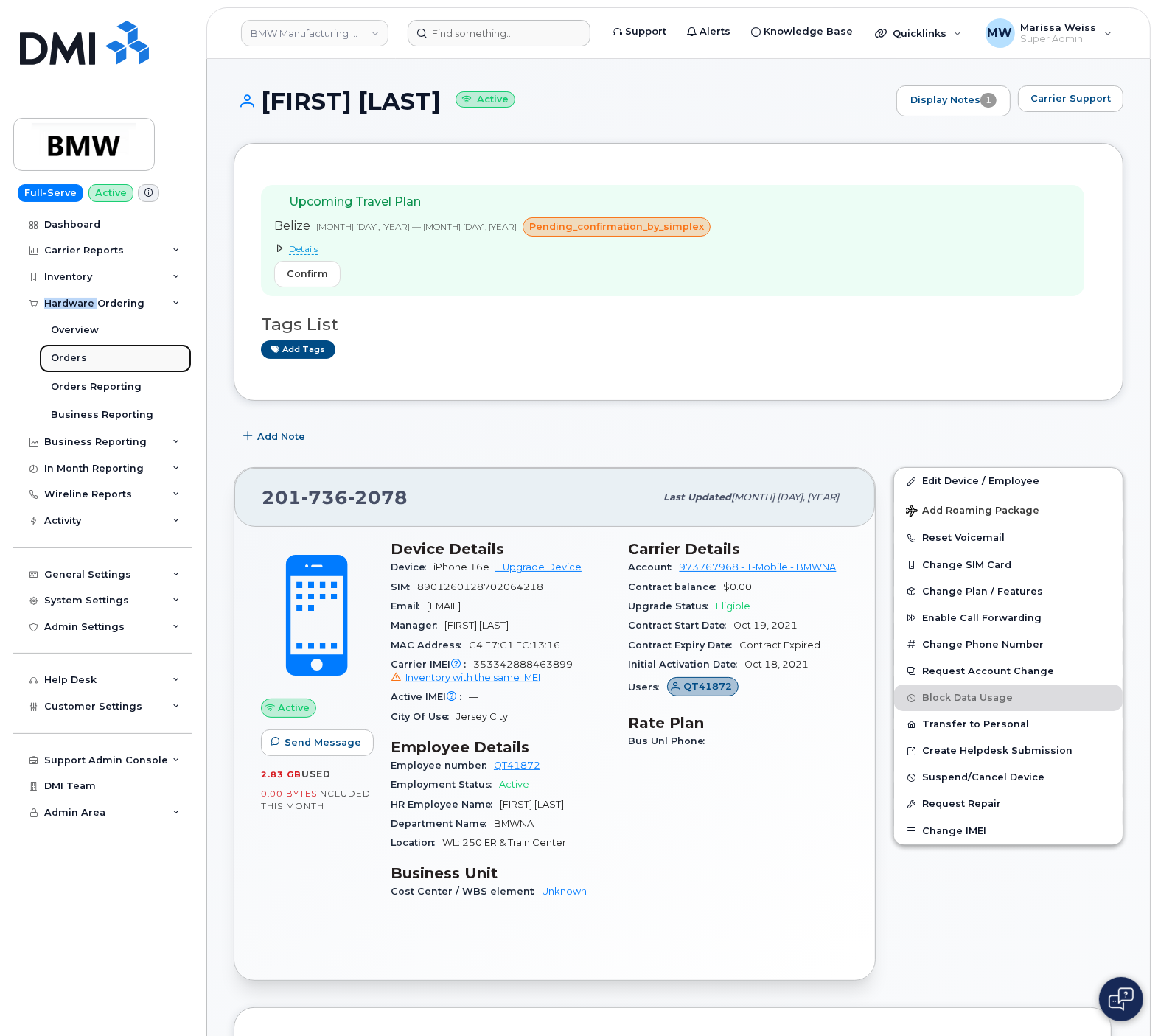 click on "Orders" at bounding box center (115, 358) 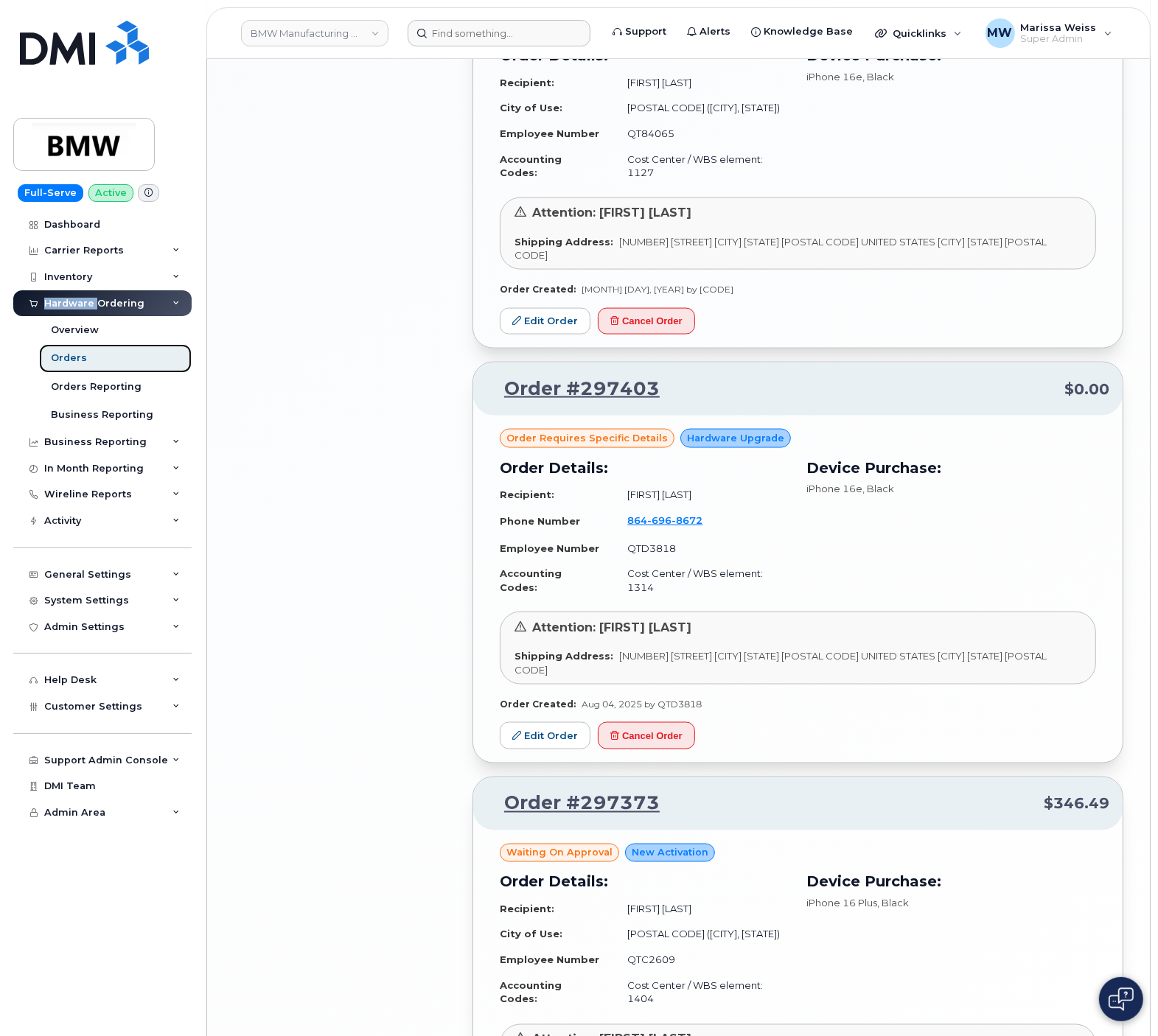 scroll, scrollTop: 2288, scrollLeft: 0, axis: vertical 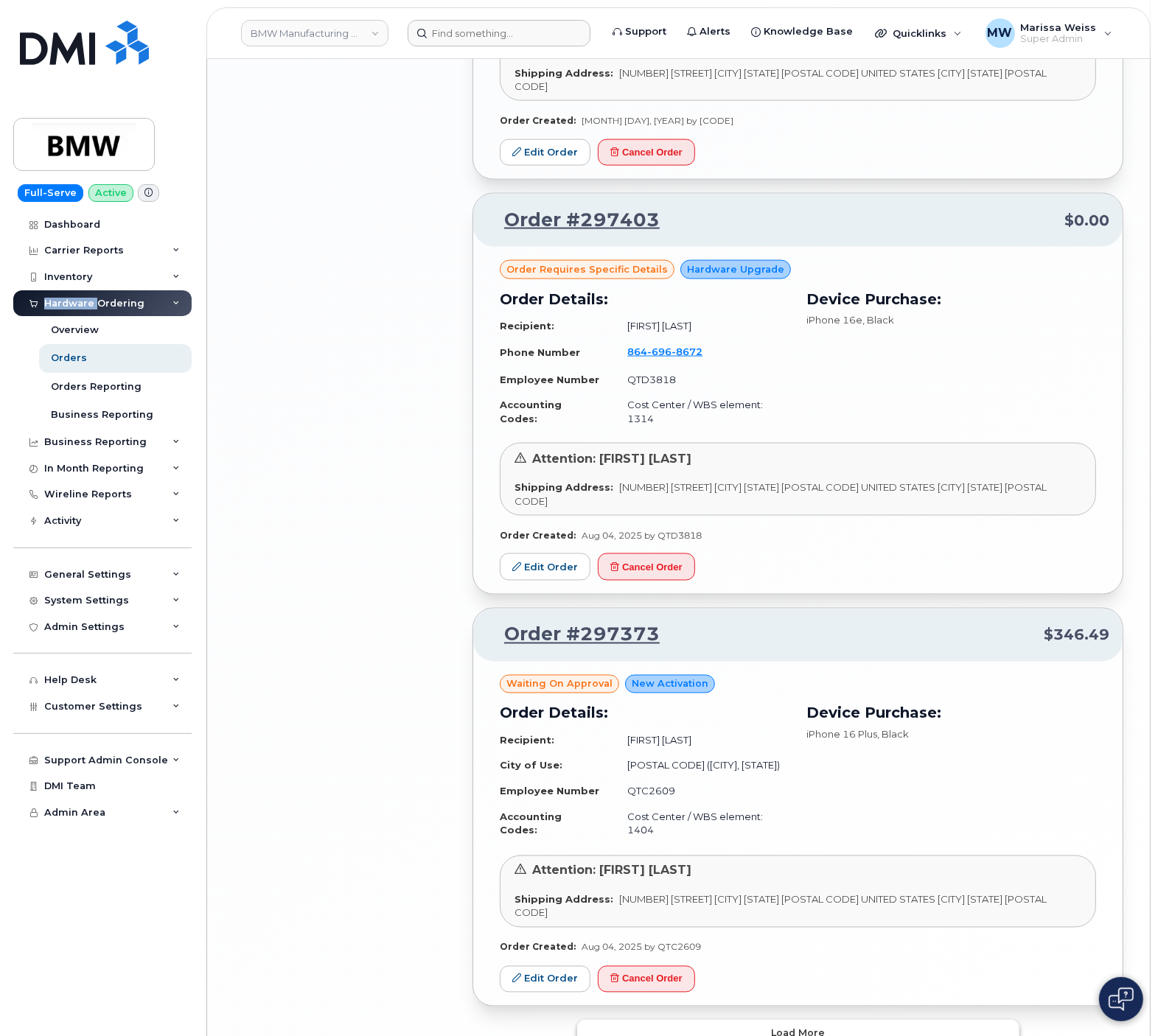 click on "Load more" at bounding box center [798, 1033] 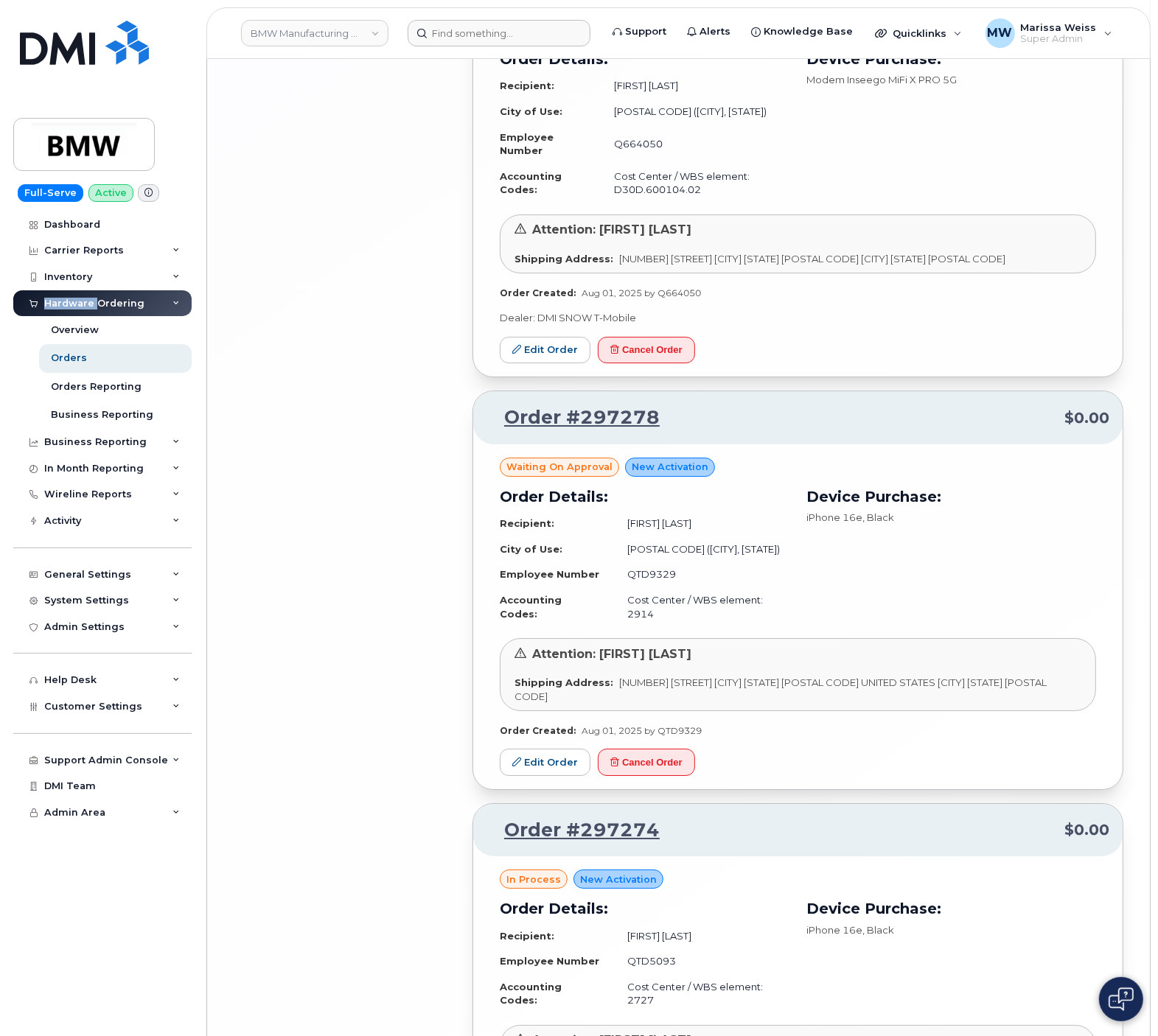 scroll, scrollTop: 5237, scrollLeft: 0, axis: vertical 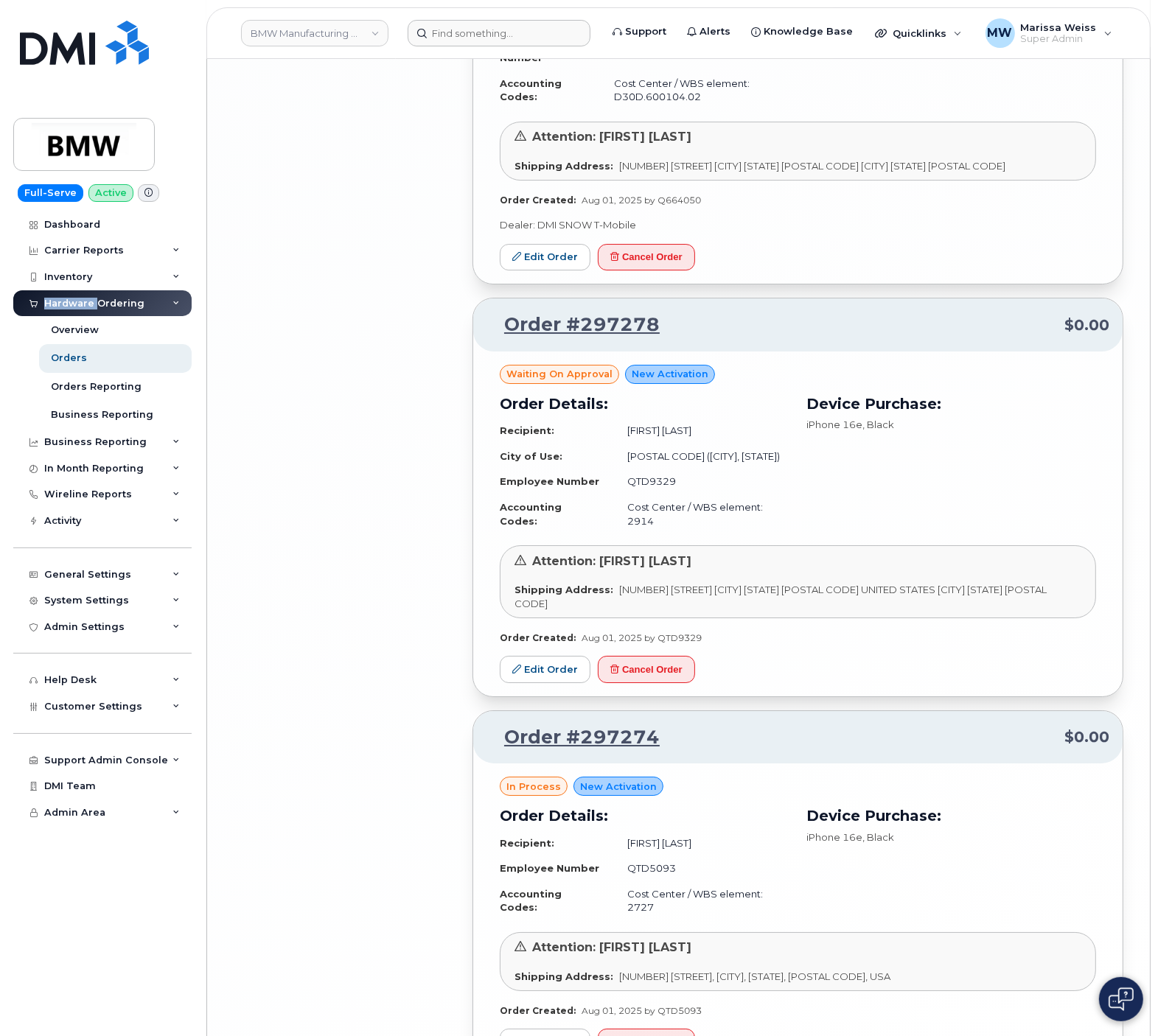click on "Load more" at bounding box center [798, 1096] 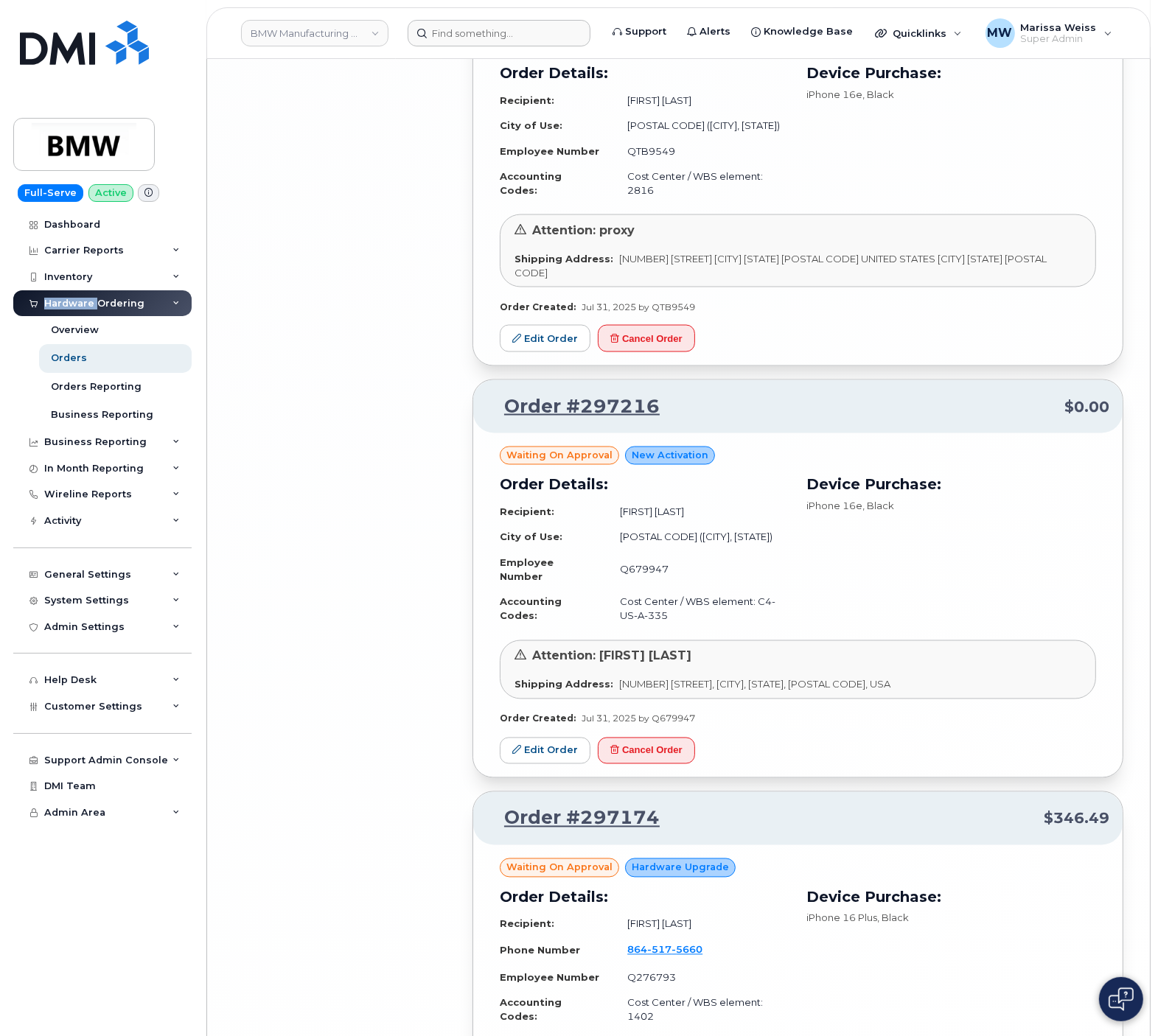 scroll, scrollTop: 8312, scrollLeft: 0, axis: vertical 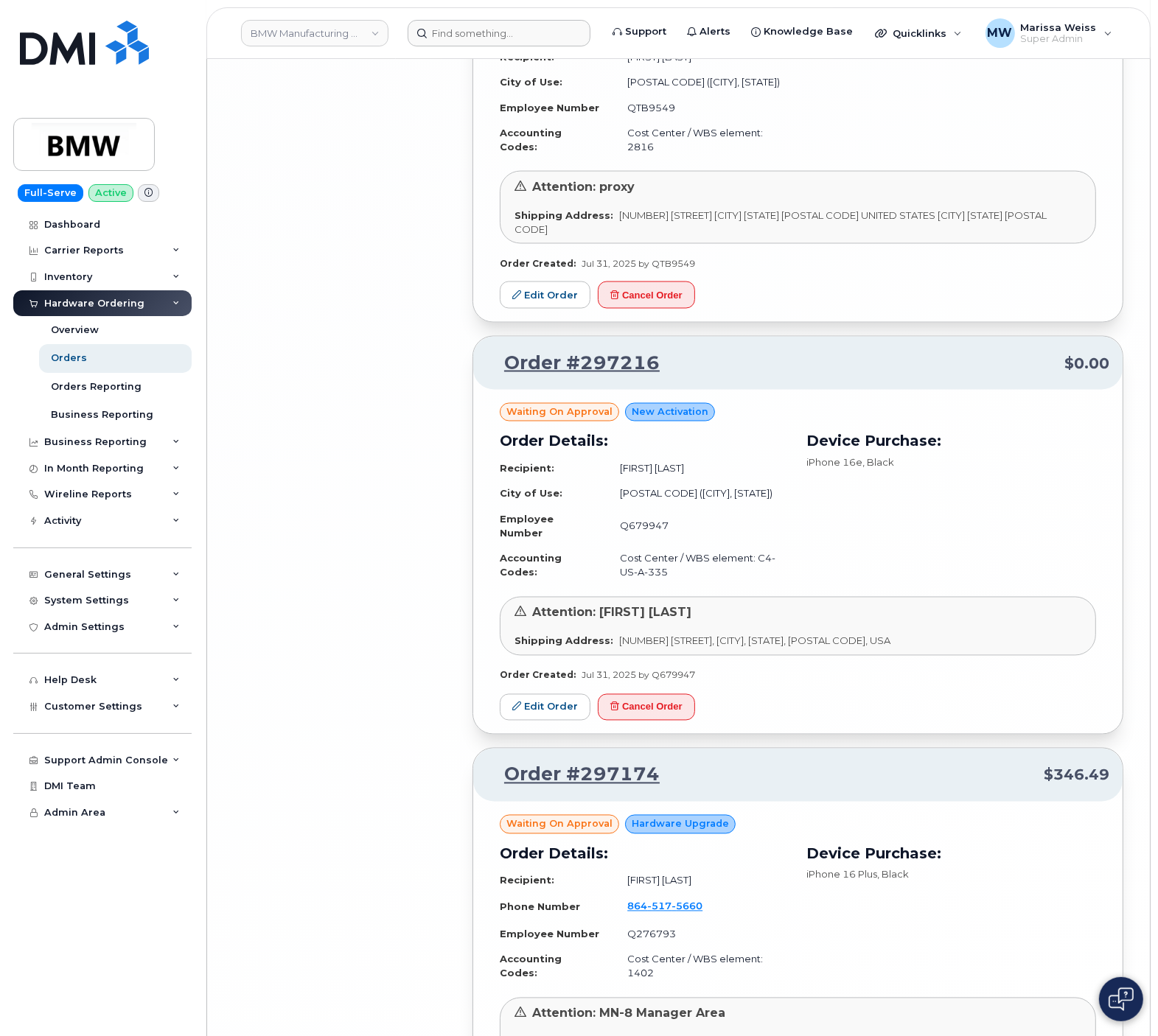 click on "Waiting On Approval Hardware Upgrade Order Details: Recipient: Christian Hinkelmann Phone Number 864 517 5660 Employee Number Q276793 Accounting Codes: Cost Center / WBS element: 1402 Device Purchase: iPhone 16 Plus , Black Attention: MN-8 Manager Area Shipping Address: 1400 Highway 101 S GREER SC 29651-6731 UNITED STATES Greer South Carolina 29651-6731 Order Created: Jul 31, 2025 by Q276793  Edit Order  Cancel Order" at bounding box center (798, 975) 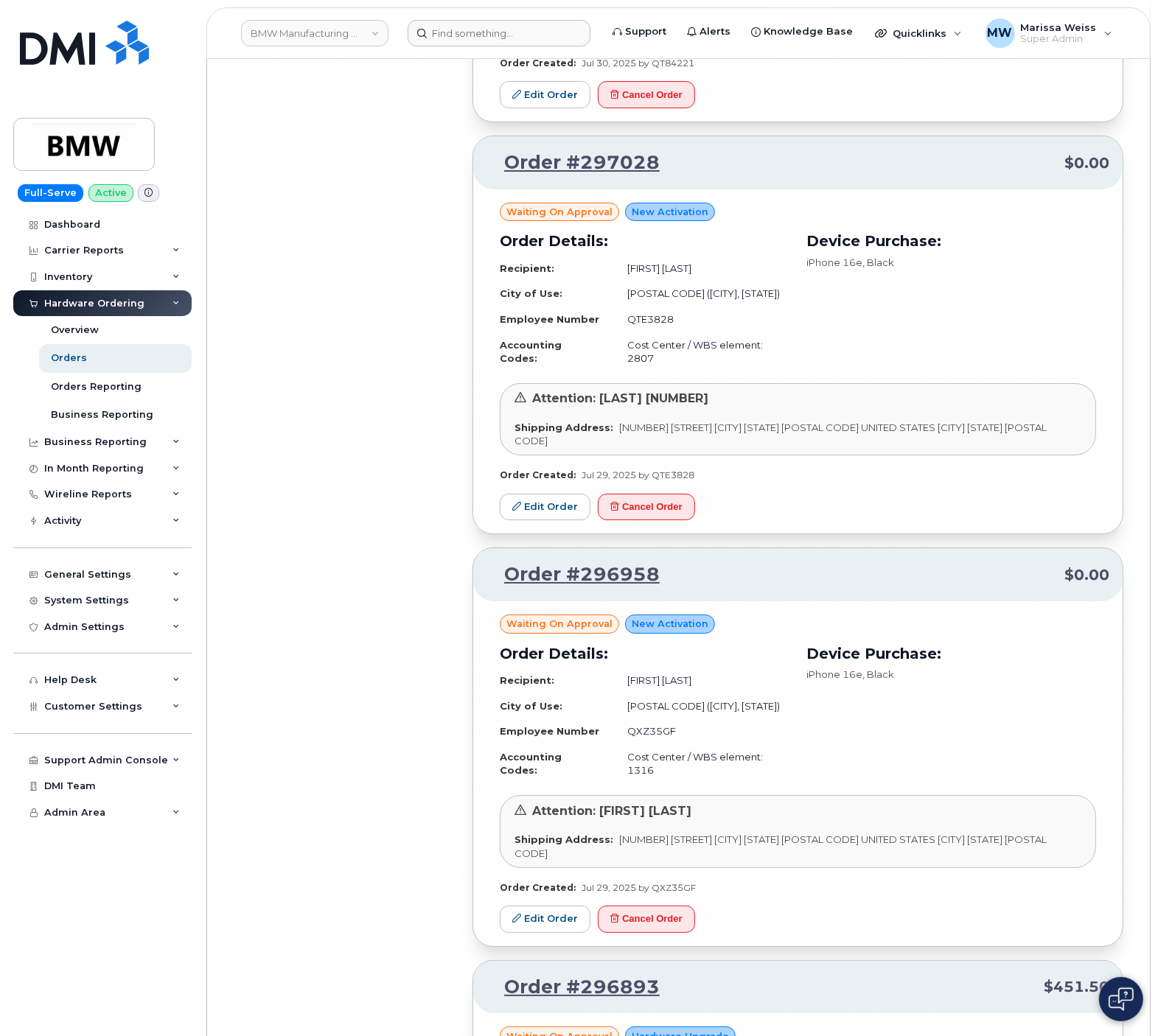 scroll, scrollTop: 11676, scrollLeft: 0, axis: vertical 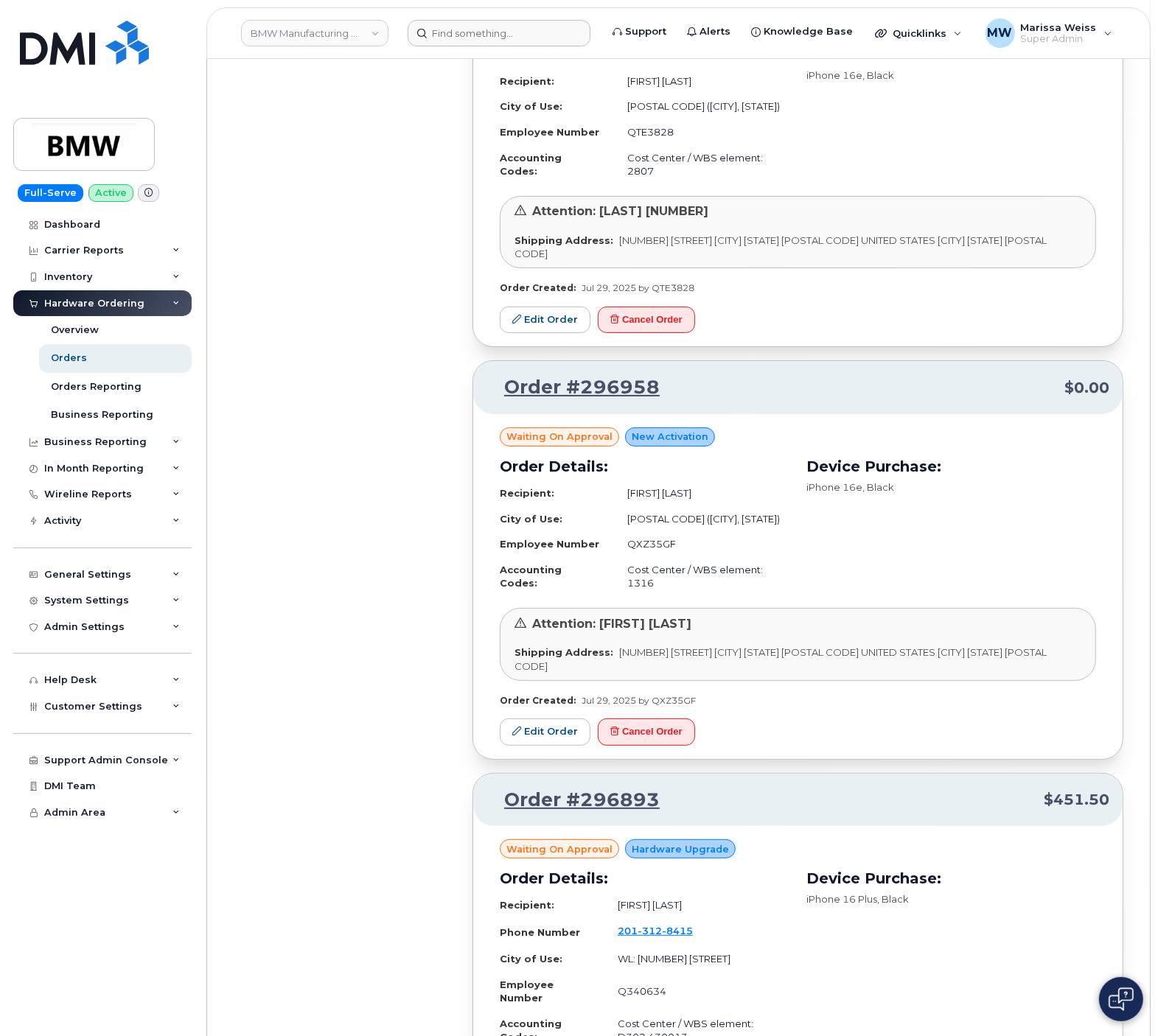 drag, startPoint x: 826, startPoint y: 923, endPoint x: 830, endPoint y: 942, distance: 19.416488 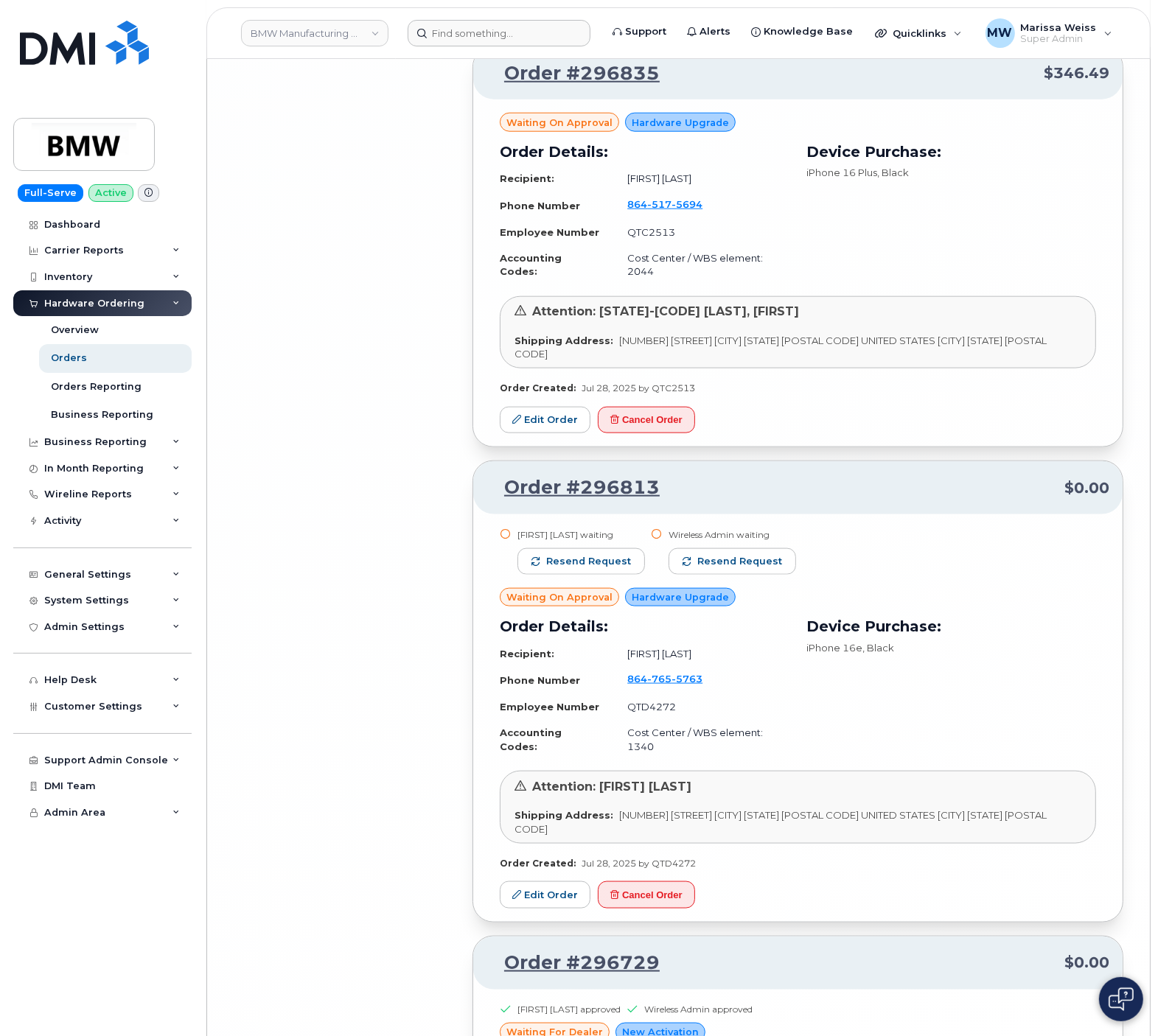 scroll, scrollTop: 13357, scrollLeft: 0, axis: vertical 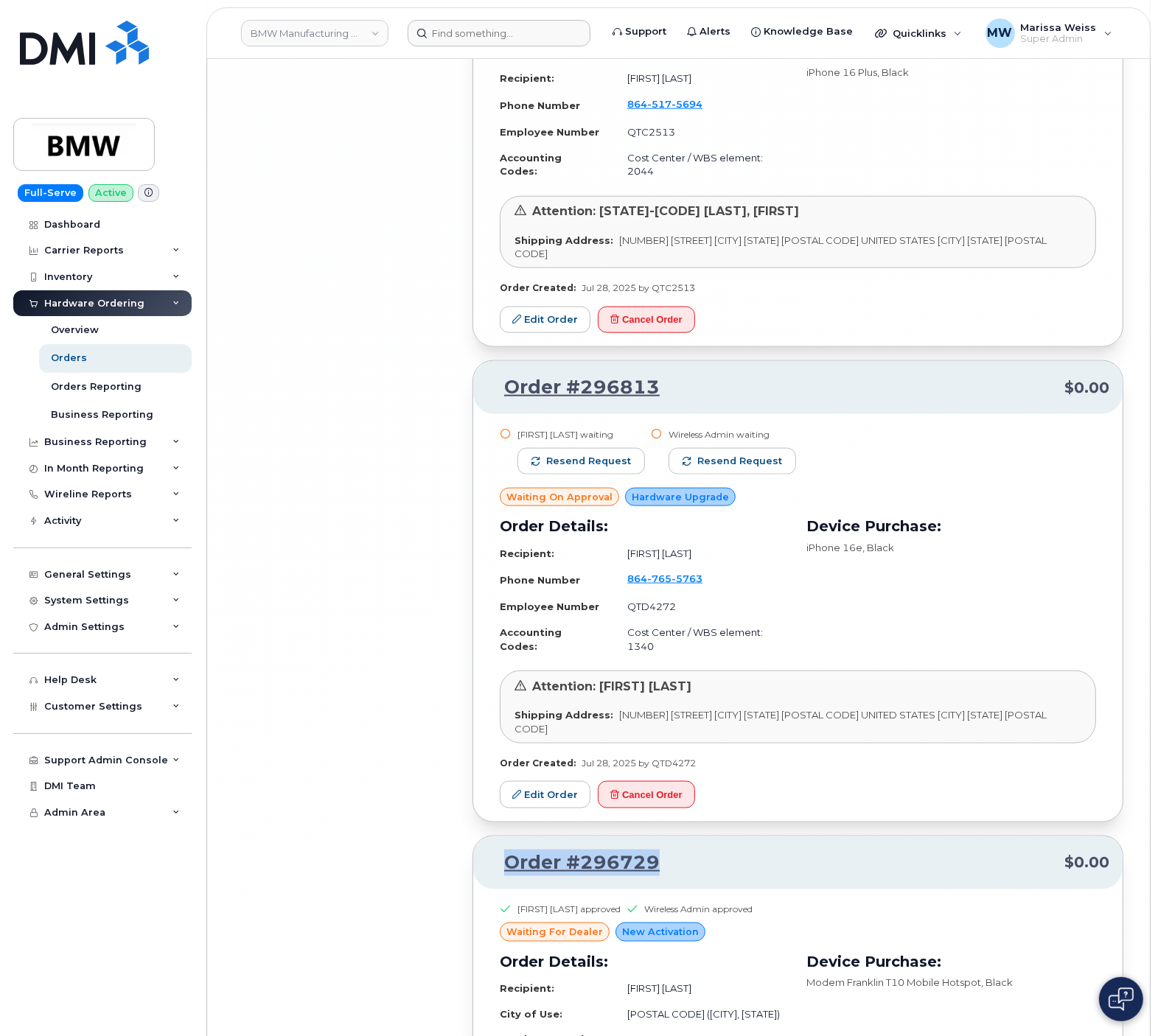 drag, startPoint x: 692, startPoint y: 538, endPoint x: 498, endPoint y: 547, distance: 194.20865 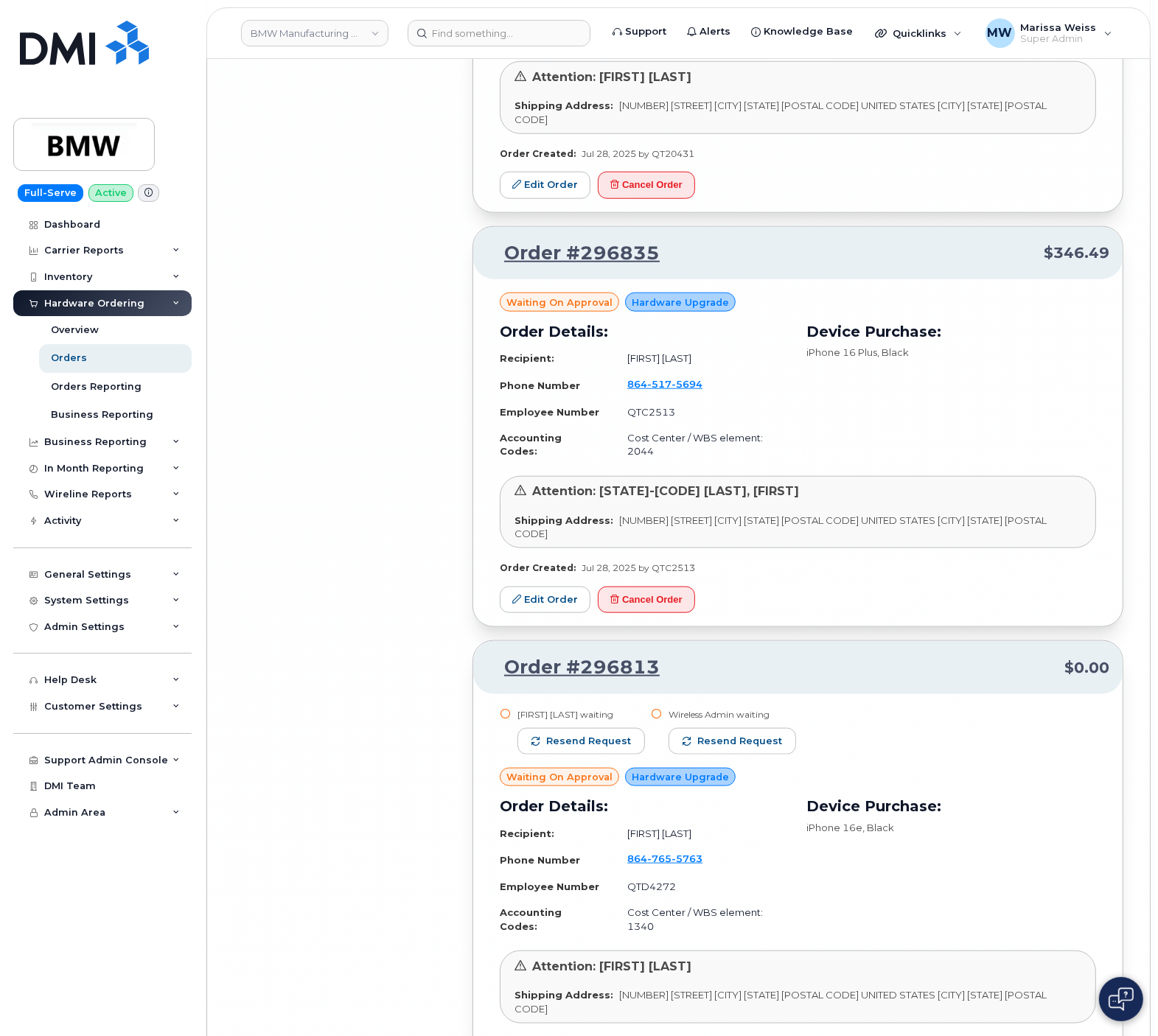 scroll, scrollTop: 13063, scrollLeft: 0, axis: vertical 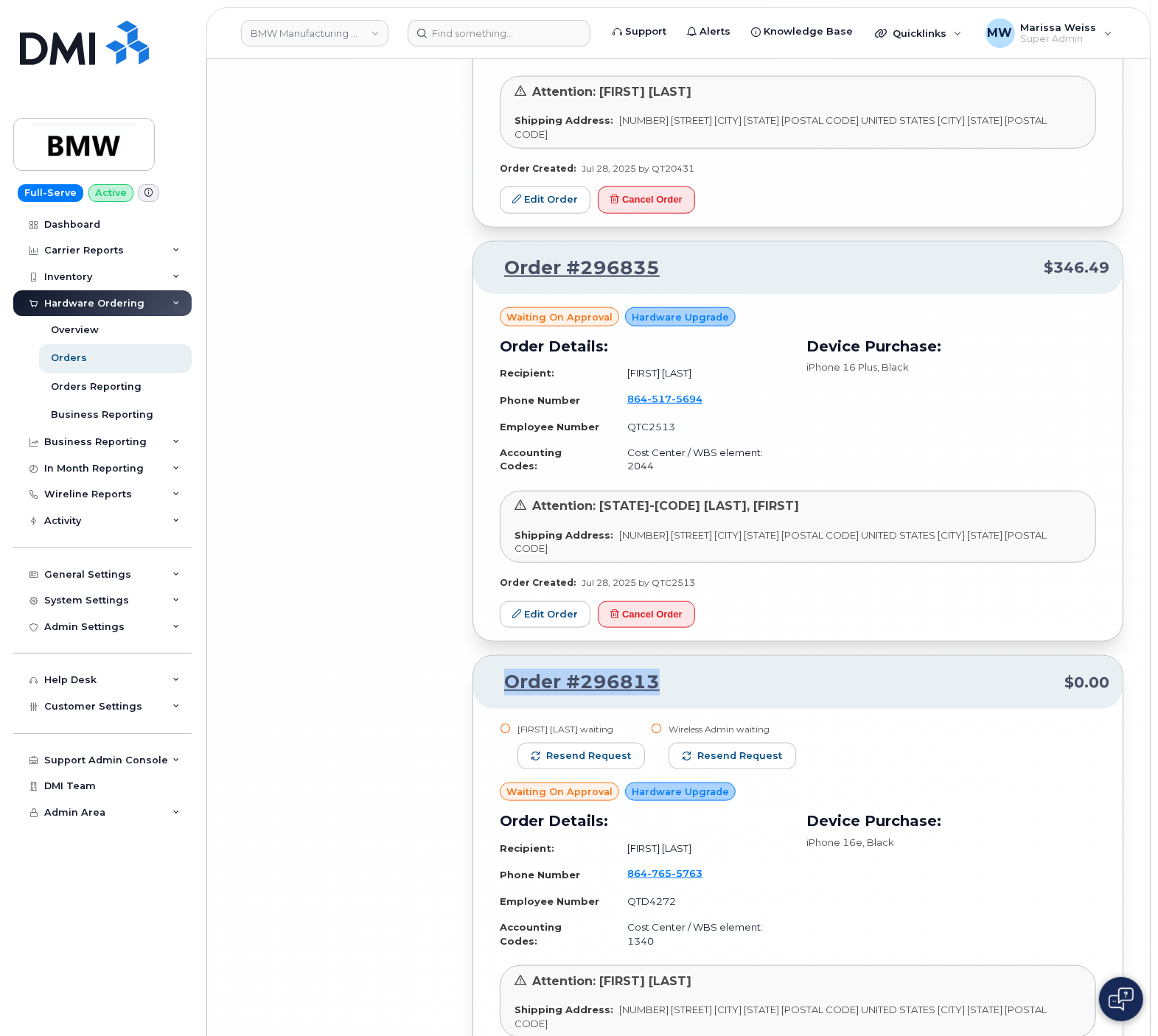drag, startPoint x: 671, startPoint y: 378, endPoint x: 506, endPoint y: 385, distance: 165.14842 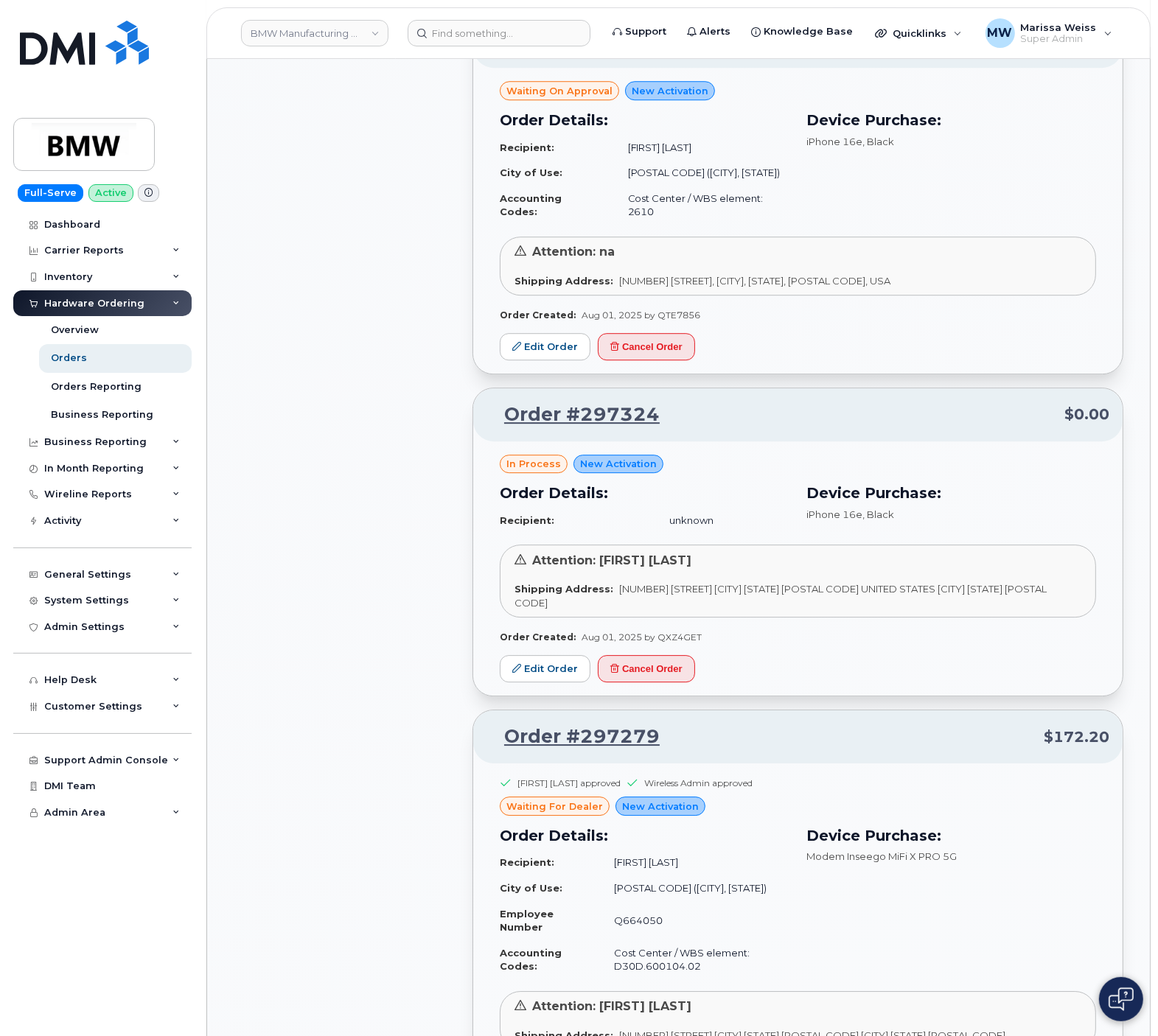 scroll, scrollTop: 4221, scrollLeft: 0, axis: vertical 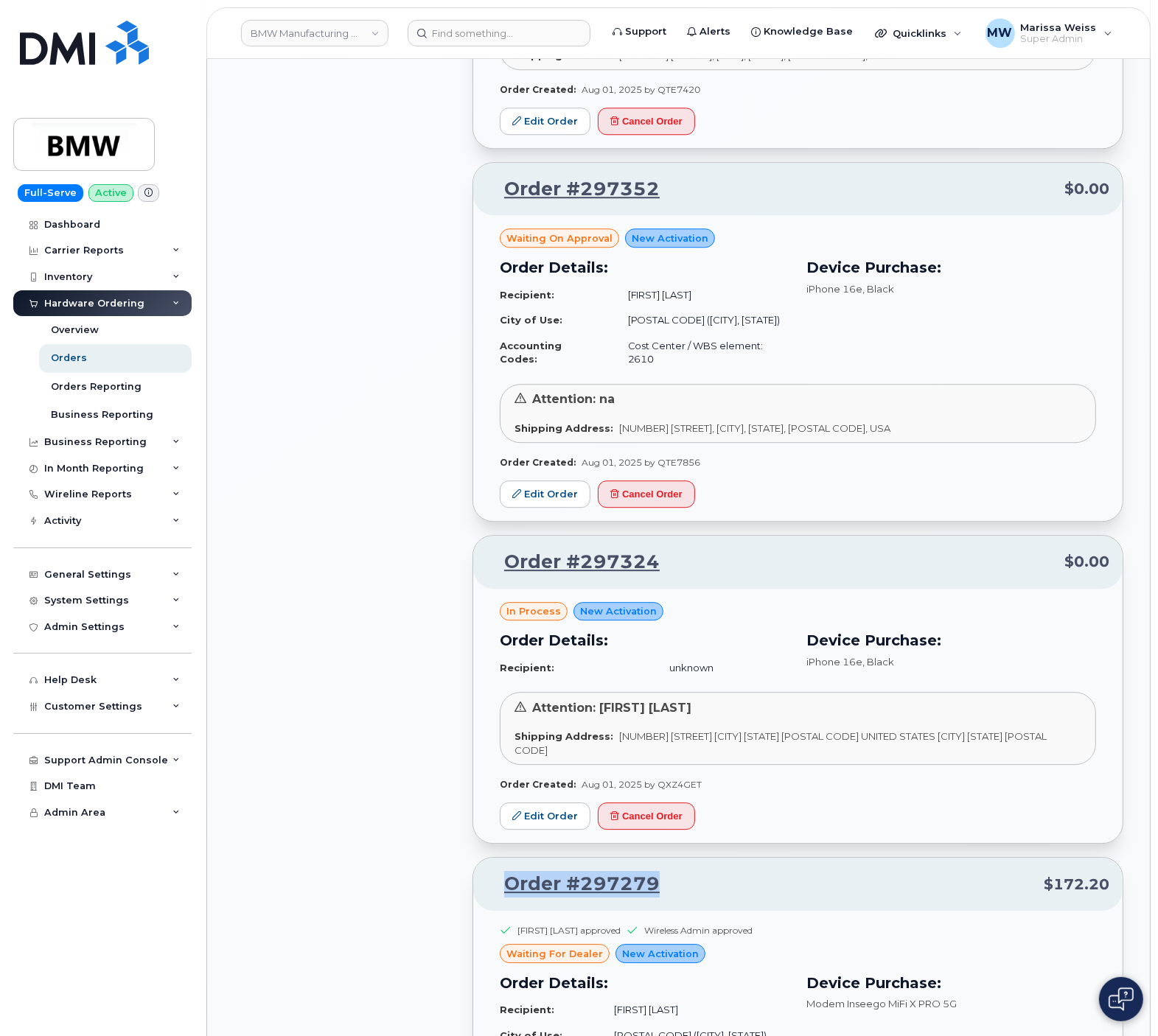 drag, startPoint x: 693, startPoint y: 747, endPoint x: 481, endPoint y: 761, distance: 212.46176 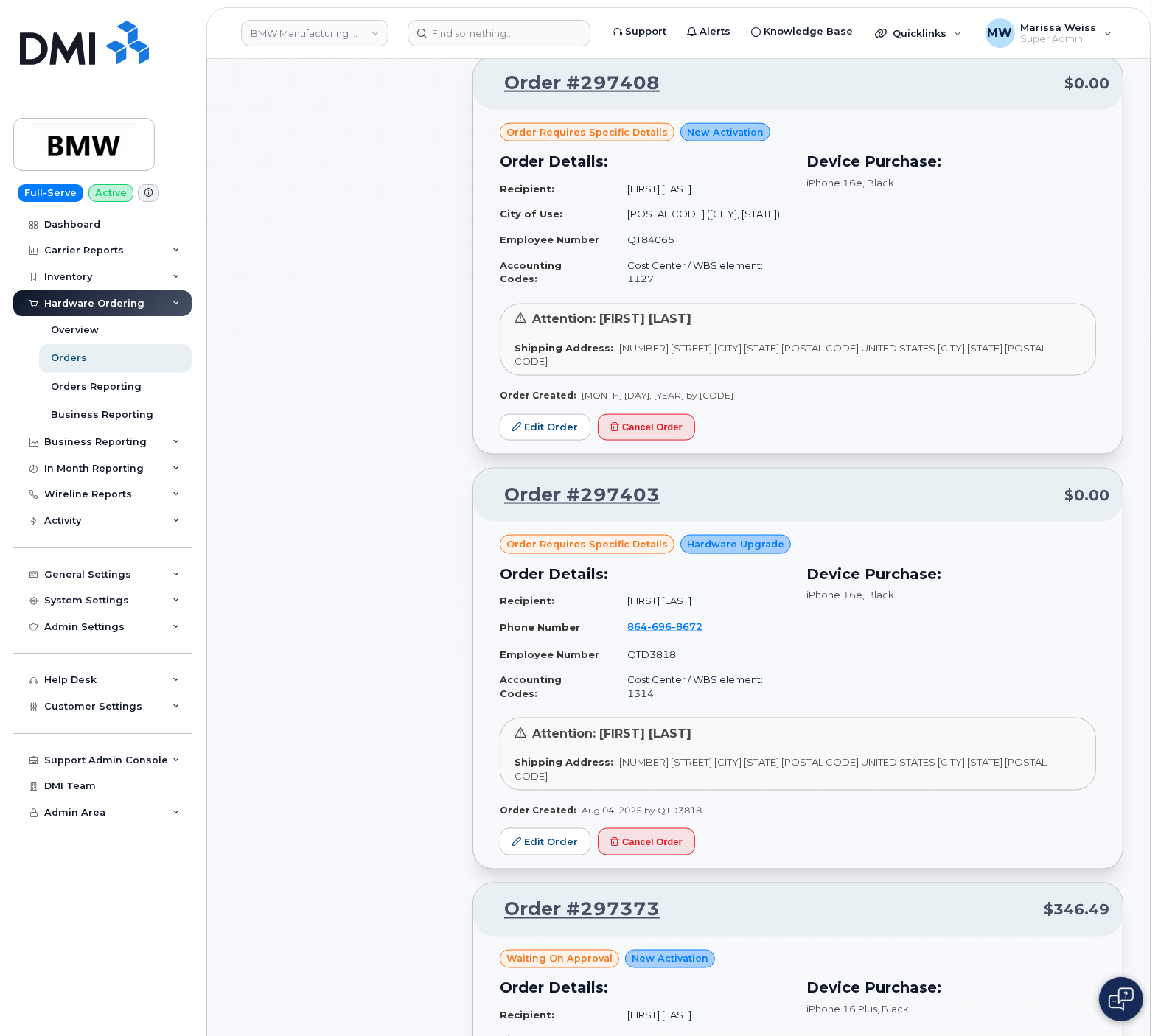 scroll, scrollTop: 2010, scrollLeft: 0, axis: vertical 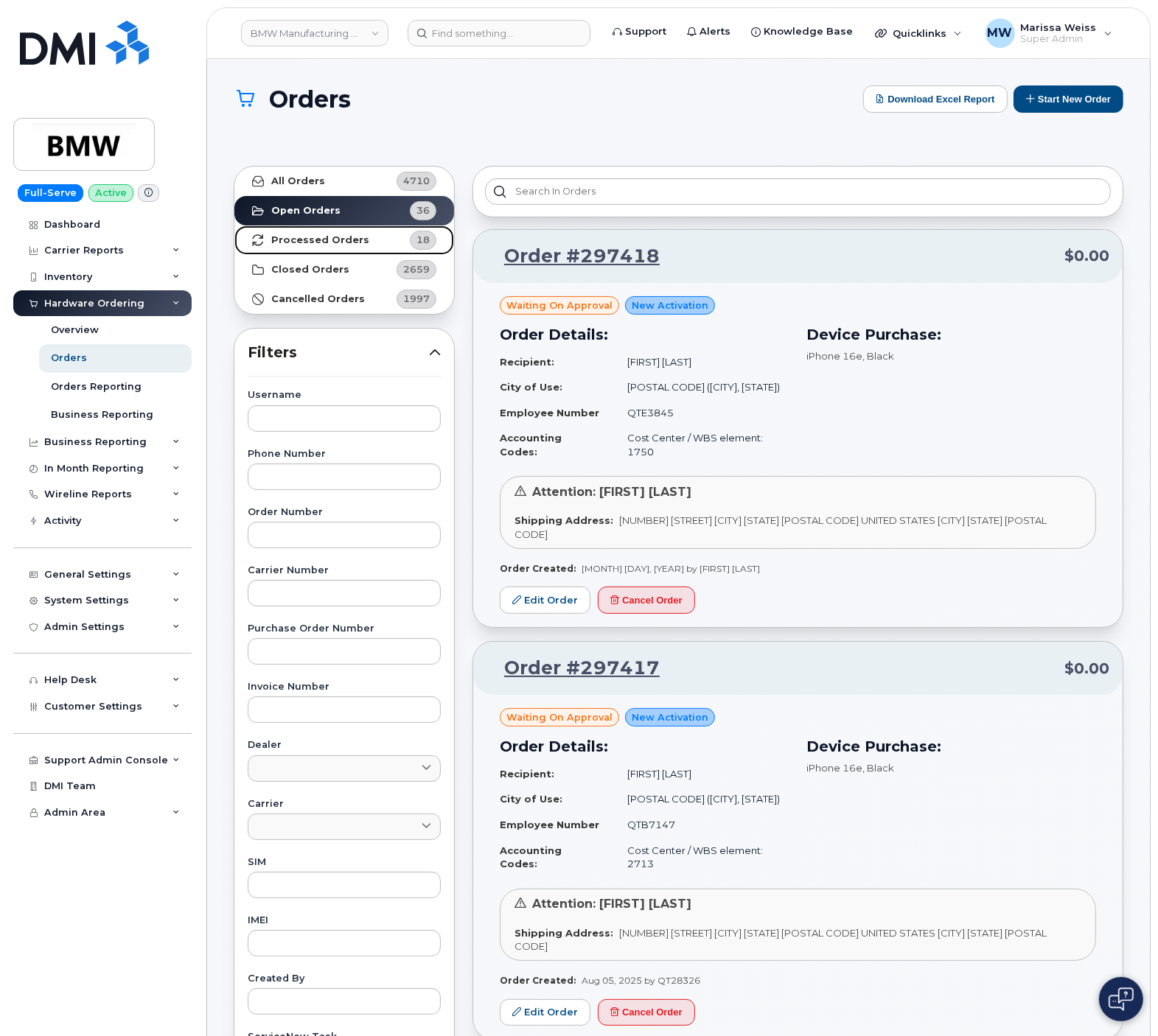 click on "Processed Orders 18" at bounding box center (344, 240) 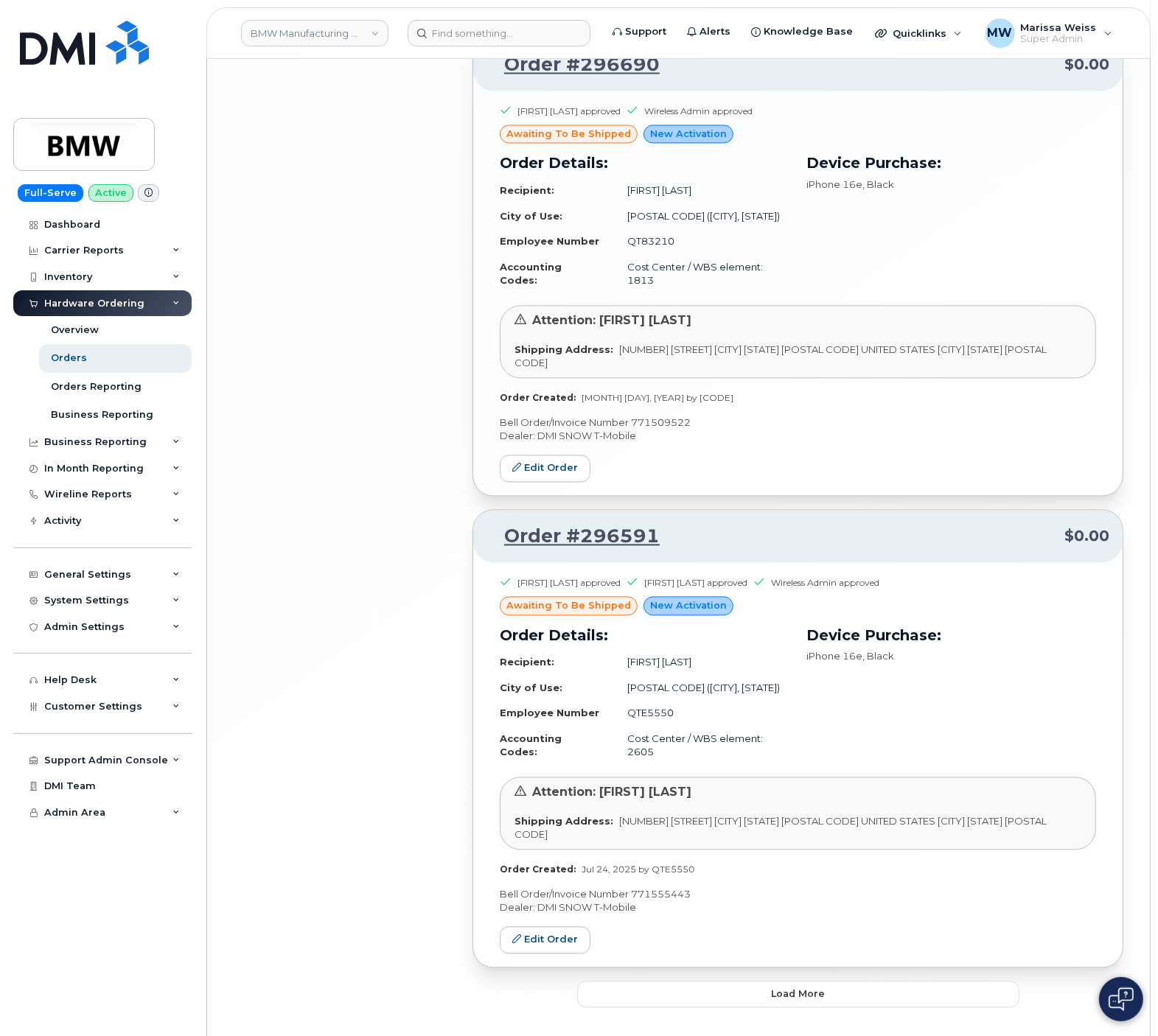 scroll, scrollTop: 3018, scrollLeft: 0, axis: vertical 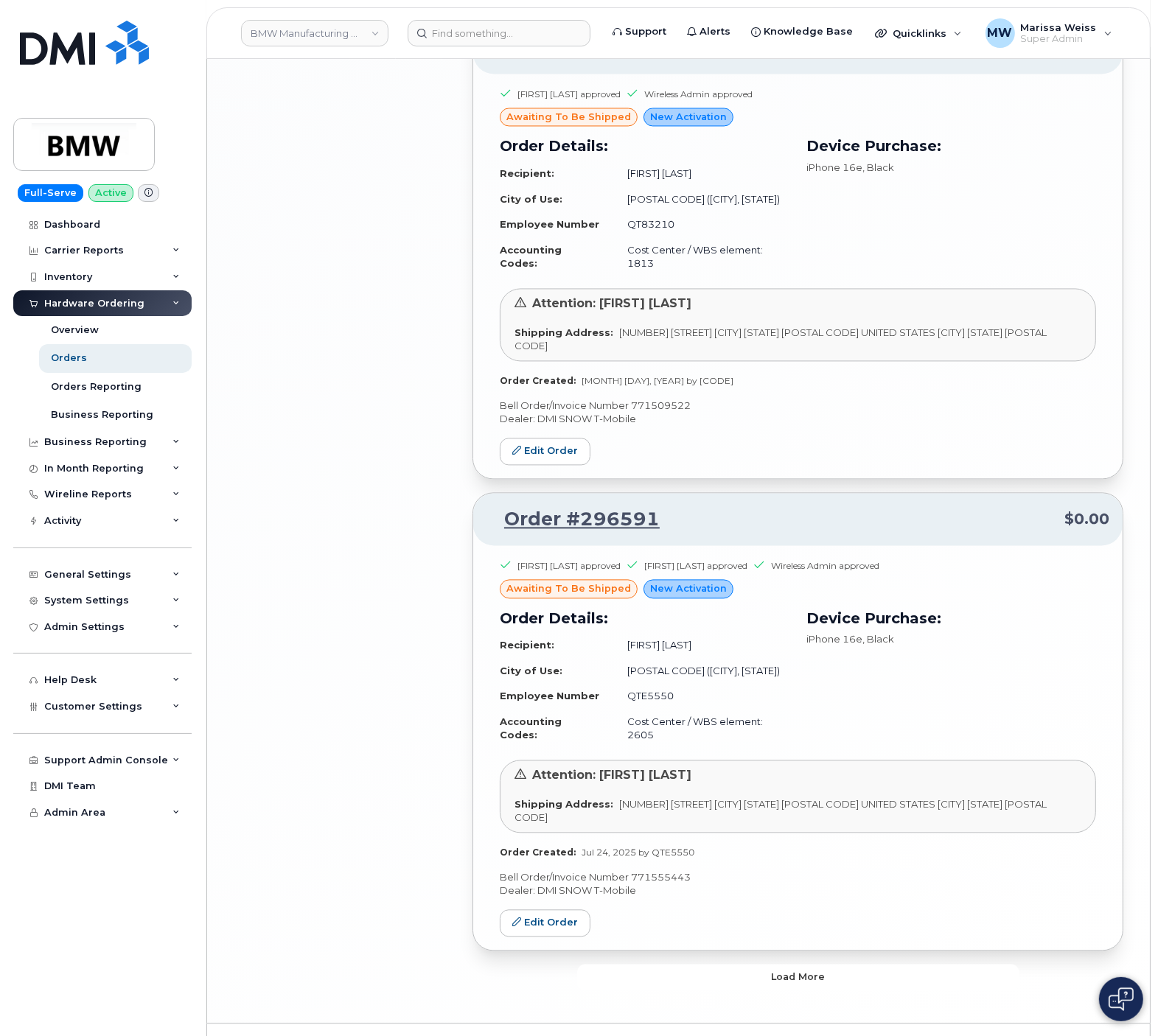 click on "Load more" at bounding box center [798, 977] 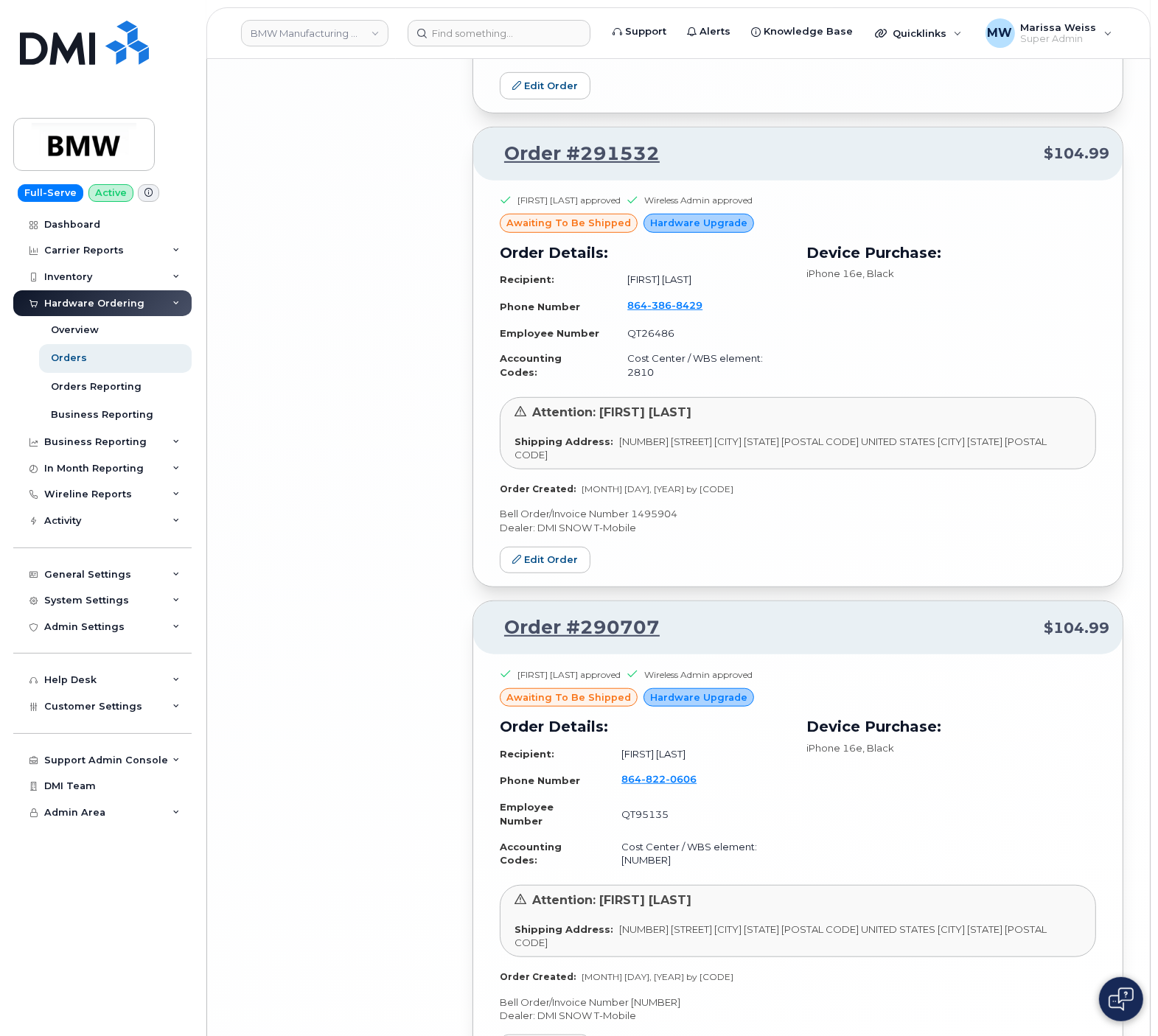 scroll, scrollTop: 6677, scrollLeft: 0, axis: vertical 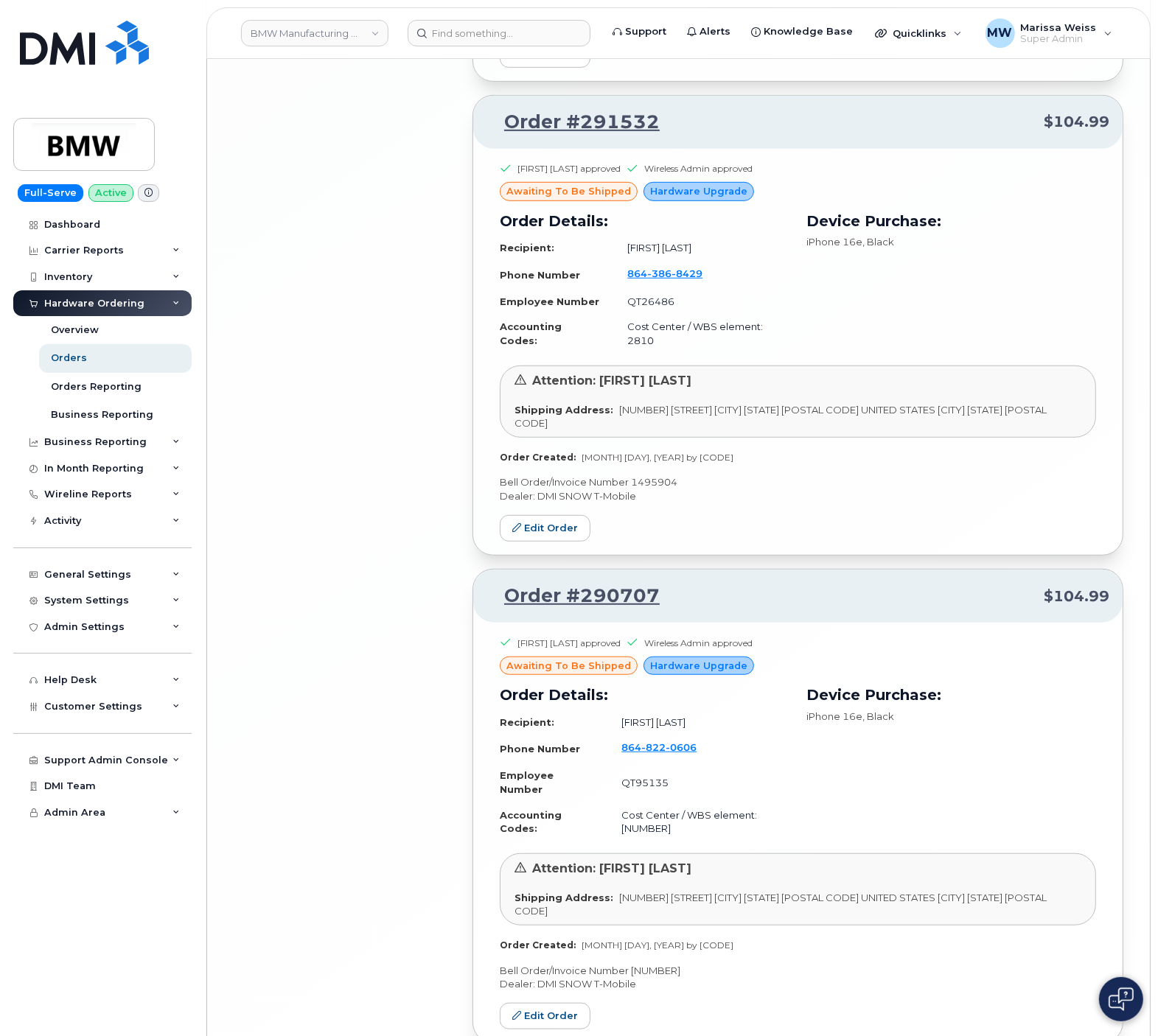 click on "Load more" at bounding box center [798, 1070] 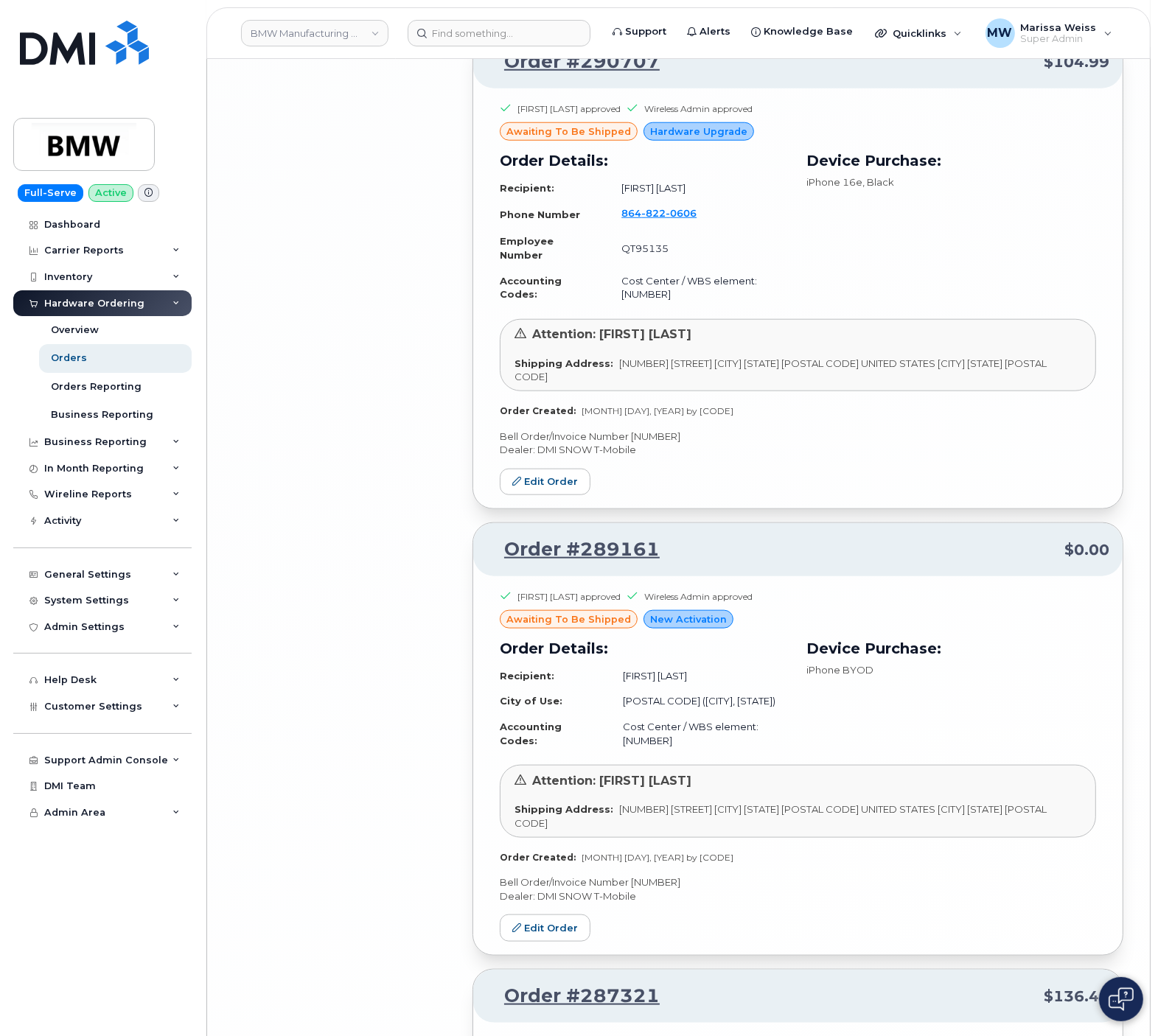 scroll, scrollTop: 7539, scrollLeft: 0, axis: vertical 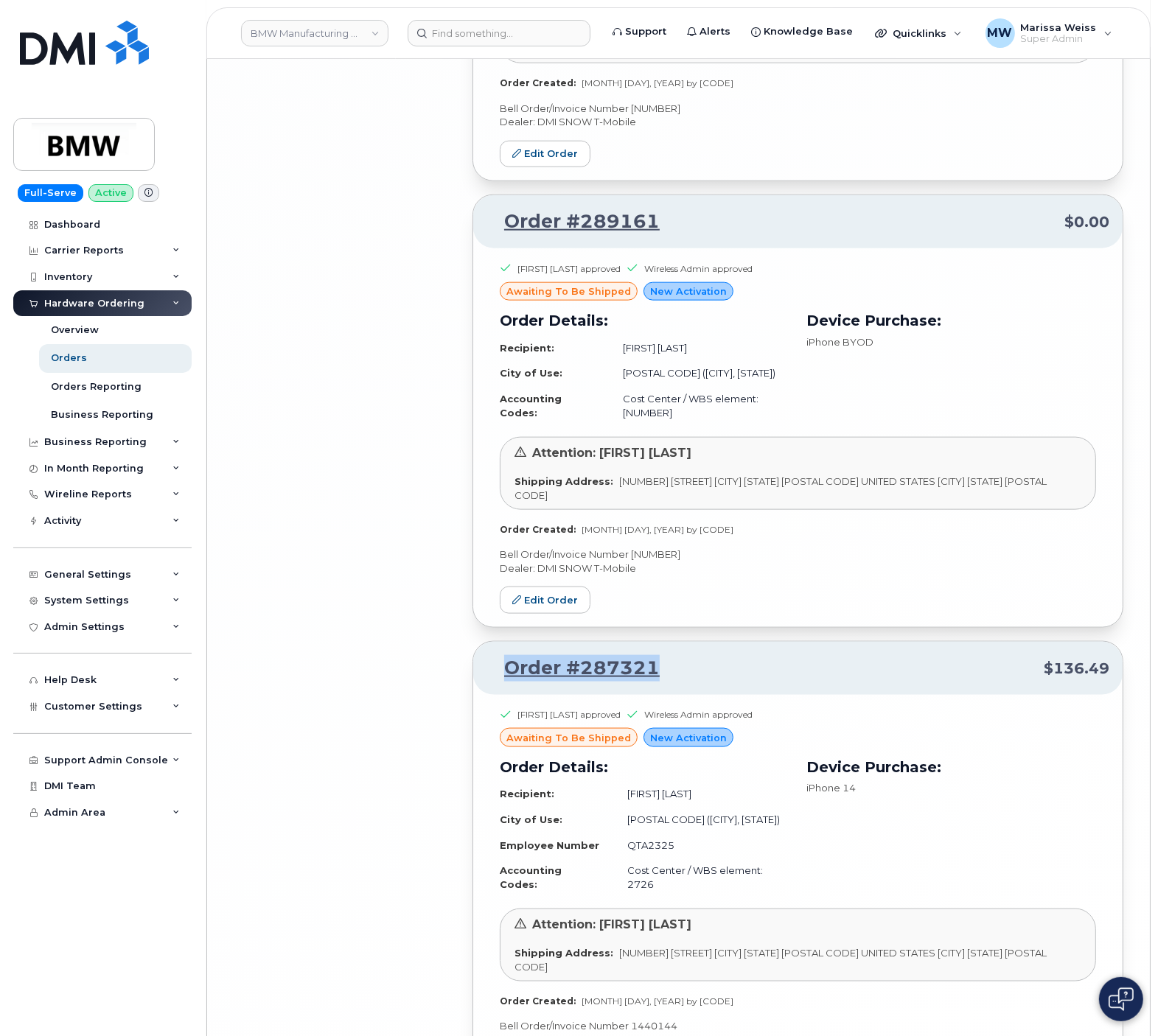 drag, startPoint x: 687, startPoint y: 516, endPoint x: 498, endPoint y: 516, distance: 189 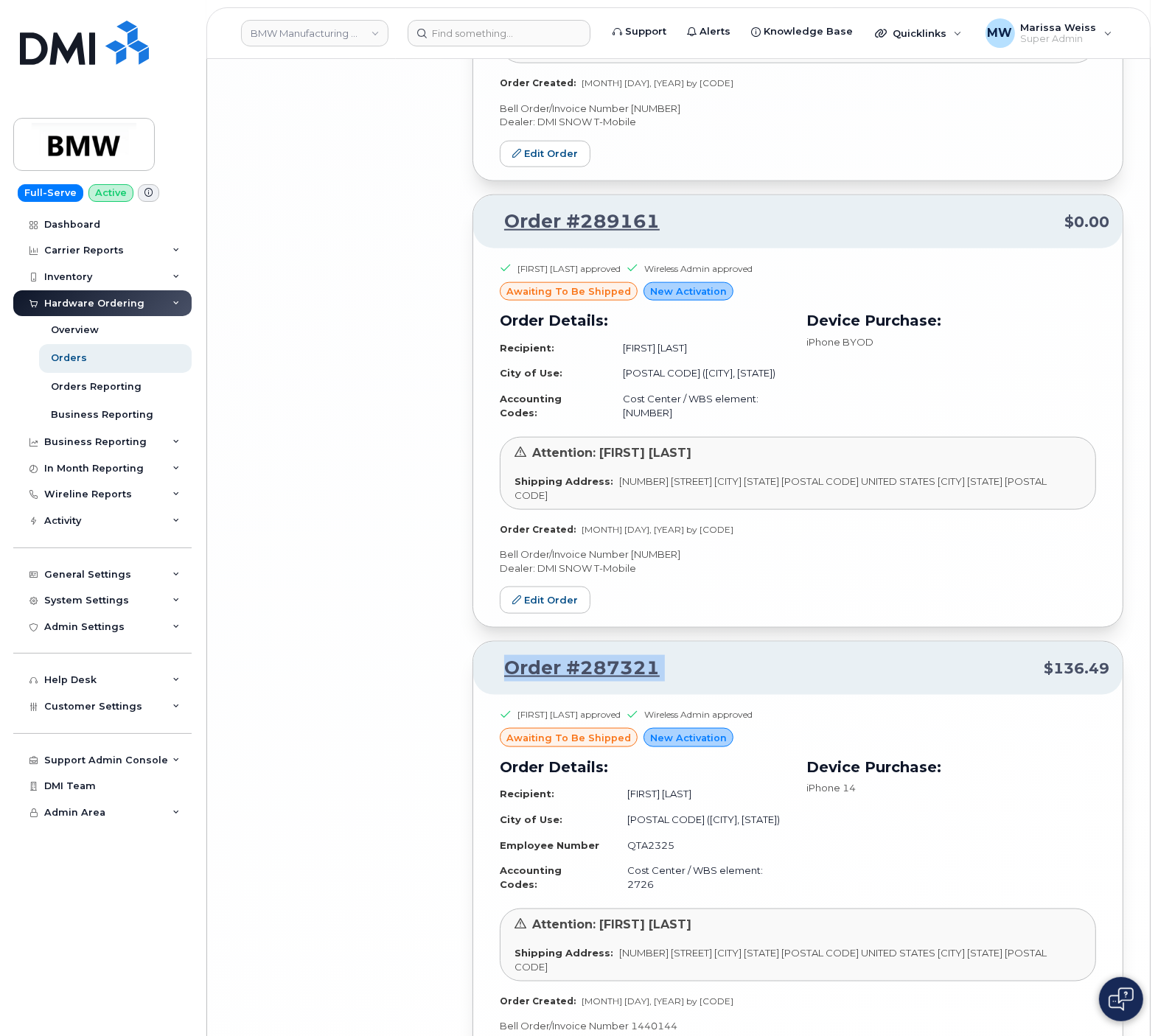 drag, startPoint x: 728, startPoint y: 524, endPoint x: 486, endPoint y: 531, distance: 242.10122 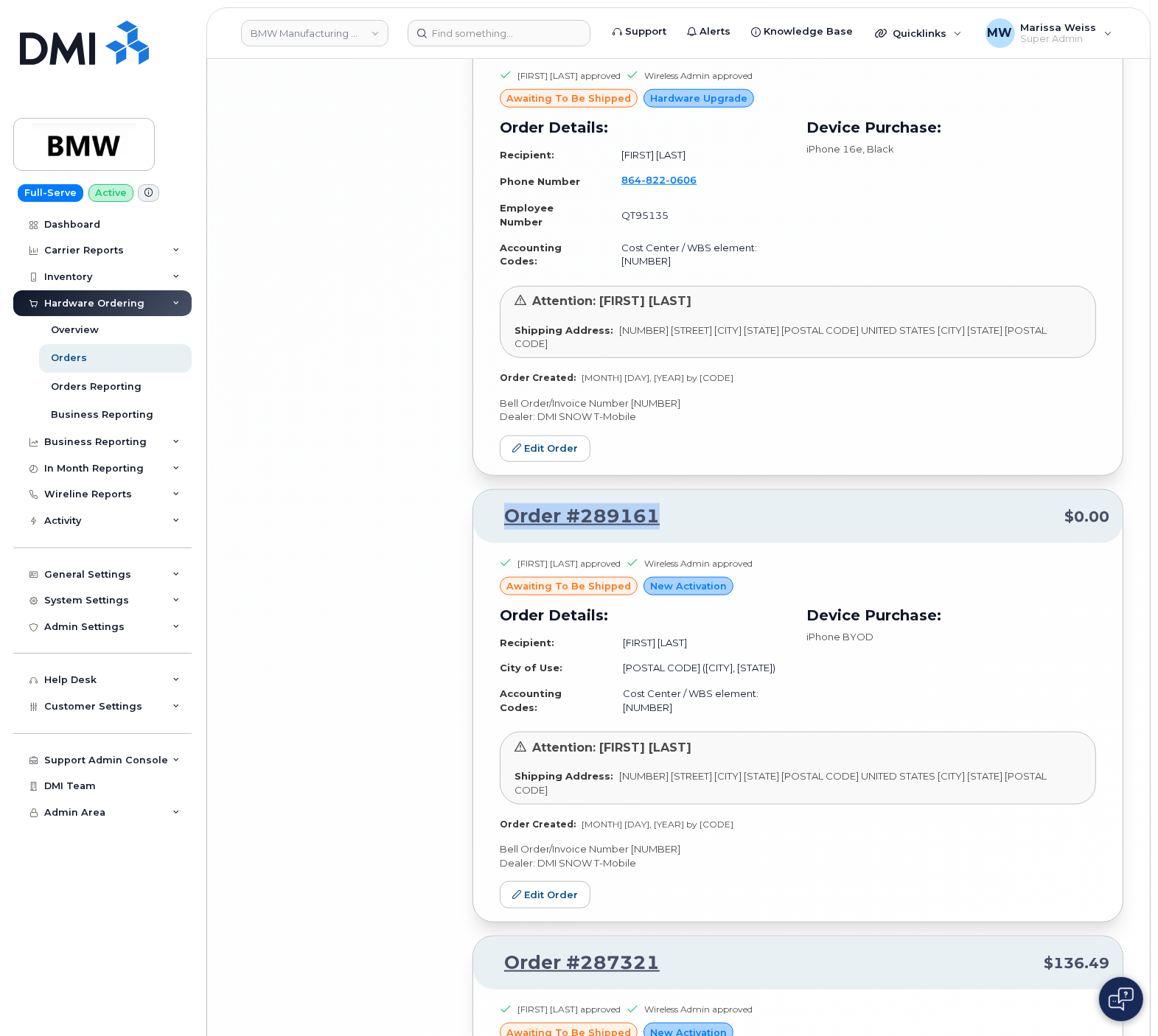 drag, startPoint x: 683, startPoint y: 374, endPoint x: 472, endPoint y: 378, distance: 211.03791 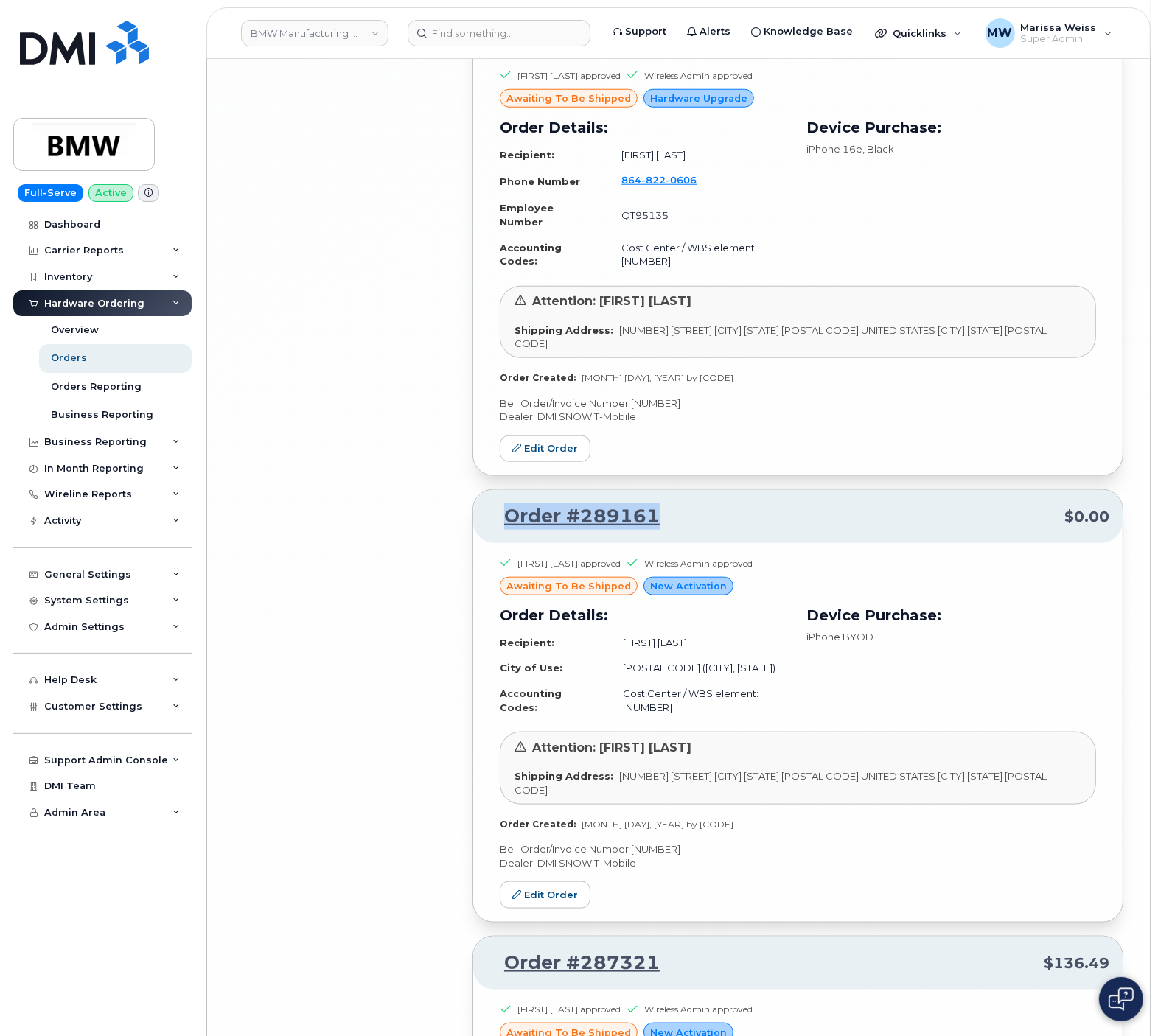 click on "Order #289161 $0.00 Rich Everly approved Wireless Admin approved awaiting to be shipped New Activation Order Details: Recipient: Markus Sartory City of Use: 29651 (Greer, SC) Accounting Codes: Cost Center / WBS element: 1011 Device Purchase: iPhone BYOD Attention: Nancy Tran Shipping Address: 1400 Highway 101 S GREER SC 29651-6731 UNITED STATES Greer South Carolina 29651-6731 Order Created: Apr 23, 2025 by QT25802 Bell Order/Invoice Number 1486552 Dealer: DMI SNOW T-Mobile  Edit Order" 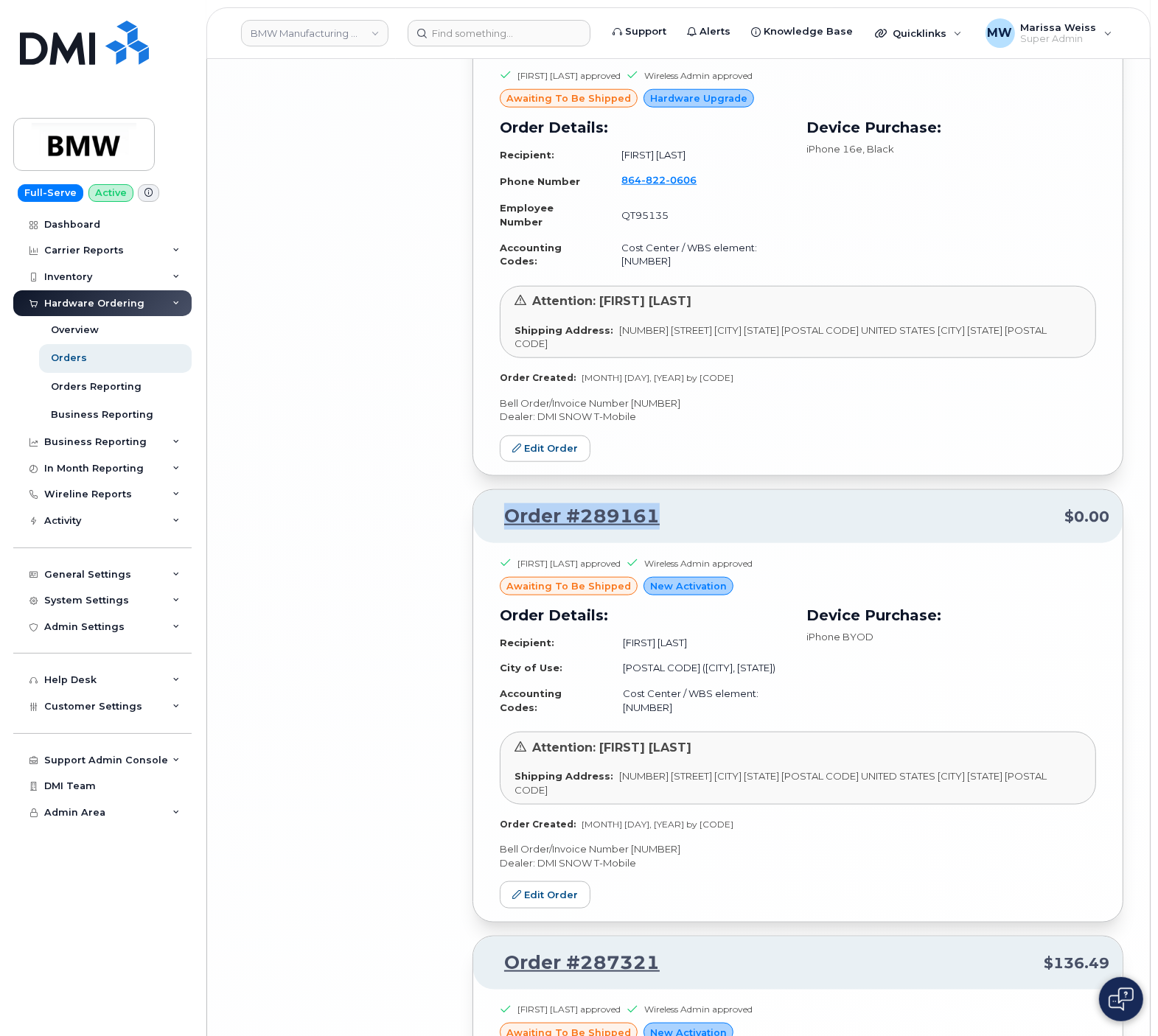 scroll, scrollTop: 7239, scrollLeft: 0, axis: vertical 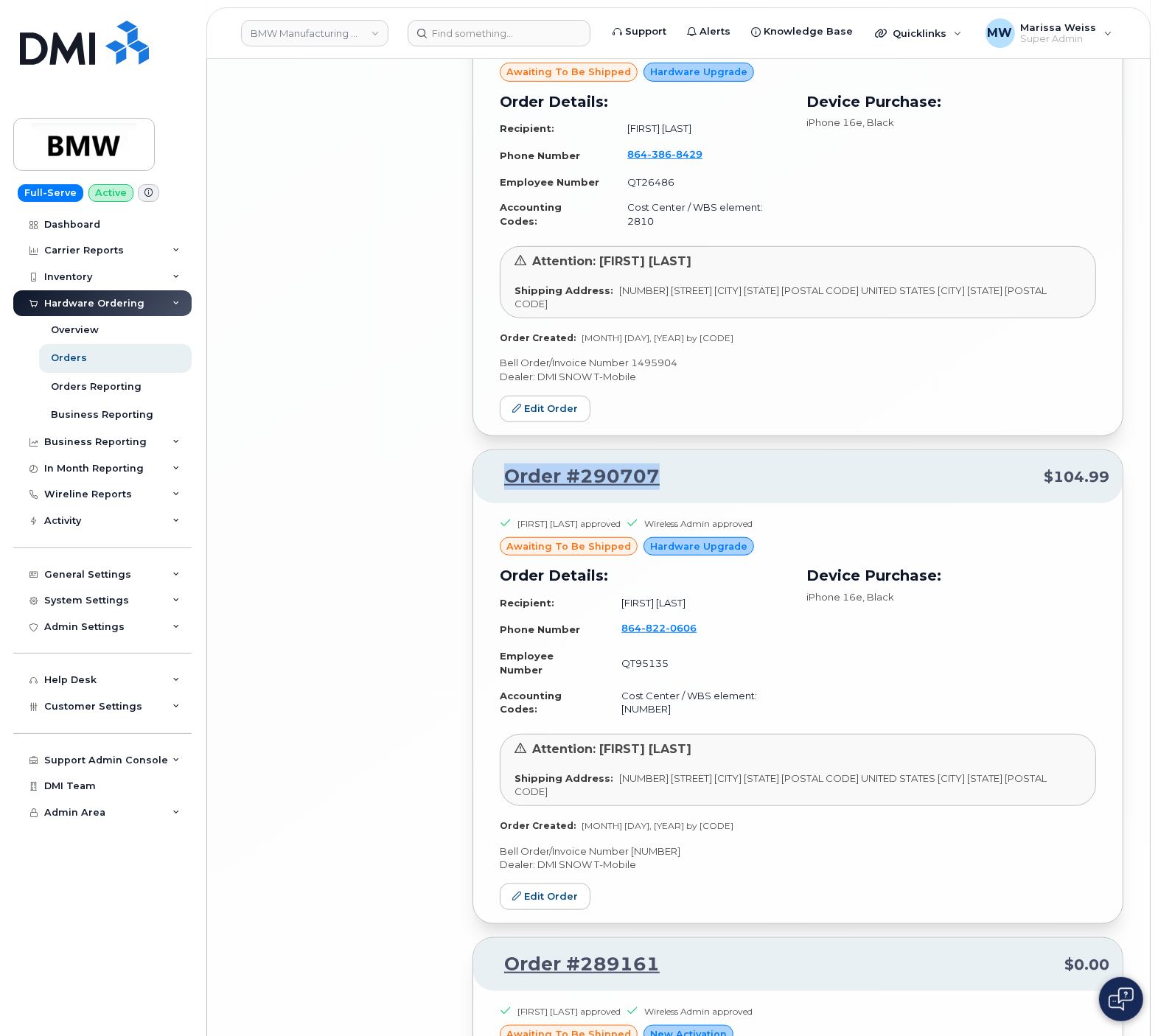 drag, startPoint x: 679, startPoint y: 371, endPoint x: 490, endPoint y: 379, distance: 189.1692 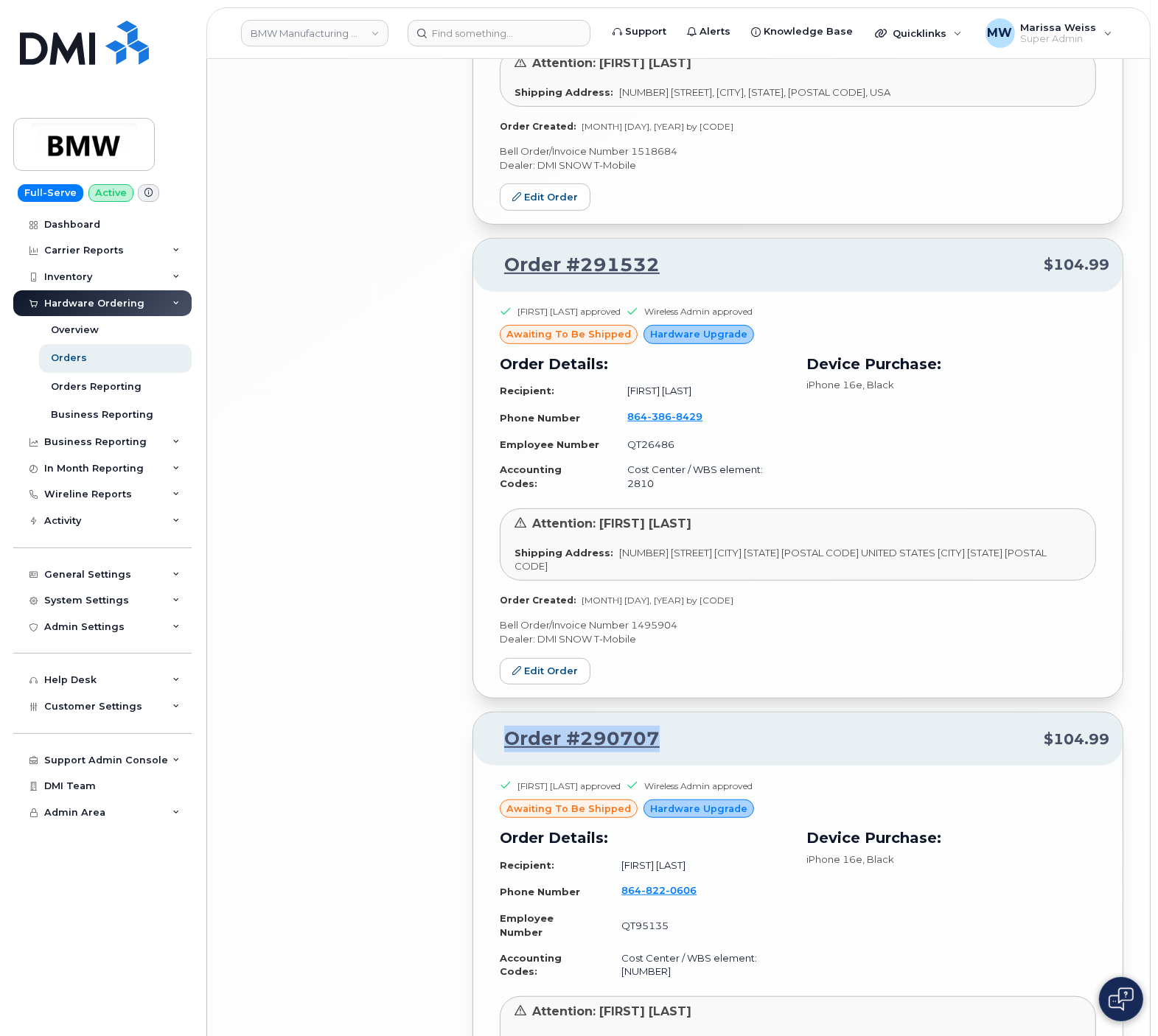 scroll, scrollTop: 6502, scrollLeft: 0, axis: vertical 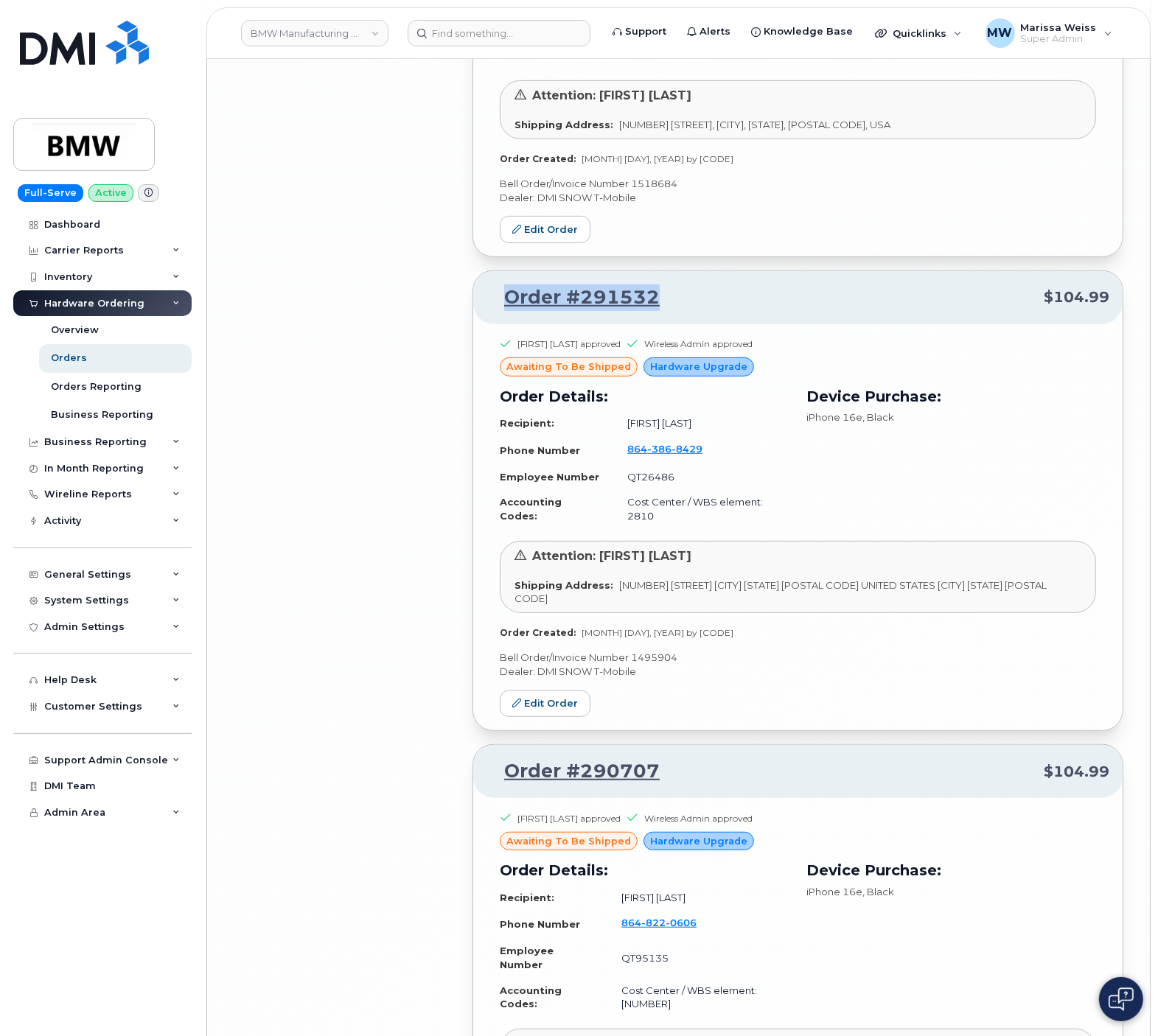 drag, startPoint x: 687, startPoint y: 213, endPoint x: 503, endPoint y: 205, distance: 184.17383 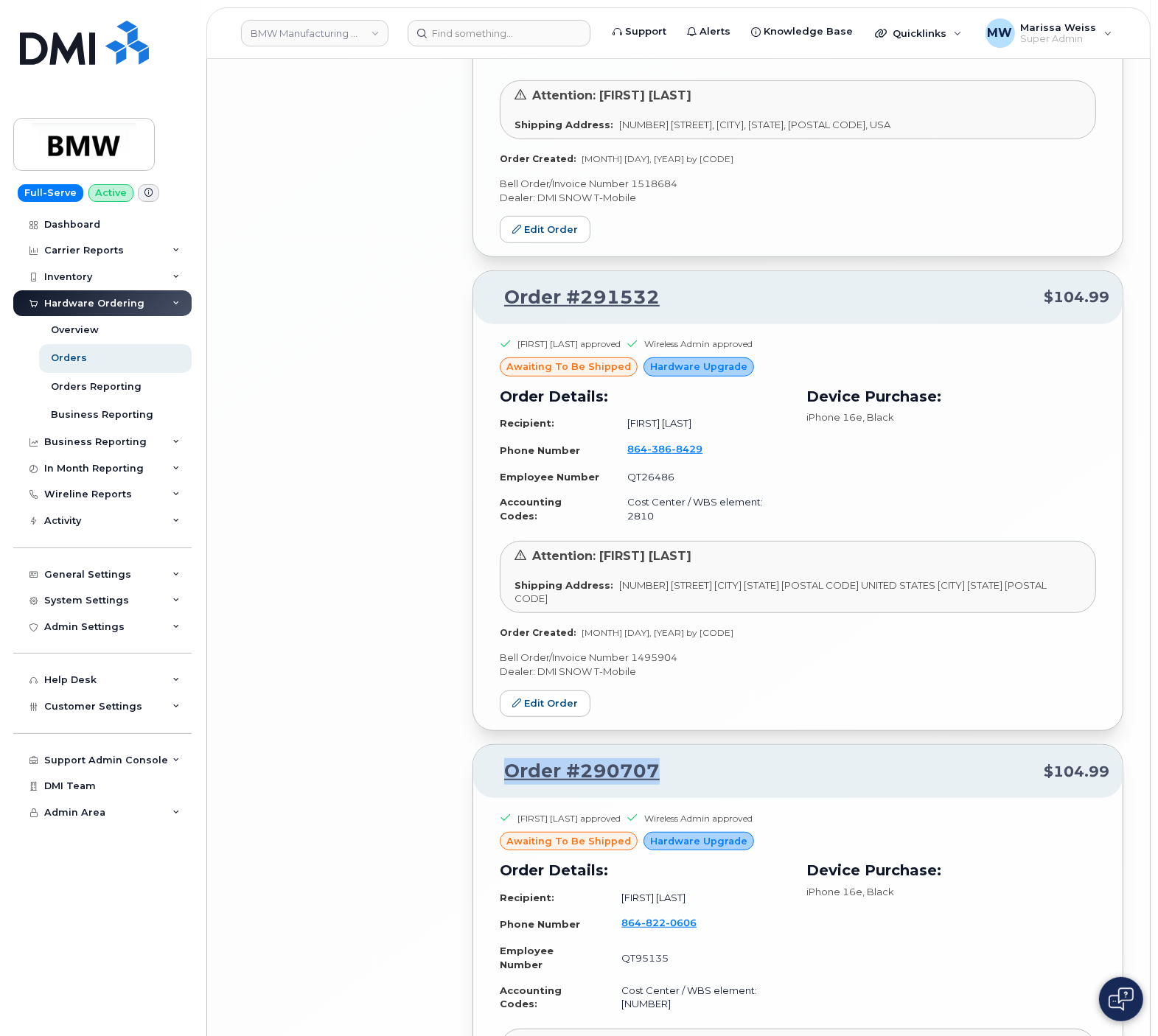 drag, startPoint x: 685, startPoint y: 671, endPoint x: 500, endPoint y: 671, distance: 185 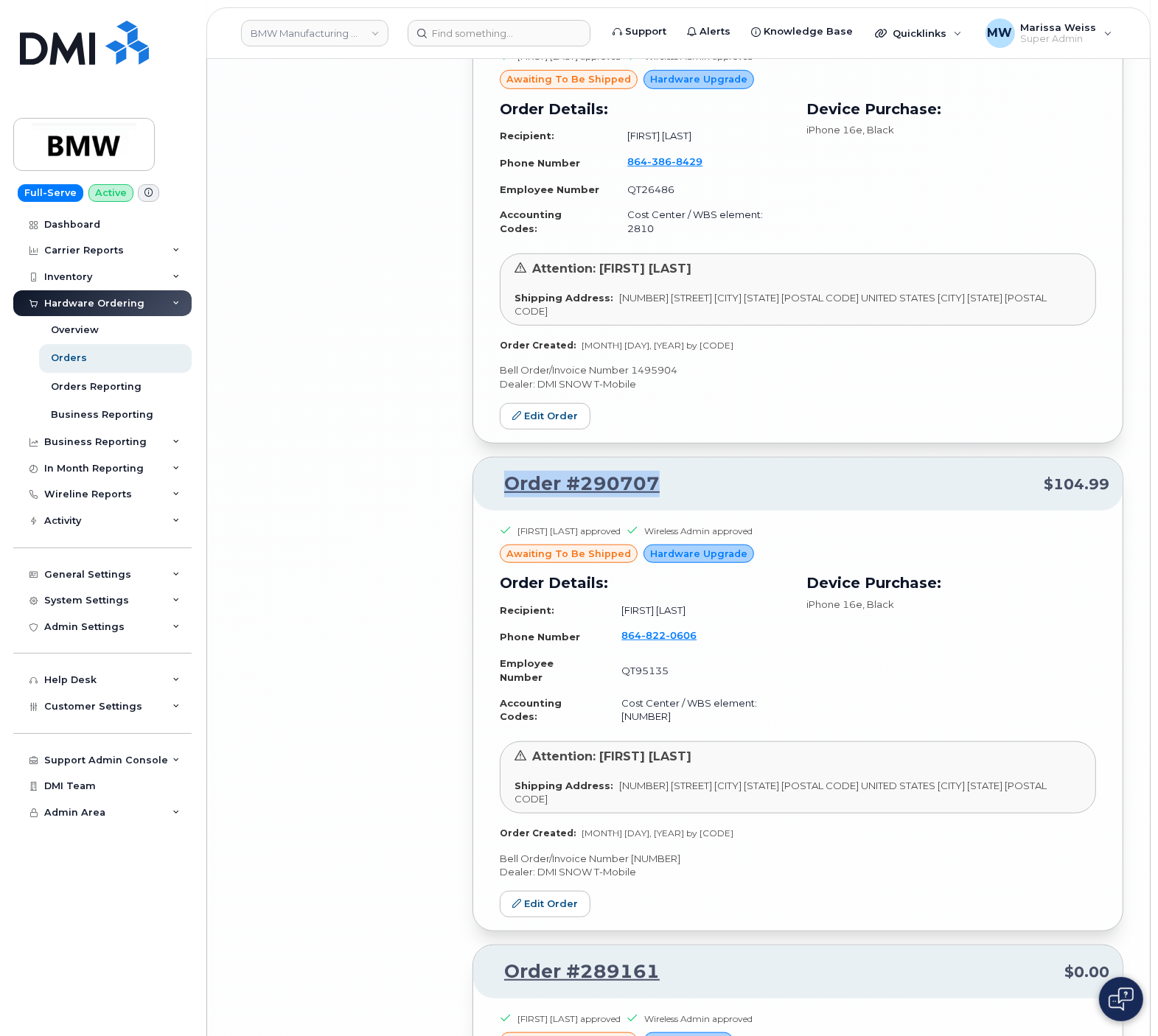 scroll, scrollTop: 6797, scrollLeft: 0, axis: vertical 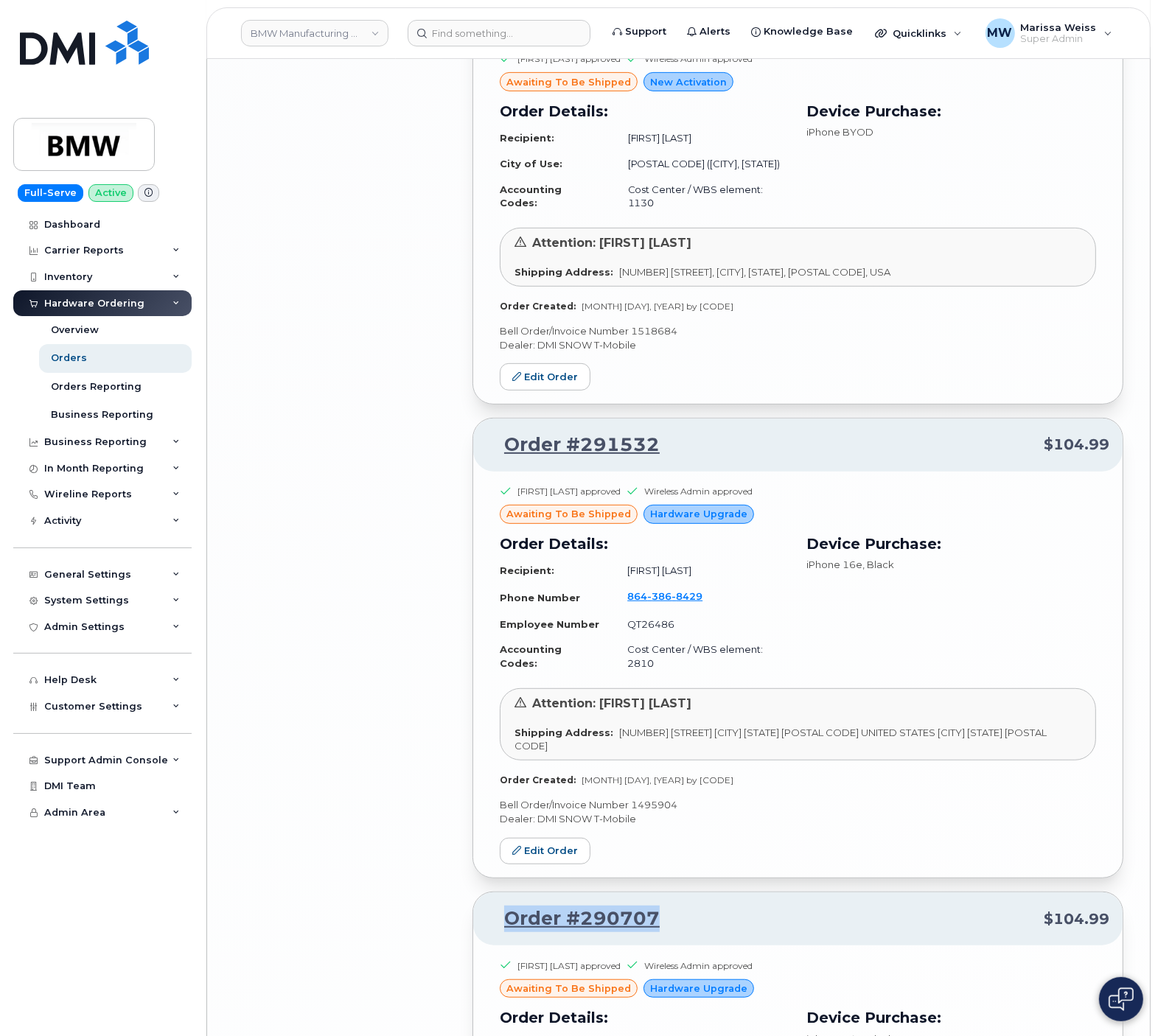 click on "Order #290707 $104.99" at bounding box center [798, 919] 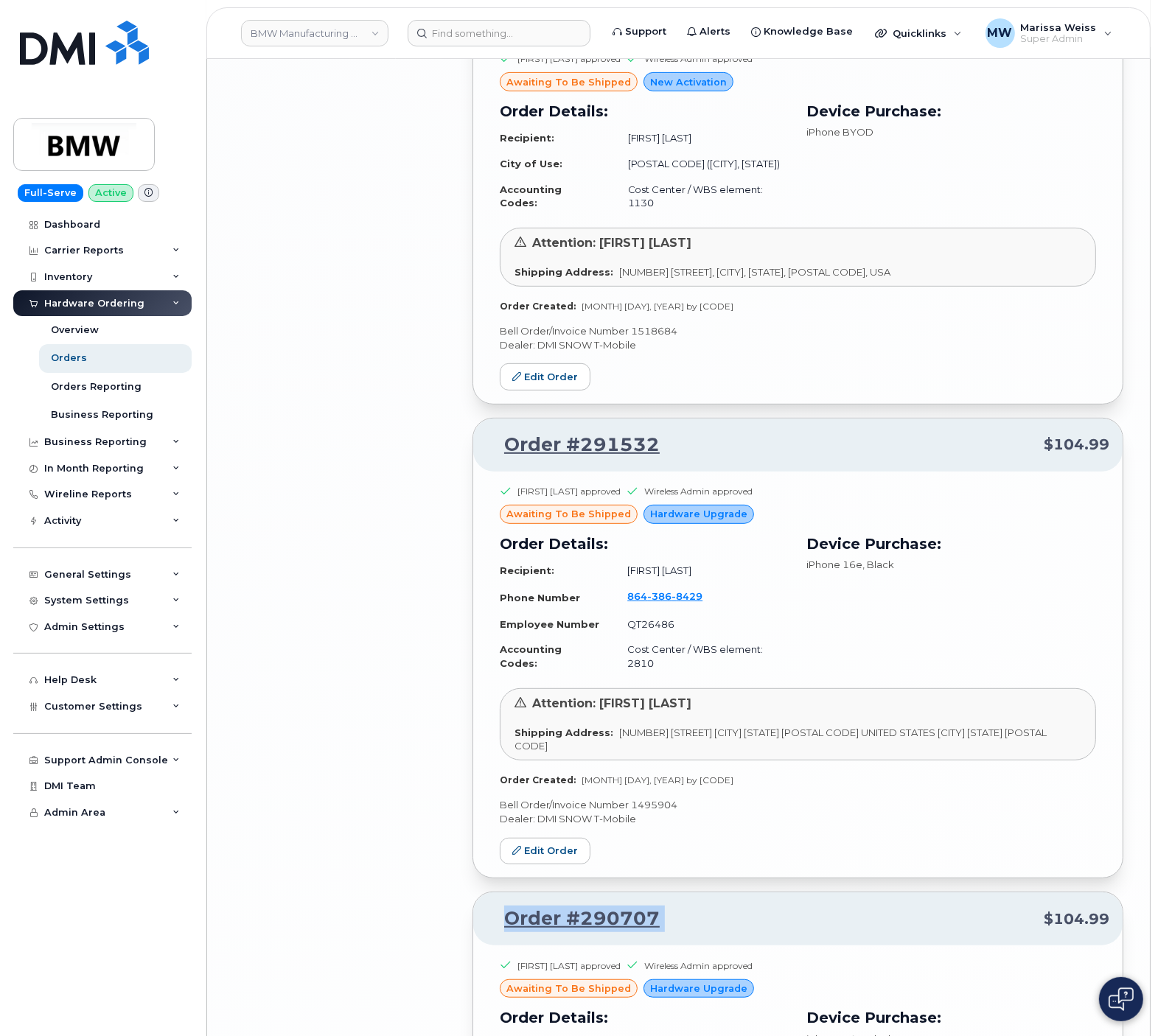 drag, startPoint x: 699, startPoint y: 820, endPoint x: 495, endPoint y: 822, distance: 204.0098 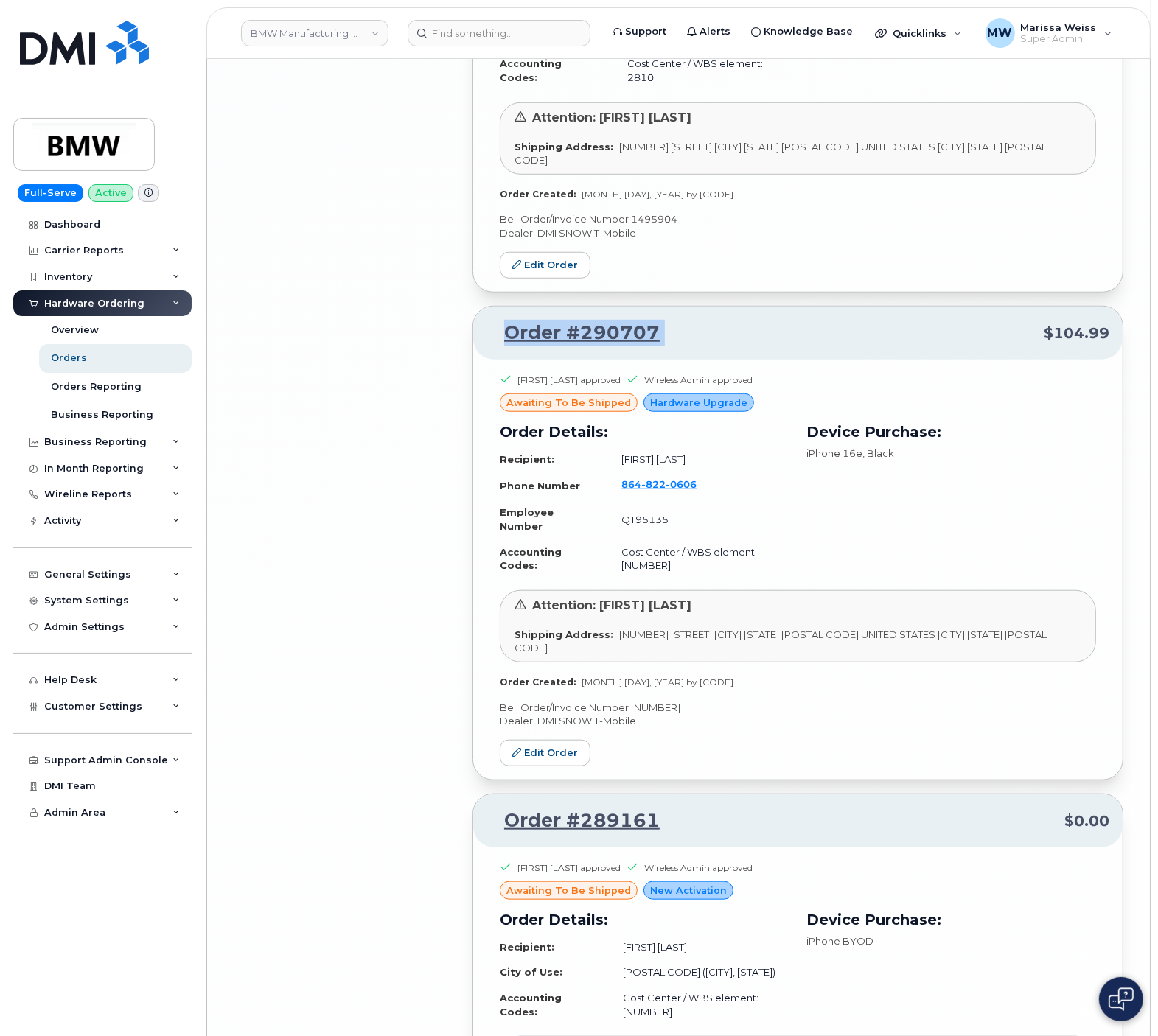 scroll, scrollTop: 6944, scrollLeft: 0, axis: vertical 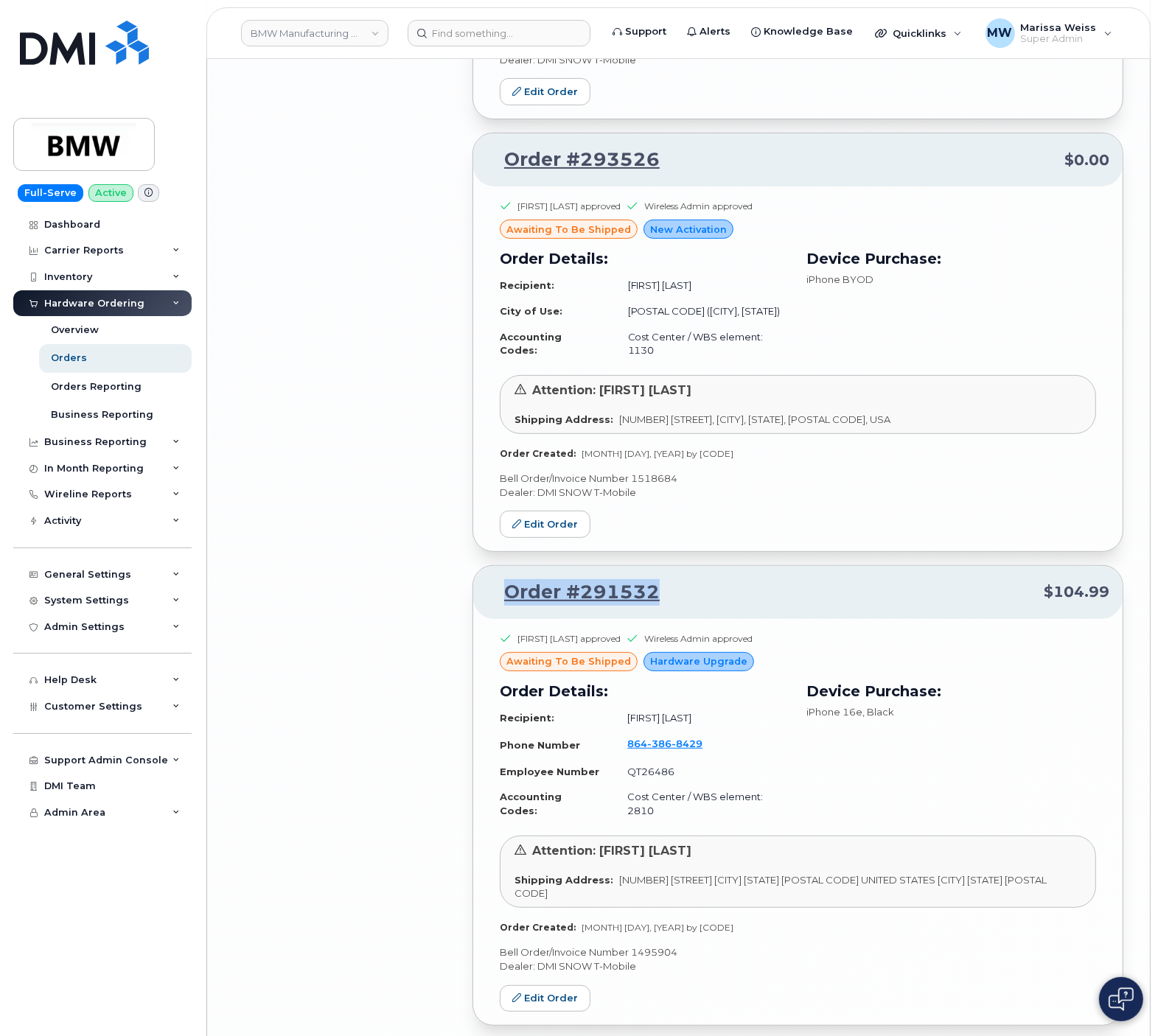 drag, startPoint x: 692, startPoint y: 498, endPoint x: 508, endPoint y: 500, distance: 184.011 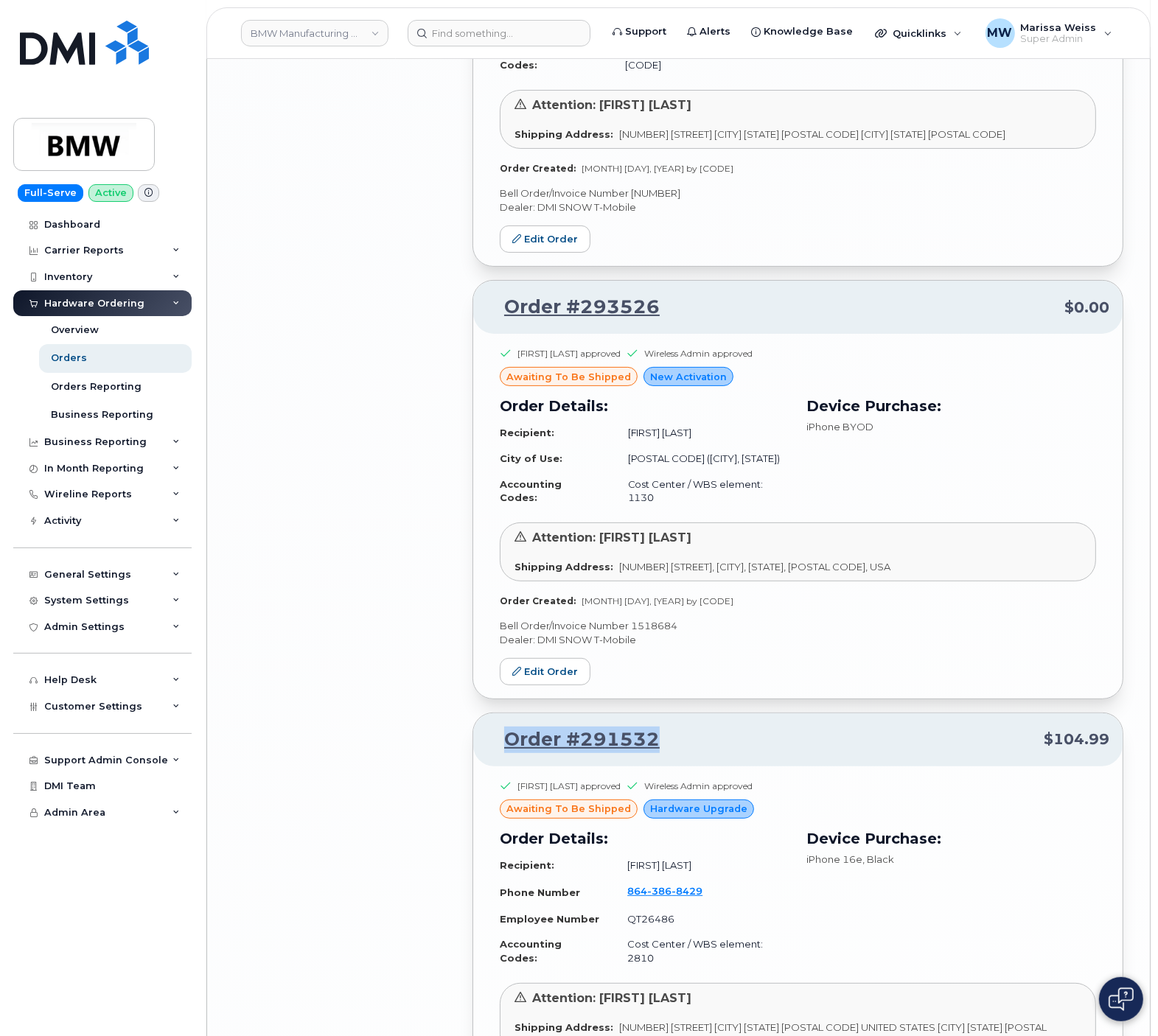 scroll, scrollTop: 5912, scrollLeft: 0, axis: vertical 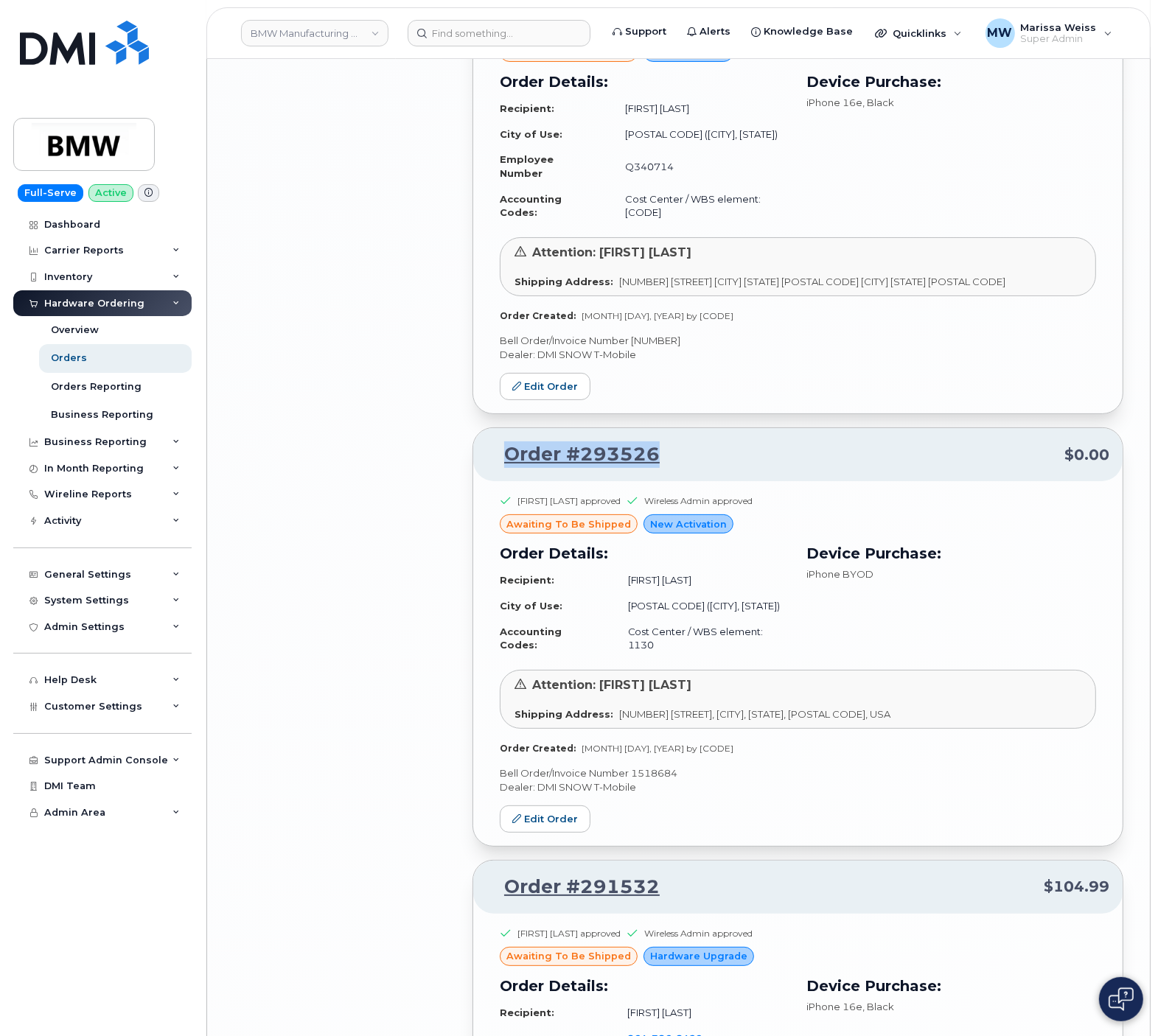 drag, startPoint x: 624, startPoint y: 368, endPoint x: 500, endPoint y: 349, distance: 125 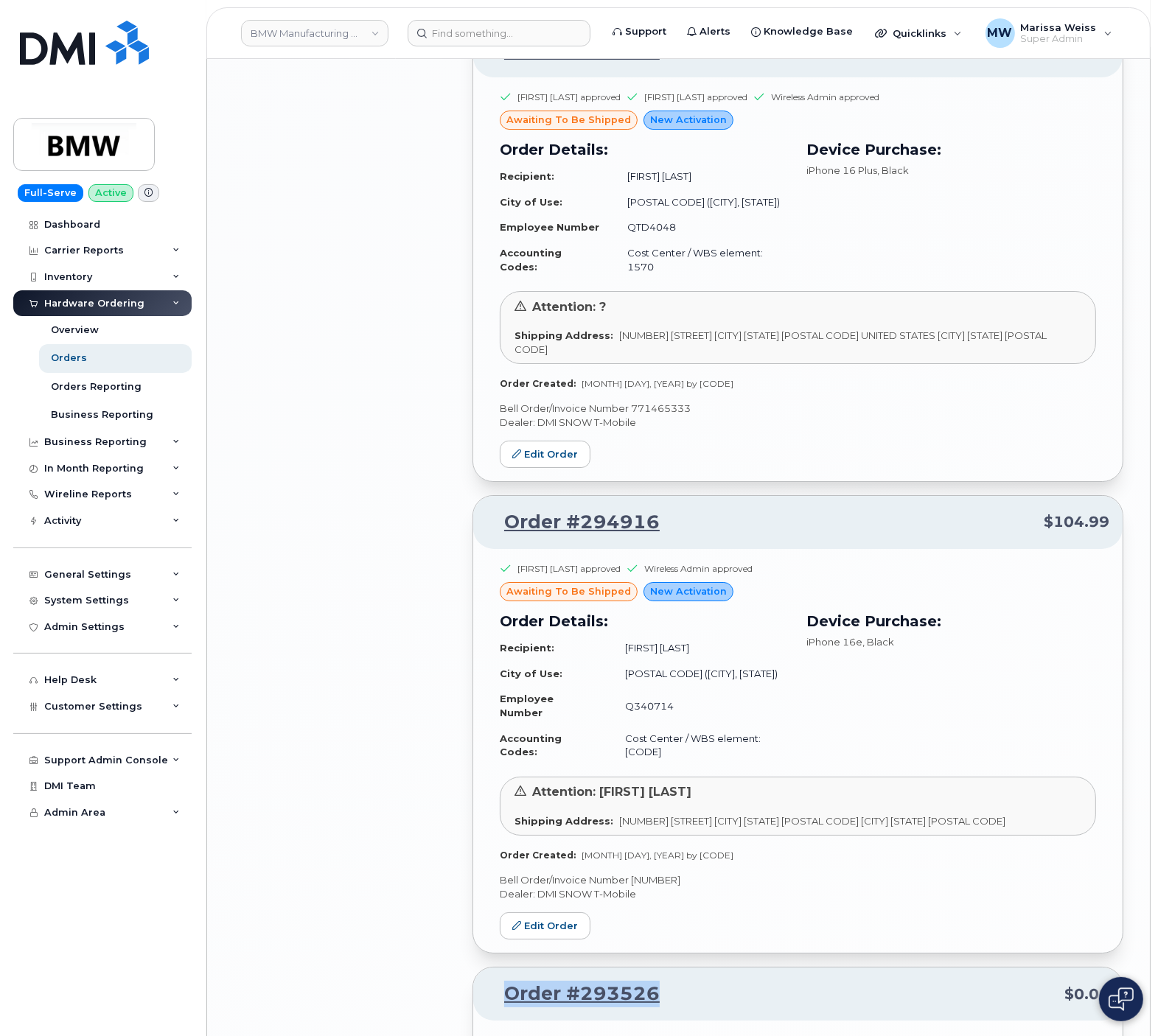 scroll, scrollTop: 5323, scrollLeft: 0, axis: vertical 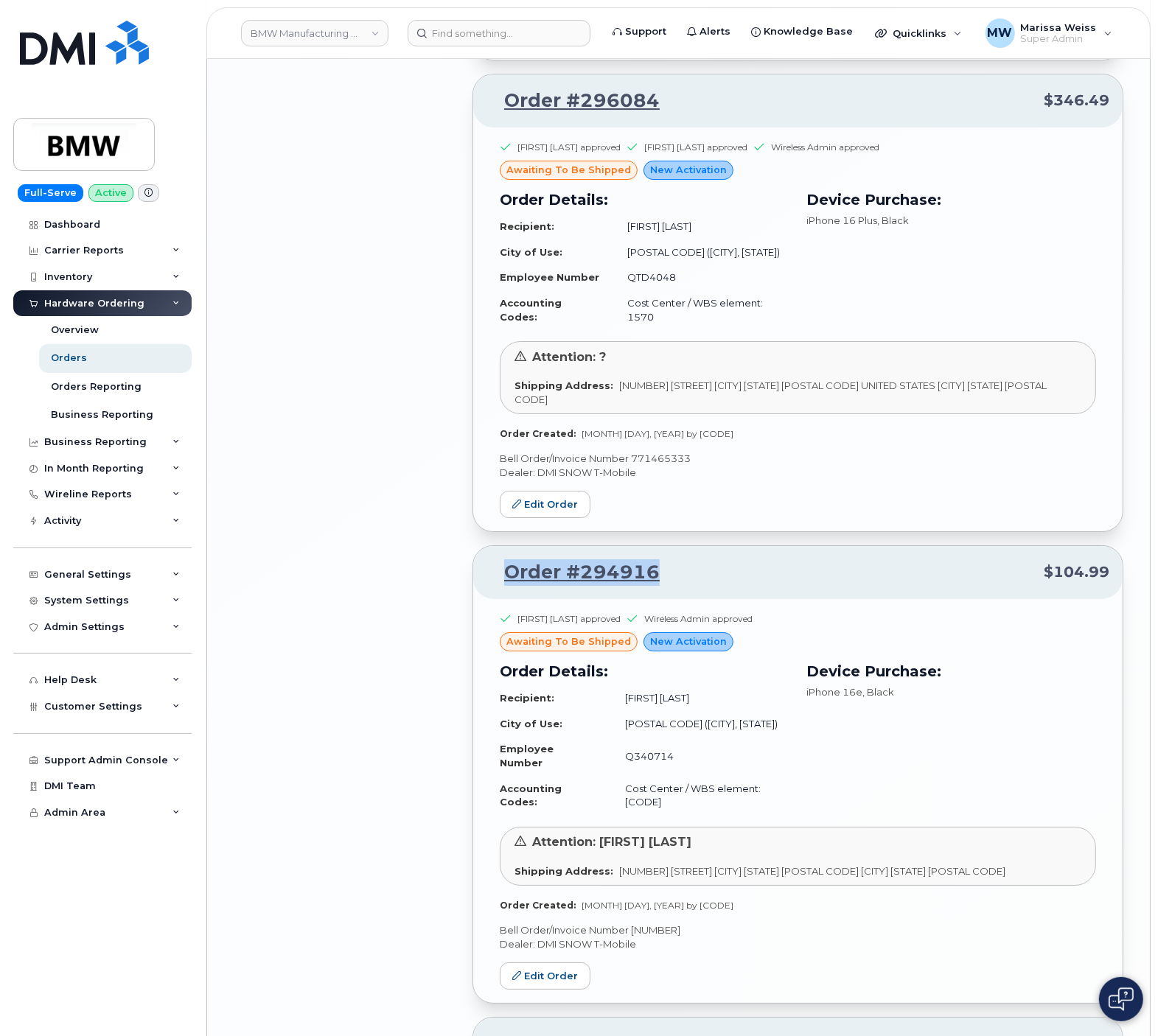 drag, startPoint x: 699, startPoint y: 485, endPoint x: 495, endPoint y: 494, distance: 204.198 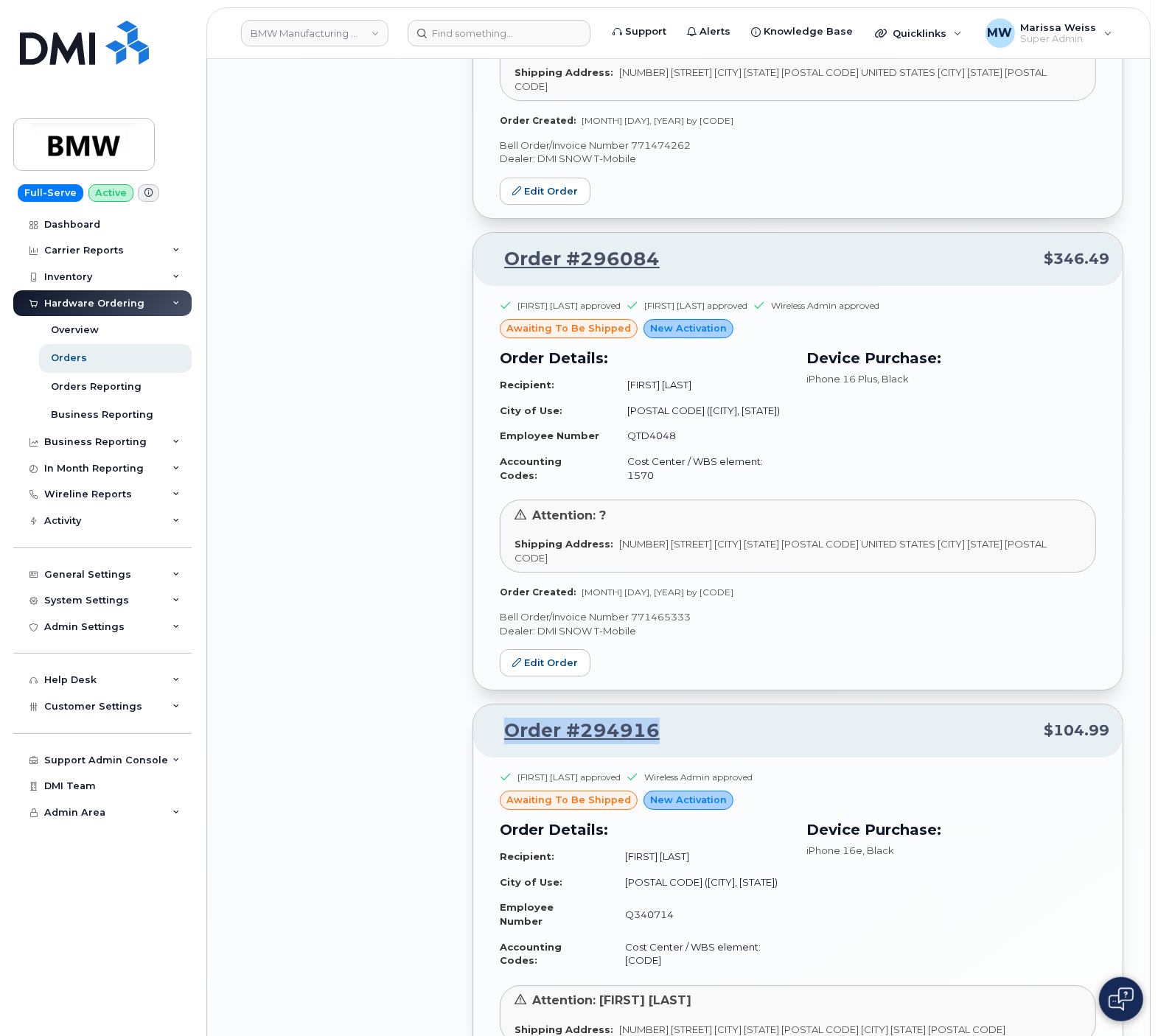 scroll, scrollTop: 5028, scrollLeft: 0, axis: vertical 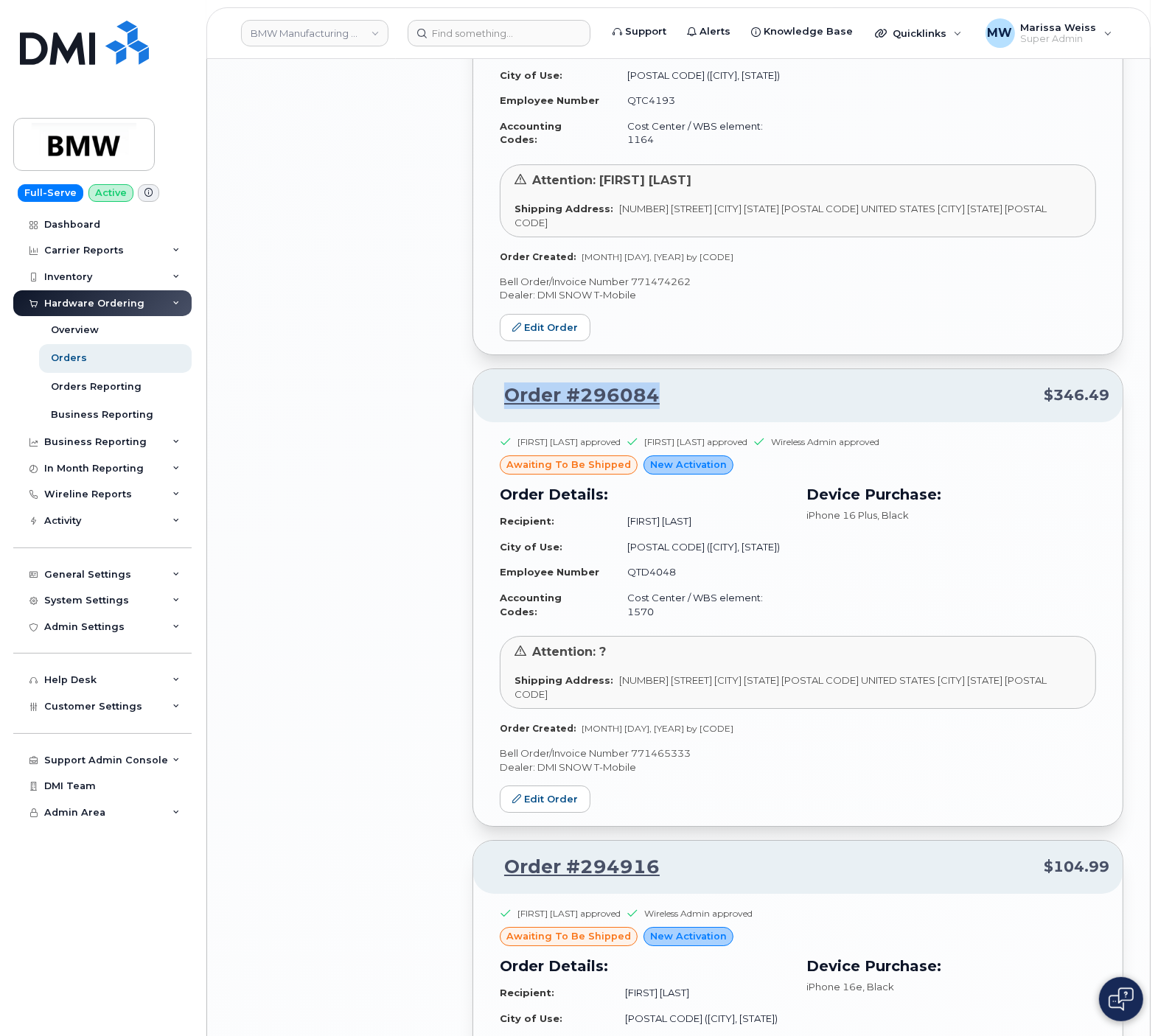 drag, startPoint x: 590, startPoint y: 333, endPoint x: 504, endPoint y: 332, distance: 86.00581 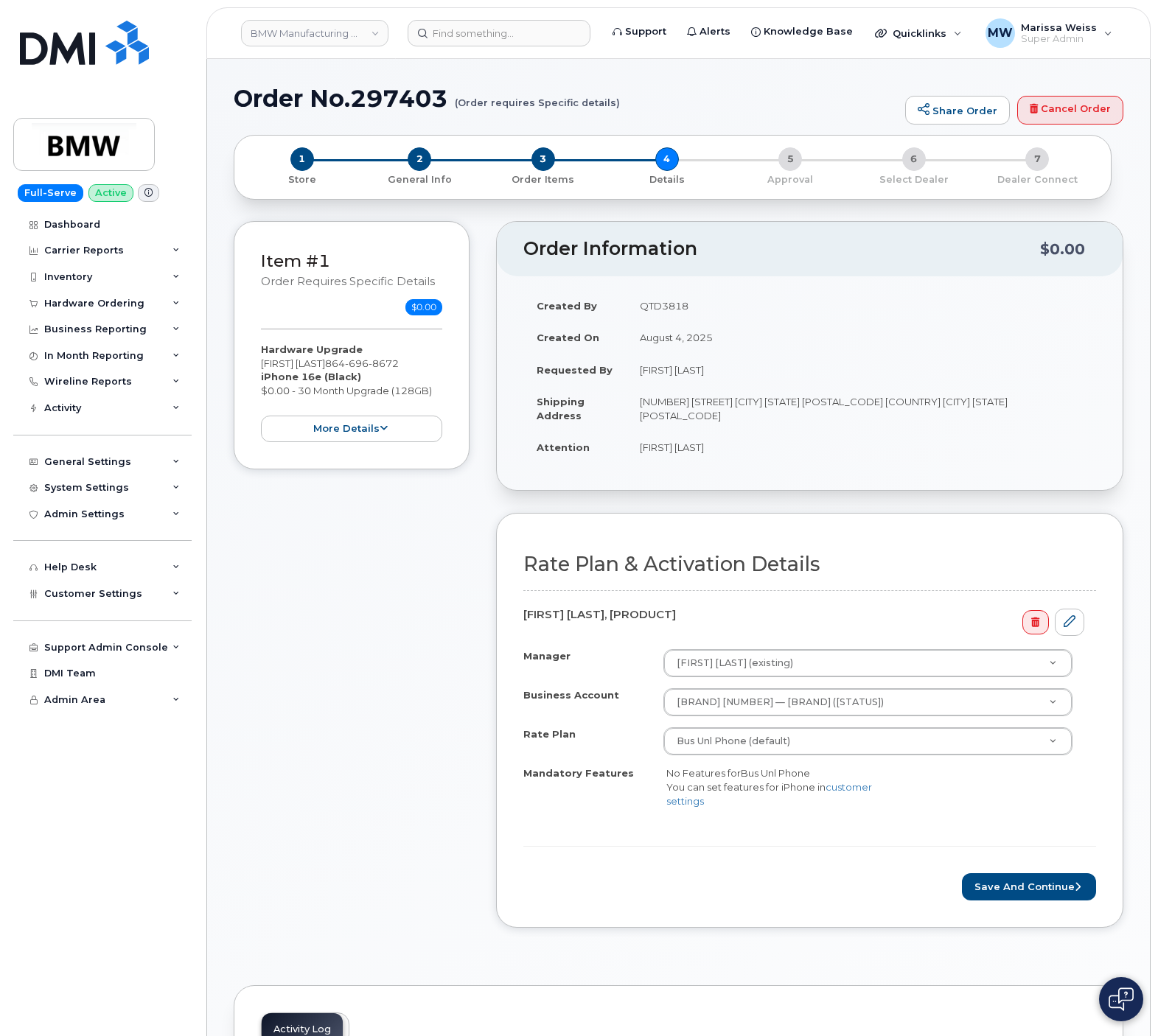 scroll, scrollTop: 0, scrollLeft: 0, axis: both 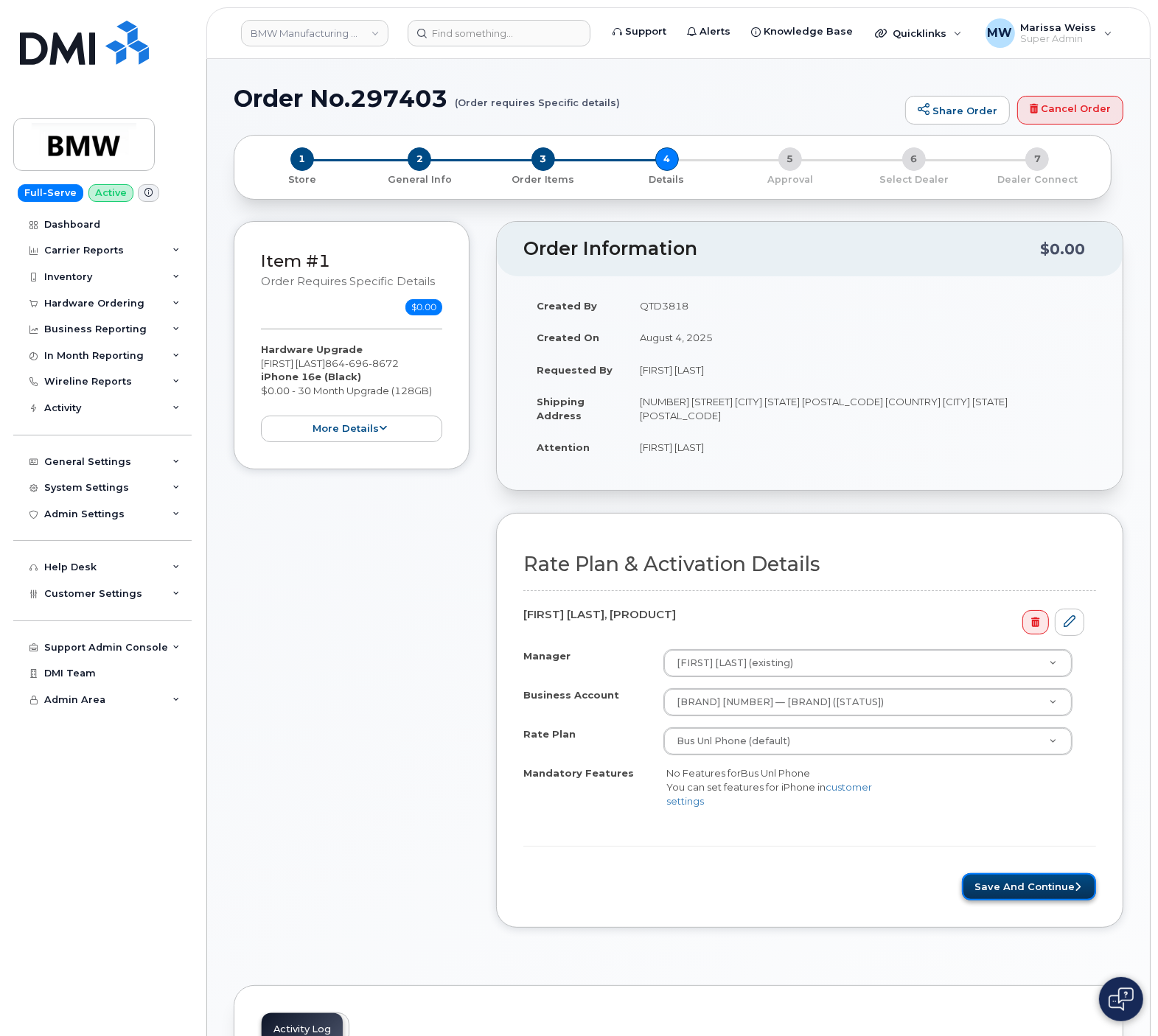 click on "Save and Continue" at bounding box center (1029, 886) 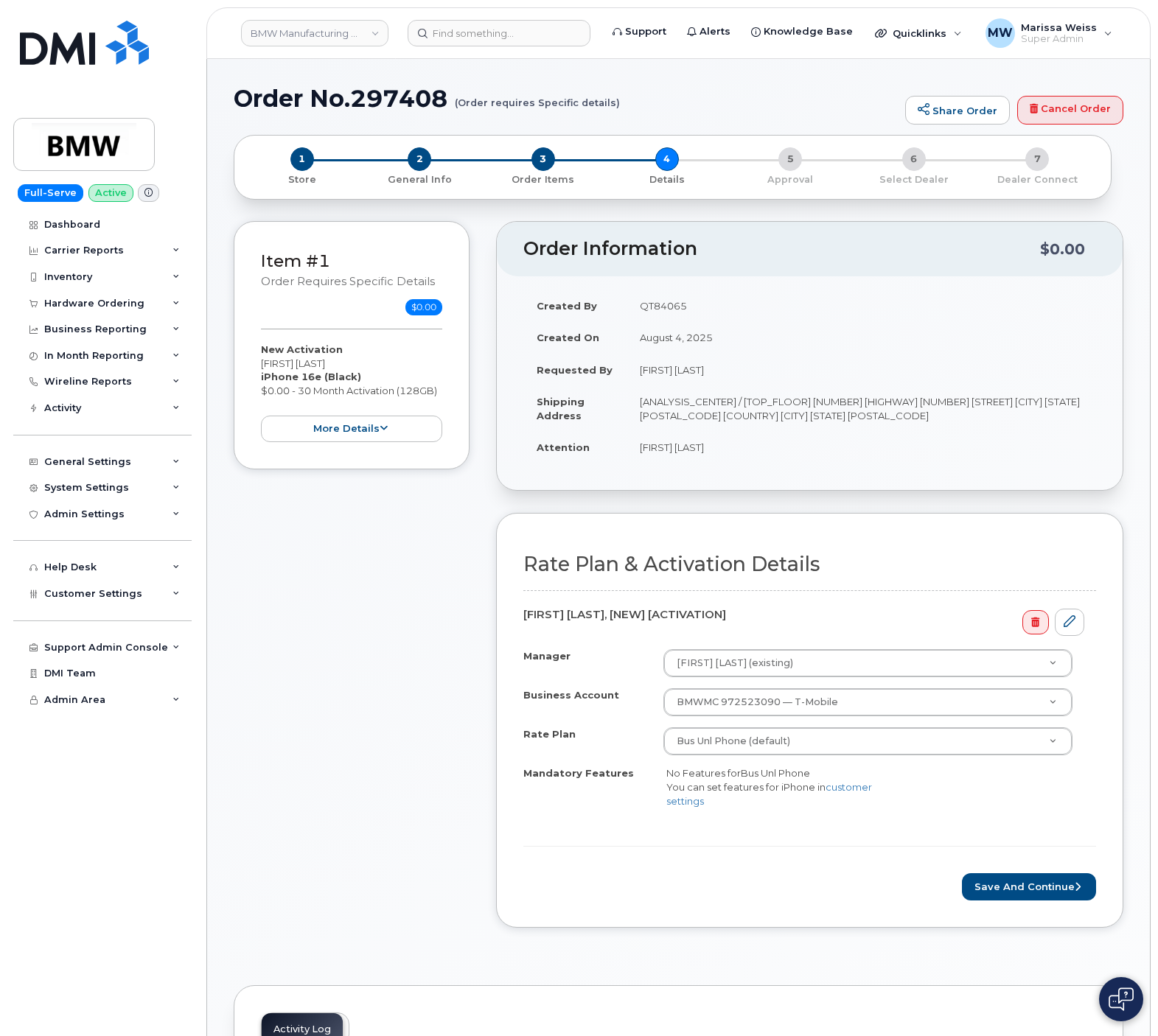 scroll, scrollTop: 0, scrollLeft: 0, axis: both 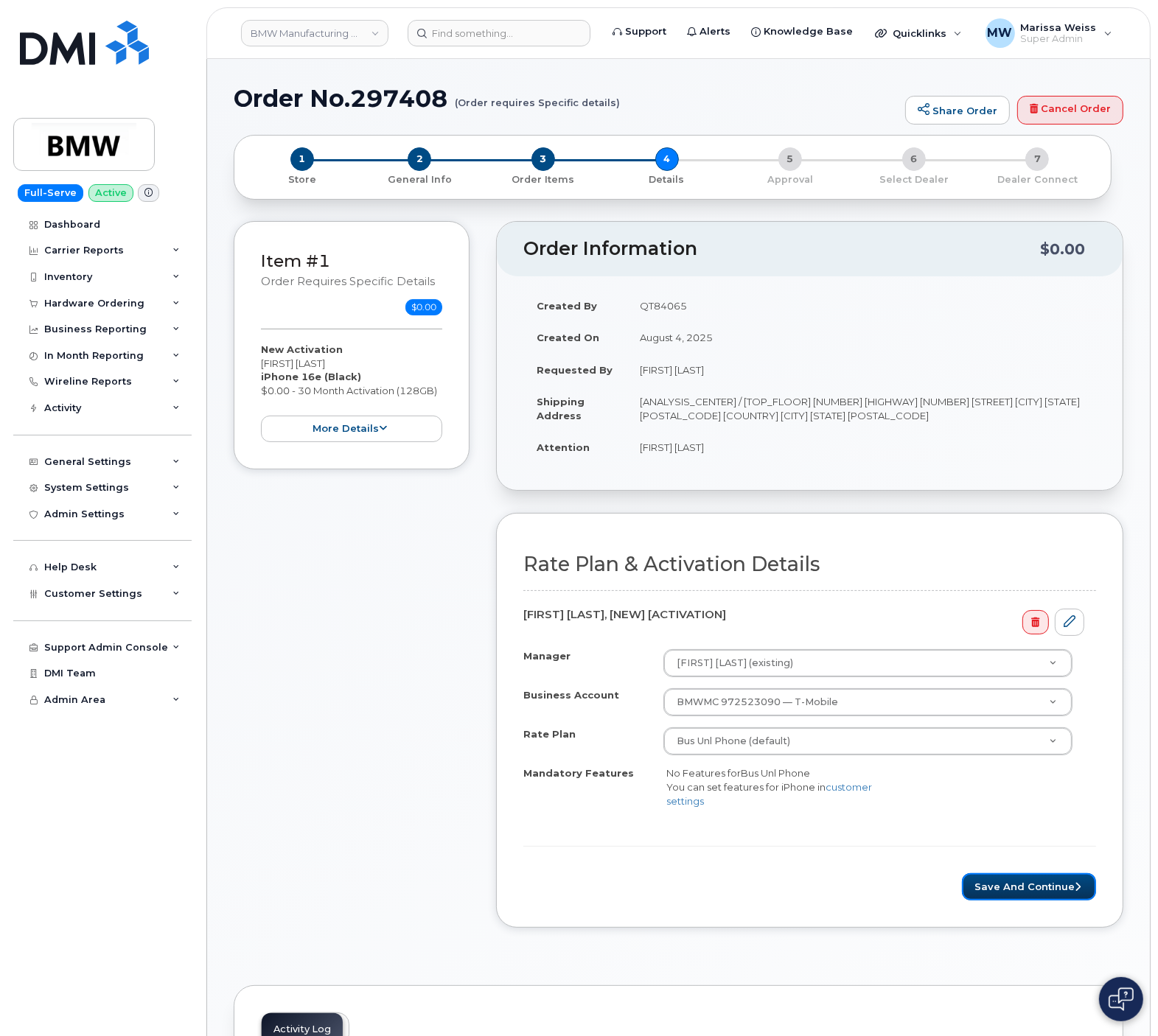 drag, startPoint x: 1048, startPoint y: 899, endPoint x: 896, endPoint y: 55, distance: 857.578 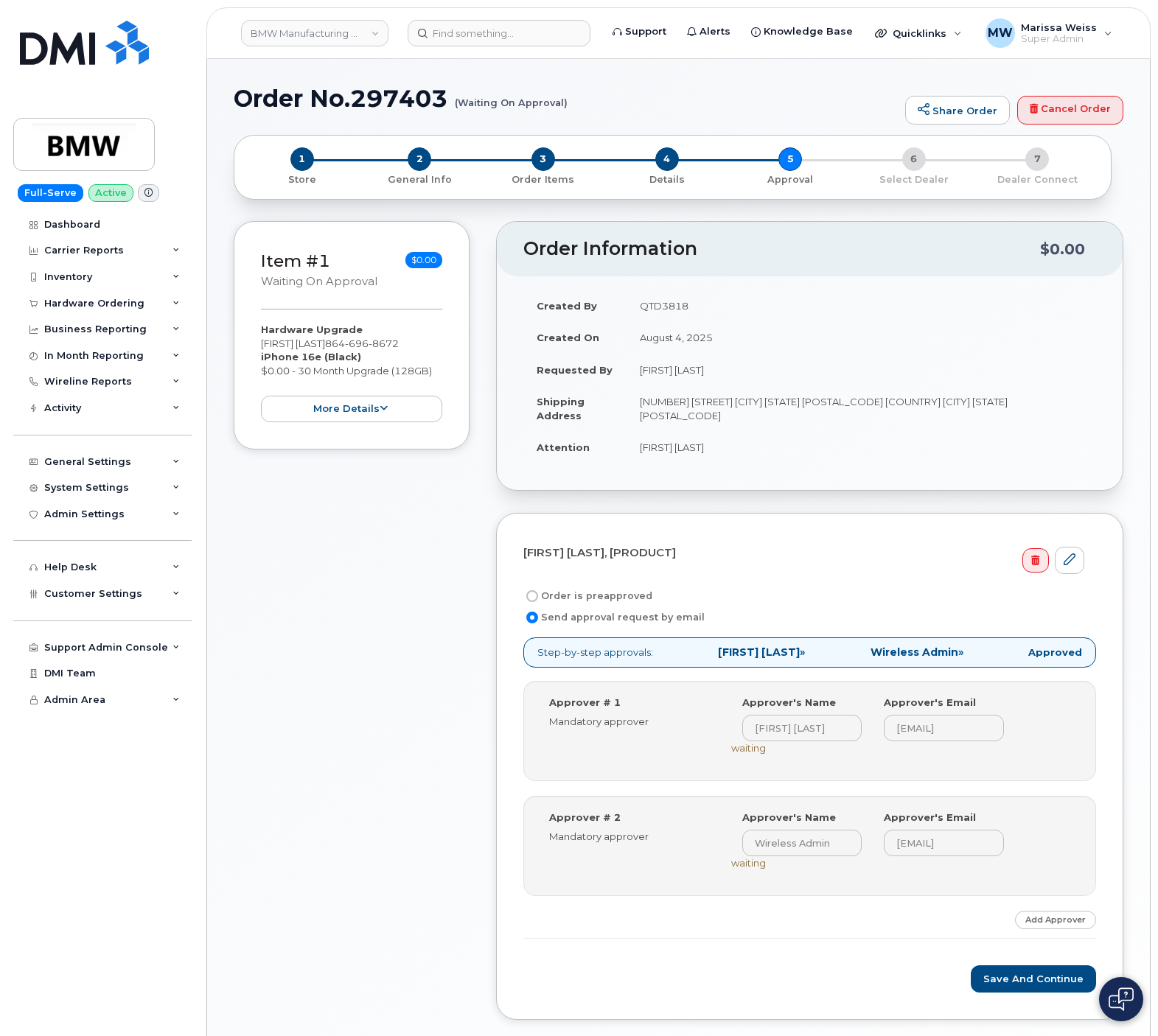 scroll, scrollTop: 0, scrollLeft: 0, axis: both 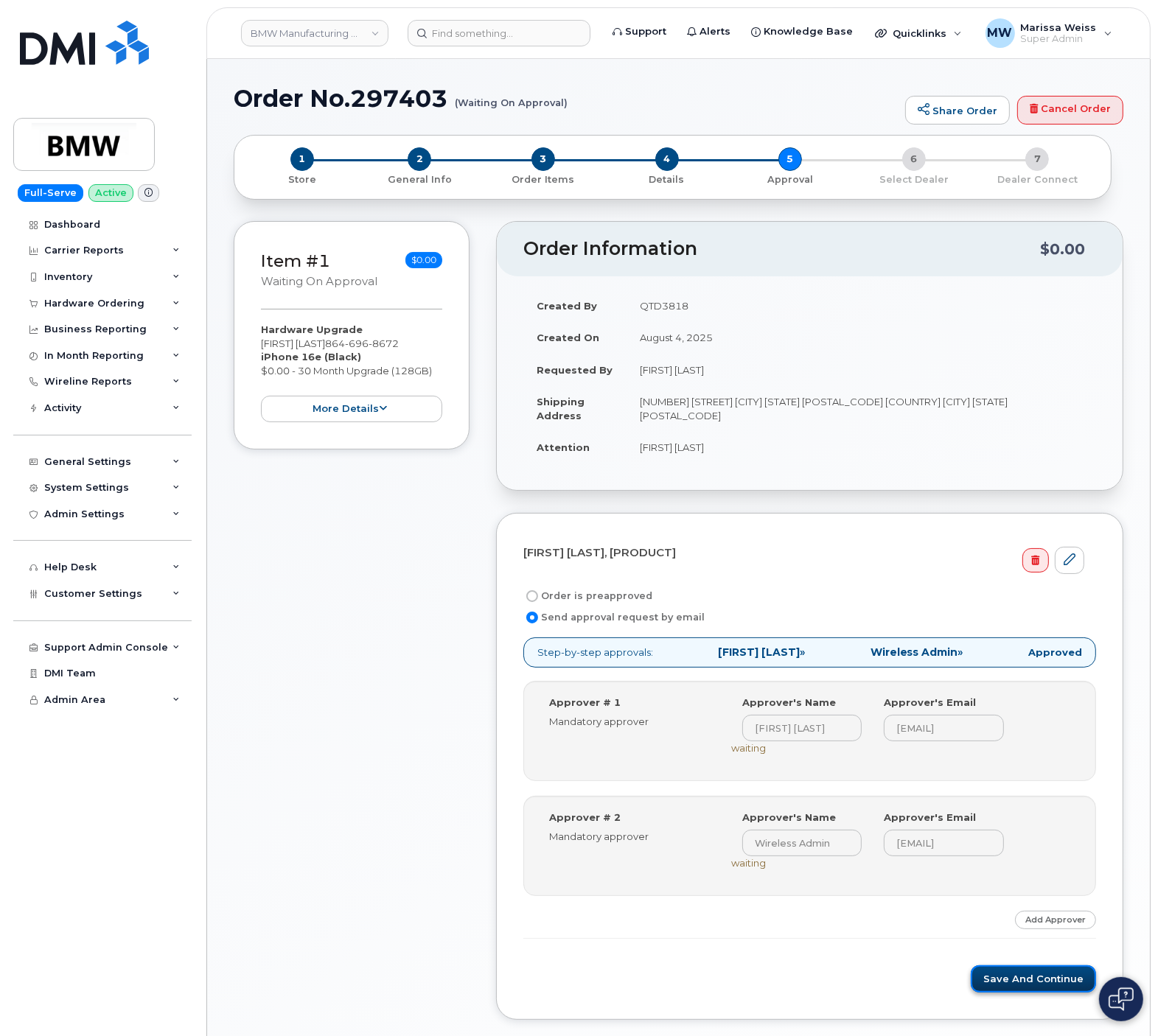 click on "Save and Continue" at bounding box center (1033, 979) 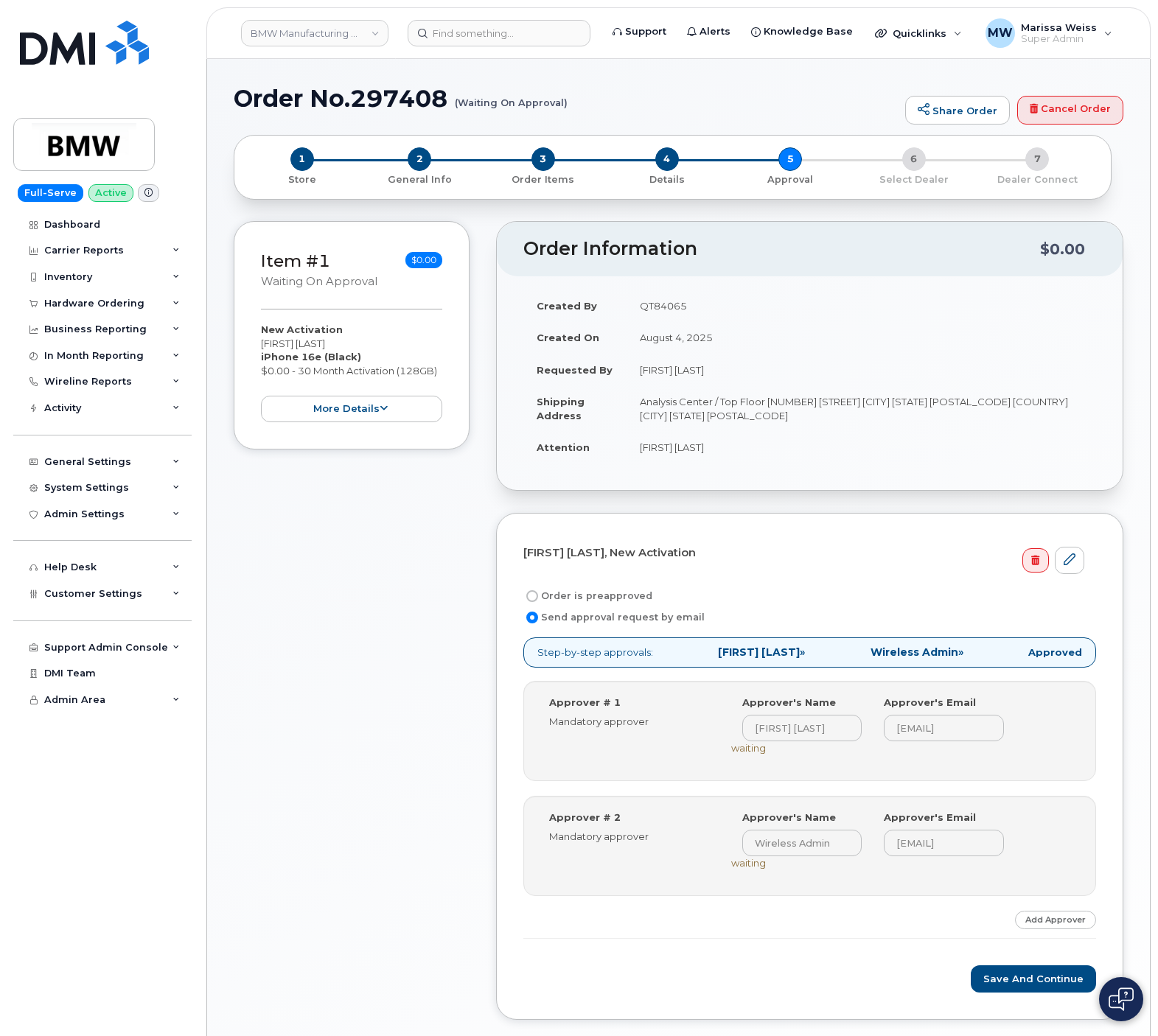 scroll, scrollTop: 0, scrollLeft: 0, axis: both 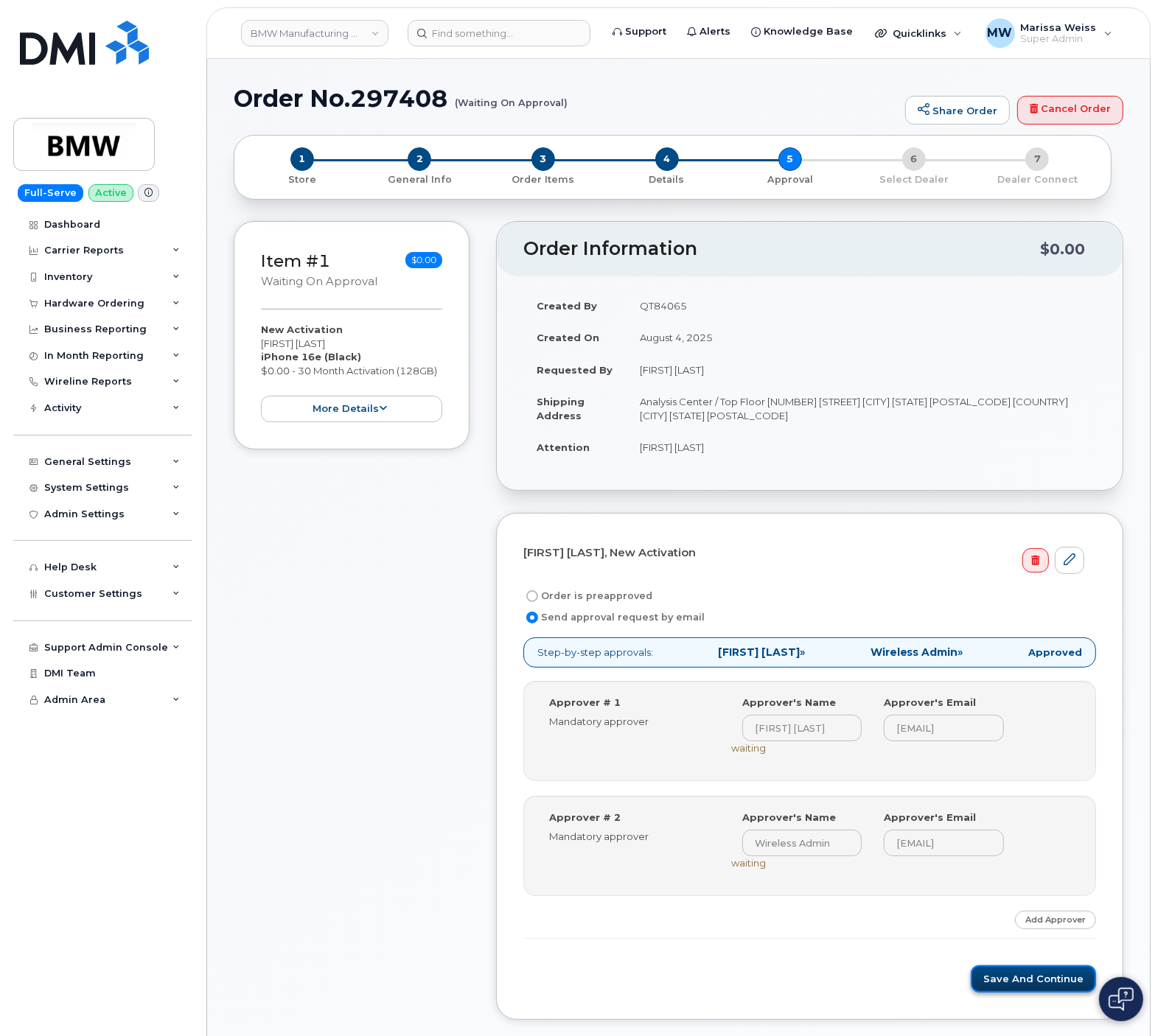 click on "Save and Continue" at bounding box center [1033, 979] 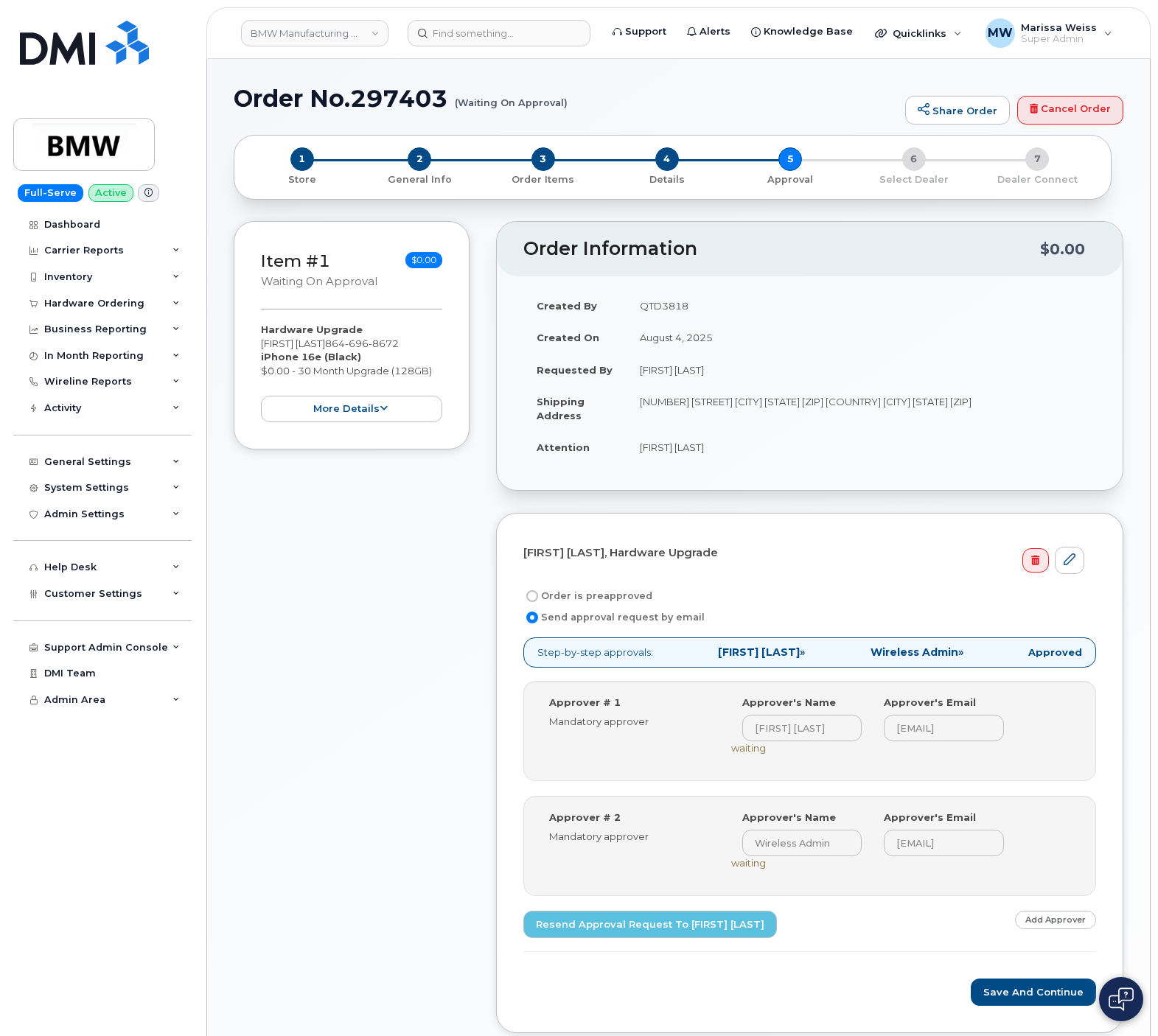 scroll, scrollTop: 0, scrollLeft: 0, axis: both 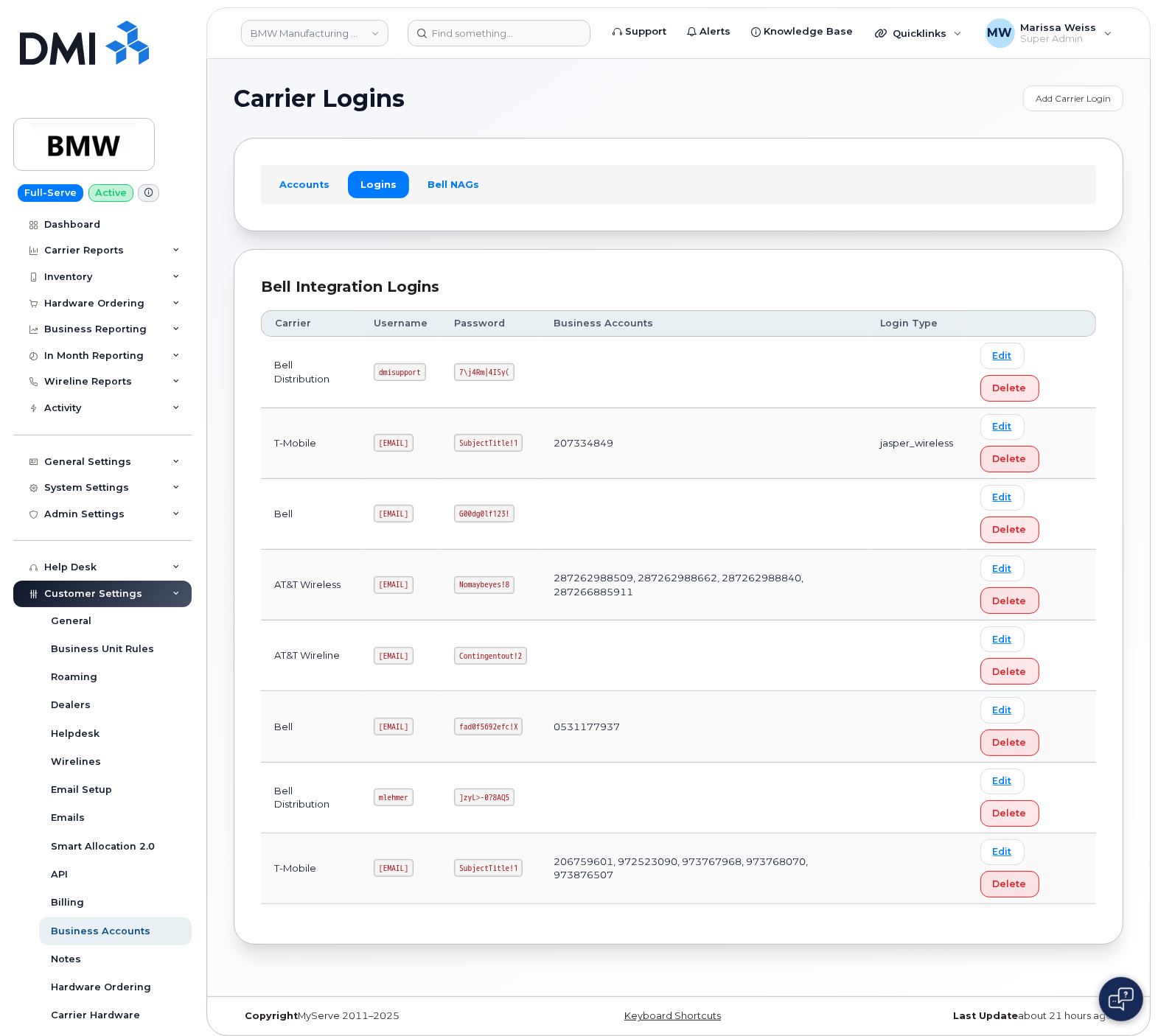 click on "[EMAIL]" at bounding box center [393, 868] 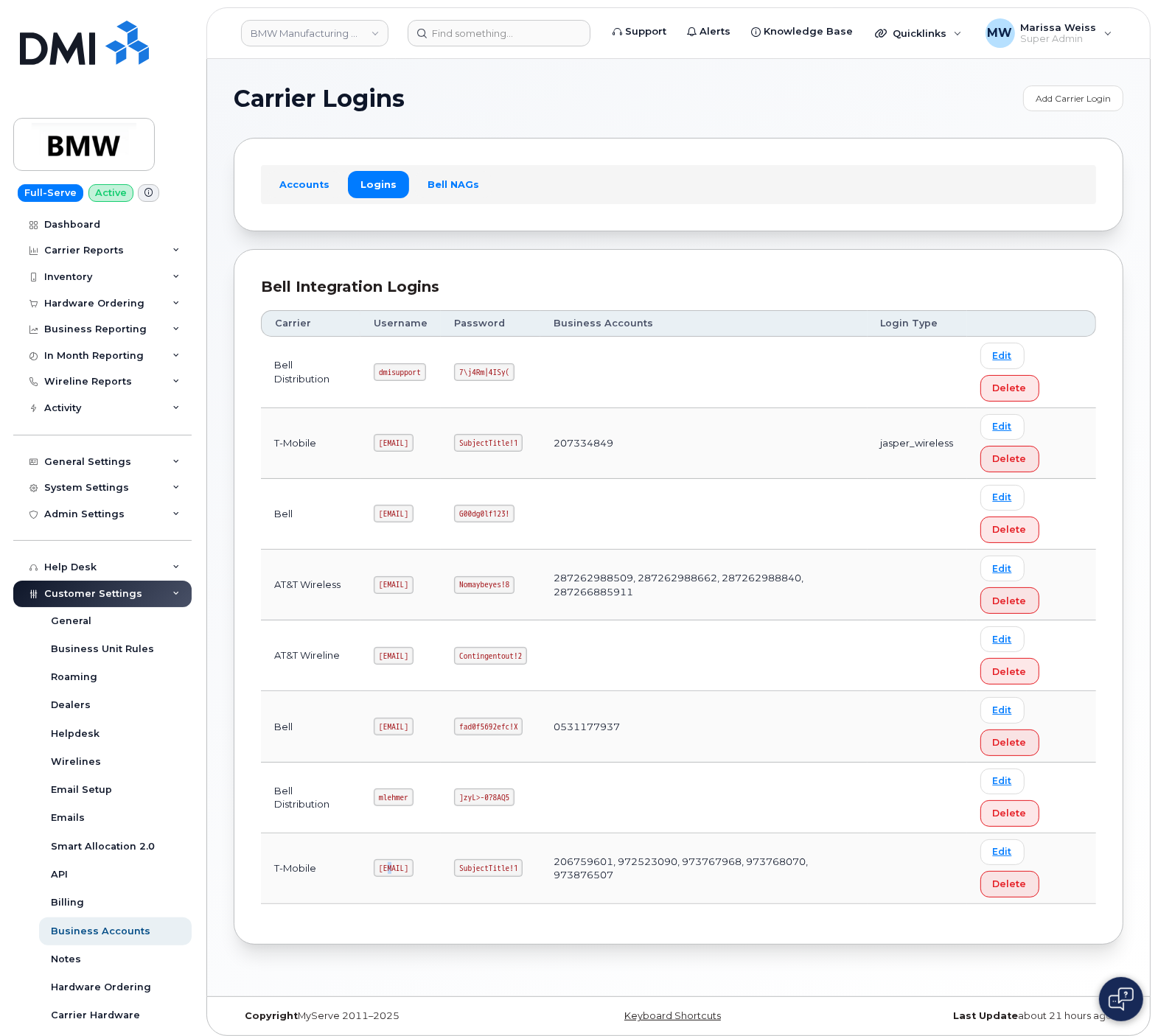 click on "[EMAIL]" at bounding box center [393, 868] 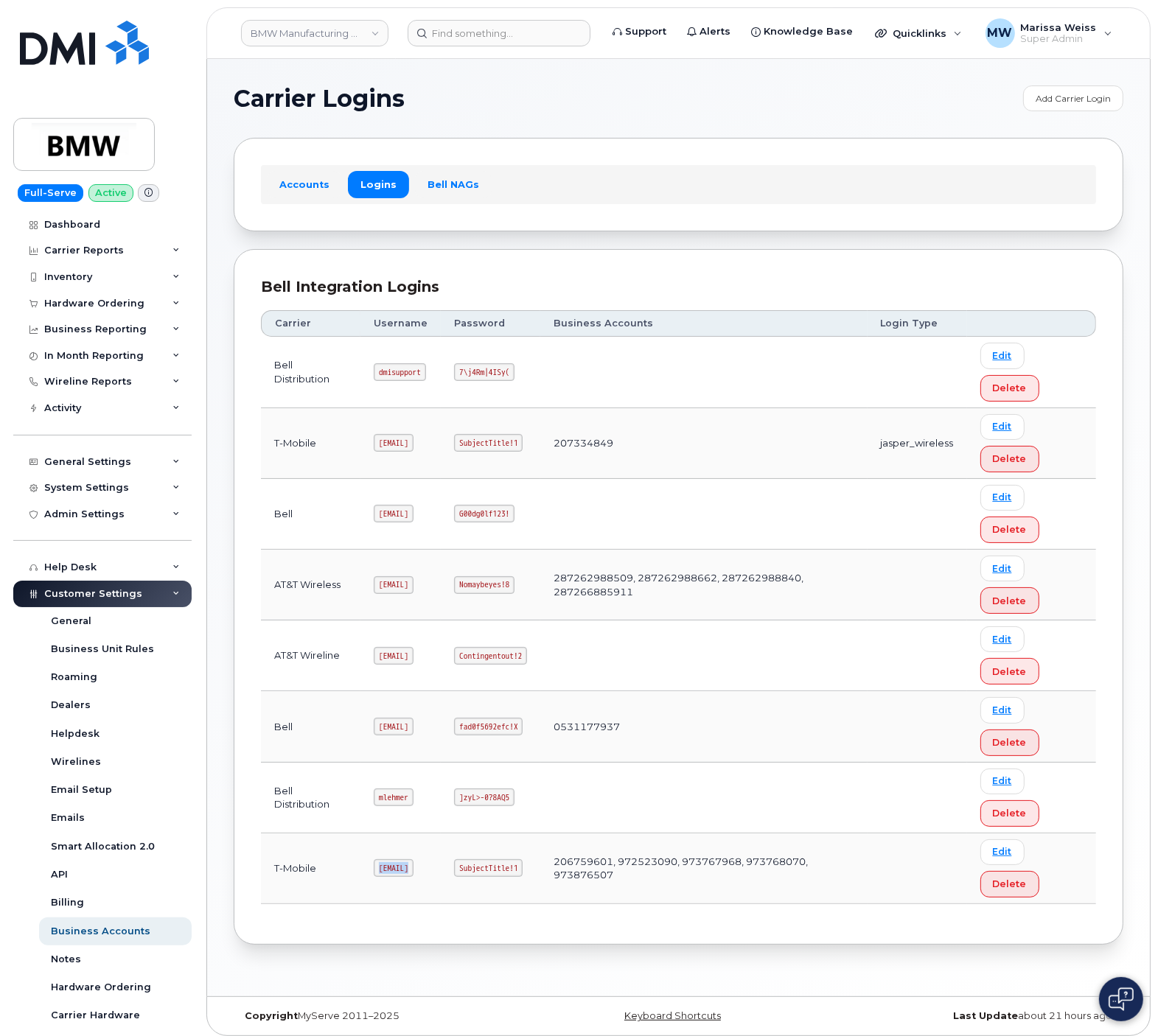 click on "[EMAIL]" at bounding box center [393, 868] 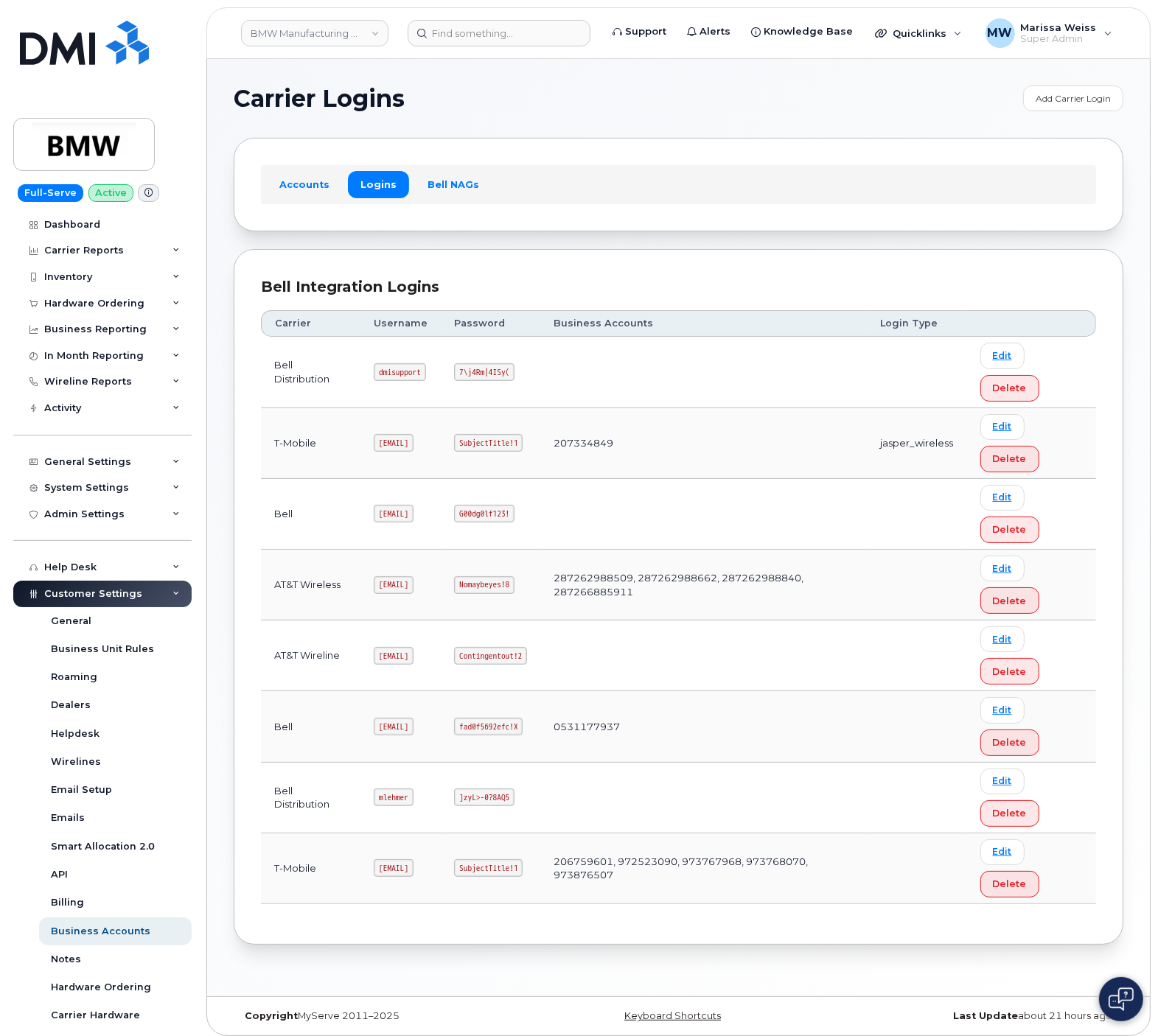 click on "SubjectTitle!1" at bounding box center (488, 868) 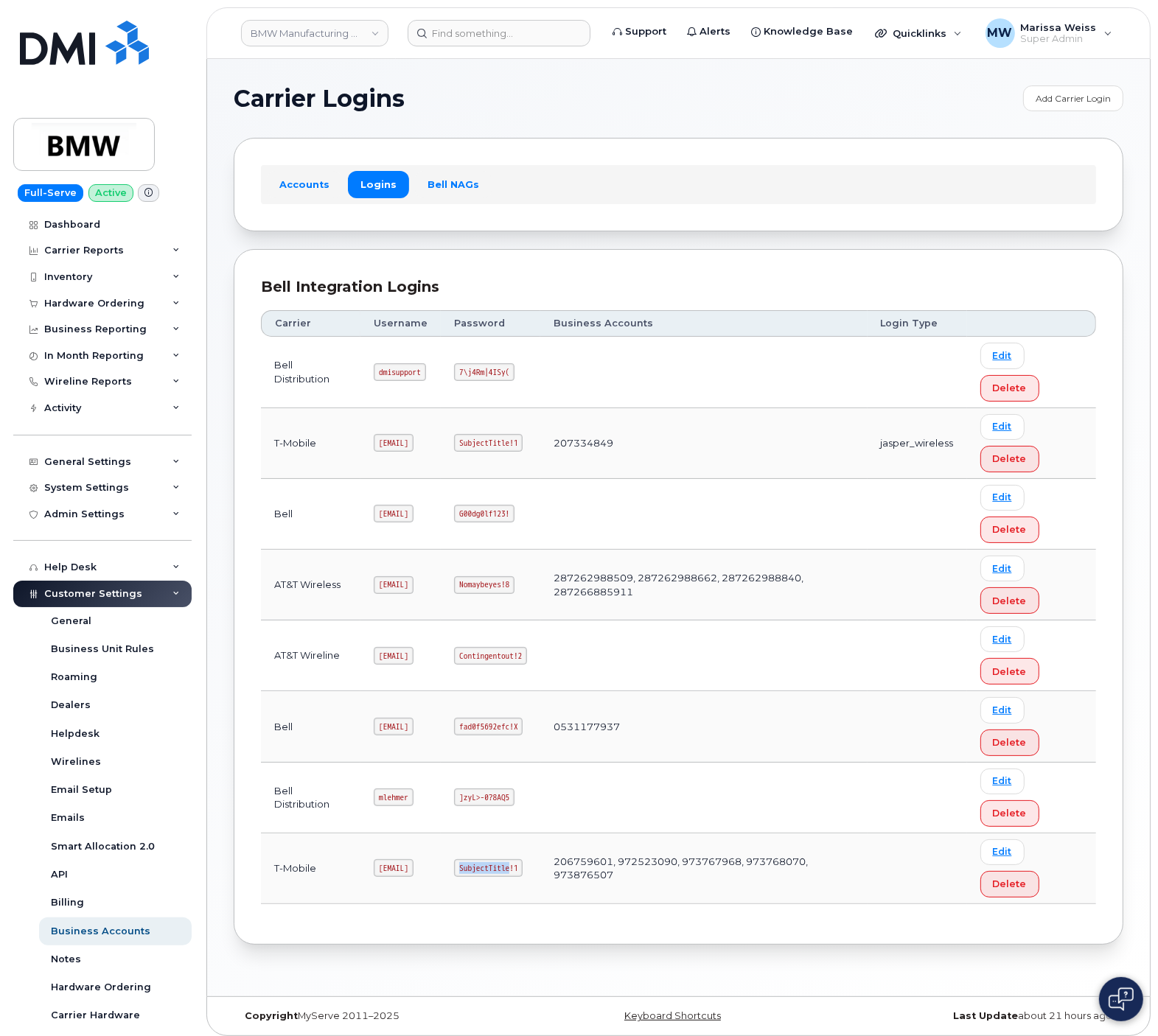 click on "SubjectTitle!1" at bounding box center [488, 868] 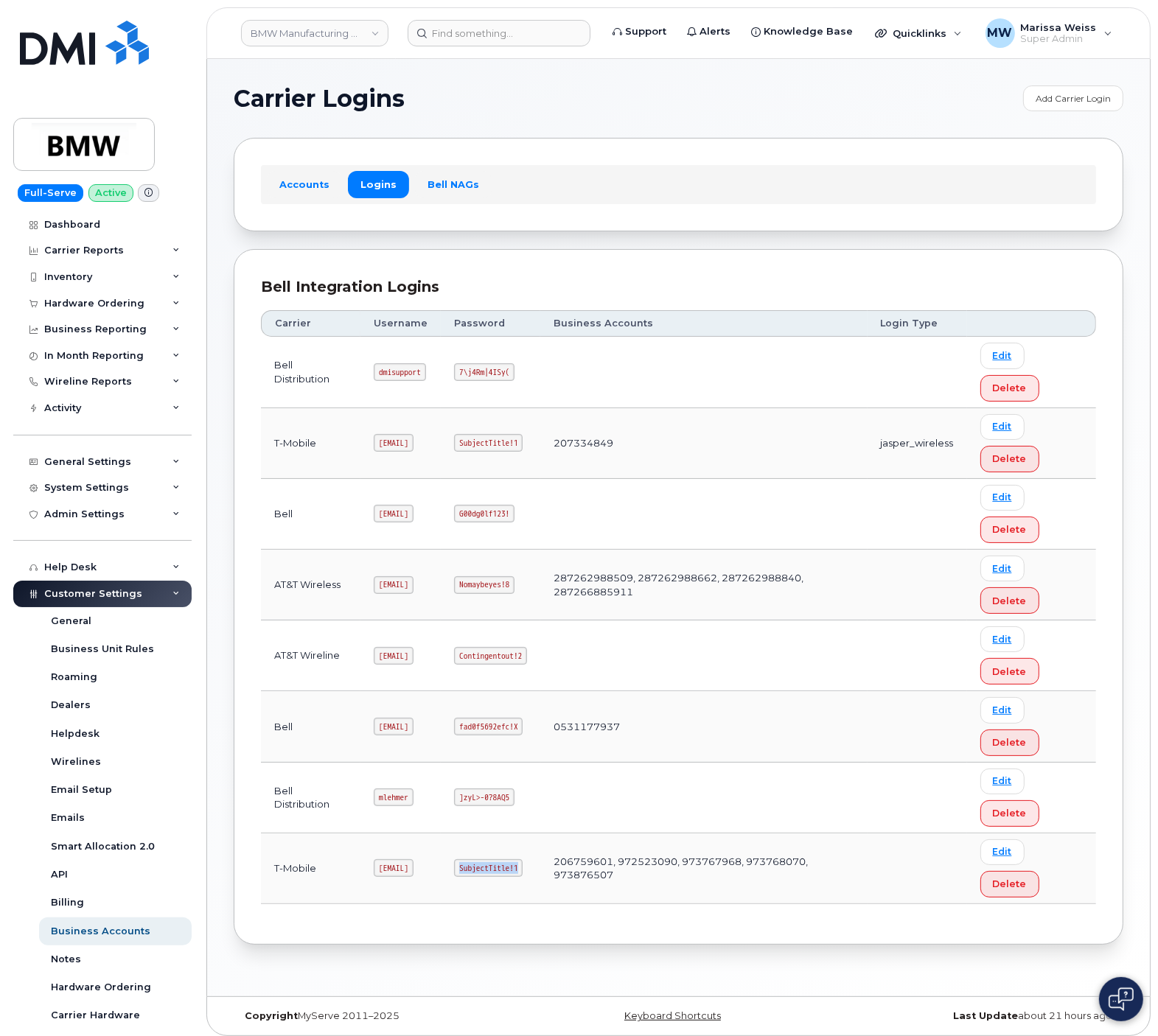 click on "SubjectTitle!1" at bounding box center (488, 868) 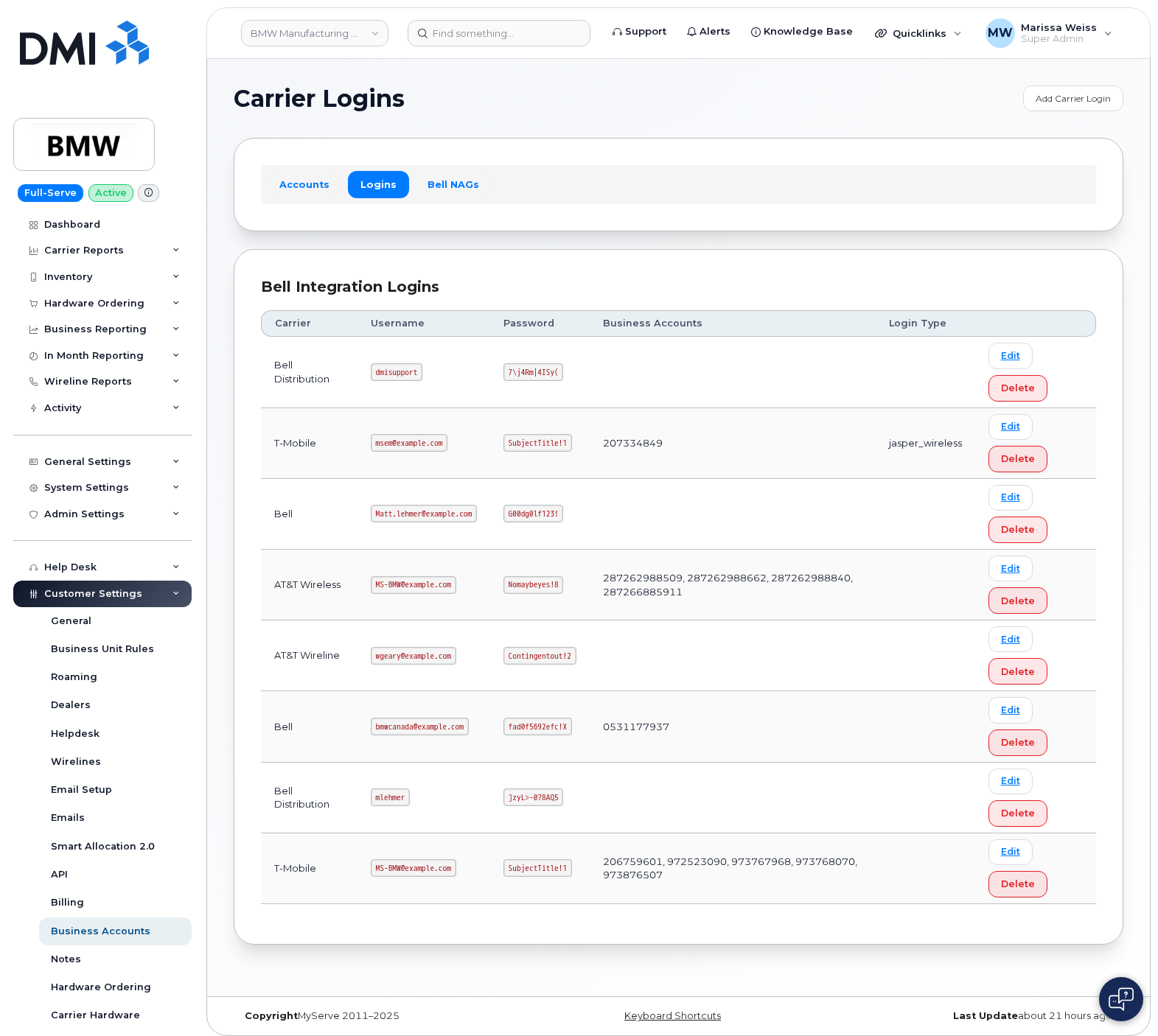 scroll, scrollTop: 0, scrollLeft: 0, axis: both 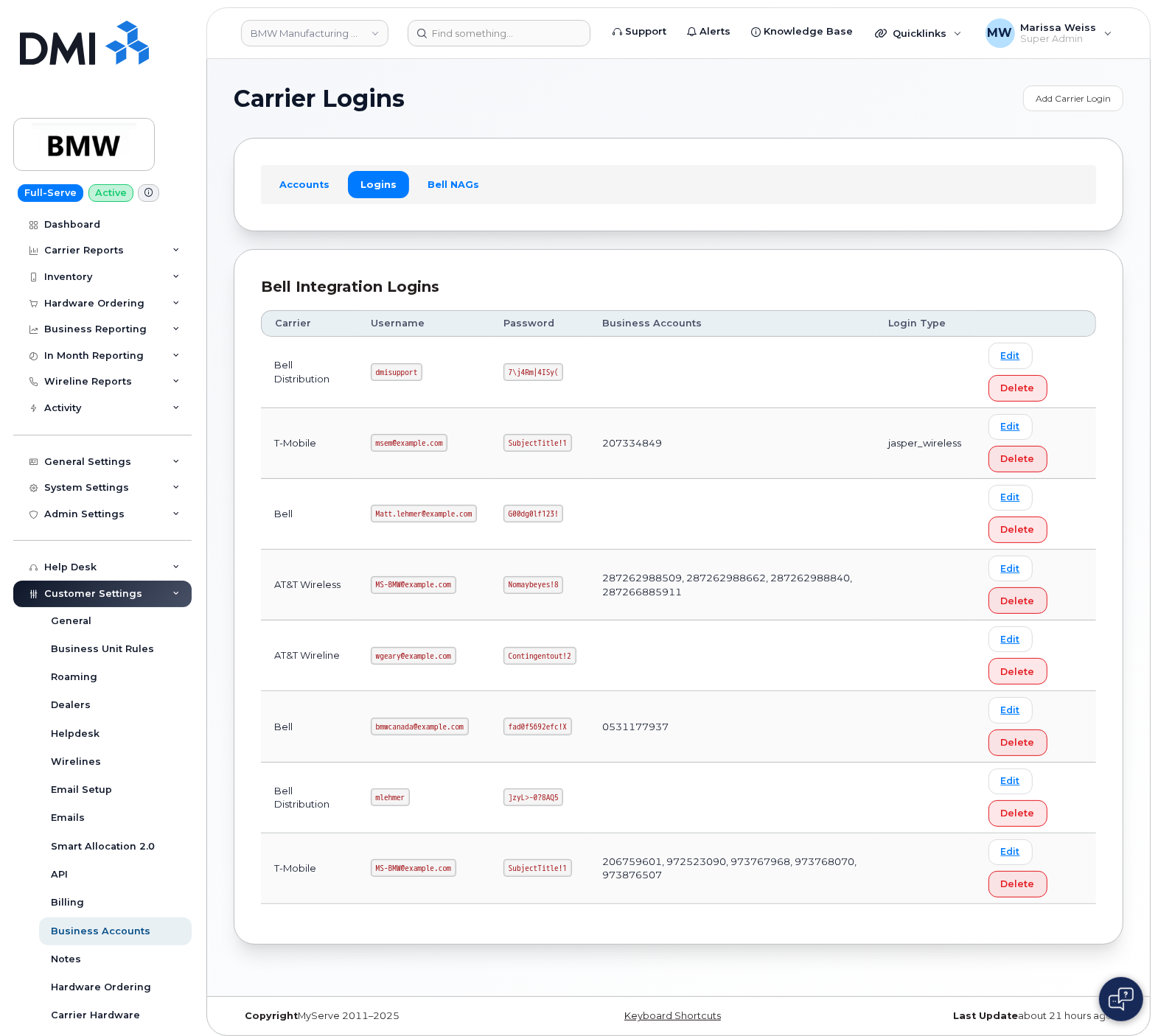 click on "MS-BMW@example.com" at bounding box center (414, 868) 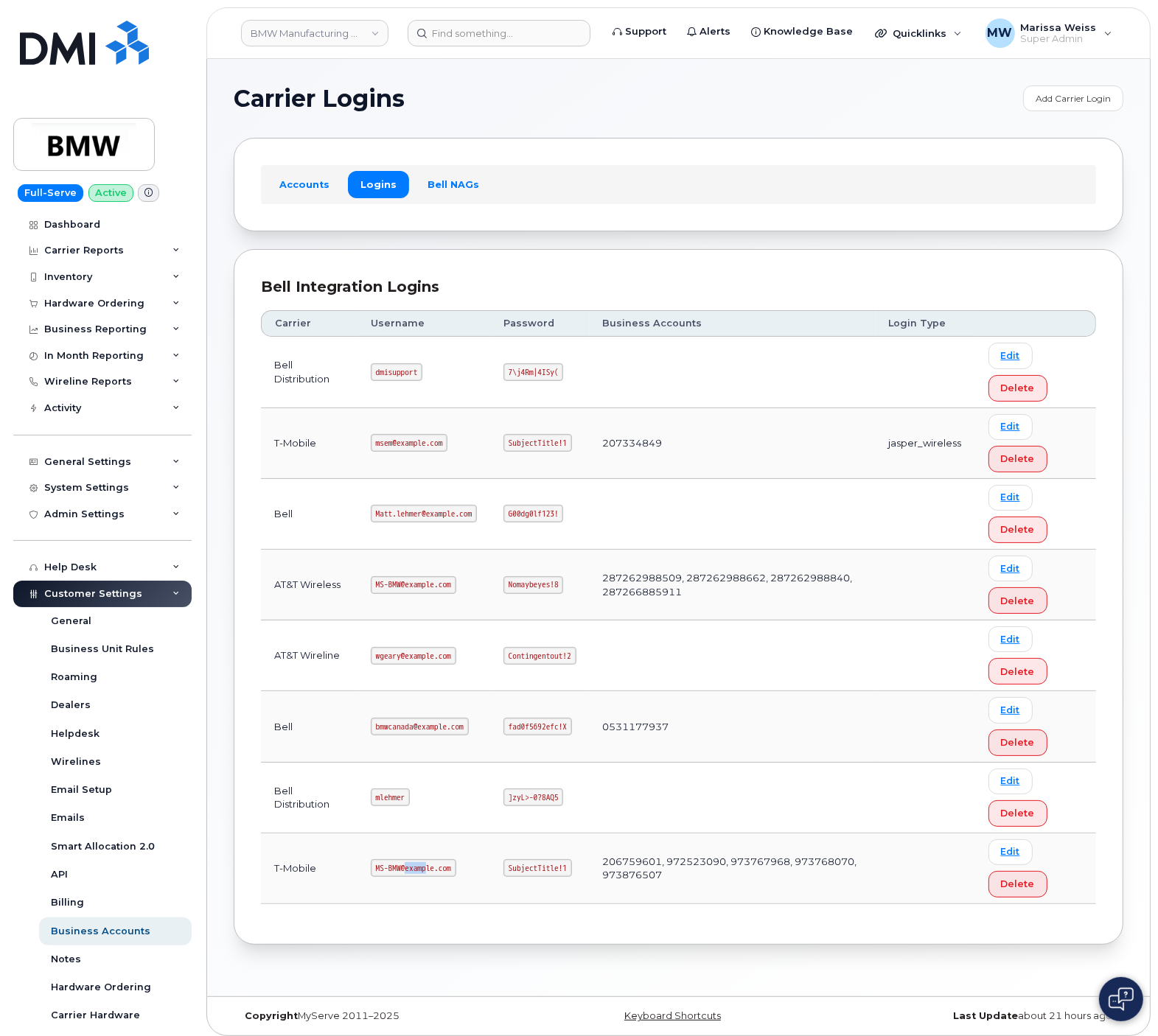 click on "MS-BMW@example.com" at bounding box center [414, 868] 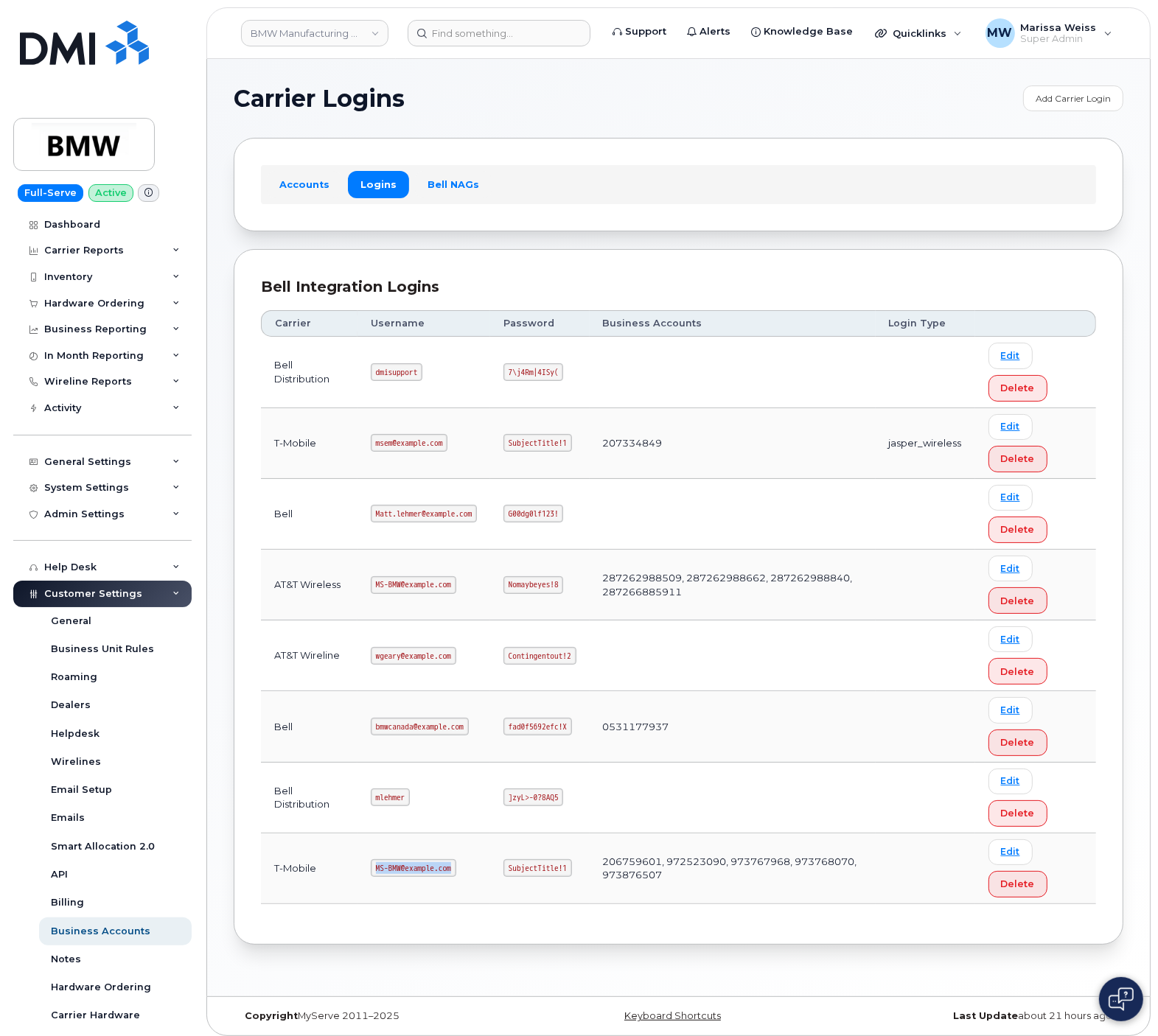 click on "MS-BMW@example.com" at bounding box center (414, 868) 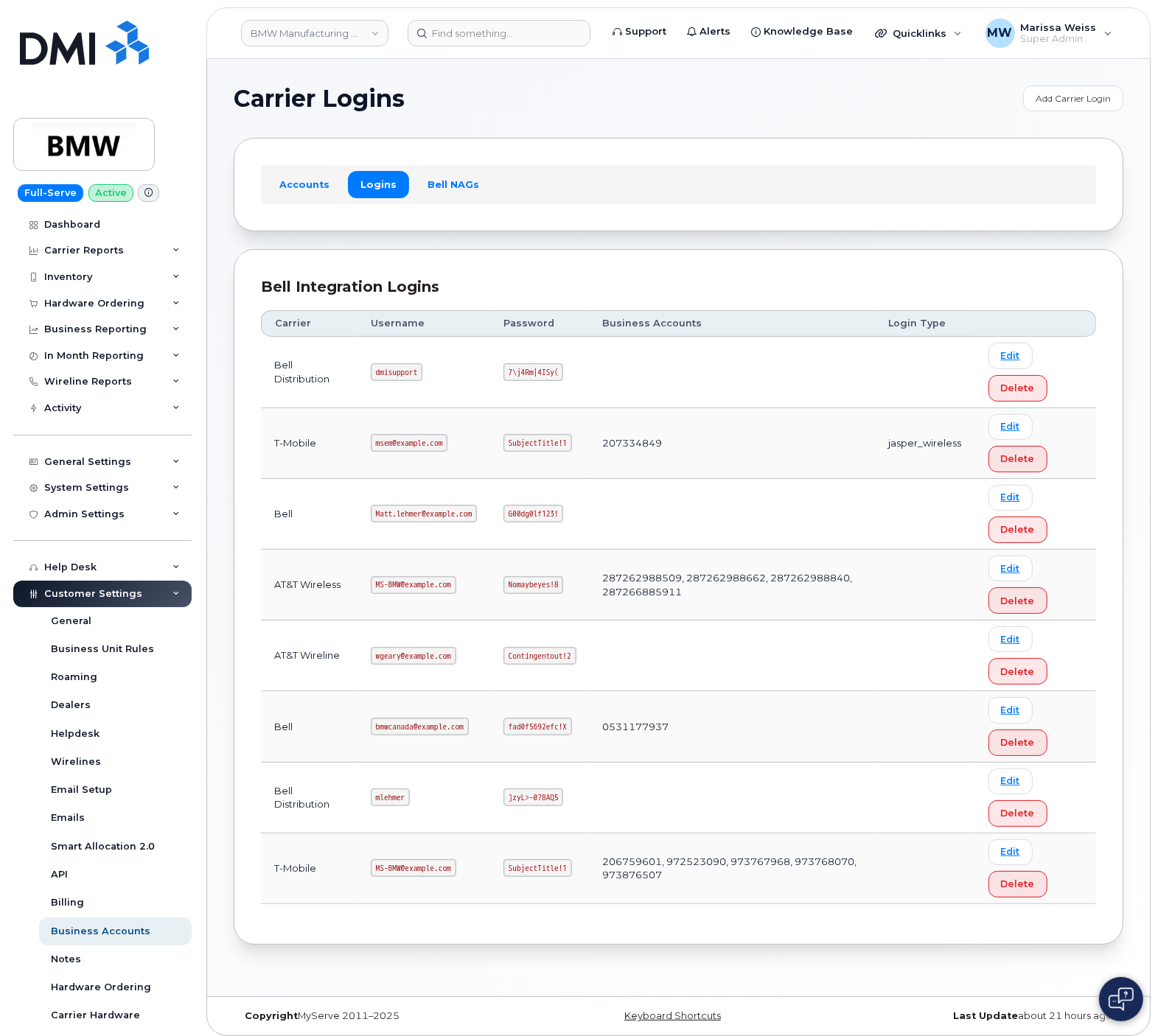 click on "SubjectTitle!1" at bounding box center (537, 868) 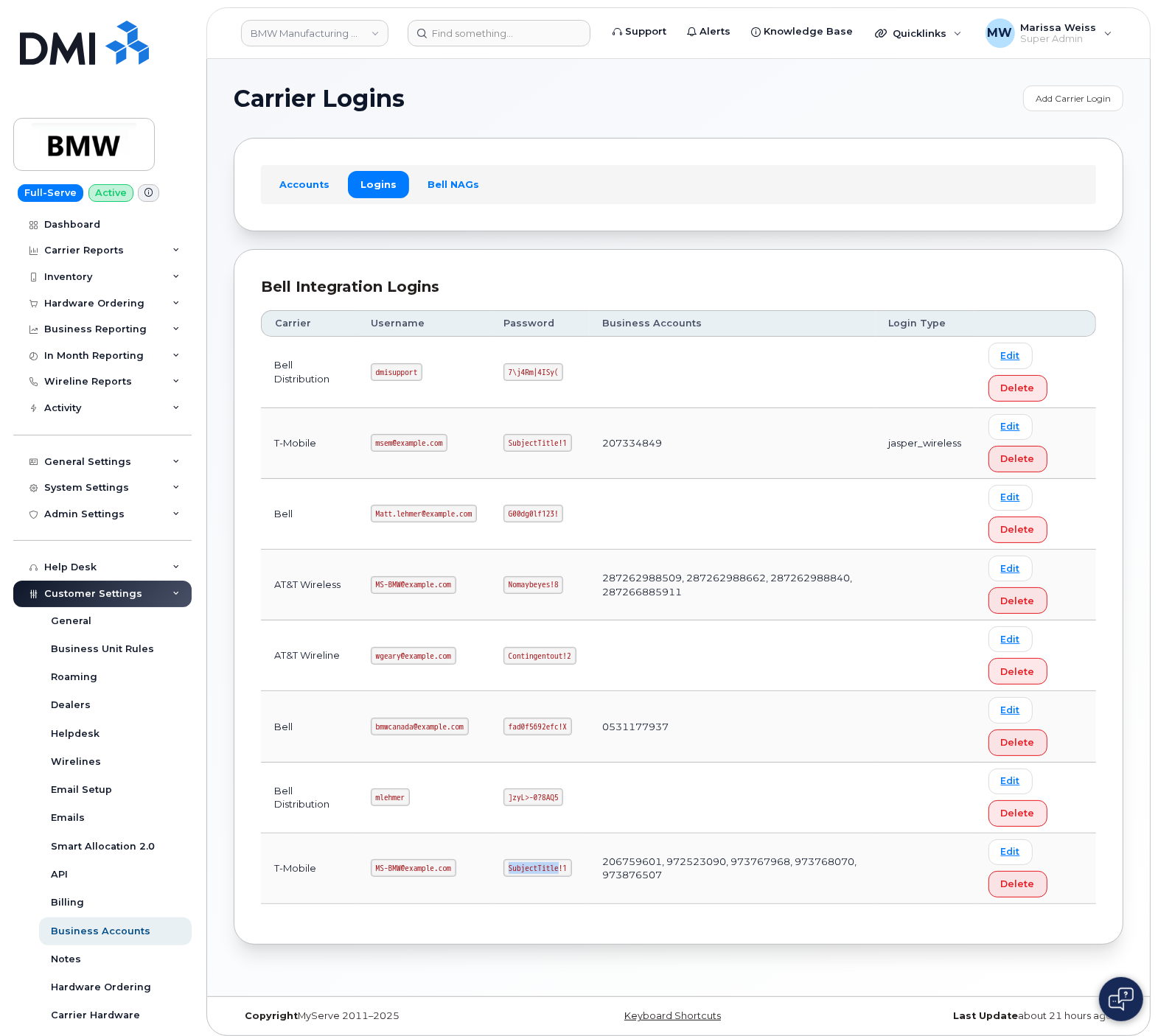 click on "SubjectTitle!1" at bounding box center (537, 868) 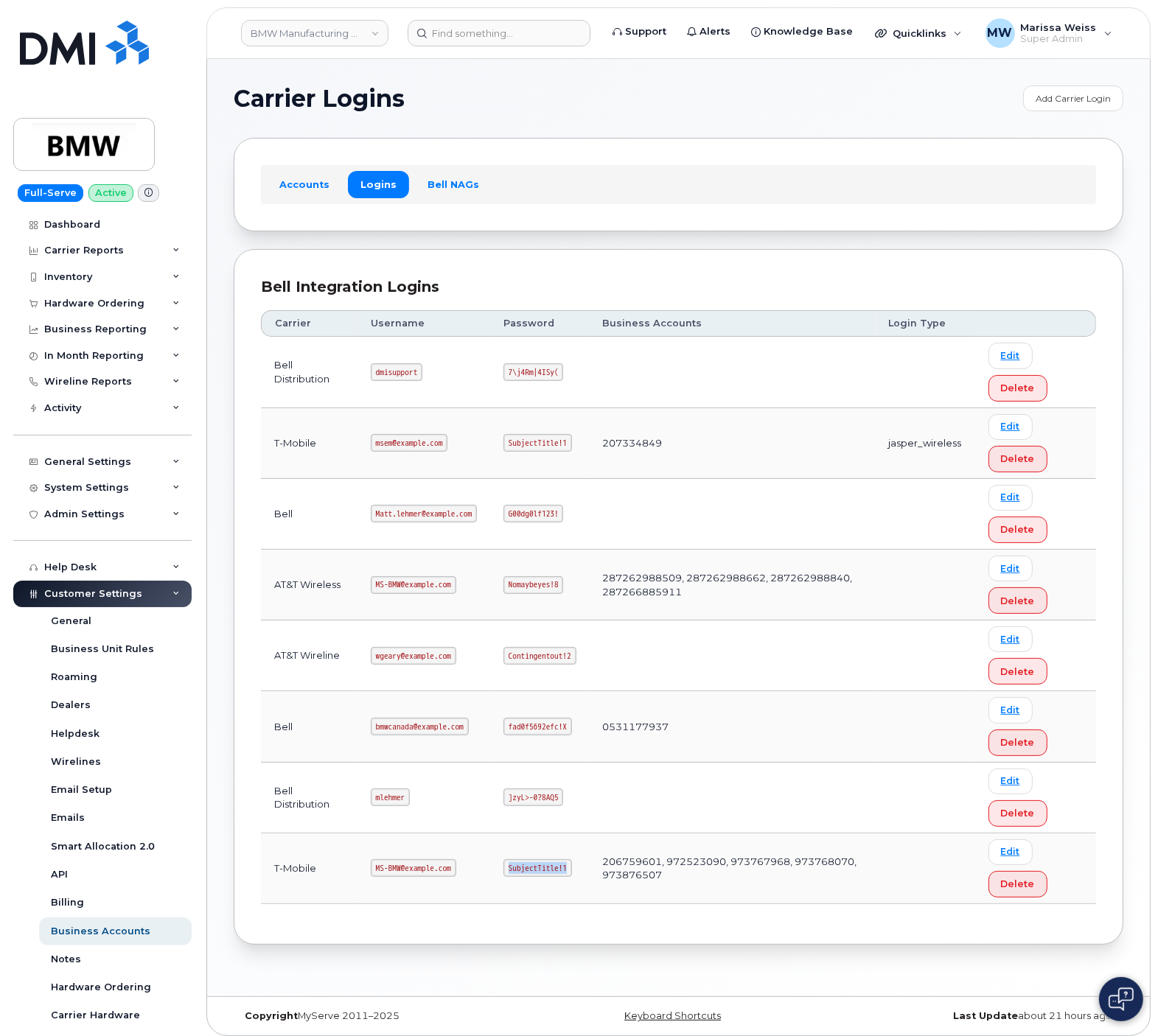 drag, startPoint x: 559, startPoint y: 883, endPoint x: 677, endPoint y: 883, distance: 118 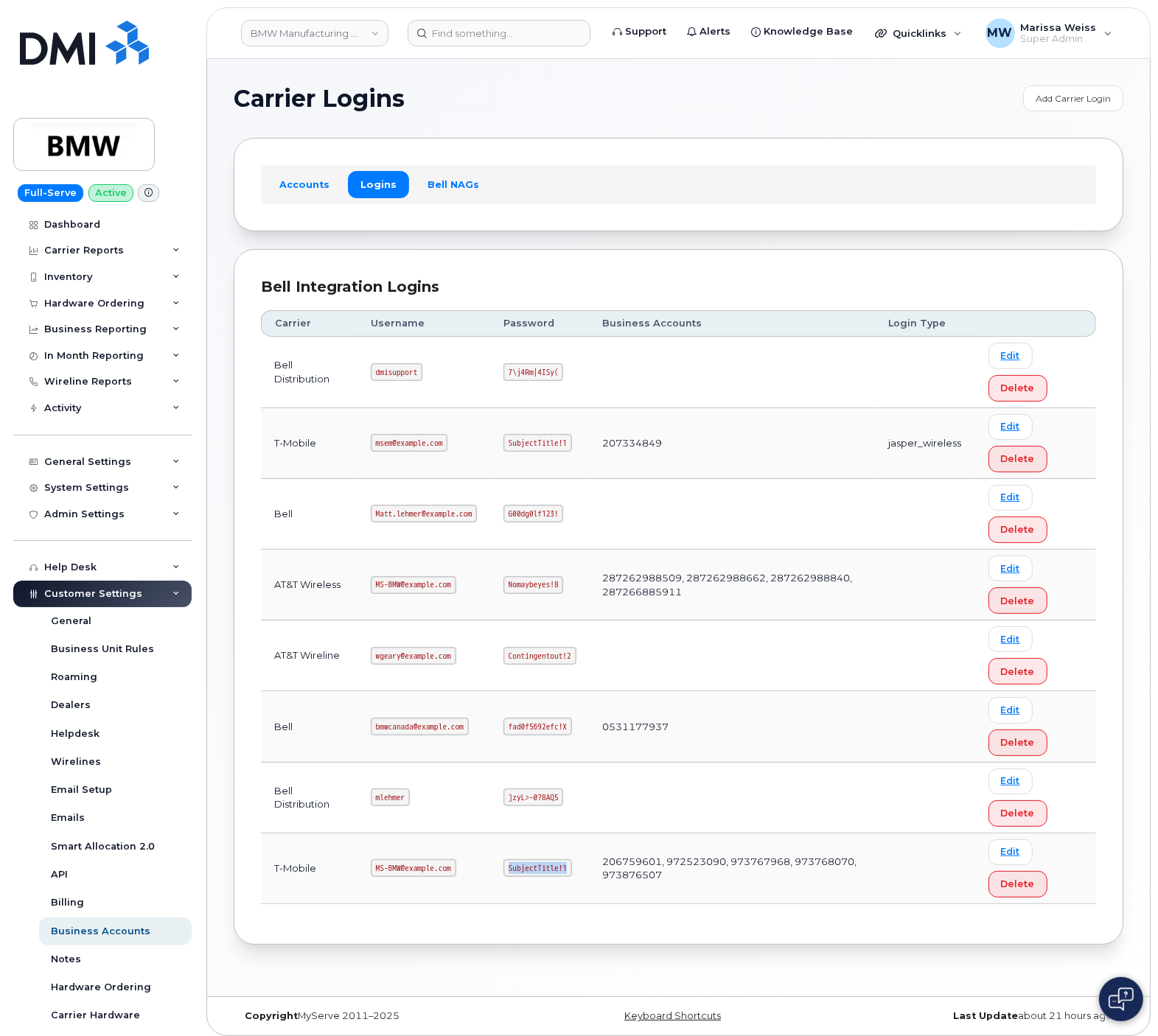 drag, startPoint x: 514, startPoint y: 878, endPoint x: 575, endPoint y: 879, distance: 61.0082 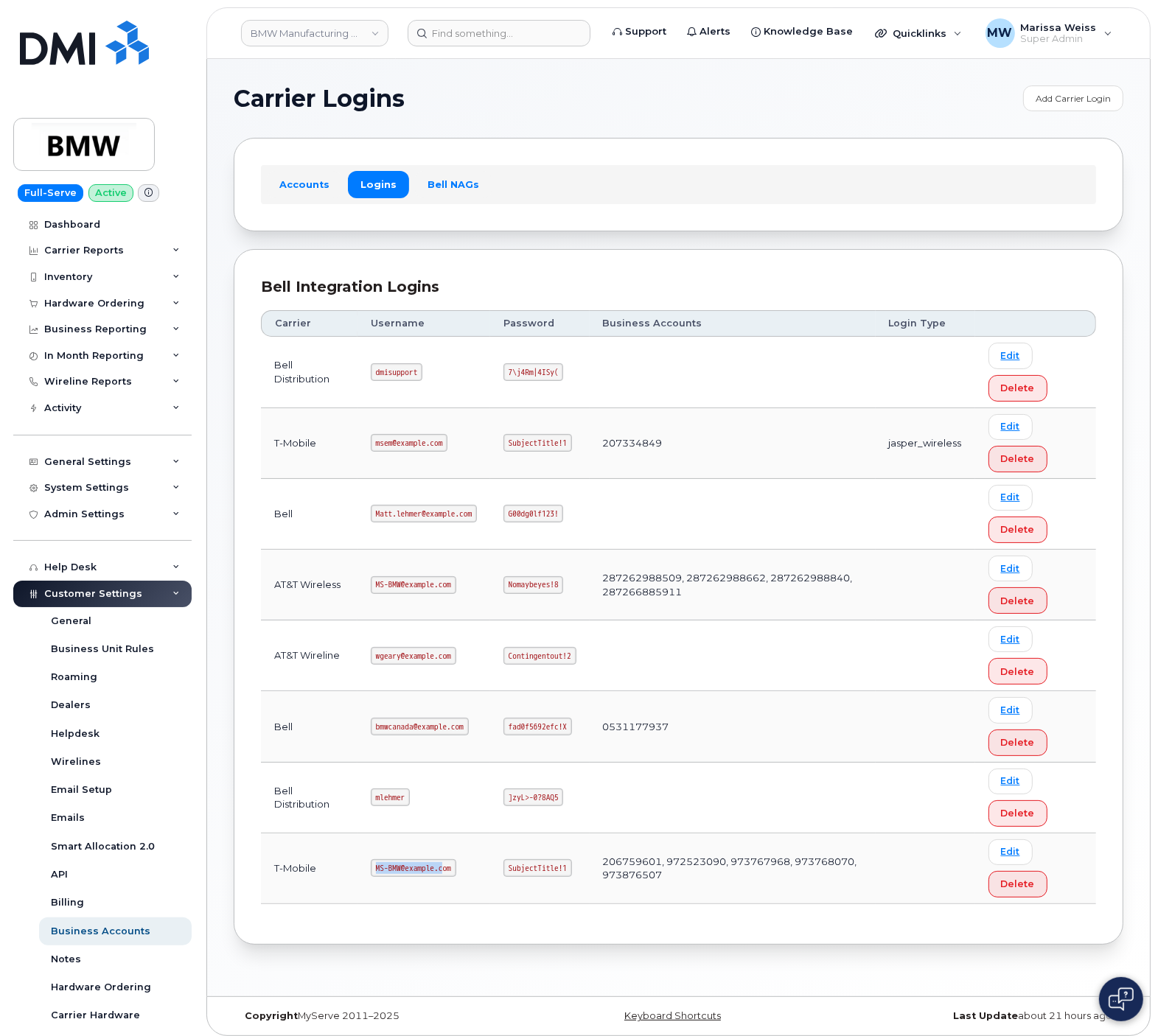 drag, startPoint x: 453, startPoint y: 881, endPoint x: 374, endPoint y: 881, distance: 79 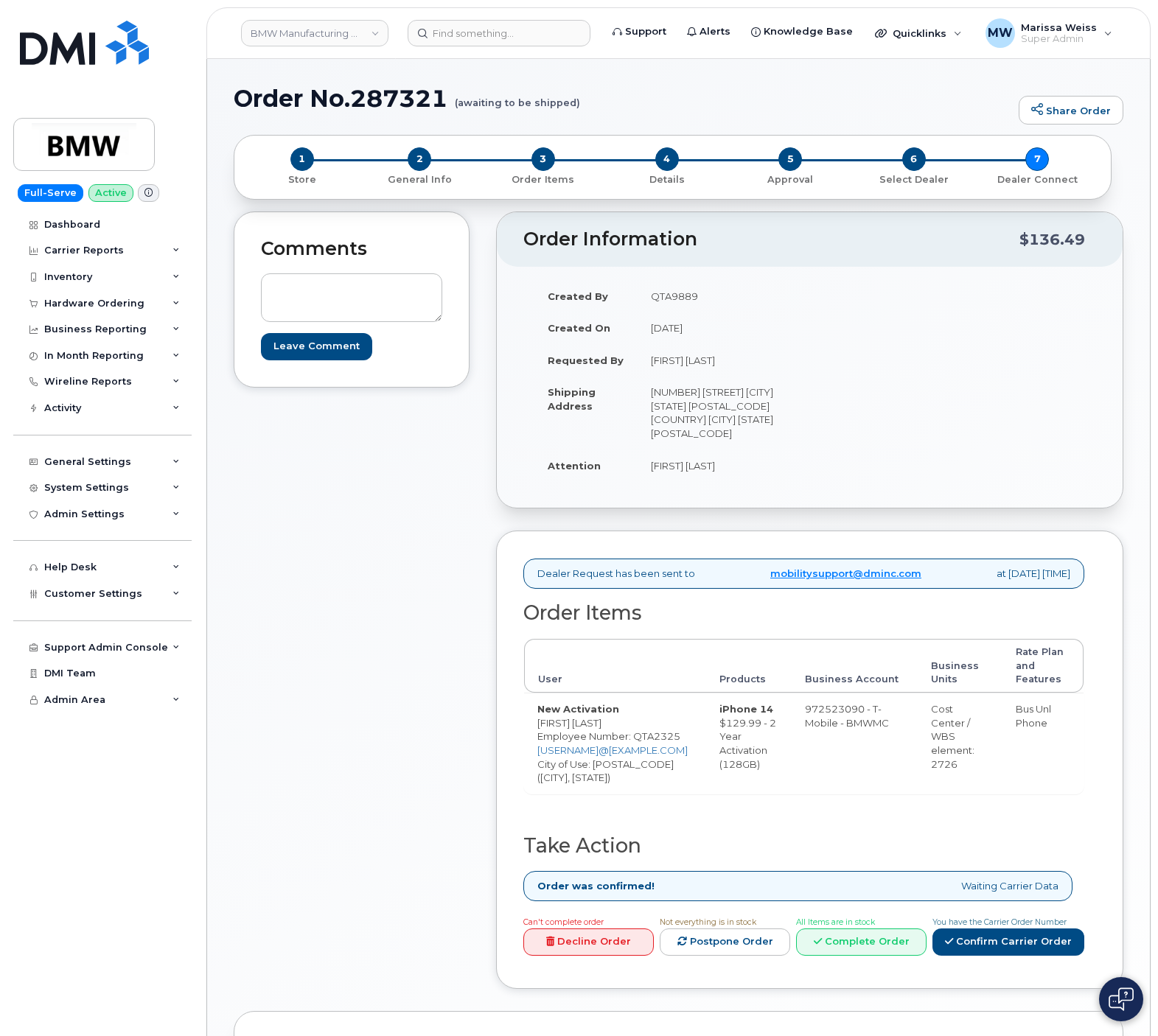 scroll, scrollTop: 0, scrollLeft: 0, axis: both 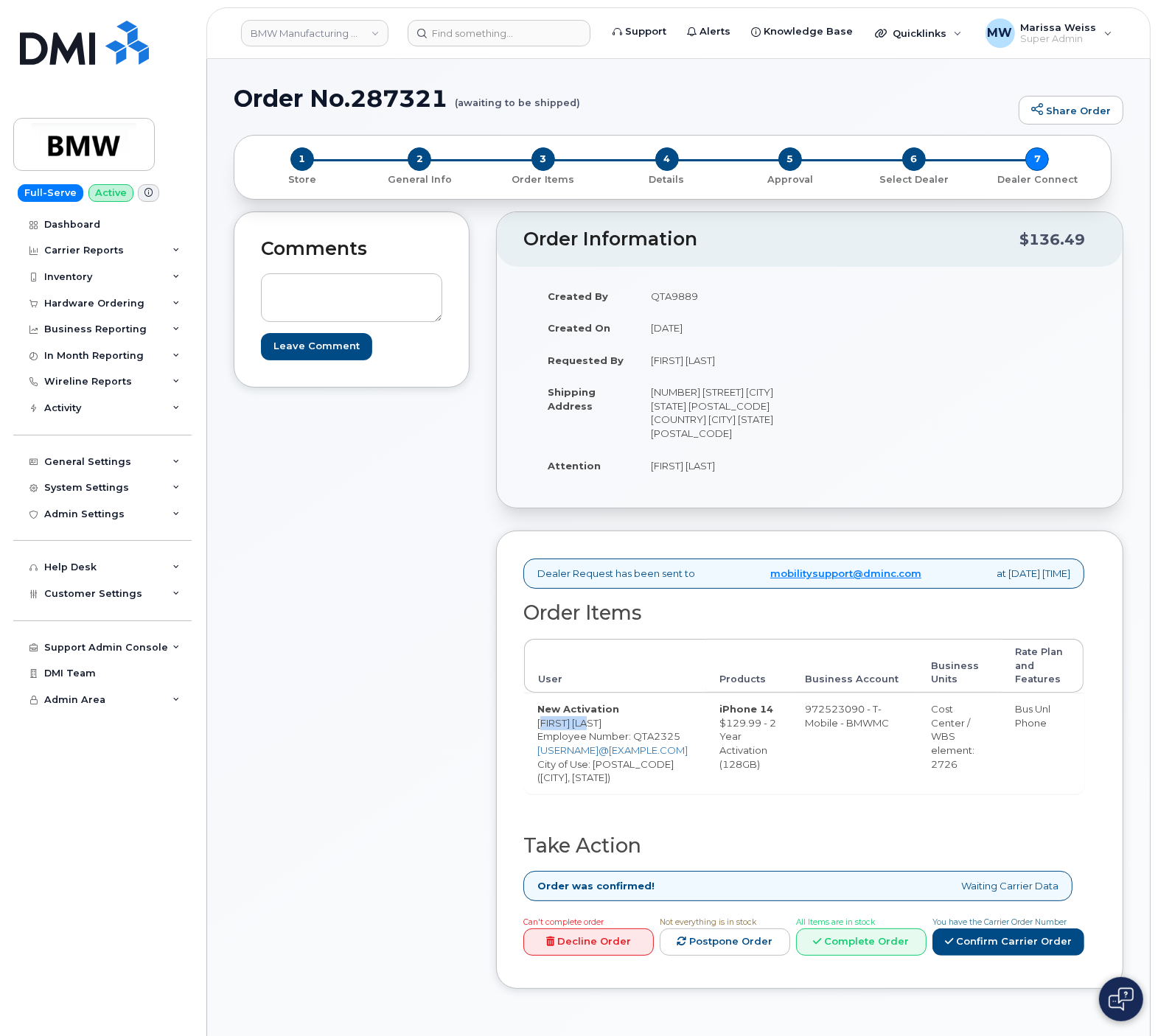 drag, startPoint x: 602, startPoint y: 743, endPoint x: 618, endPoint y: 740, distance: 16.278821 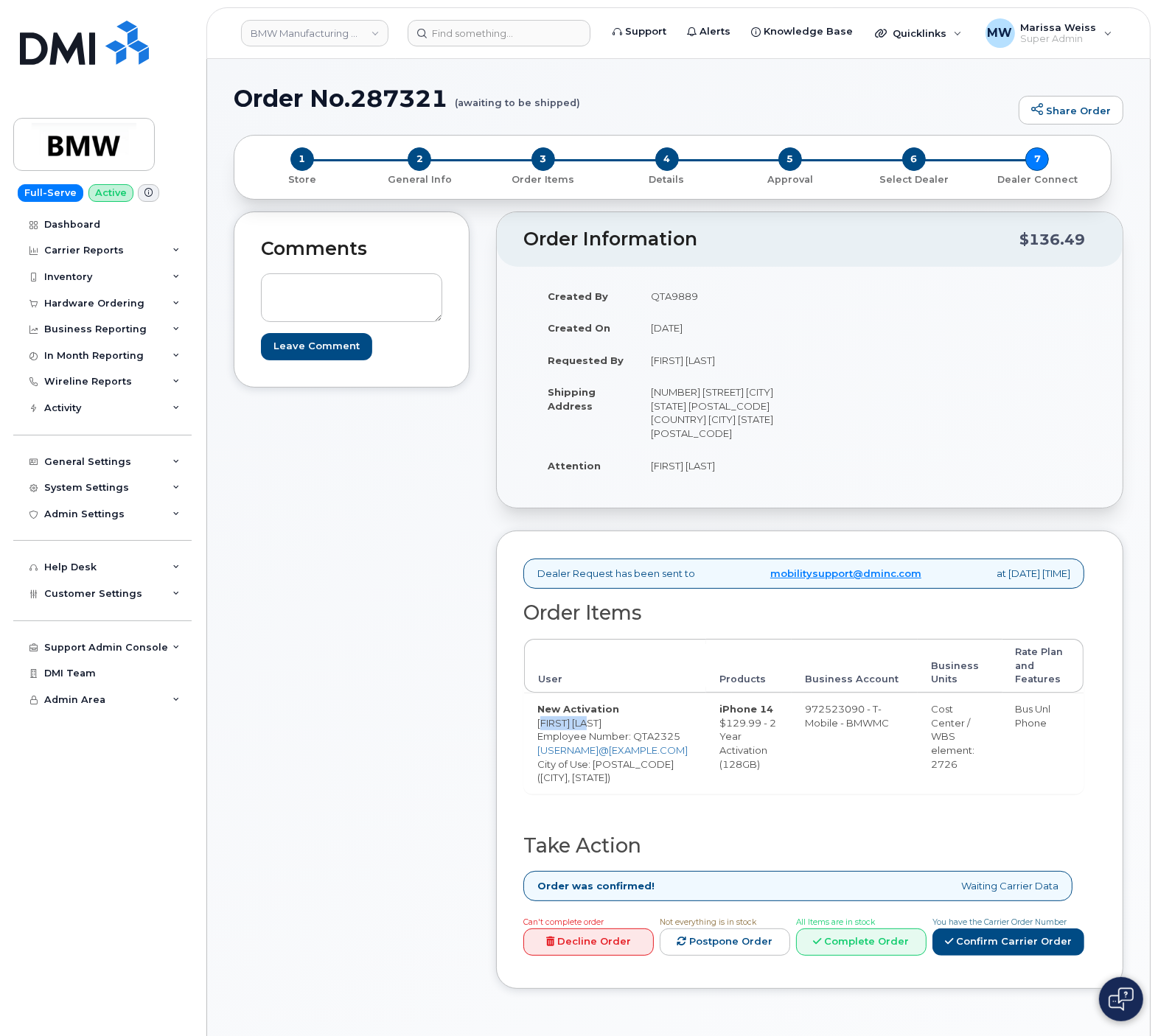 copy on "[FIRST] [LAST]" 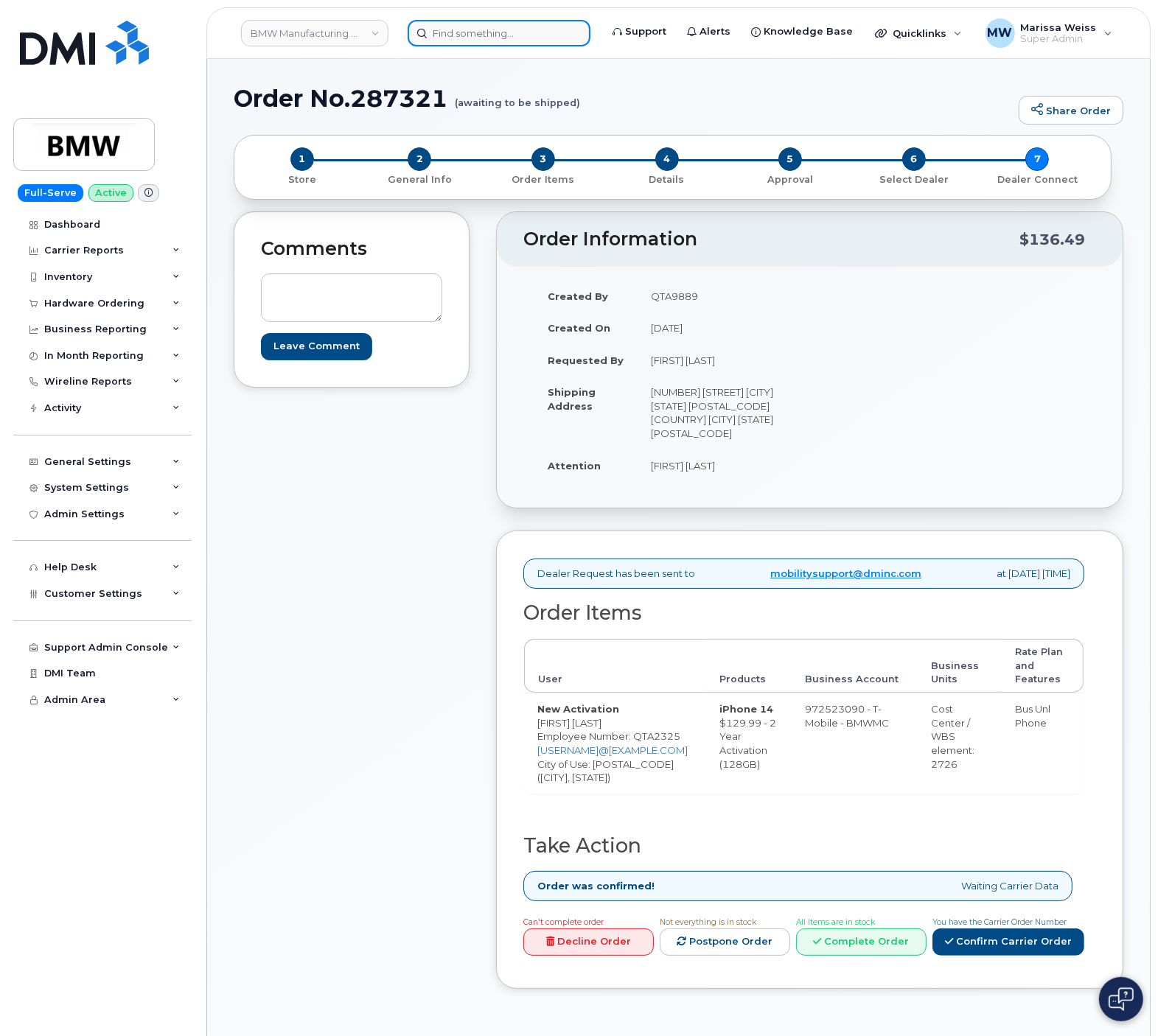 click at bounding box center (499, 33) 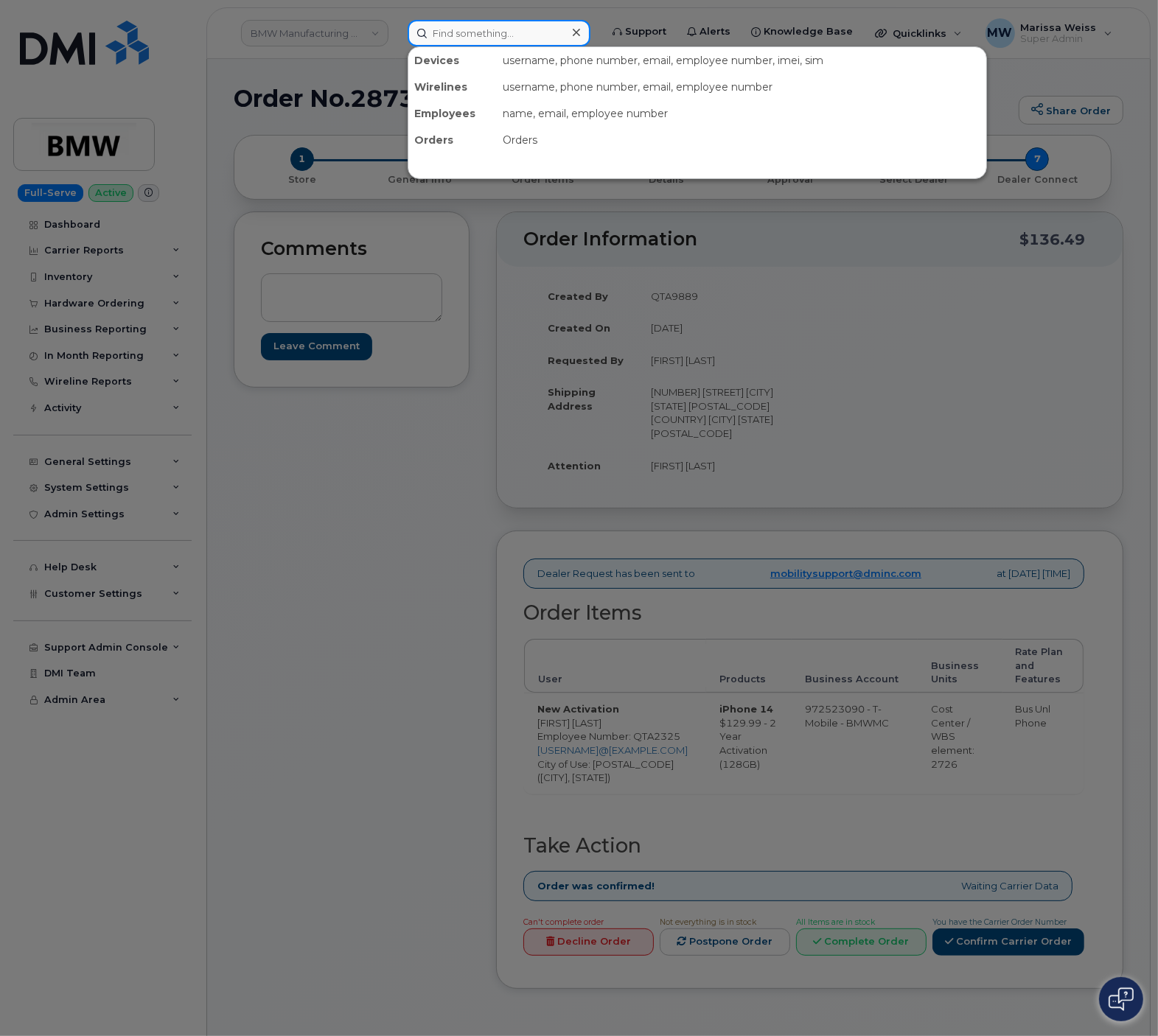 paste on "[FIRST] [LAST]" 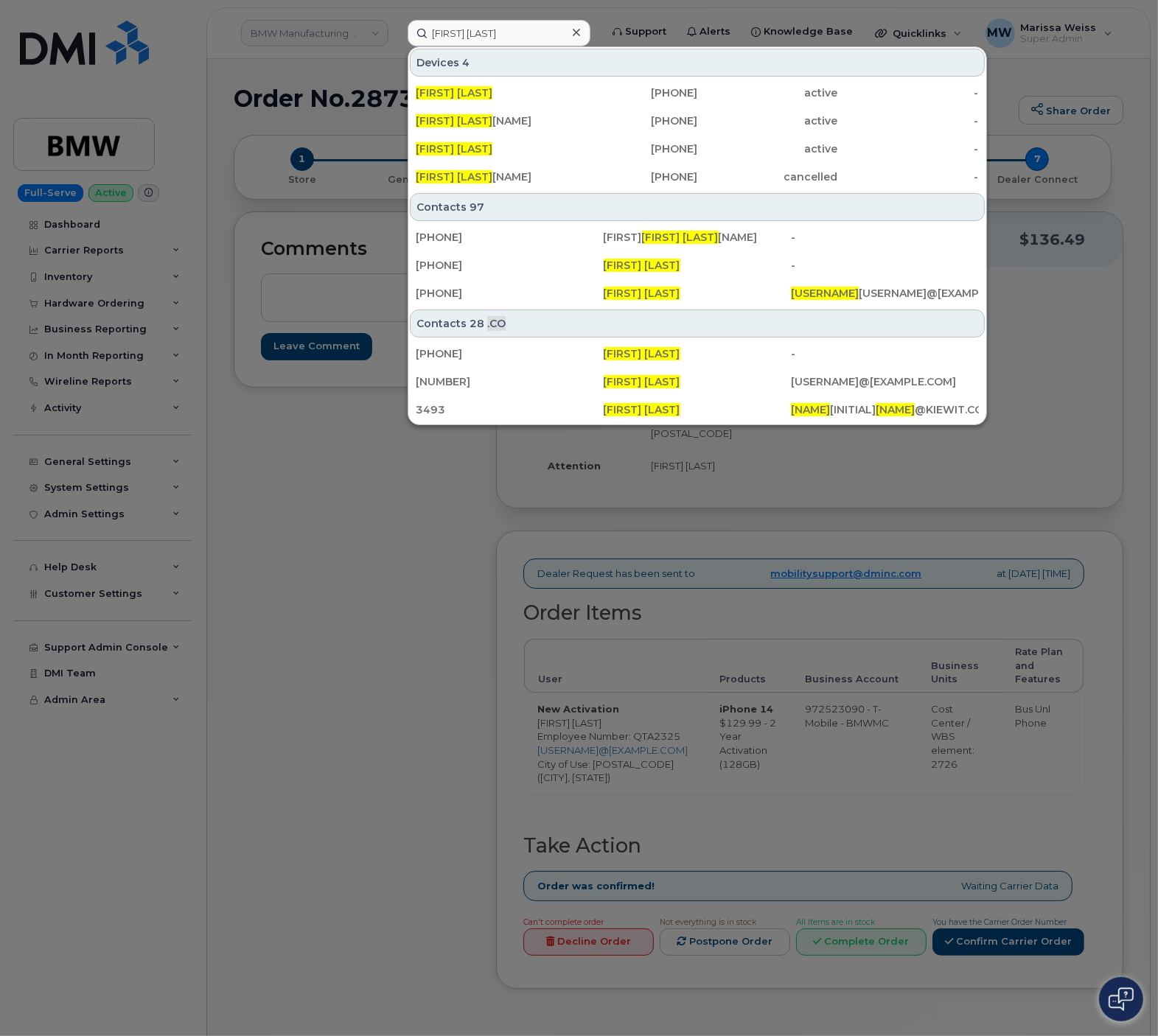 click at bounding box center [579, 518] 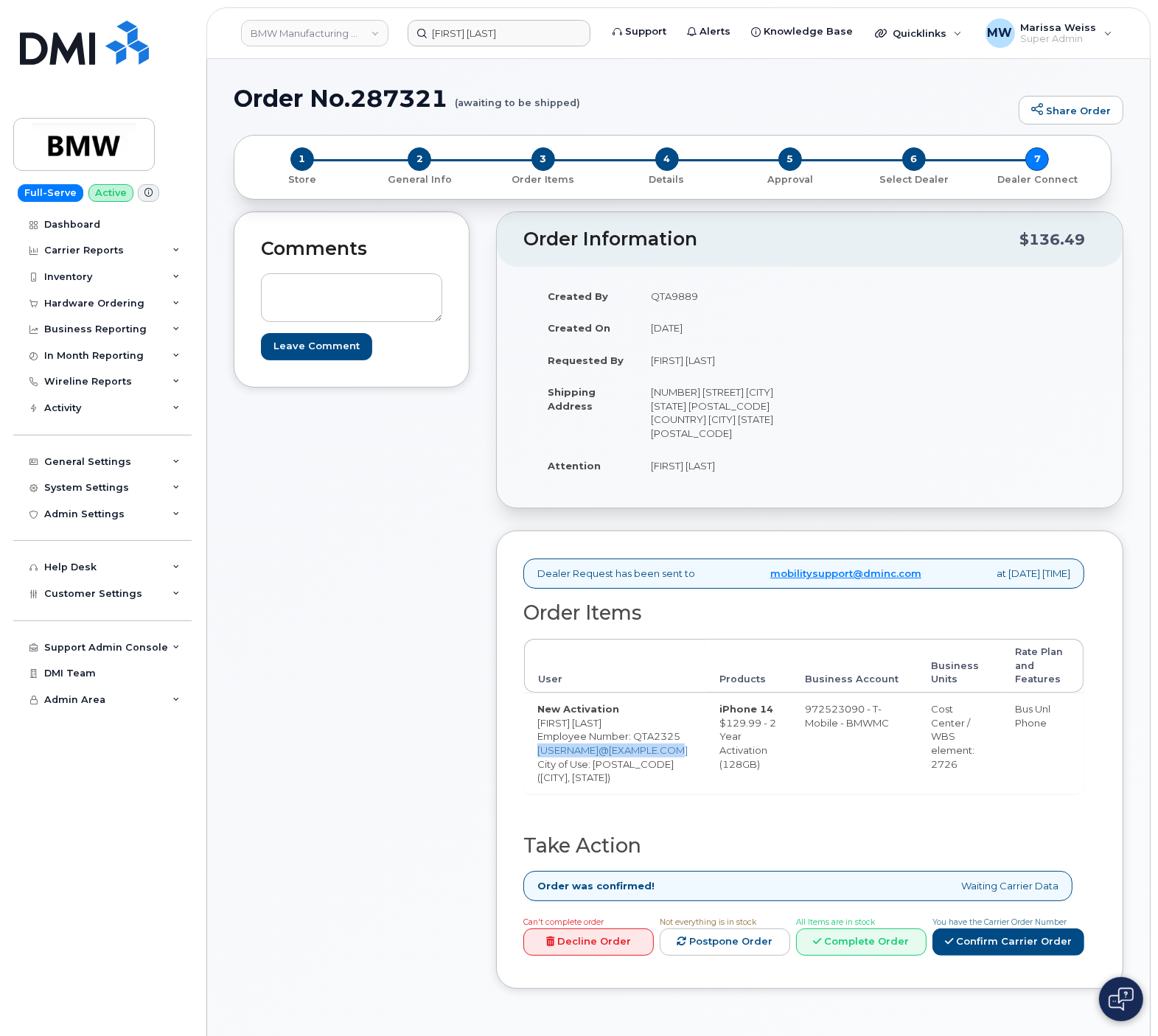 drag, startPoint x: 674, startPoint y: 780, endPoint x: 537, endPoint y: 787, distance: 137.17872 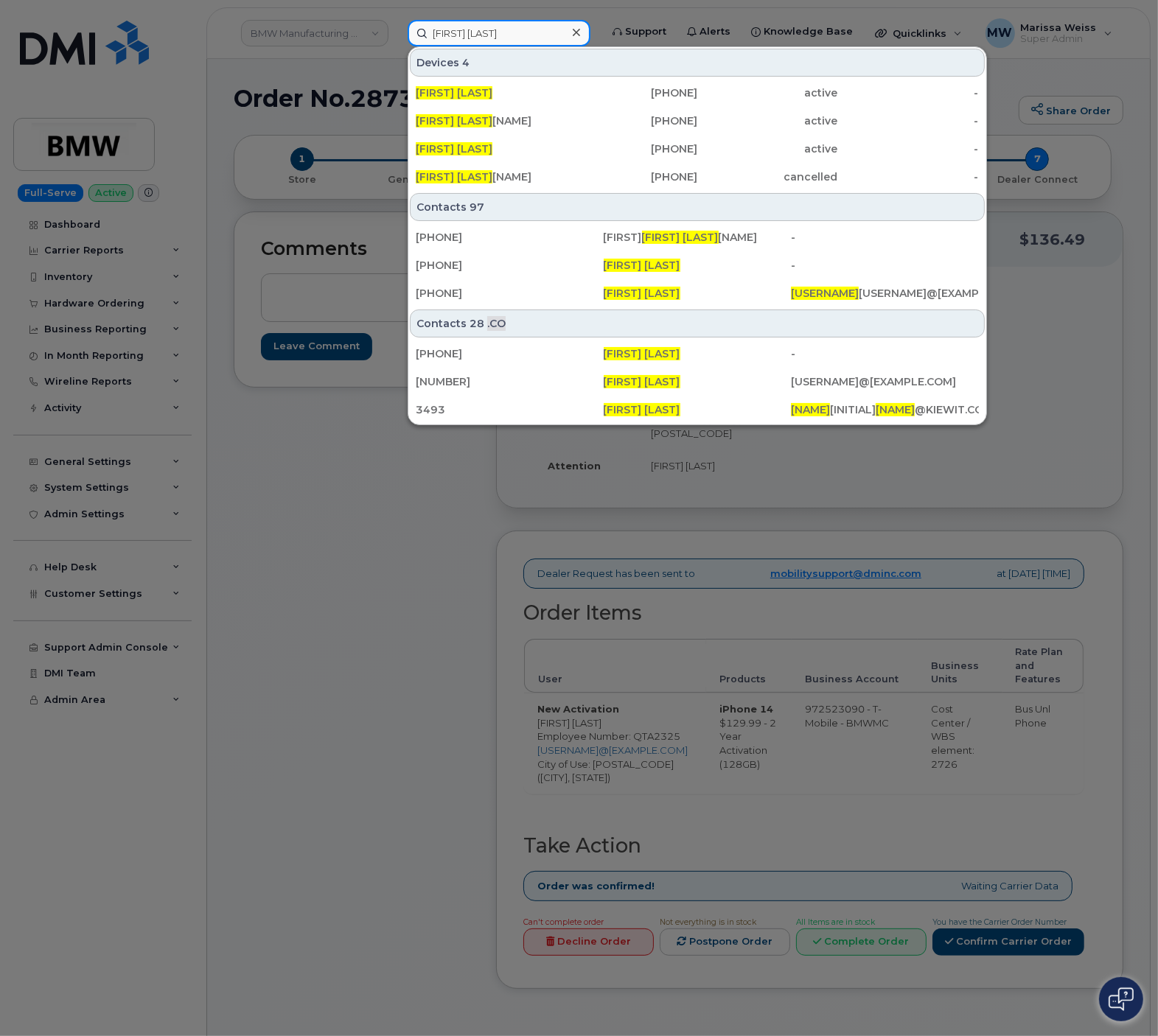 click on "[FIRST] [LAST]" at bounding box center (499, 33) 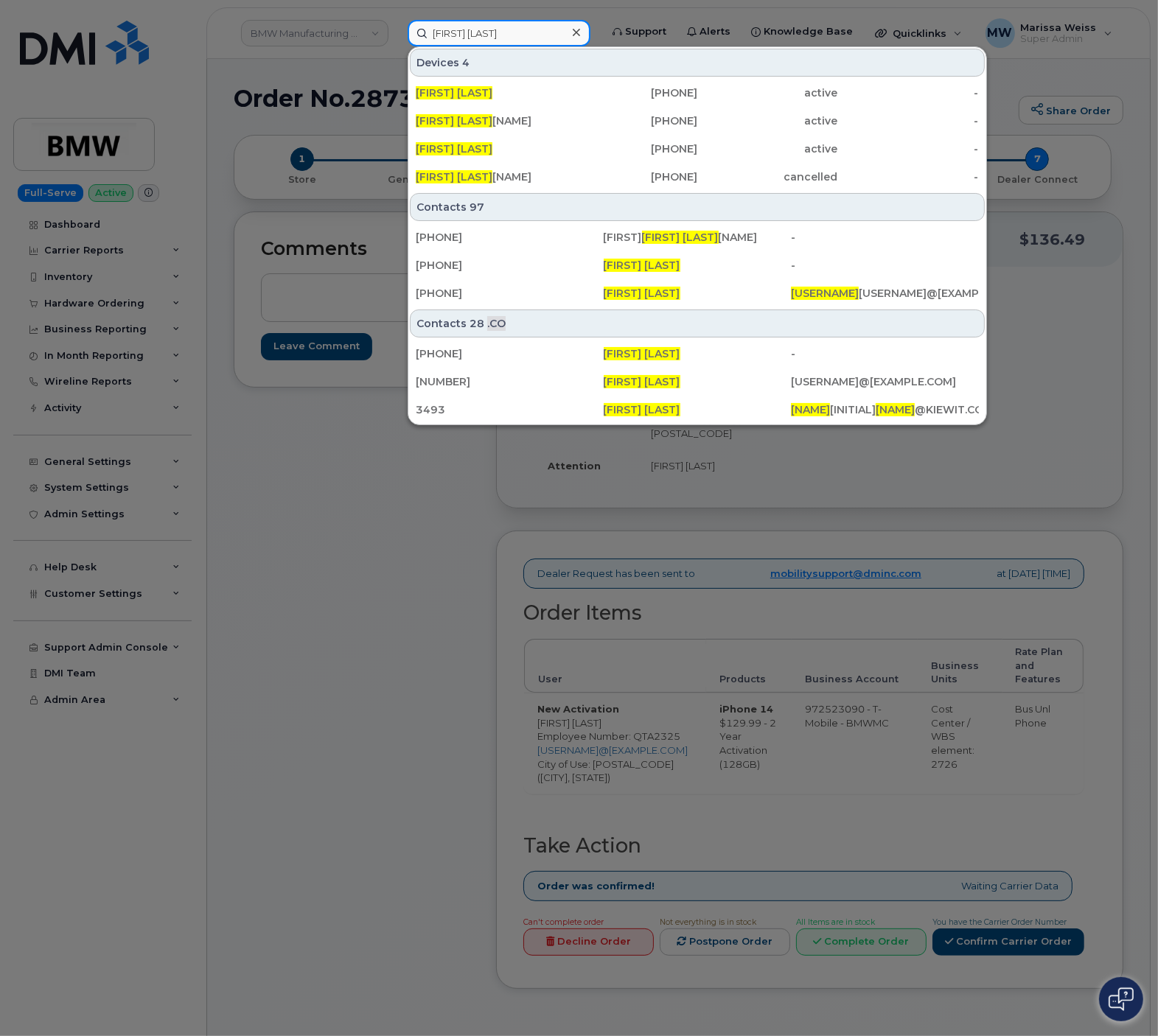 paste on "[FIRSTNAME].[LASTNAME]@[DOMAIN].com" 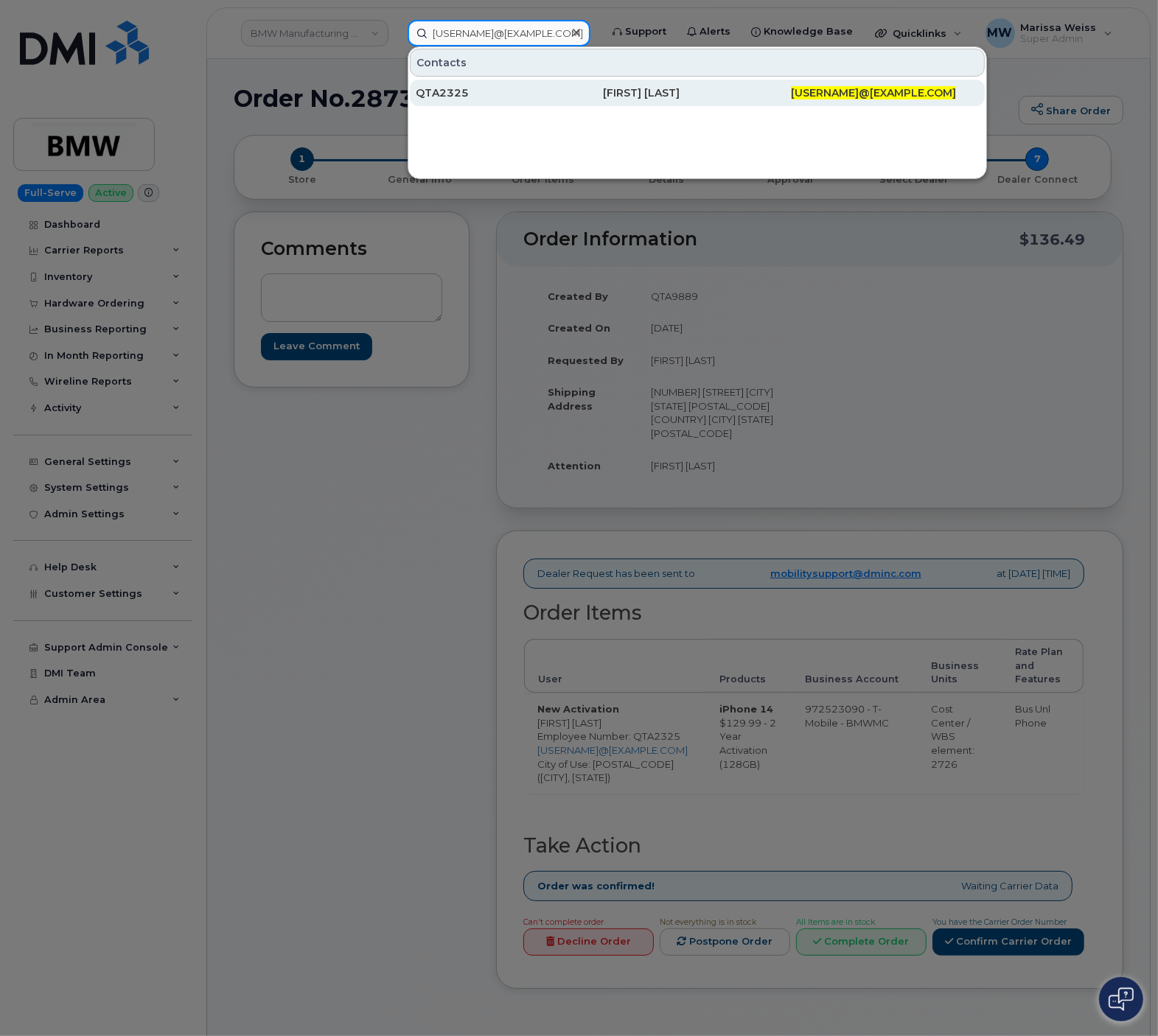 type on "[FIRSTNAME].[LASTNAME]@[DOMAIN].com" 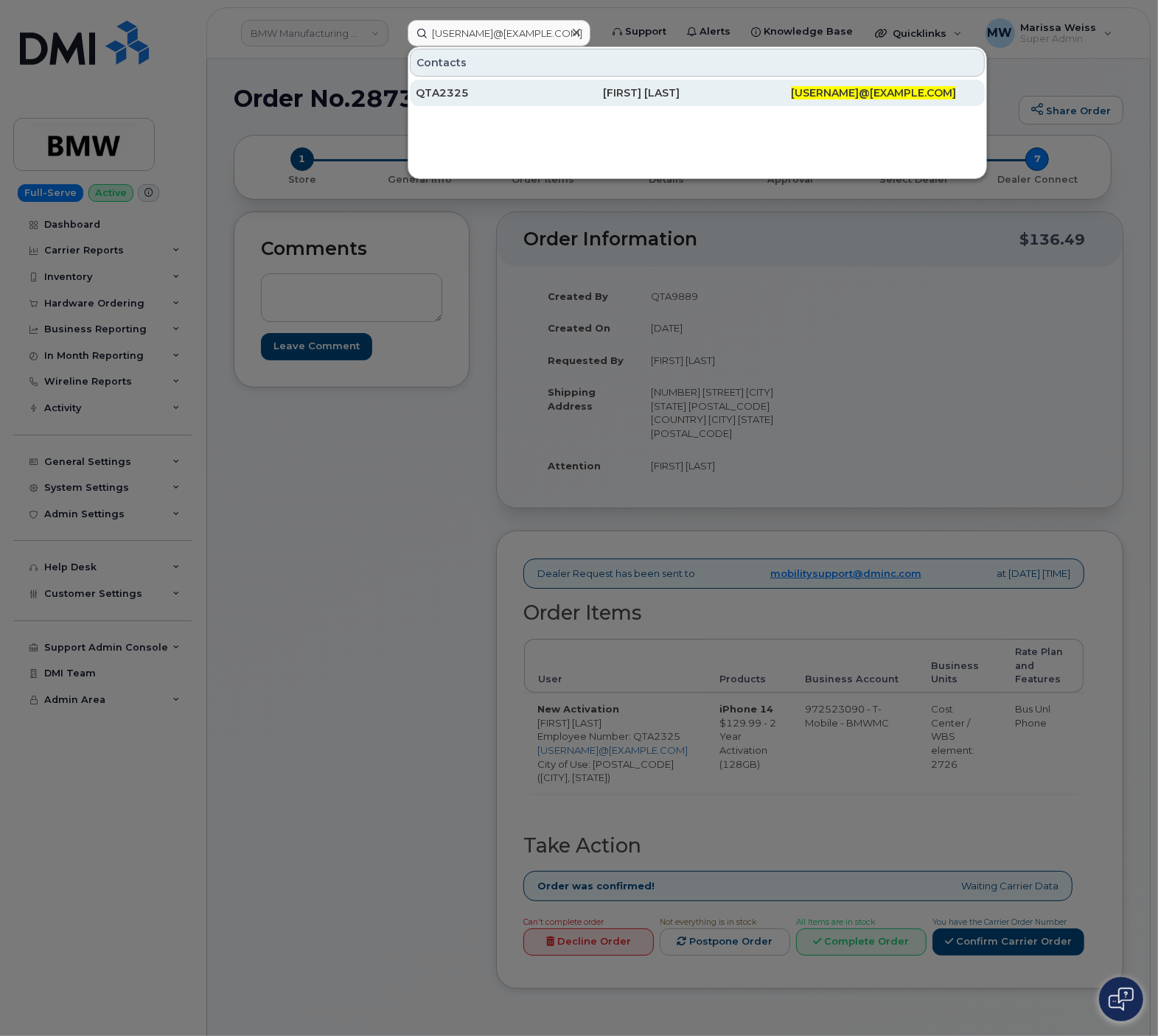 click on "[FIRST] [LAST]" 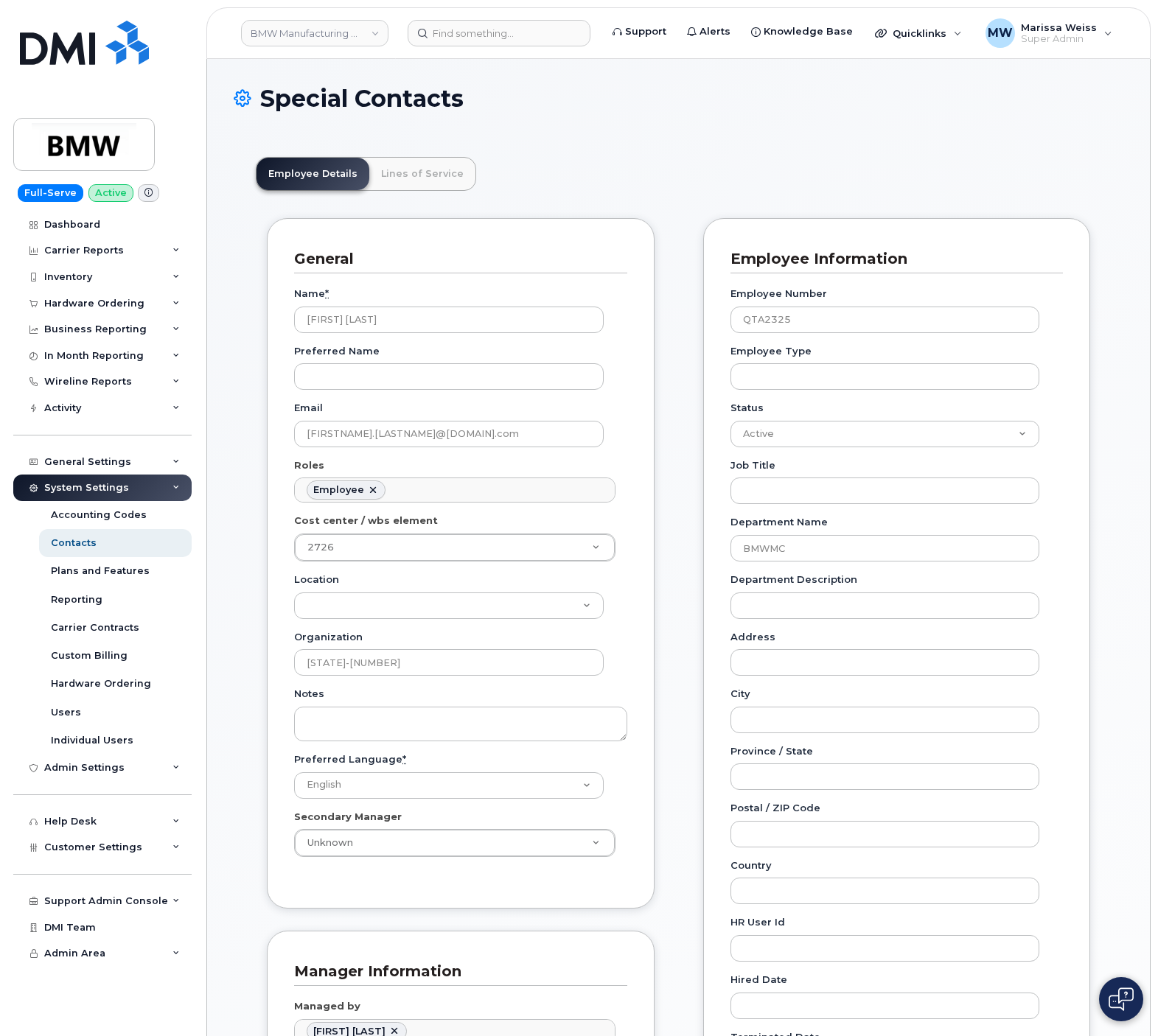 scroll, scrollTop: 0, scrollLeft: 0, axis: both 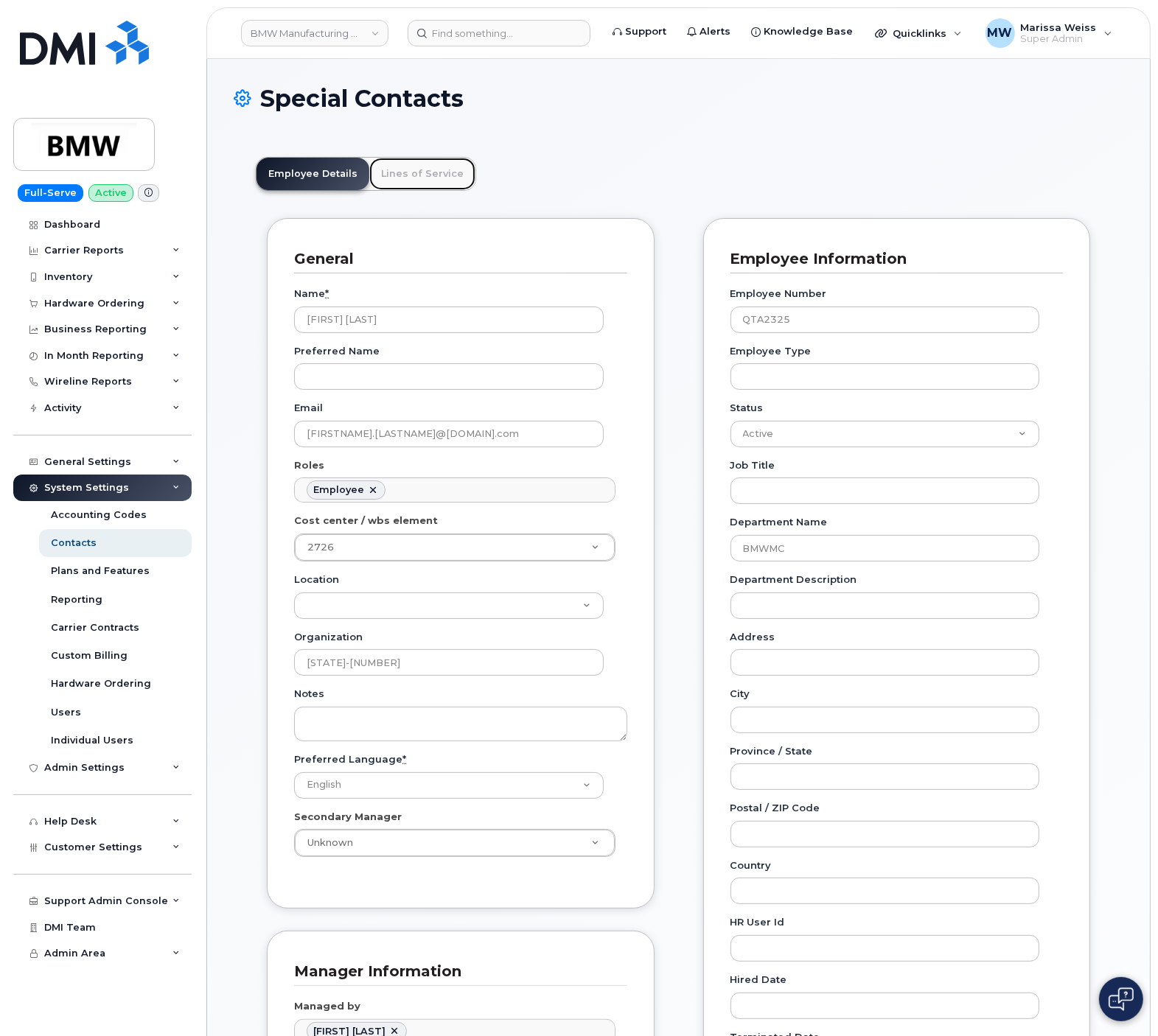 click on "Lines of Service" at bounding box center [422, 174] 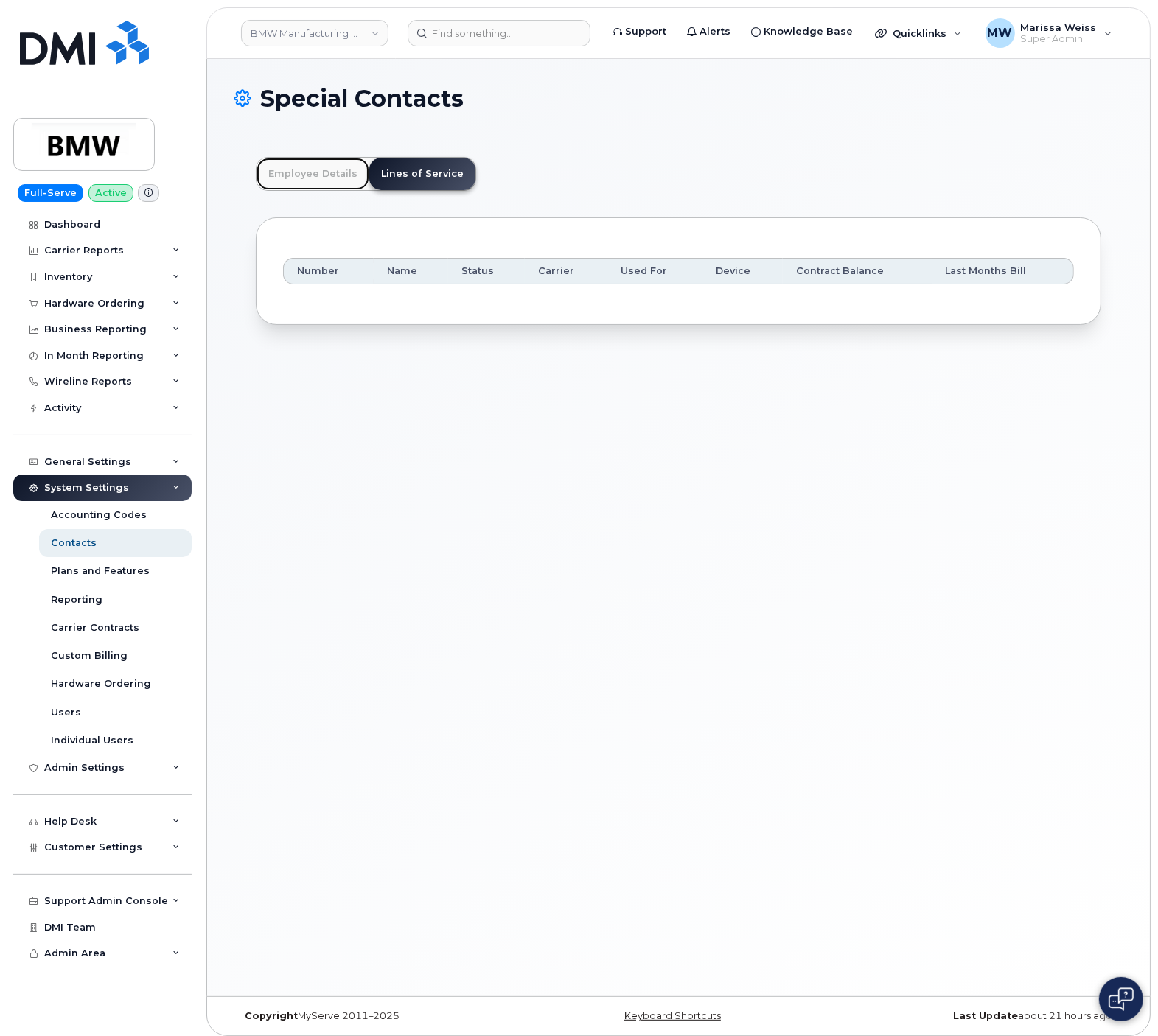click on "Employee Details" at bounding box center (313, 174) 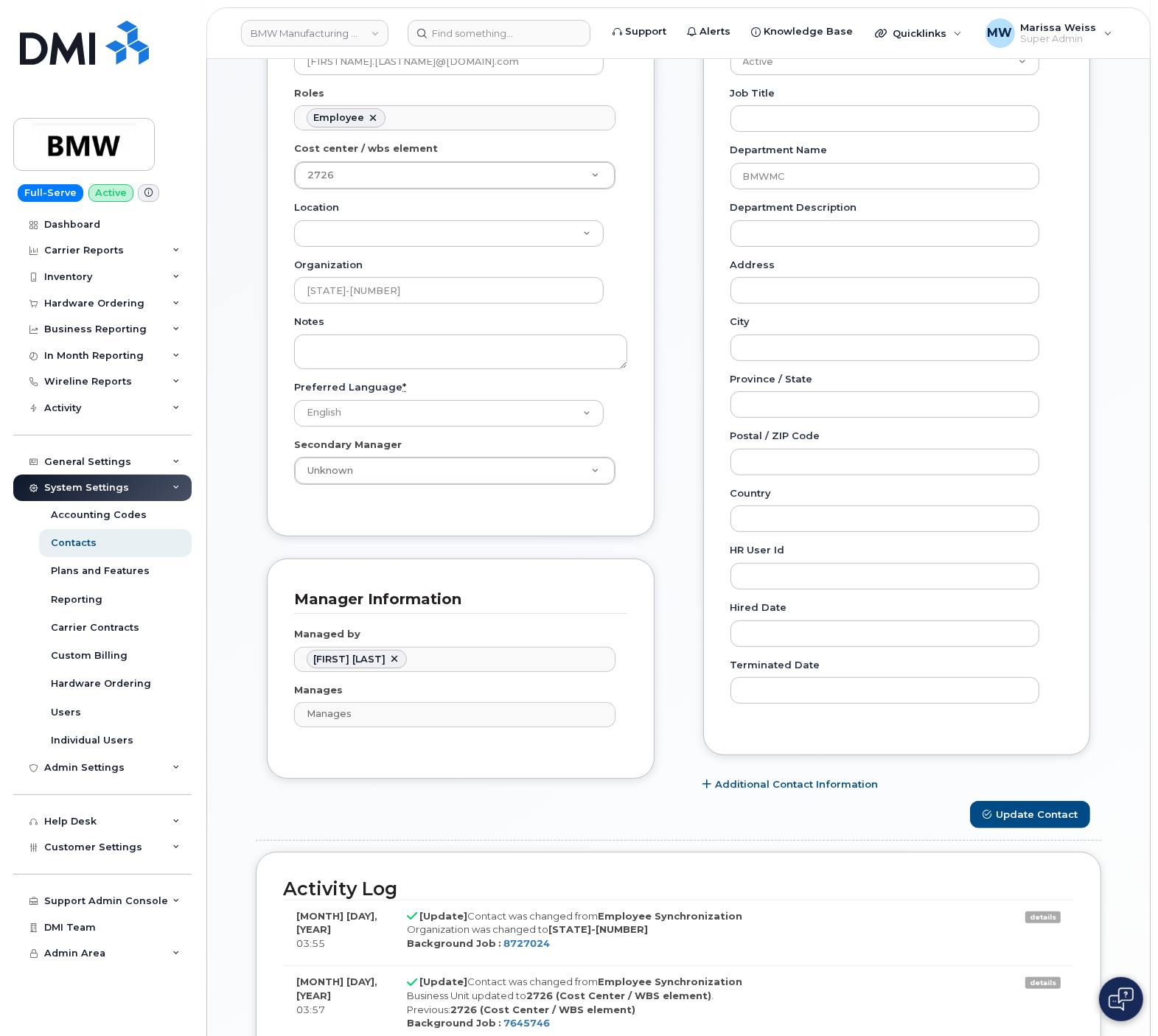 scroll, scrollTop: 147, scrollLeft: 0, axis: vertical 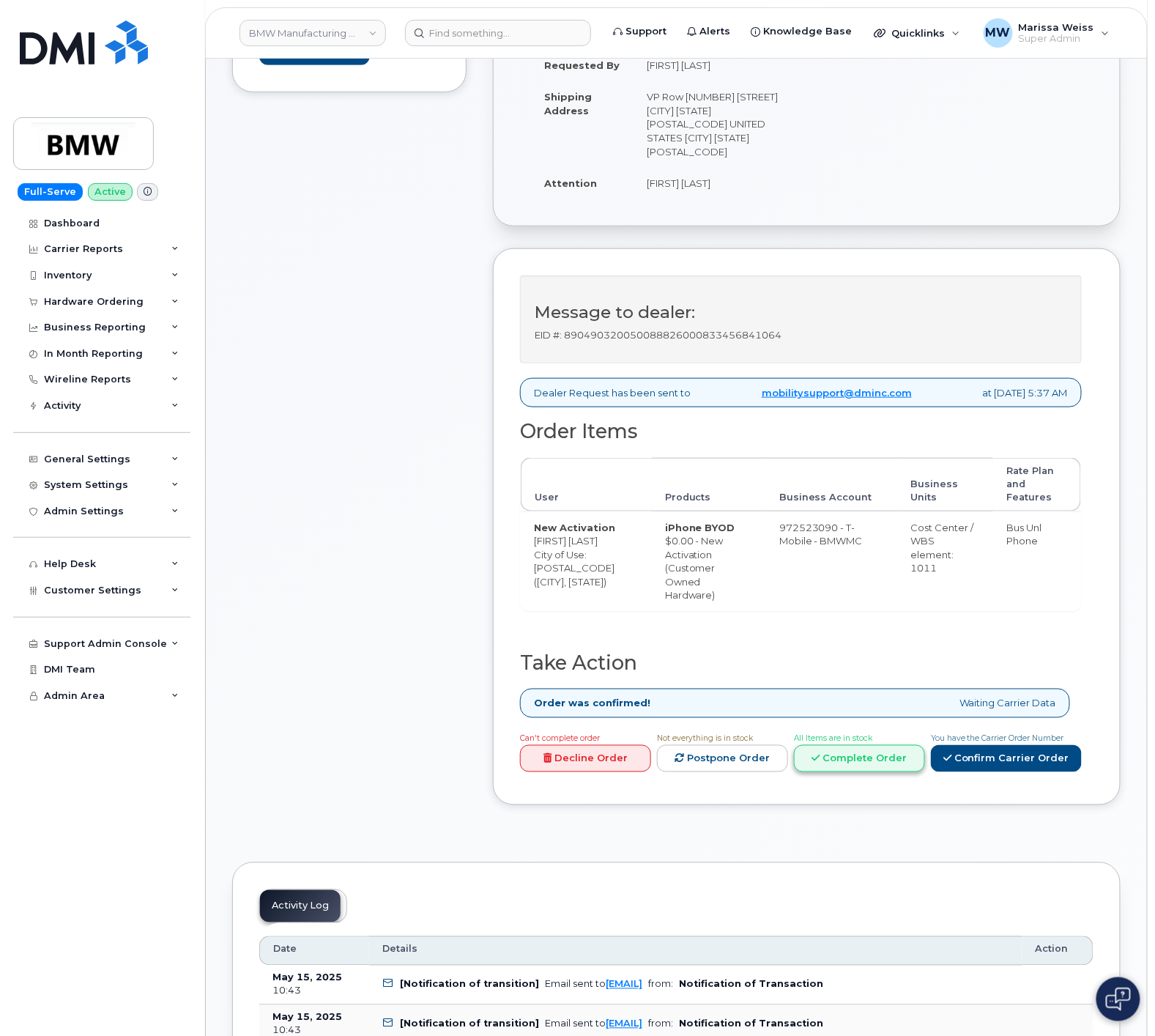 click on "Complete Order" at bounding box center [859, 758] 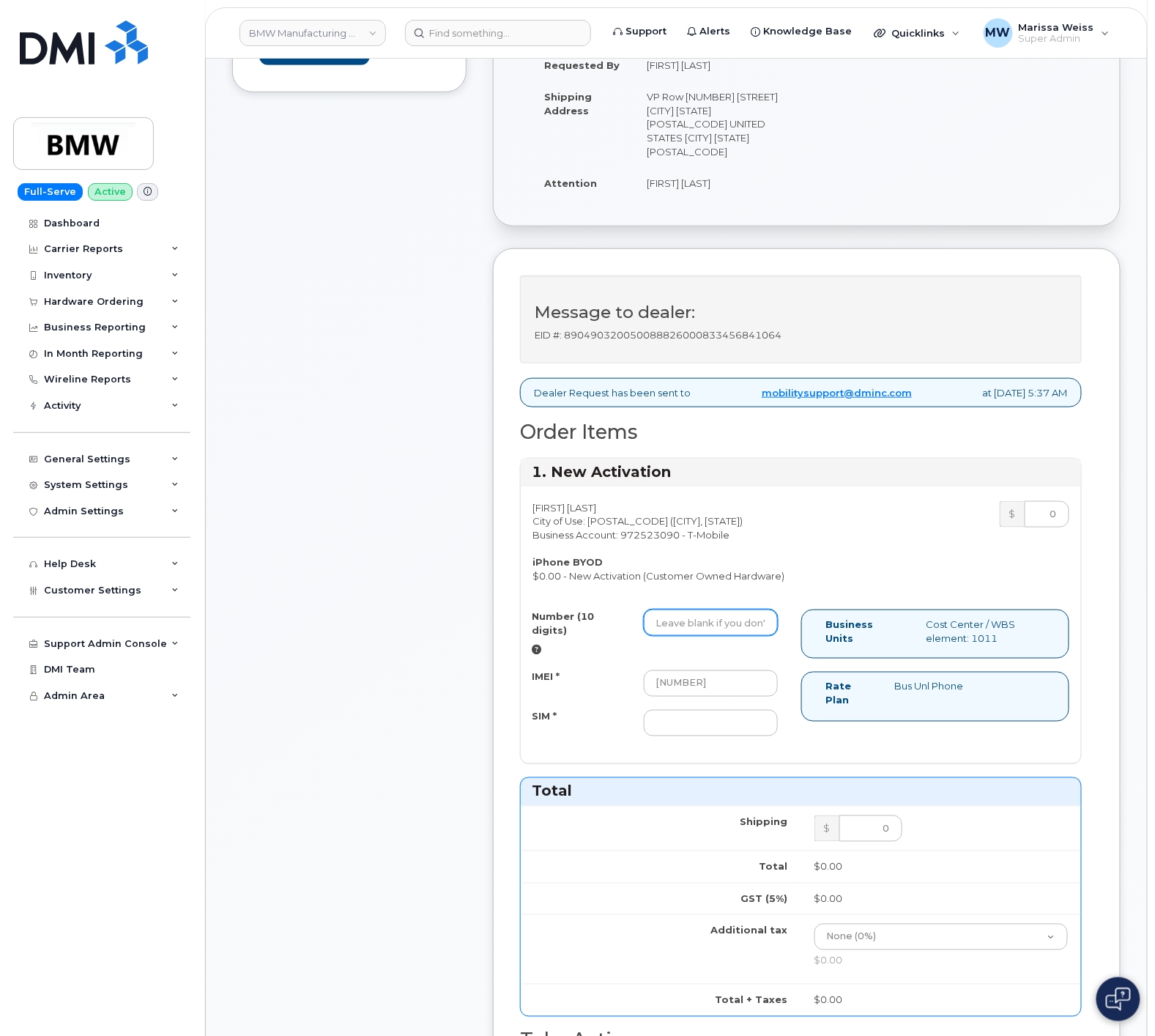 drag, startPoint x: 731, startPoint y: 634, endPoint x: 723, endPoint y: 634, distance: 8 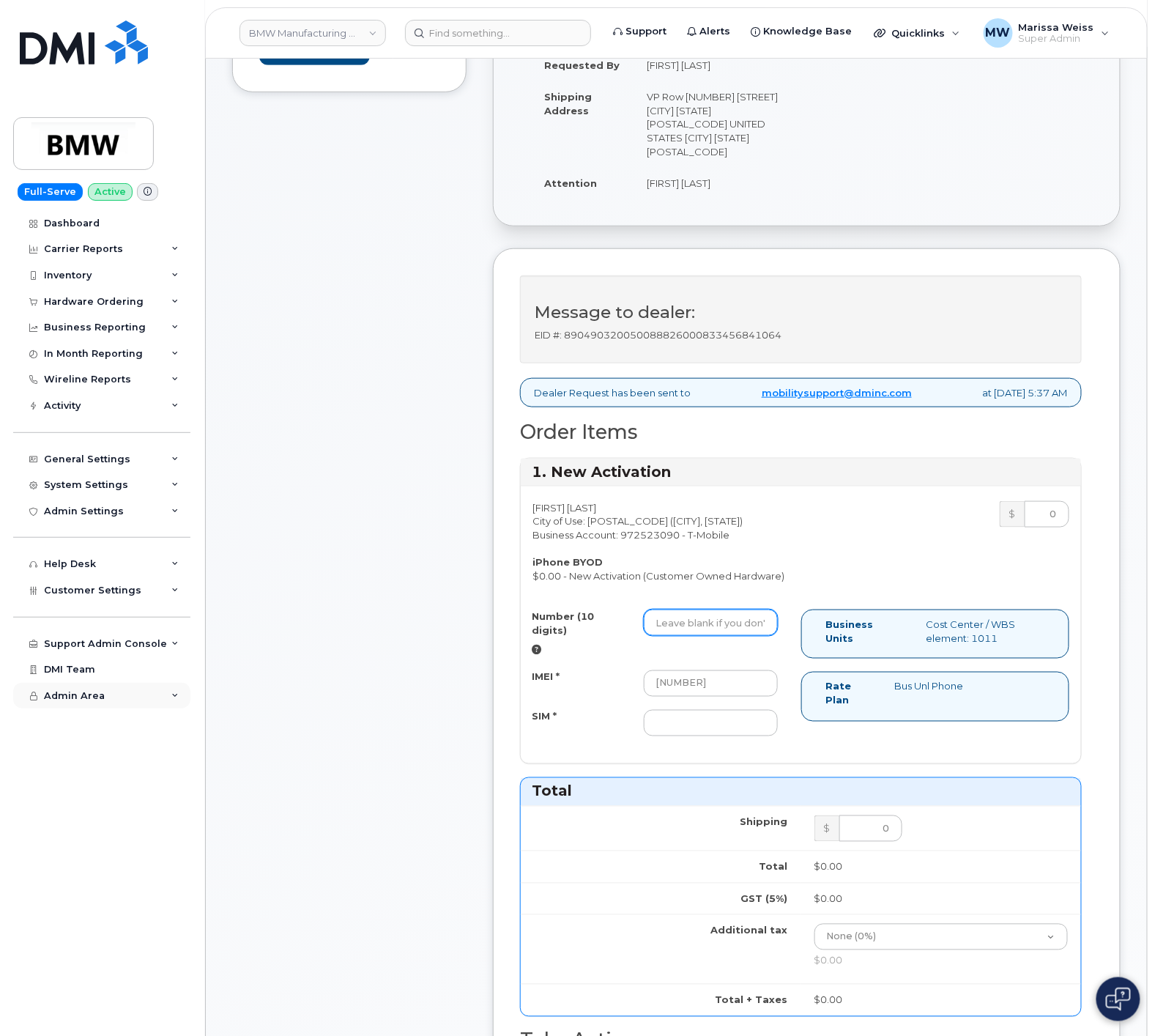paste on "[PHONE]" 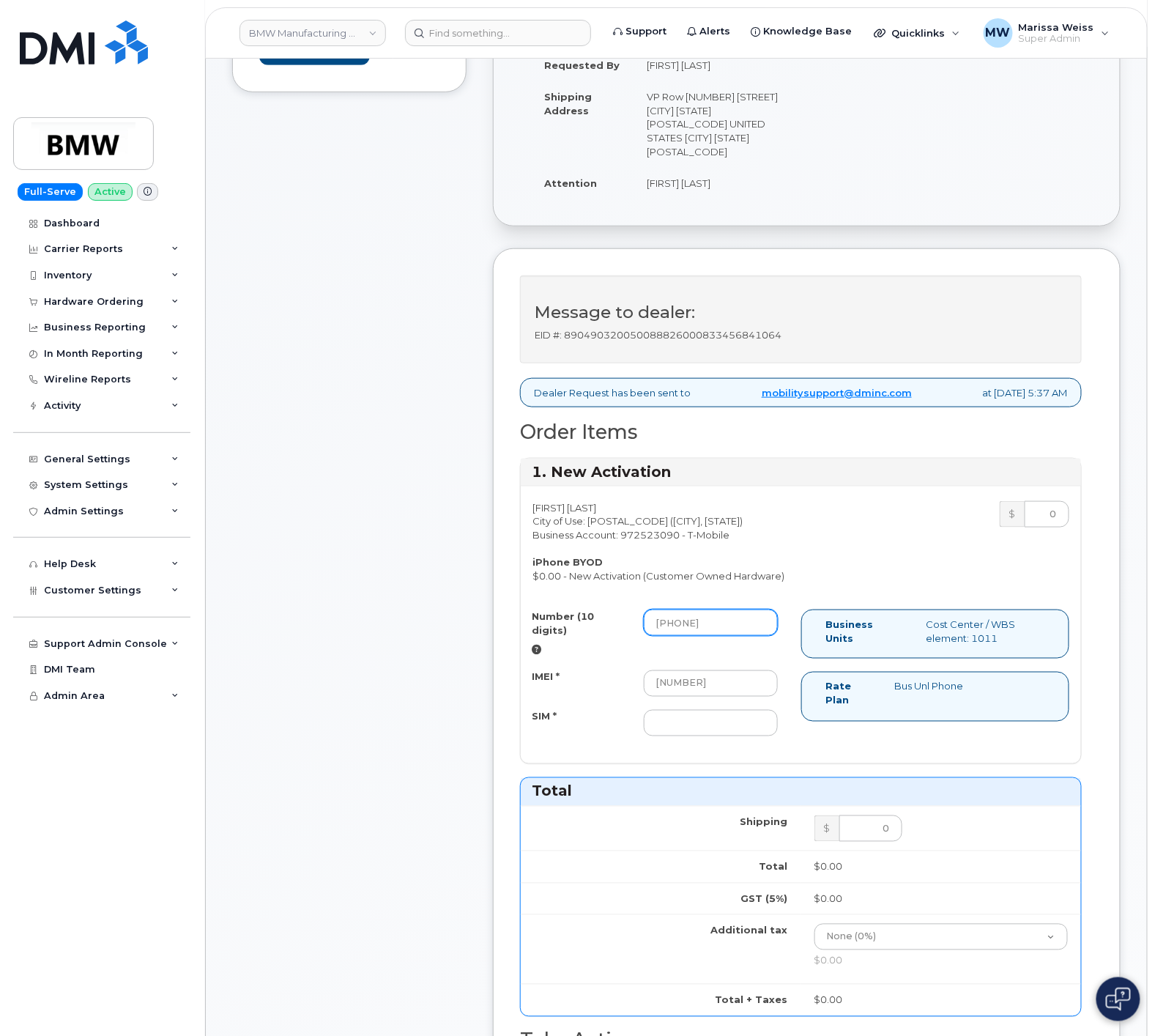 type on "8643569311" 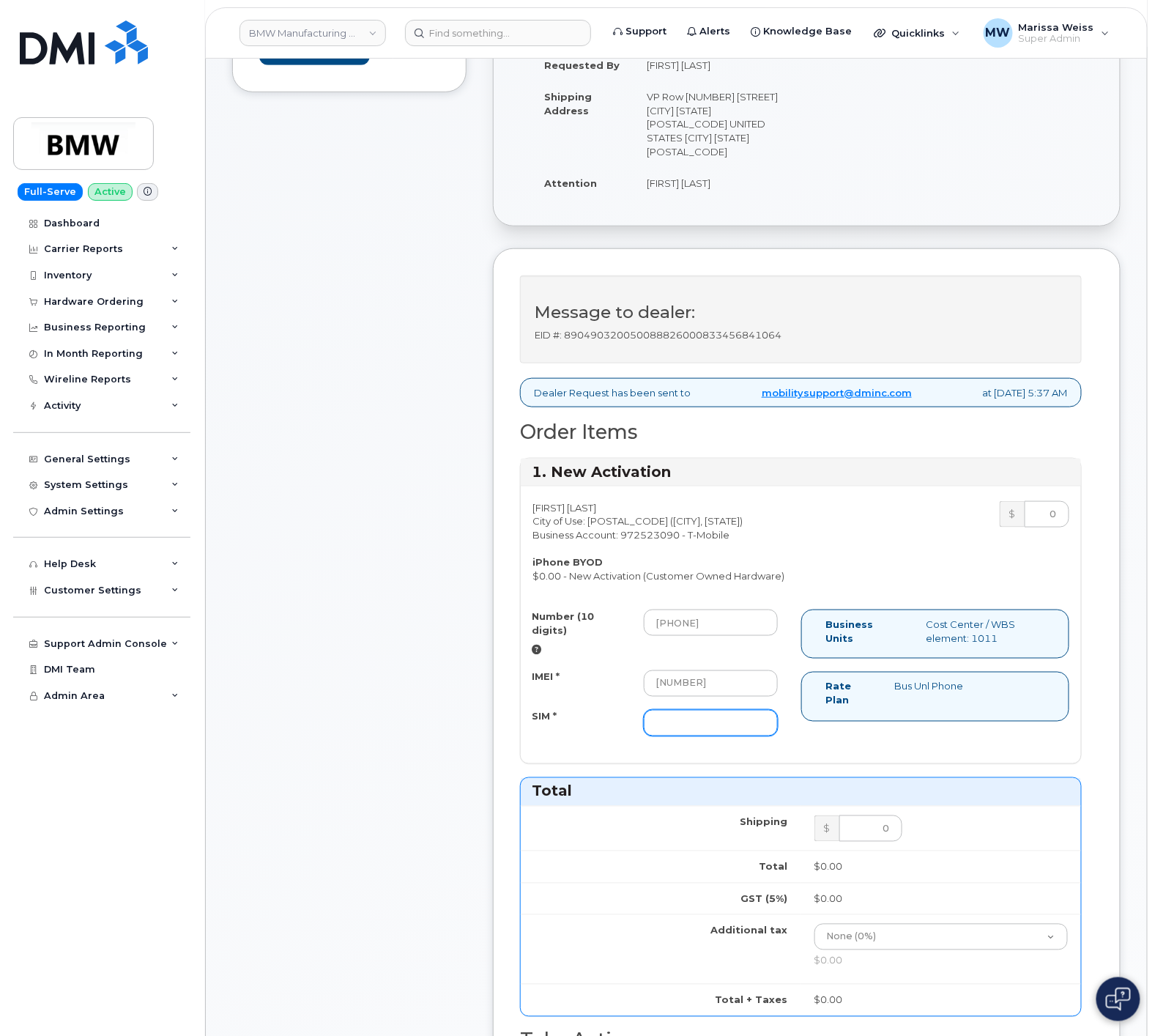 click on "SIM *" at bounding box center [711, 723] 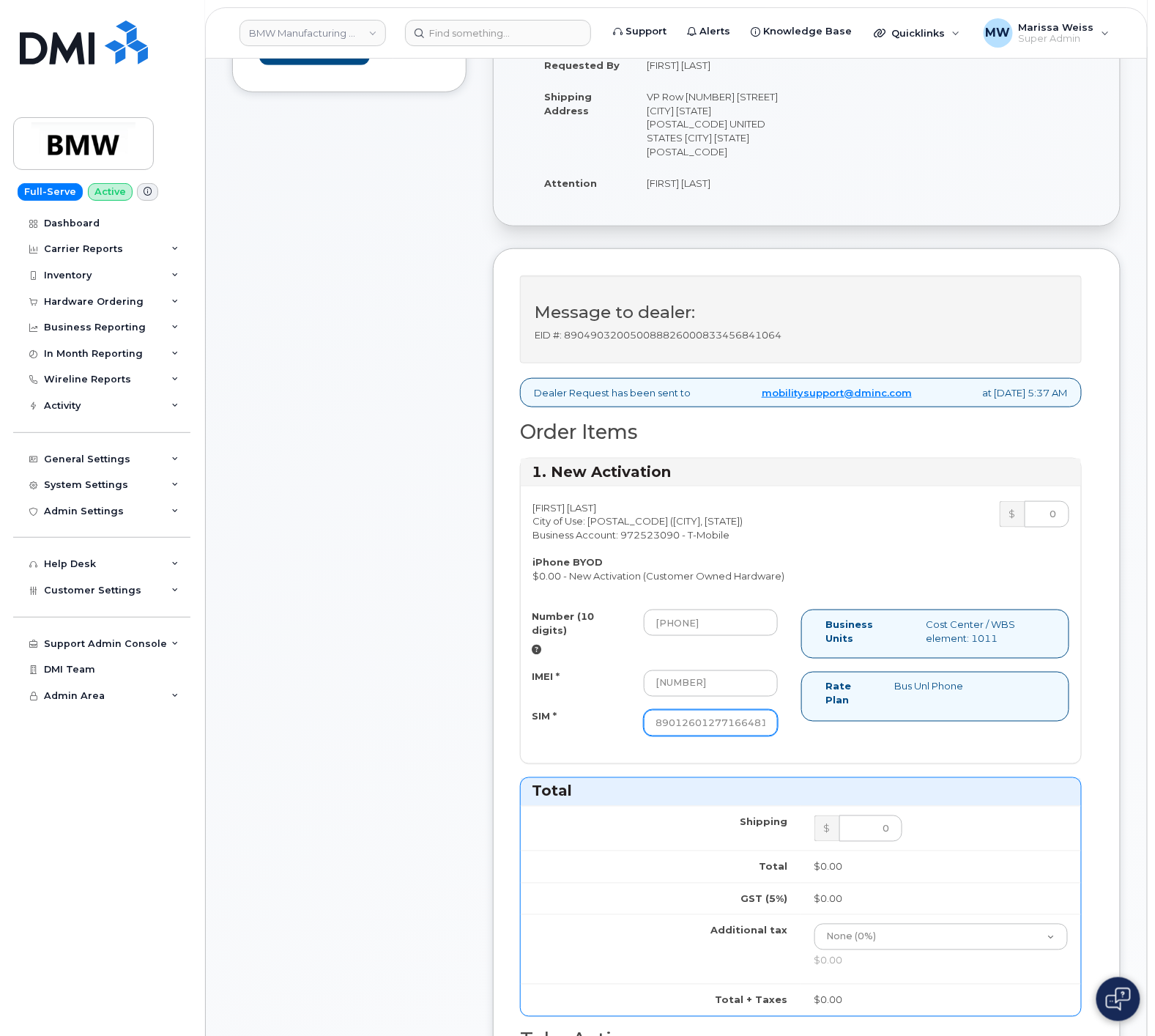 scroll, scrollTop: 0, scrollLeft: 16, axis: horizontal 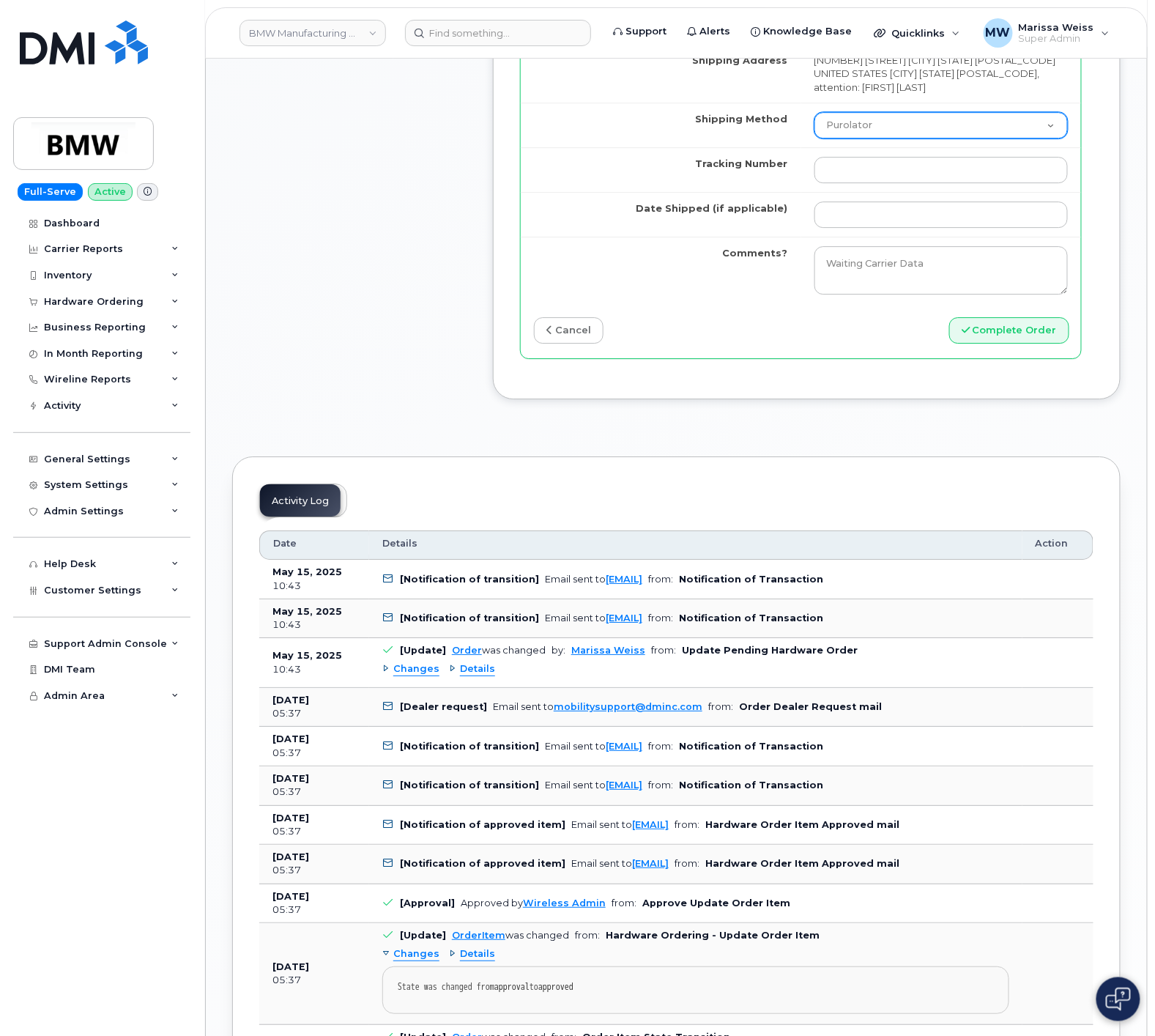 type on "8901260127716648180" 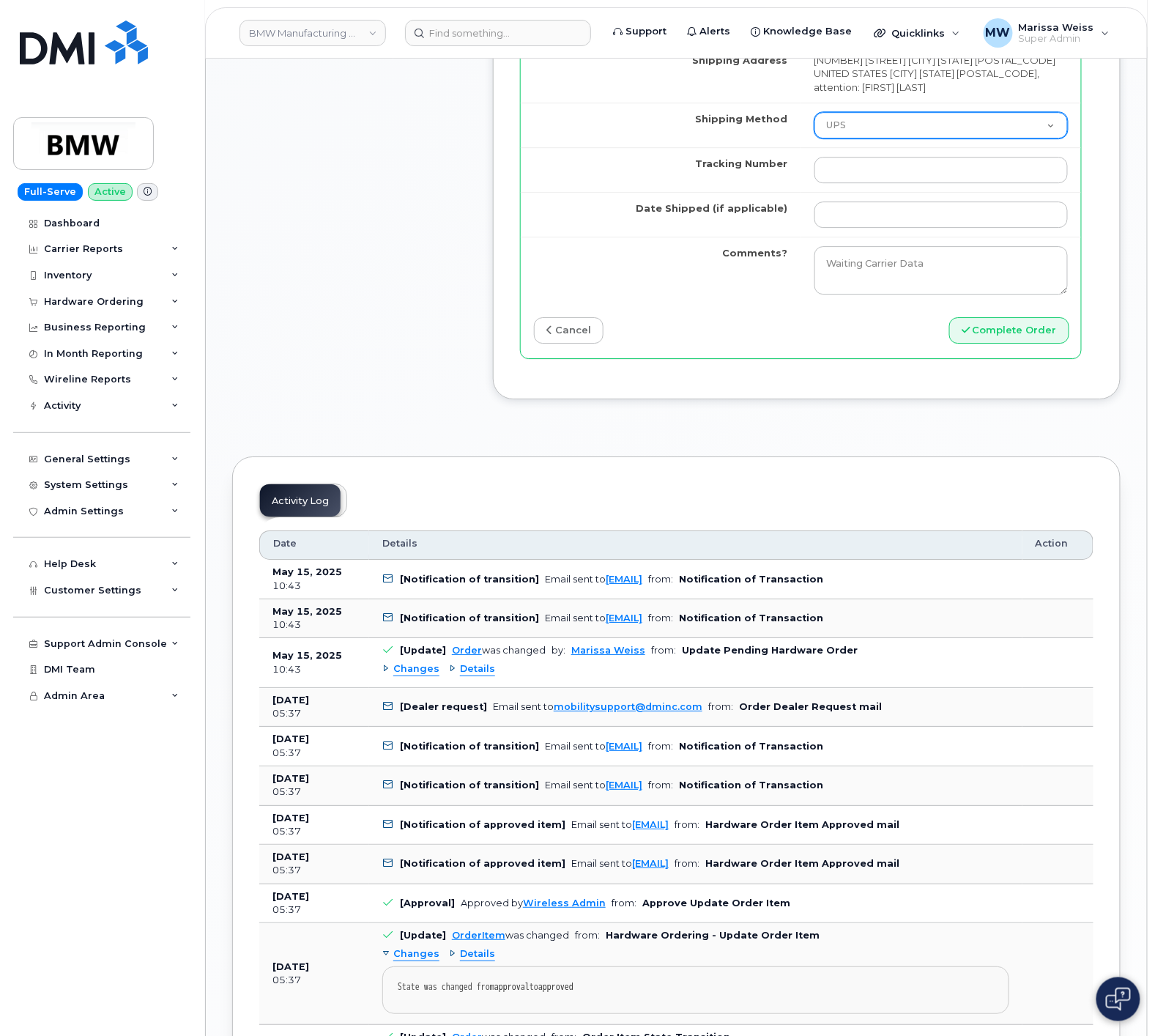 click on "Purolator
UPS
FedEx
Canada Post
Courier
Other
Drop Off
Pick Up" at bounding box center (941, 125) 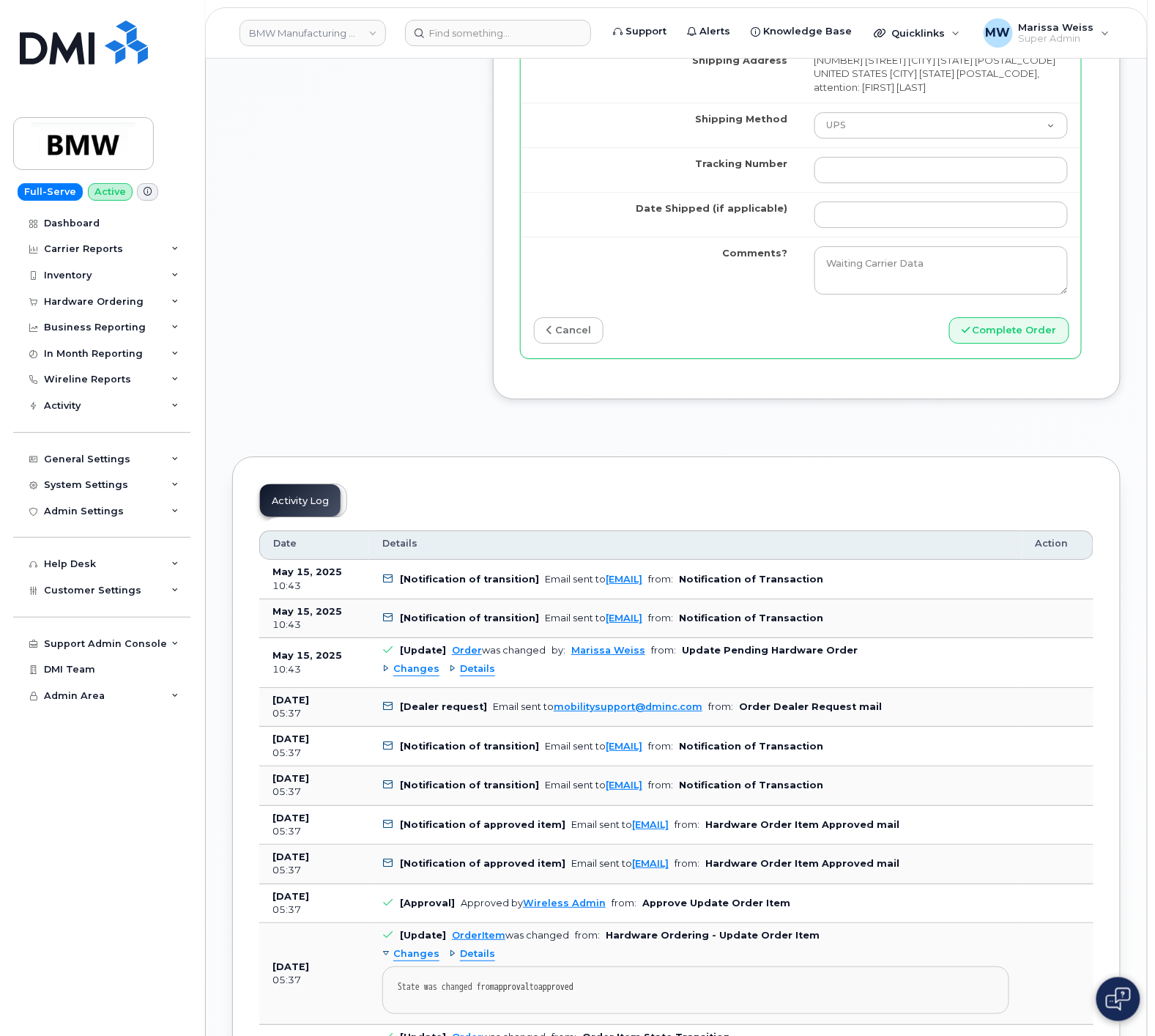 click at bounding box center [941, 169] 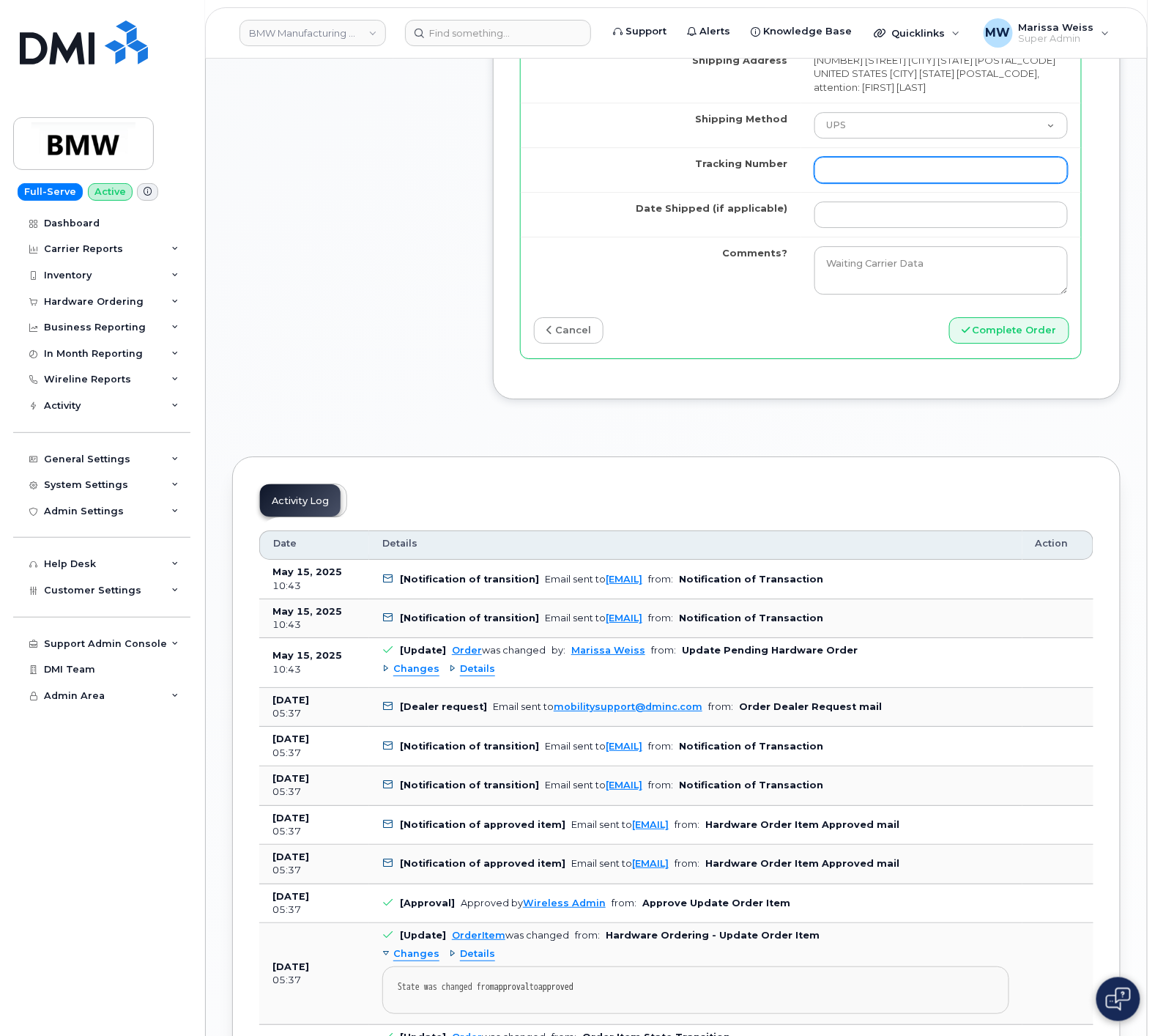 click on "Tracking Number" at bounding box center [941, 170] 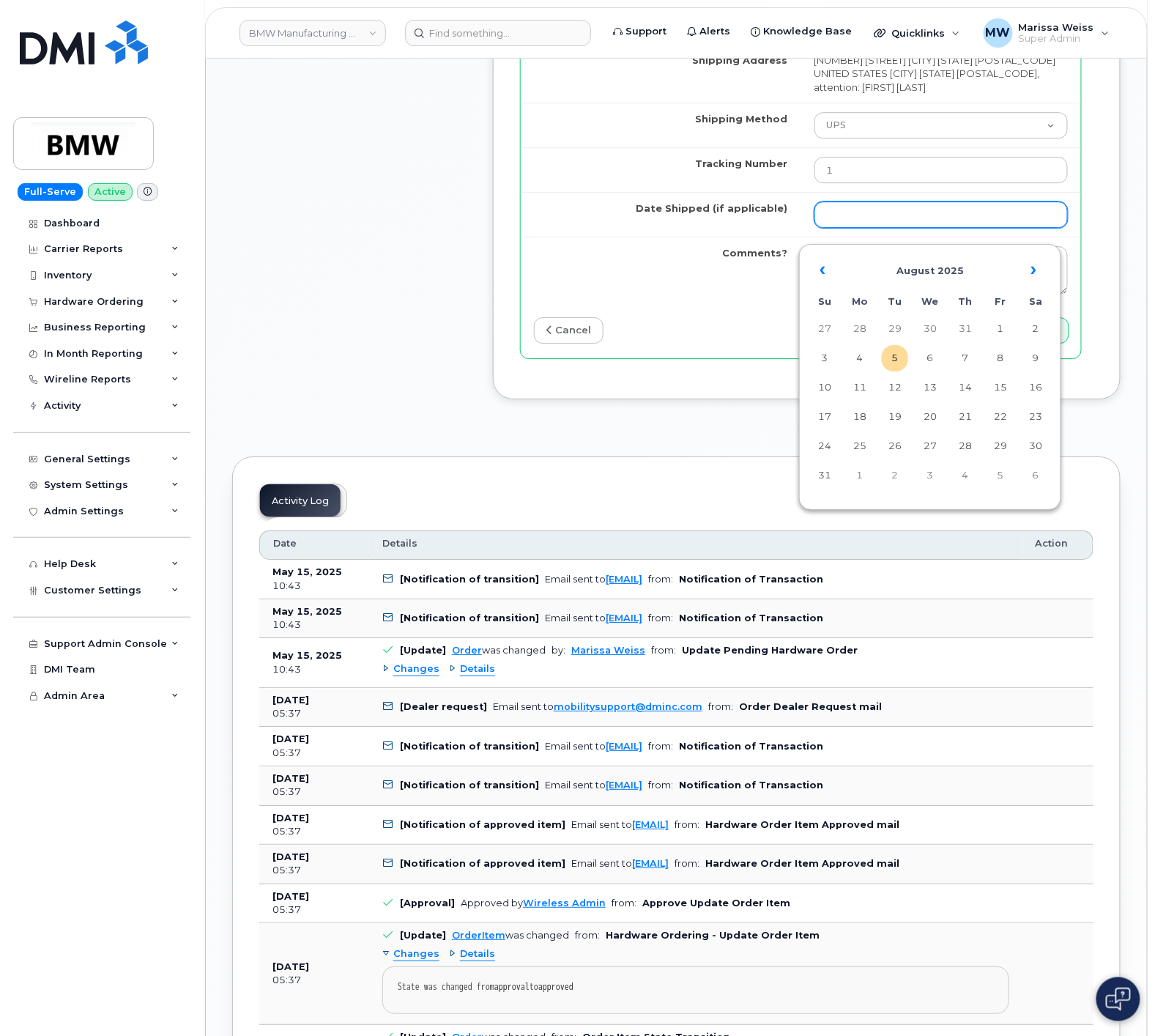 click on "Date Shipped (if applicable)" at bounding box center (941, 215) 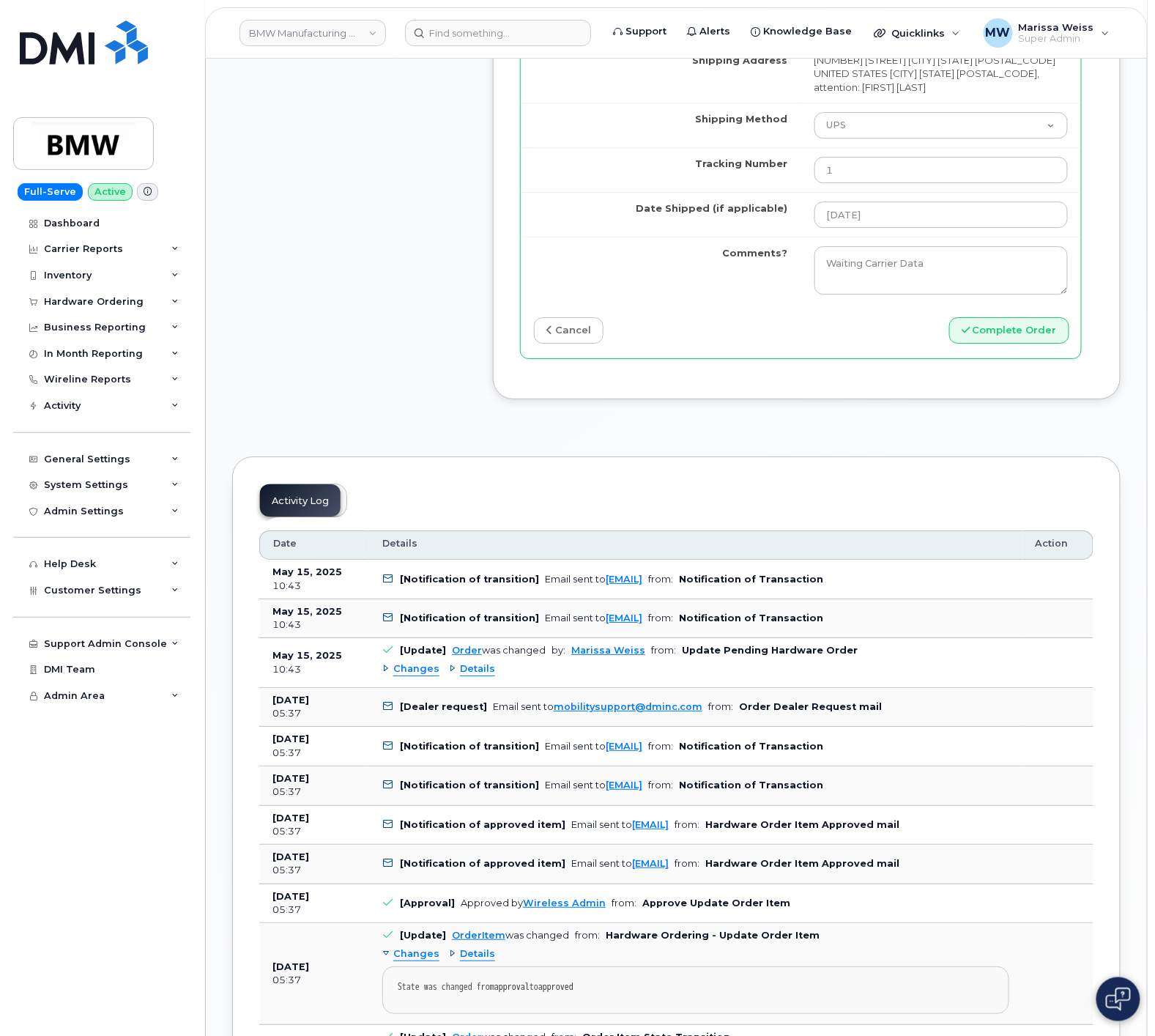 drag, startPoint x: 1124, startPoint y: 458, endPoint x: 1055, endPoint y: 434, distance: 73.05477 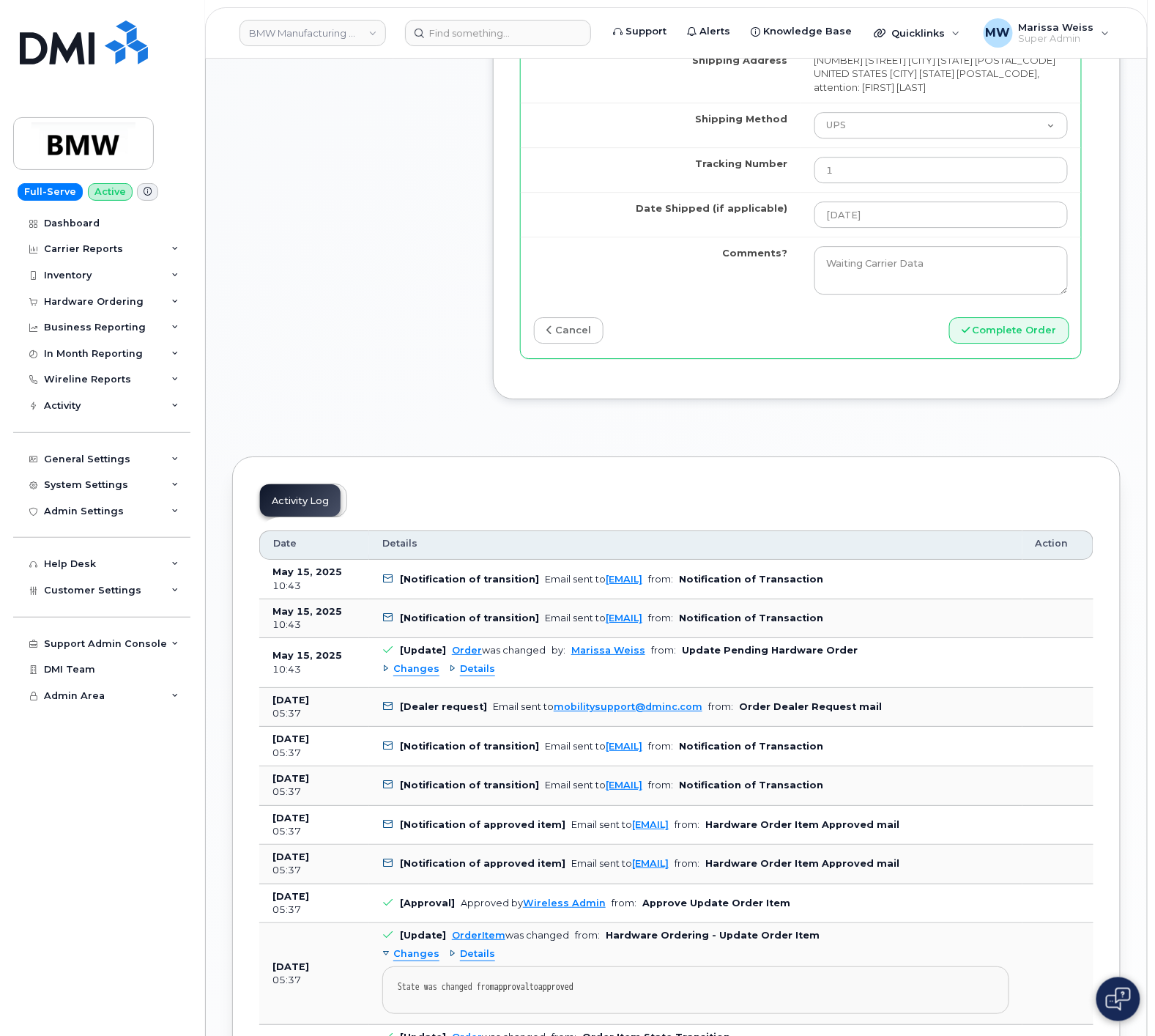 click on "Order No.289161
(awaiting to be shipped)
Share Order
×
Share This Order
If you want to allow others to create or edit orders, share this link with them:
https://myserve.ca/orders/46616153-0d52-45cf-b761-ee6b18631a7c/edit
1
Store
2
General Info
3
Order Items
4
Details
5
Approval
6
Select Dealer
7
Dealer Connect
Comments
Leave Comment
Order Information
$0.00
Created By
QT25802
Created On
April 23, 2025
Requested By
Markus Sartory
Shipping Address
VP Row 1400 Highway 101 S GREER SC 29651-6731 UNITED STATES Greer South Carolina 29651-6731
Attention
Nancy Tran
Message to dealer:
EID #: 890490320050088826000833456841064
Dealer Request has been sent to" at bounding box center [676, 284] 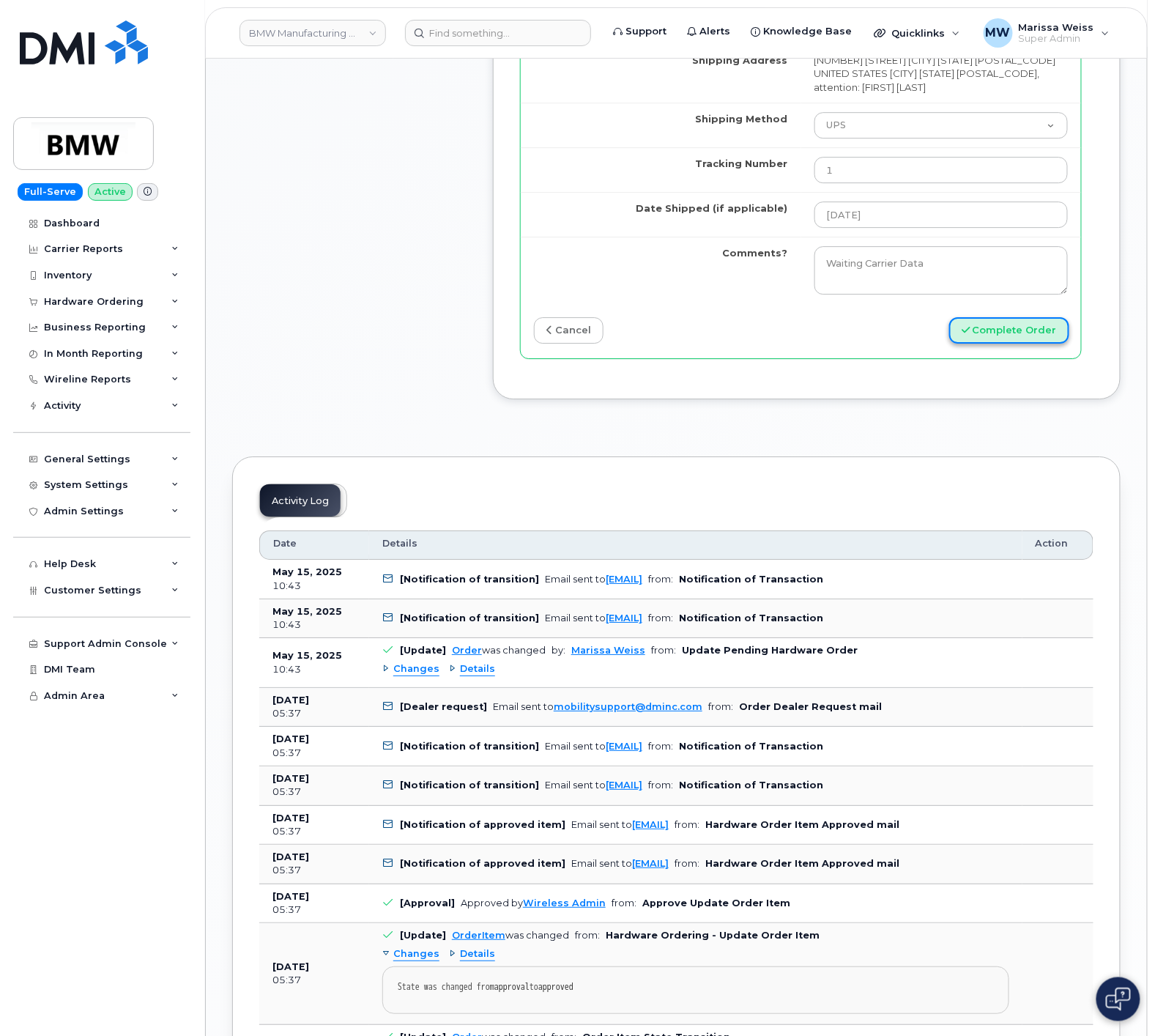 click on "Complete Order" at bounding box center (1009, 330) 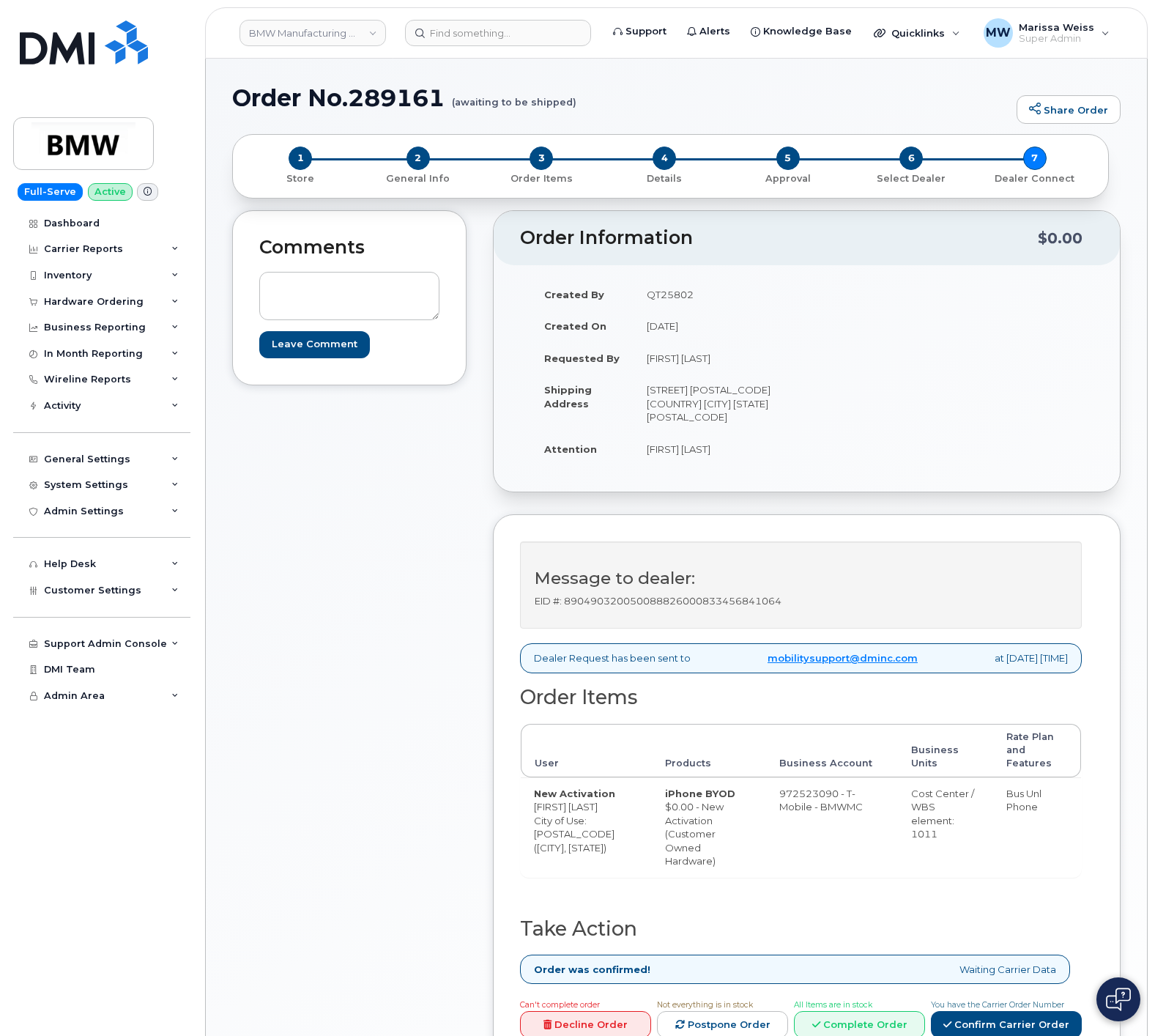 scroll, scrollTop: 0, scrollLeft: 0, axis: both 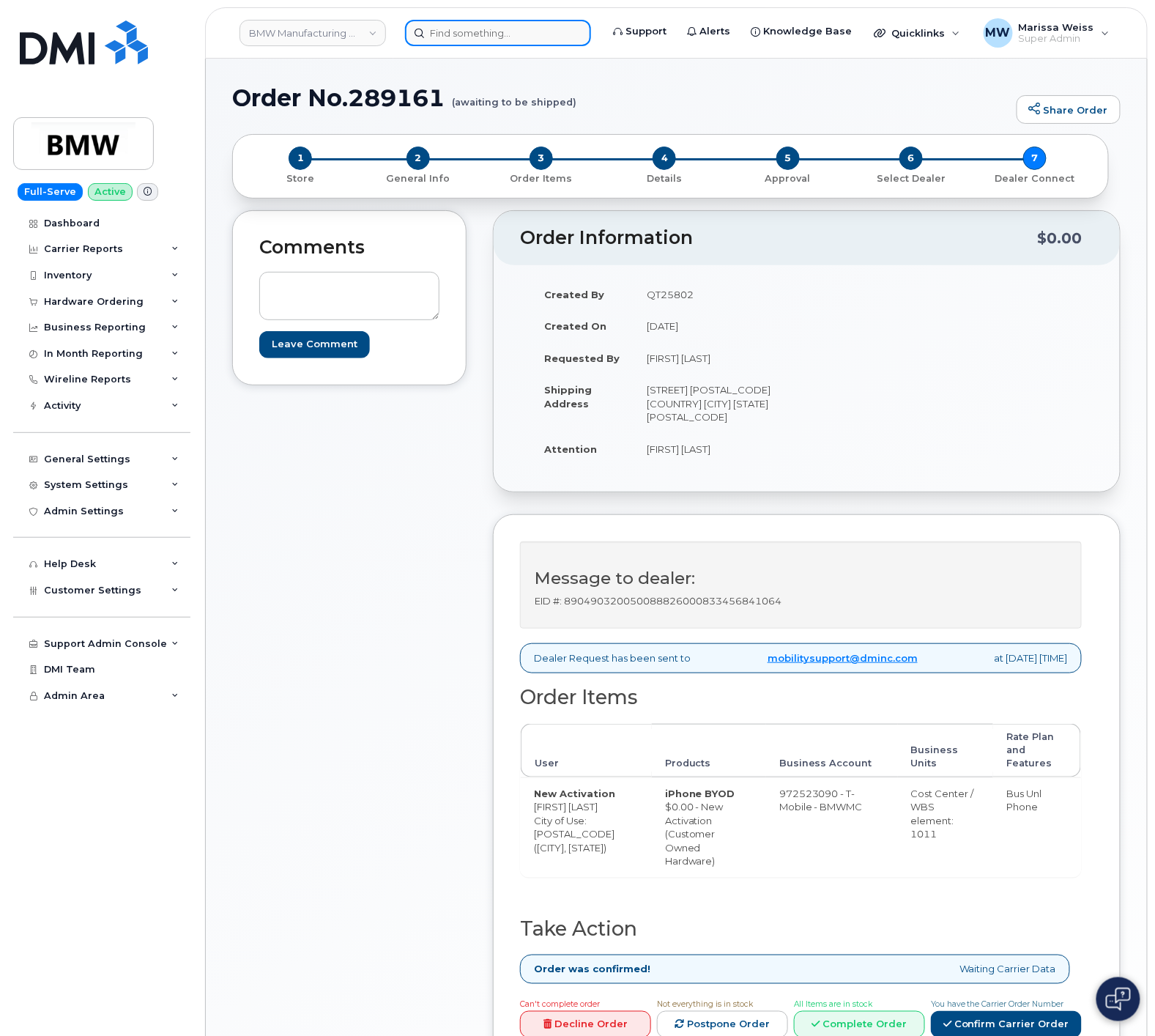 click at bounding box center (498, 33) 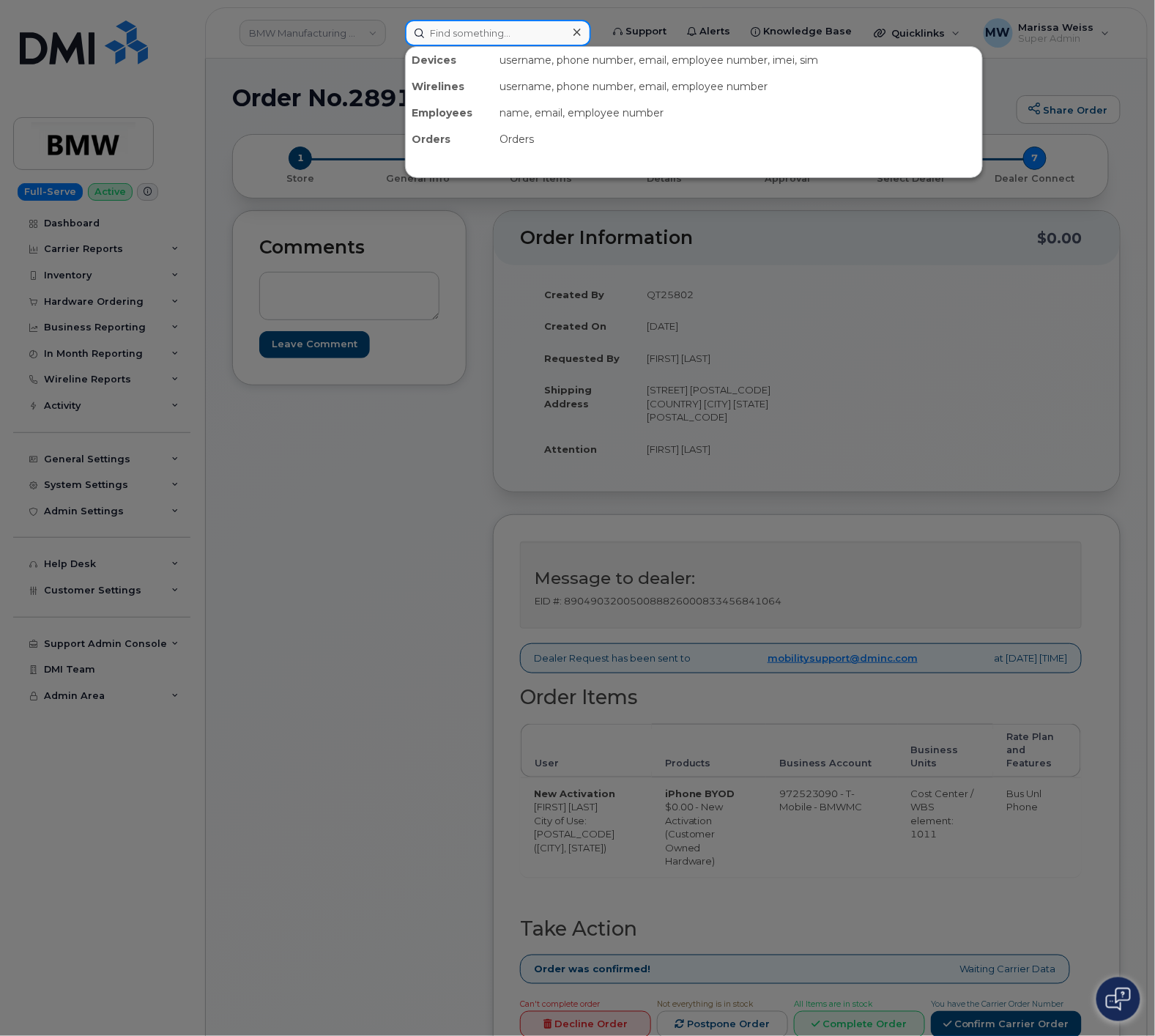 paste on "[PHONE]" 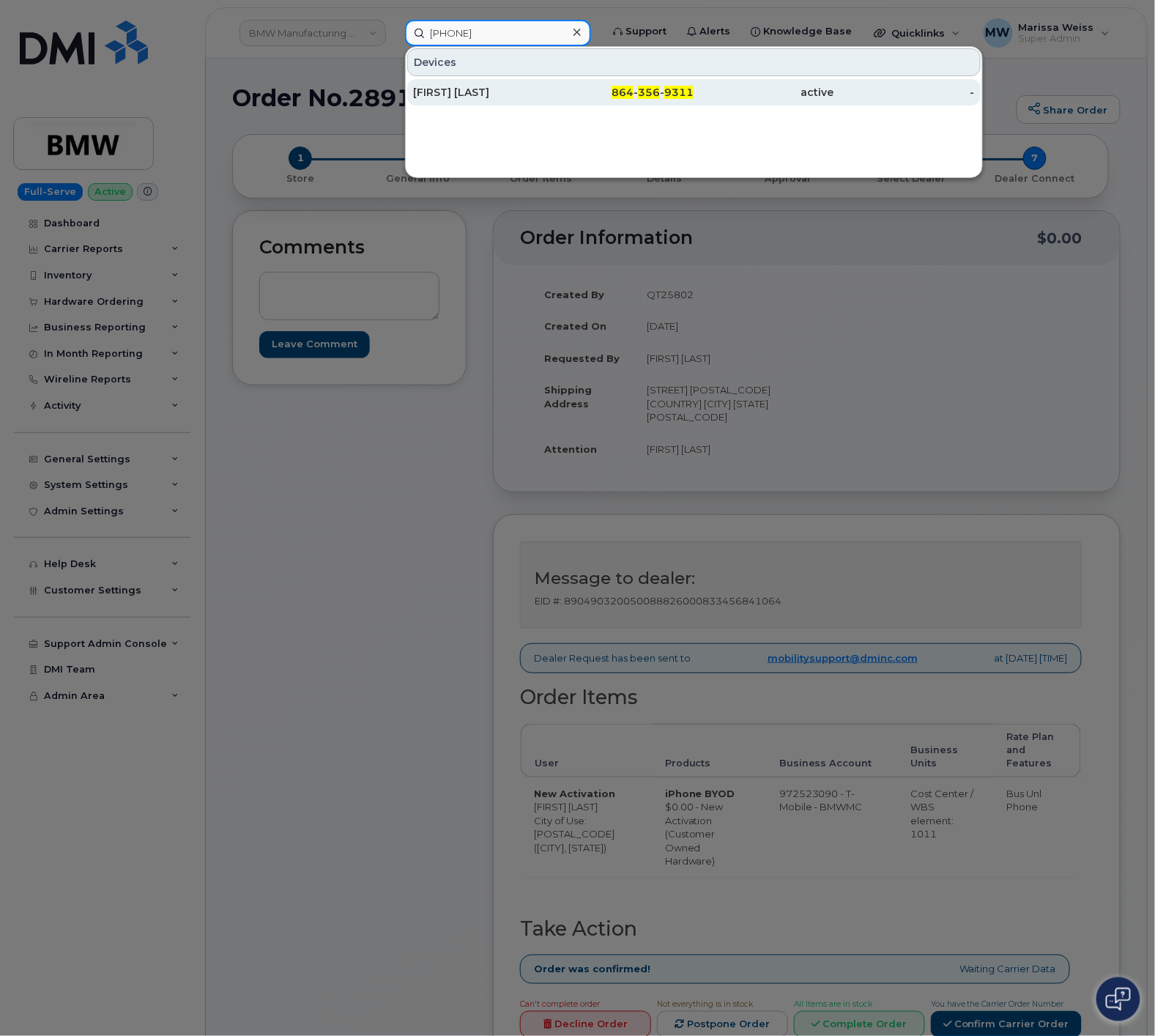 type on "[PHONE]" 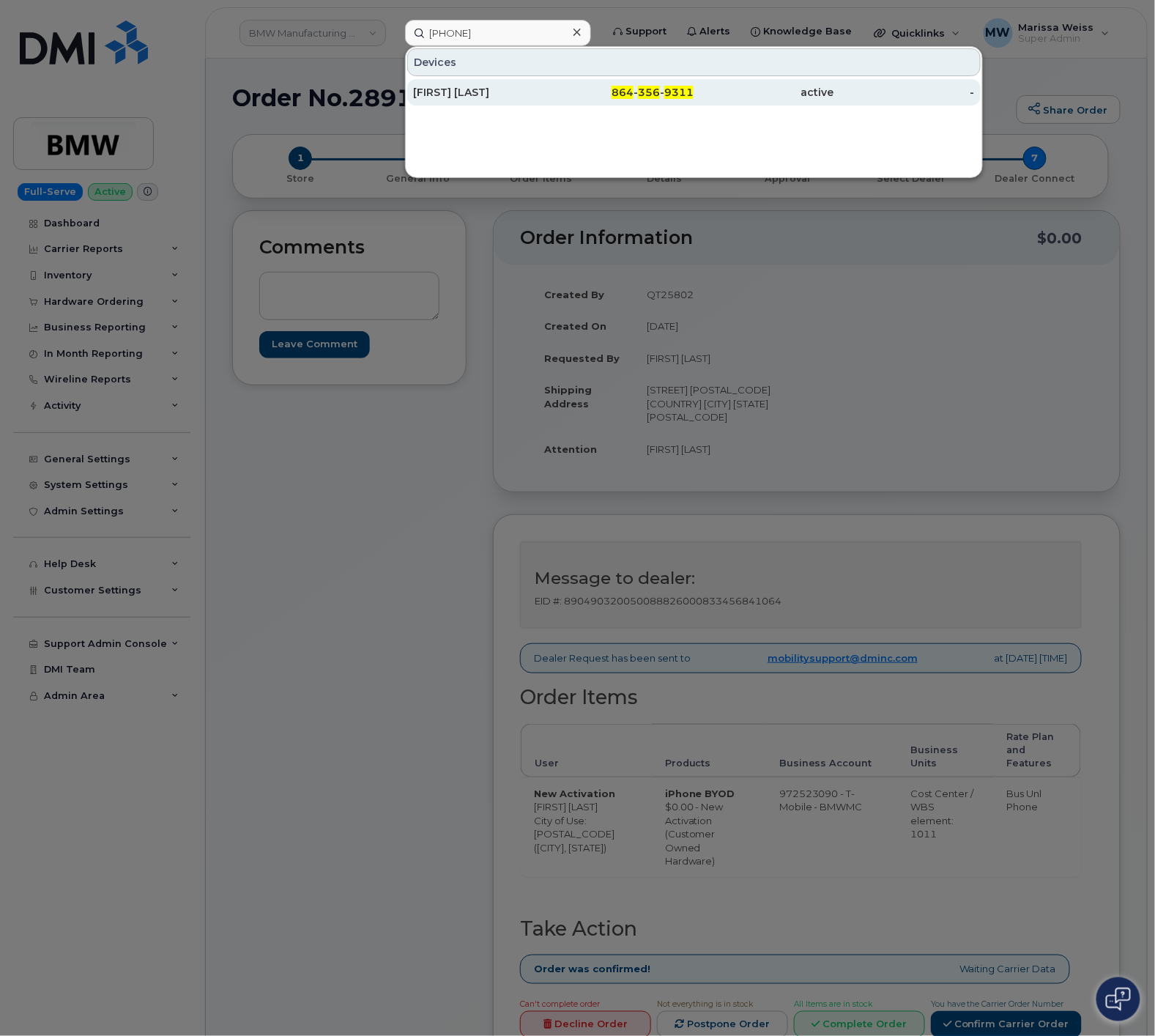click on "[FIRST] [LAST]" at bounding box center [483, 92] 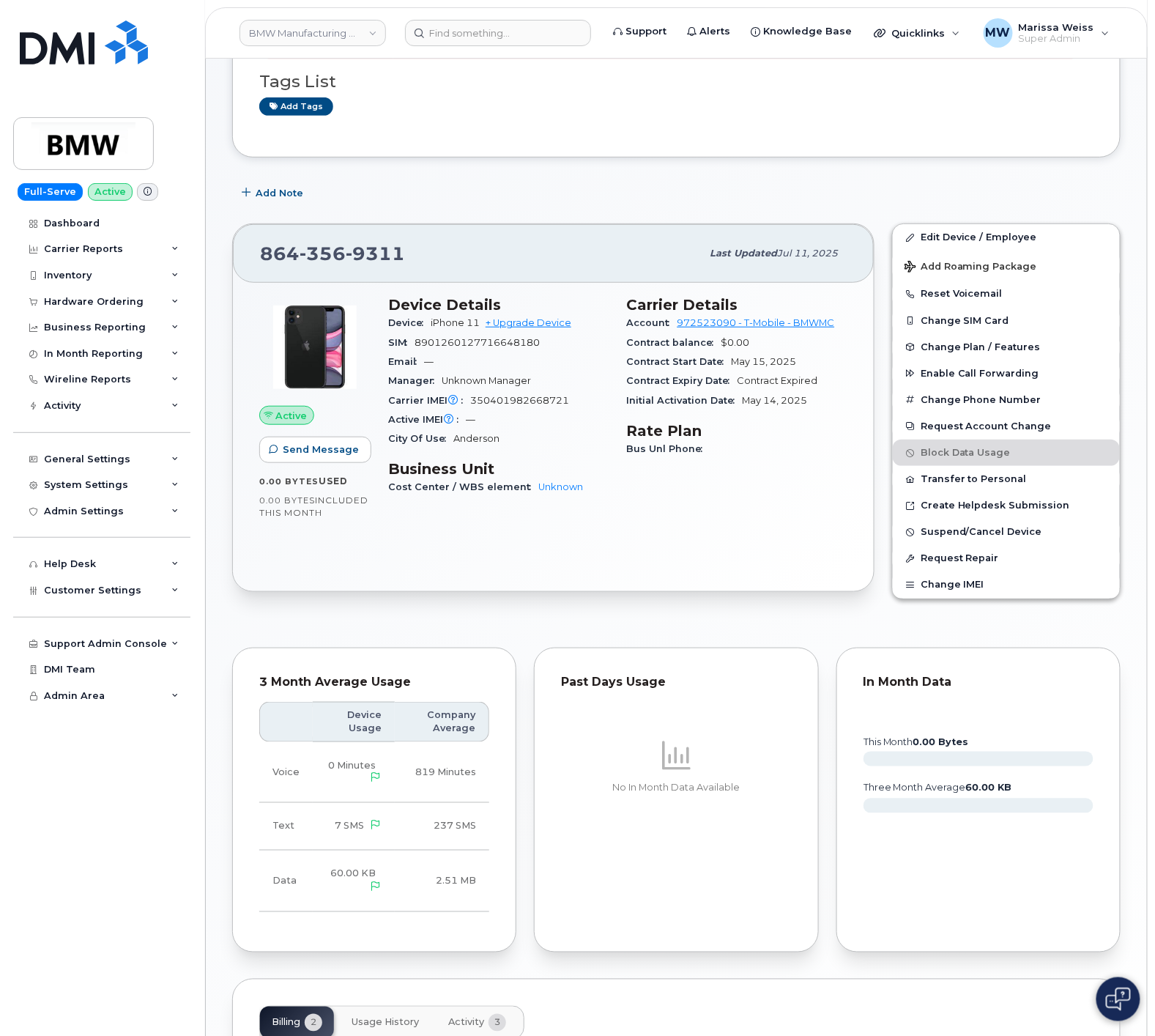 scroll, scrollTop: 0, scrollLeft: 0, axis: both 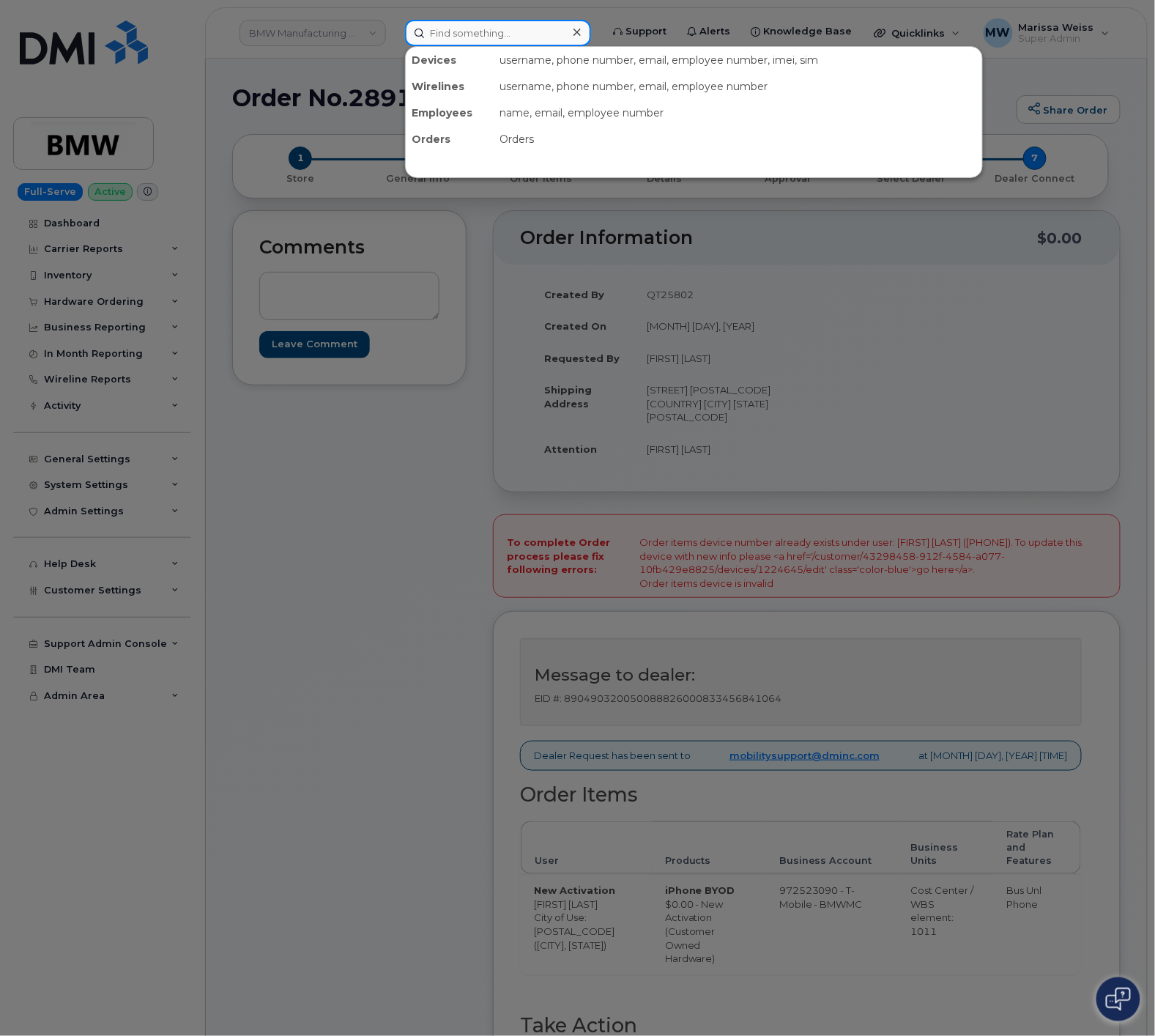 click at bounding box center [498, 33] 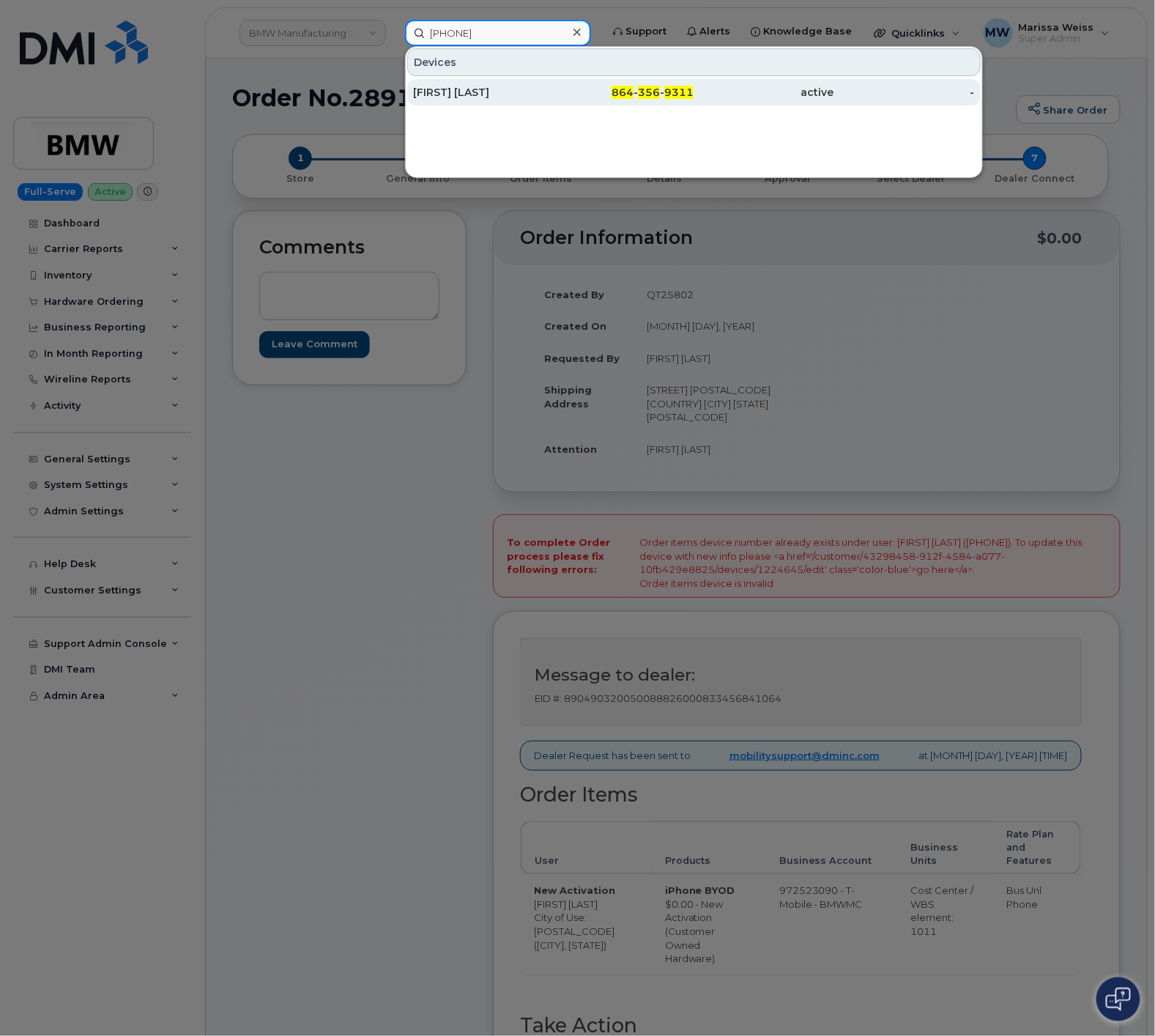 type on "[PHONE]" 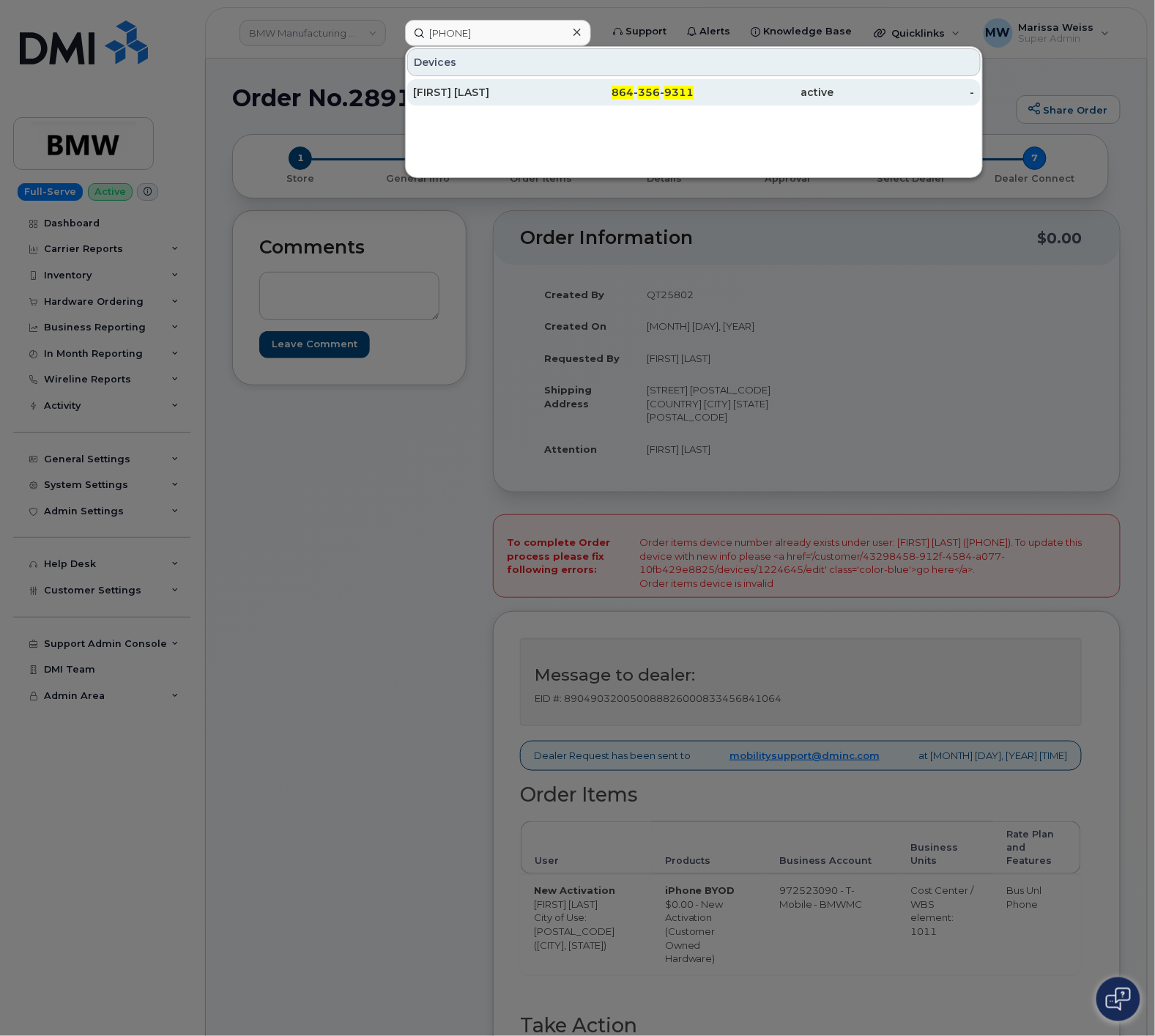 click on "[FIRST] [LAST]" 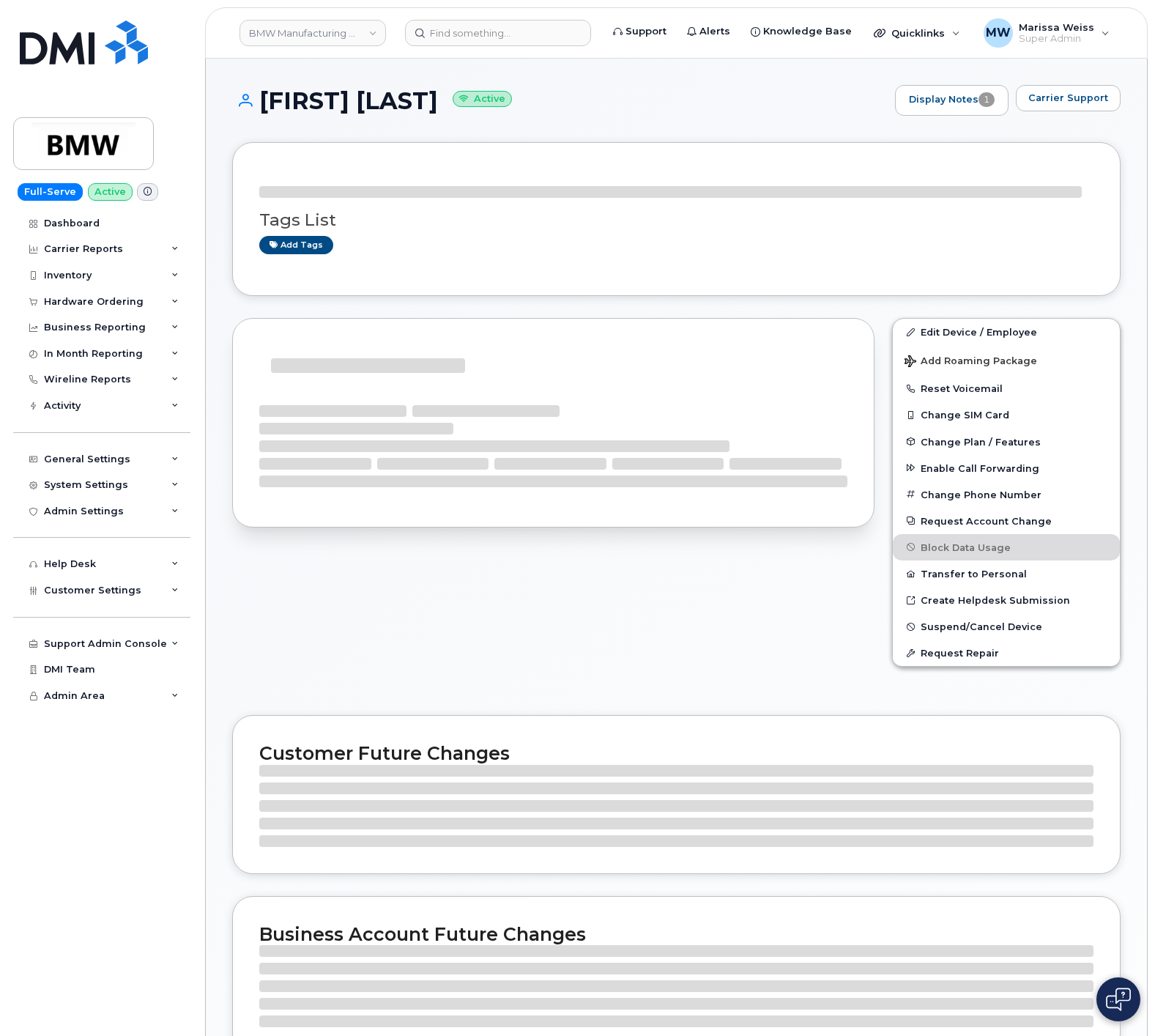 scroll, scrollTop: 0, scrollLeft: 0, axis: both 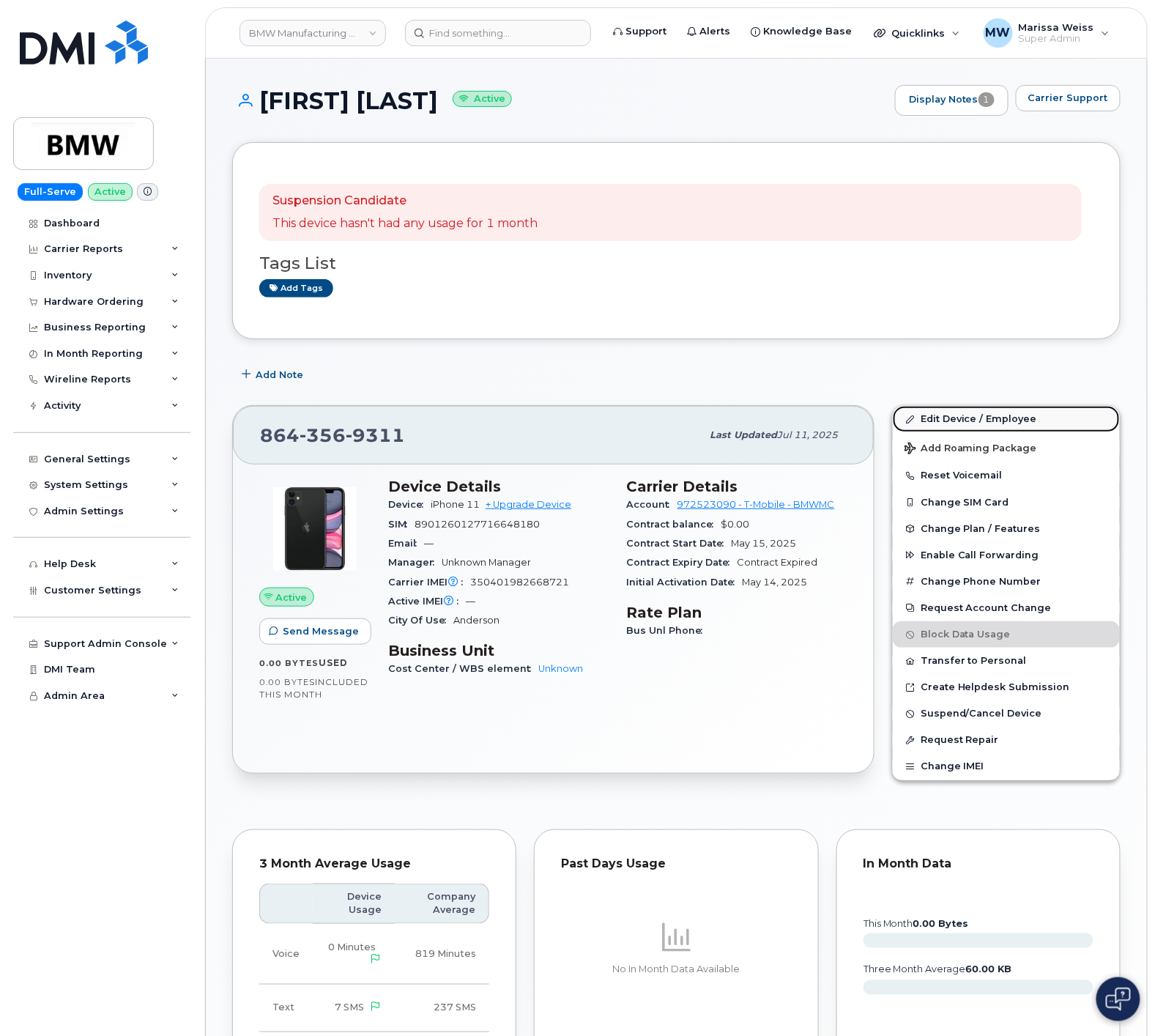 click on "Edit Device / Employee" at bounding box center [1006, 419] 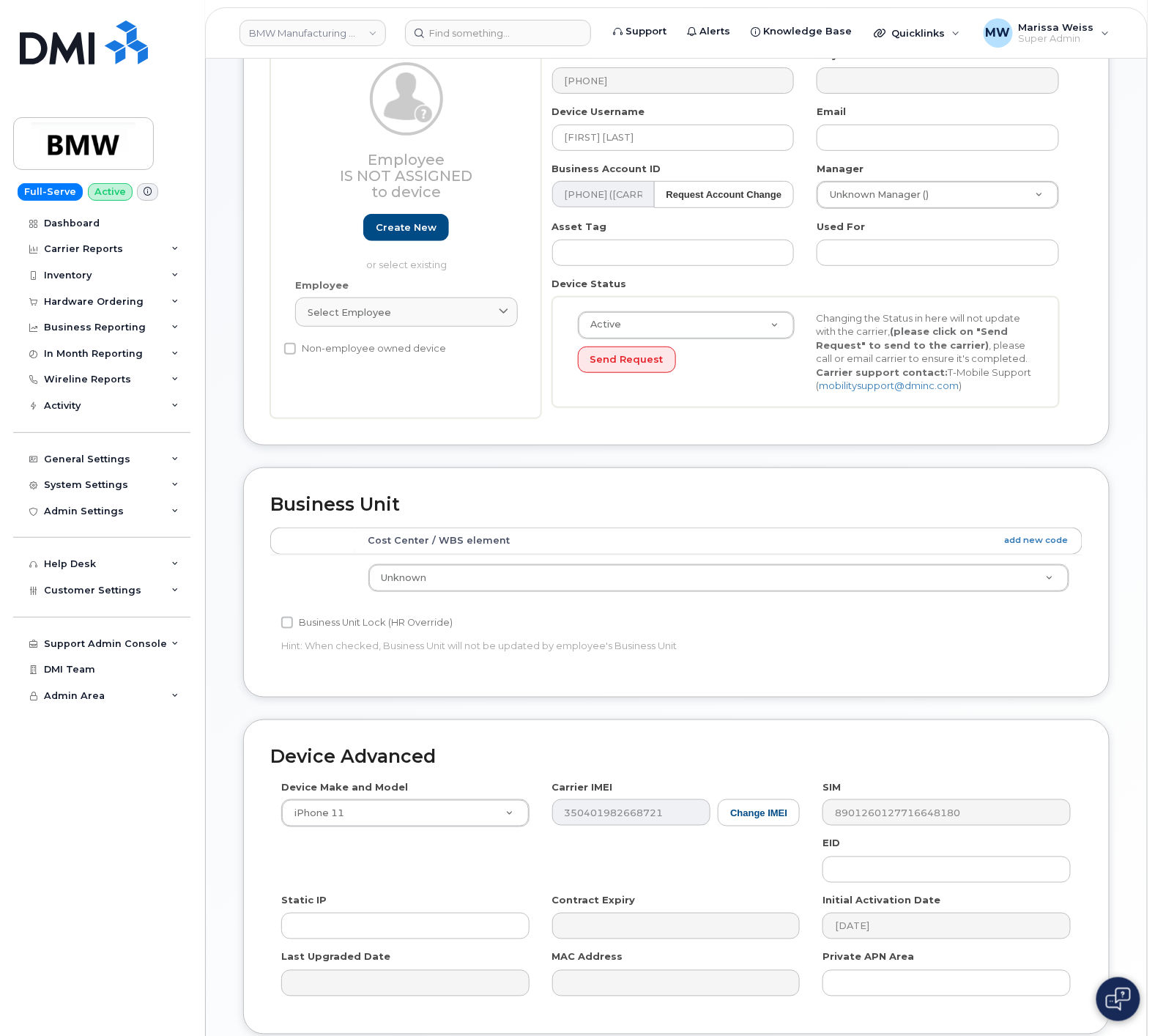 scroll, scrollTop: 275, scrollLeft: 0, axis: vertical 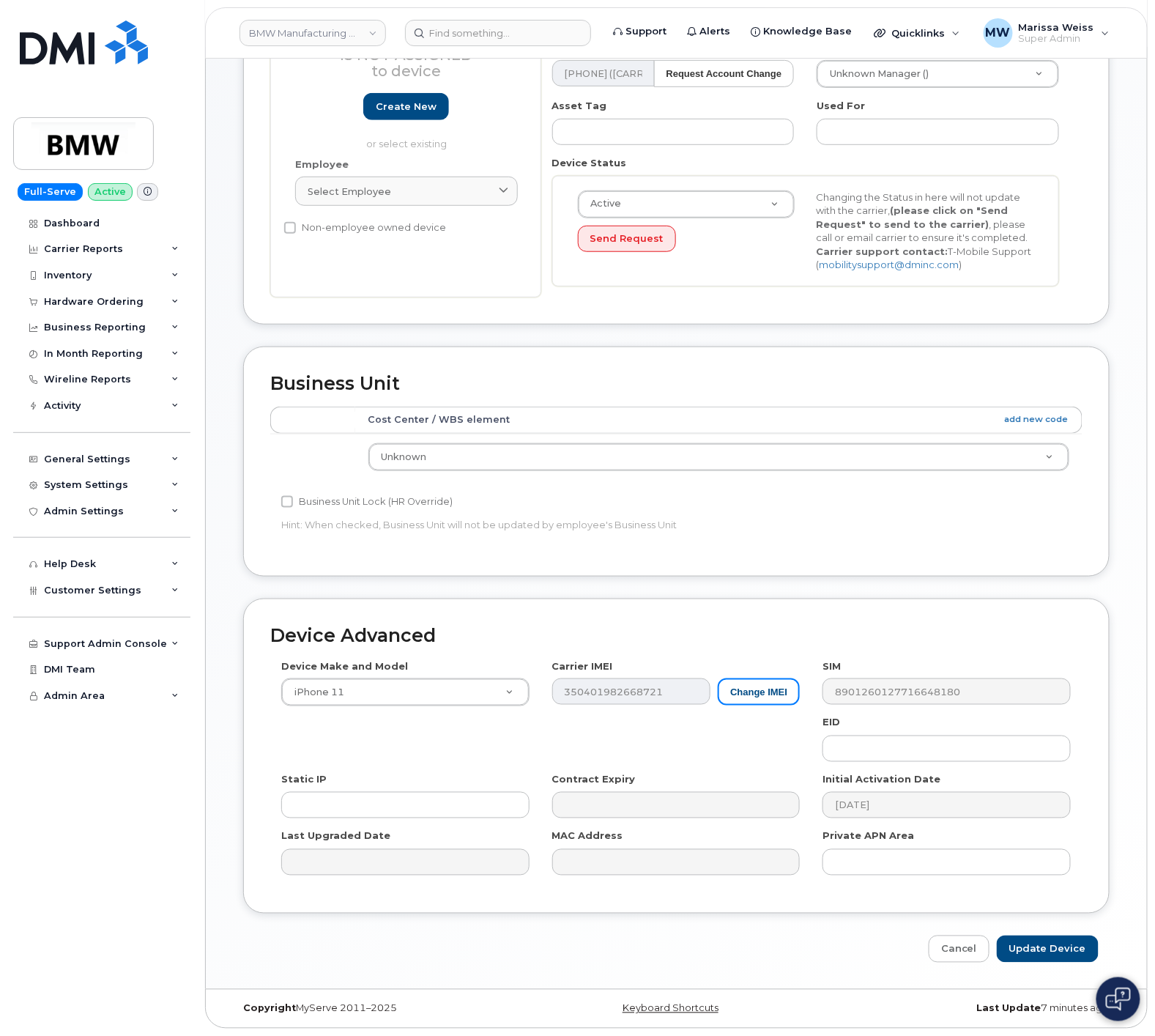 drag, startPoint x: 760, startPoint y: 687, endPoint x: 743, endPoint y: 610, distance: 78.854296 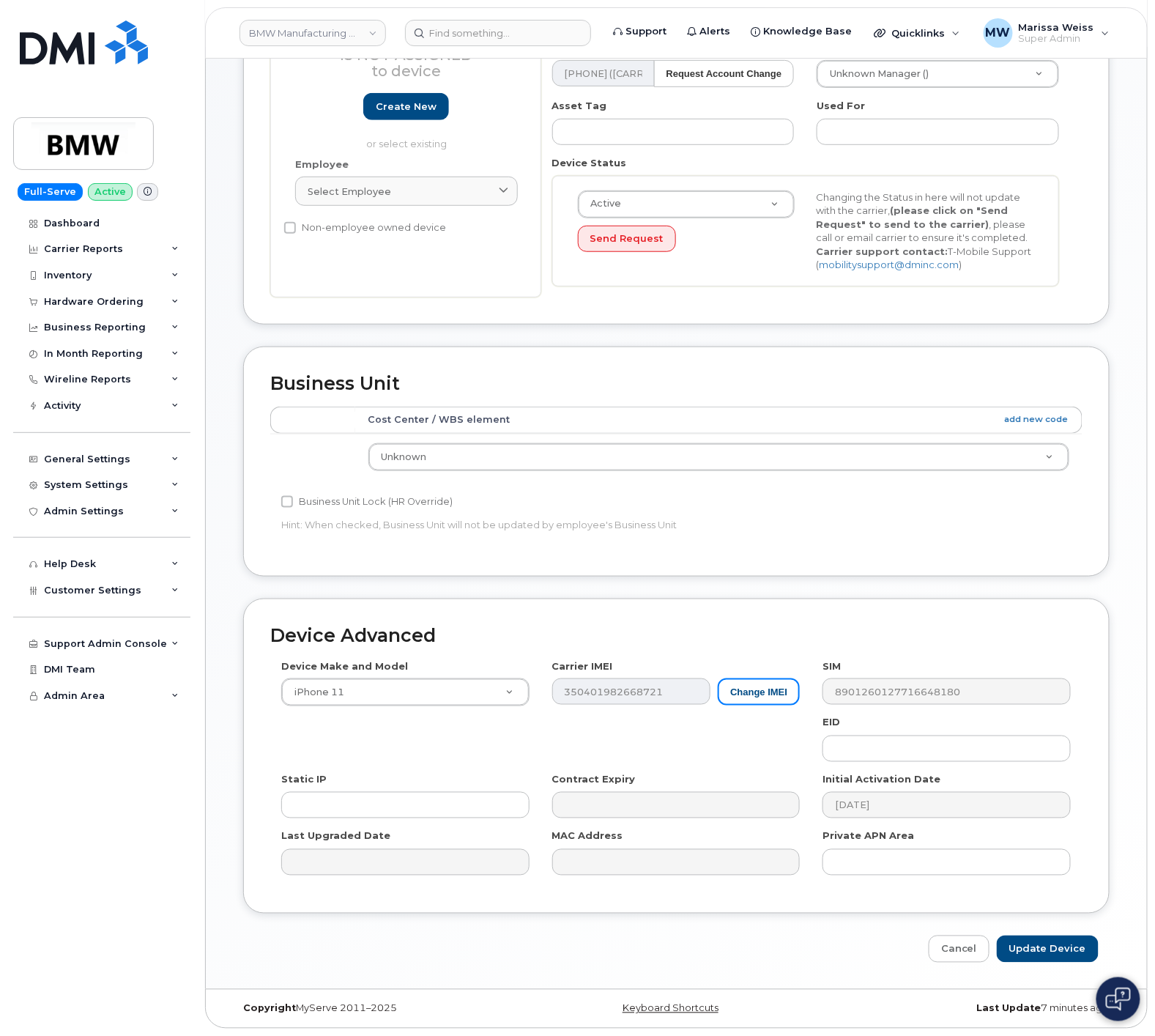 click on "Device Advanced
Device Make and Model
iPhone 11
Android TCL 502
Watch Apple Watch S9 41mm
Android Motorola Moto G4 Plus
Modem Sutron XLINK100-C5-1
Modem Cisco ISR 4431
Laptop Panasonic Toughbook CF-33-2
Aircard Huawei E303c
Tablet Apple iPad Wi-Fi + Cellular (10th Gen)
Cell Phone TCL FLIP Go
Aircard Huawei E5220 Mobile Hotspot
Modem Cradlepoint W1850 5G
Cell Phone Snapfon ezTWO
Tablet iPad Mini (6th Generation)
Watch Apple Watch S7 41mm
Laptop Lenovo ThinkPad X13s Snapdragon
iPhone 7 Plus
Android LG Q Stylo +
Aircard E5836S
Android LG G2
Windows Phone Interac EN70i Hand Held  Scanner
Android Xperia Z1
Modem Bluetree 6800
Modem Bluetree 6801
Modem Bluetree 6621 DC-AC Router
Tablet Samsung Galaxy Tab S 10.5
Tablet Blackberry Playbook
Android Samsung Galaxy Light
HUB ZTE MF28B LTE
Cell Phone Casio G'zOne Ravine 2
Aircard Verizon Wireless USB727 Modem
Cell Phone Sharp KIN TWO" at bounding box center [676, 756] 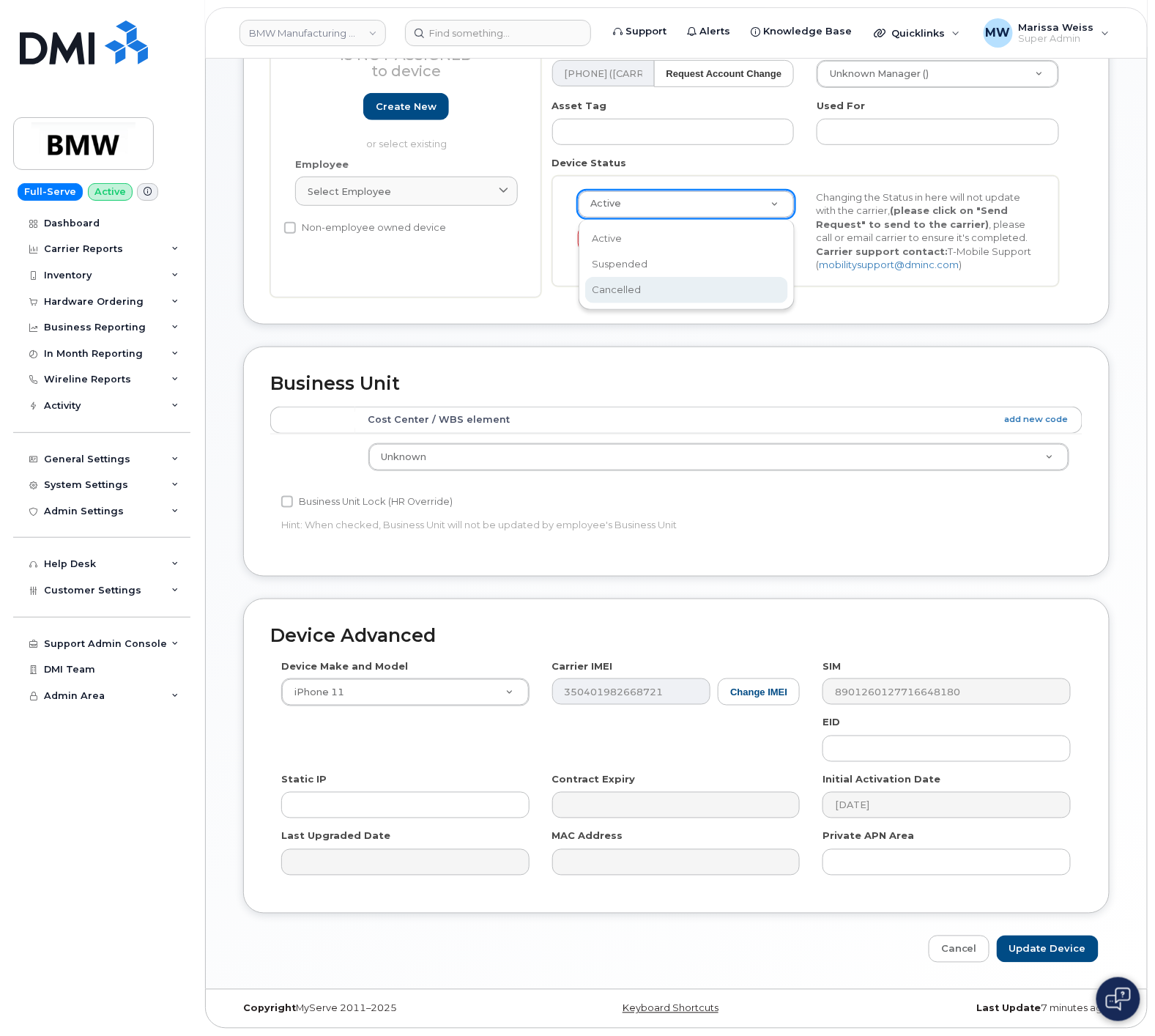 scroll, scrollTop: 0, scrollLeft: 4, axis: horizontal 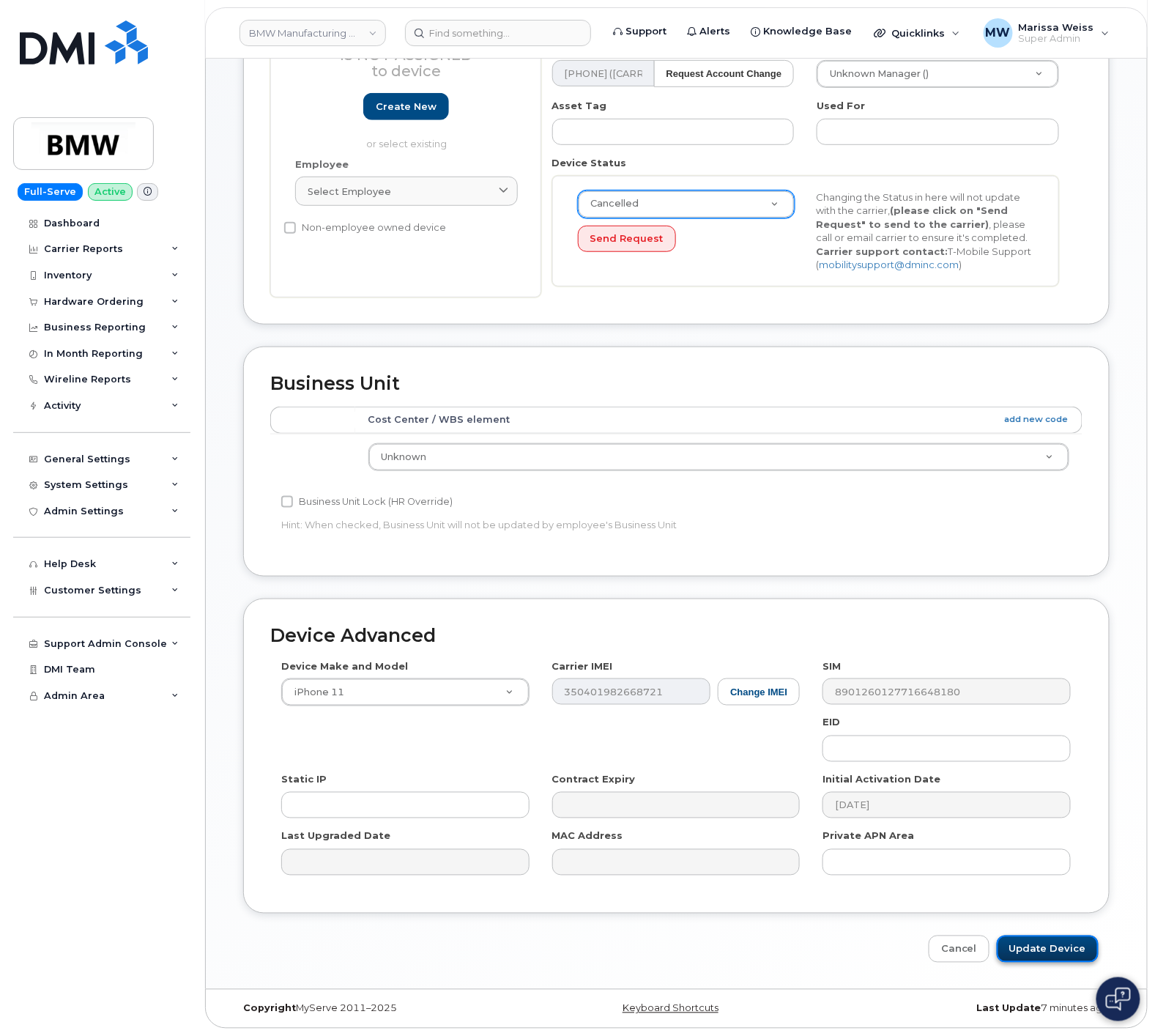 click on "Update Device" at bounding box center [1047, 949] 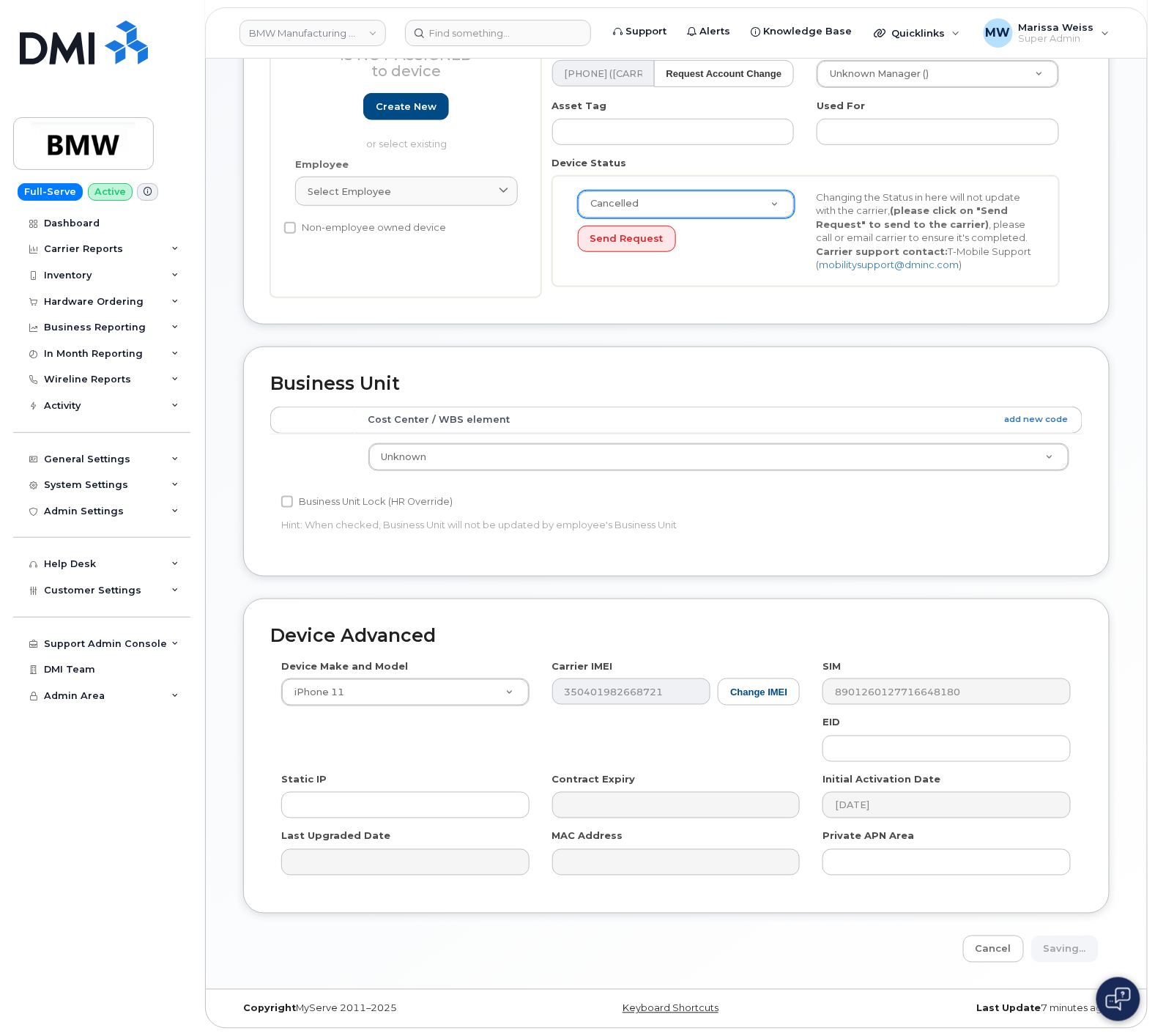 type on "Saving..." 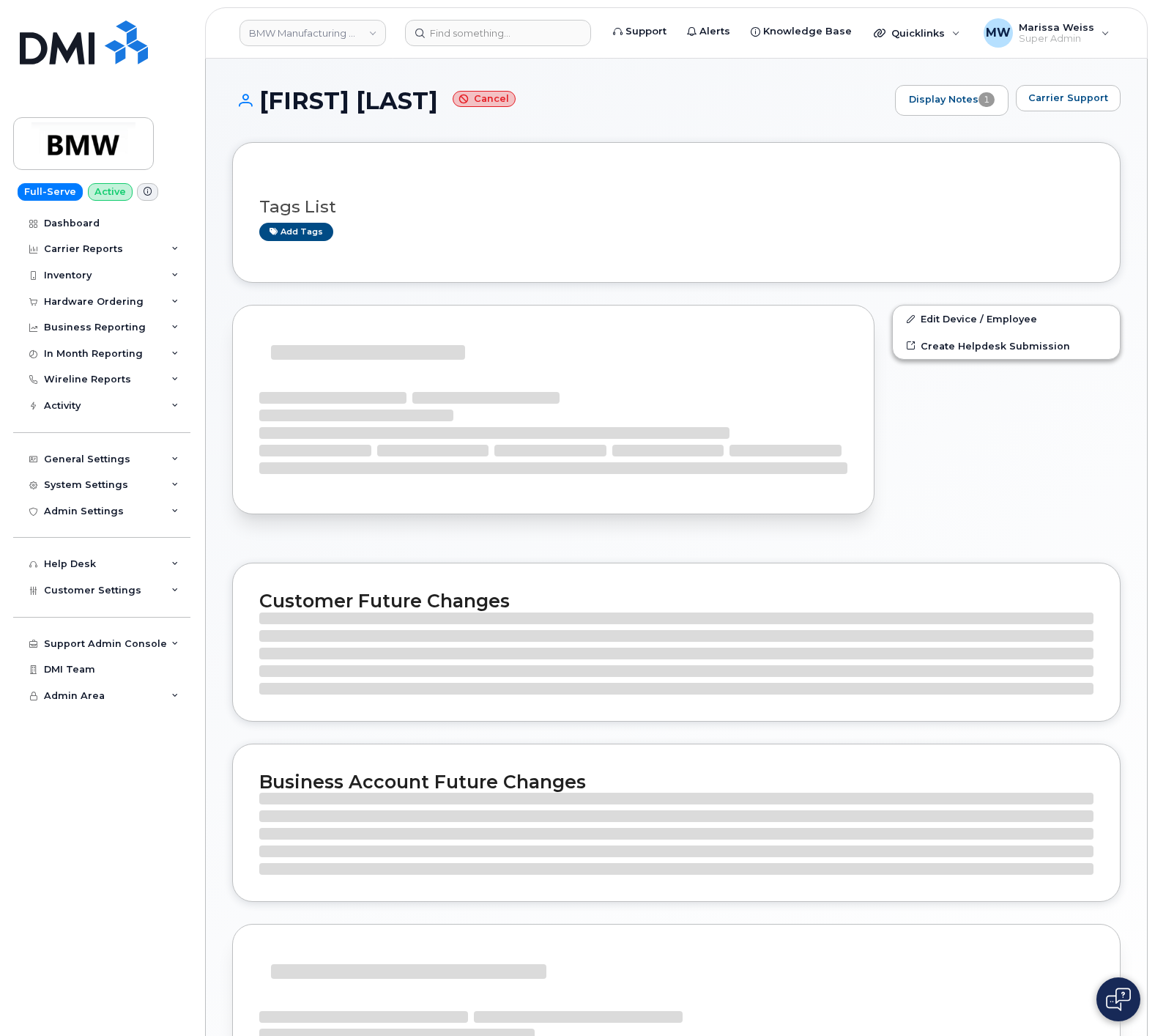 scroll, scrollTop: 0, scrollLeft: 0, axis: both 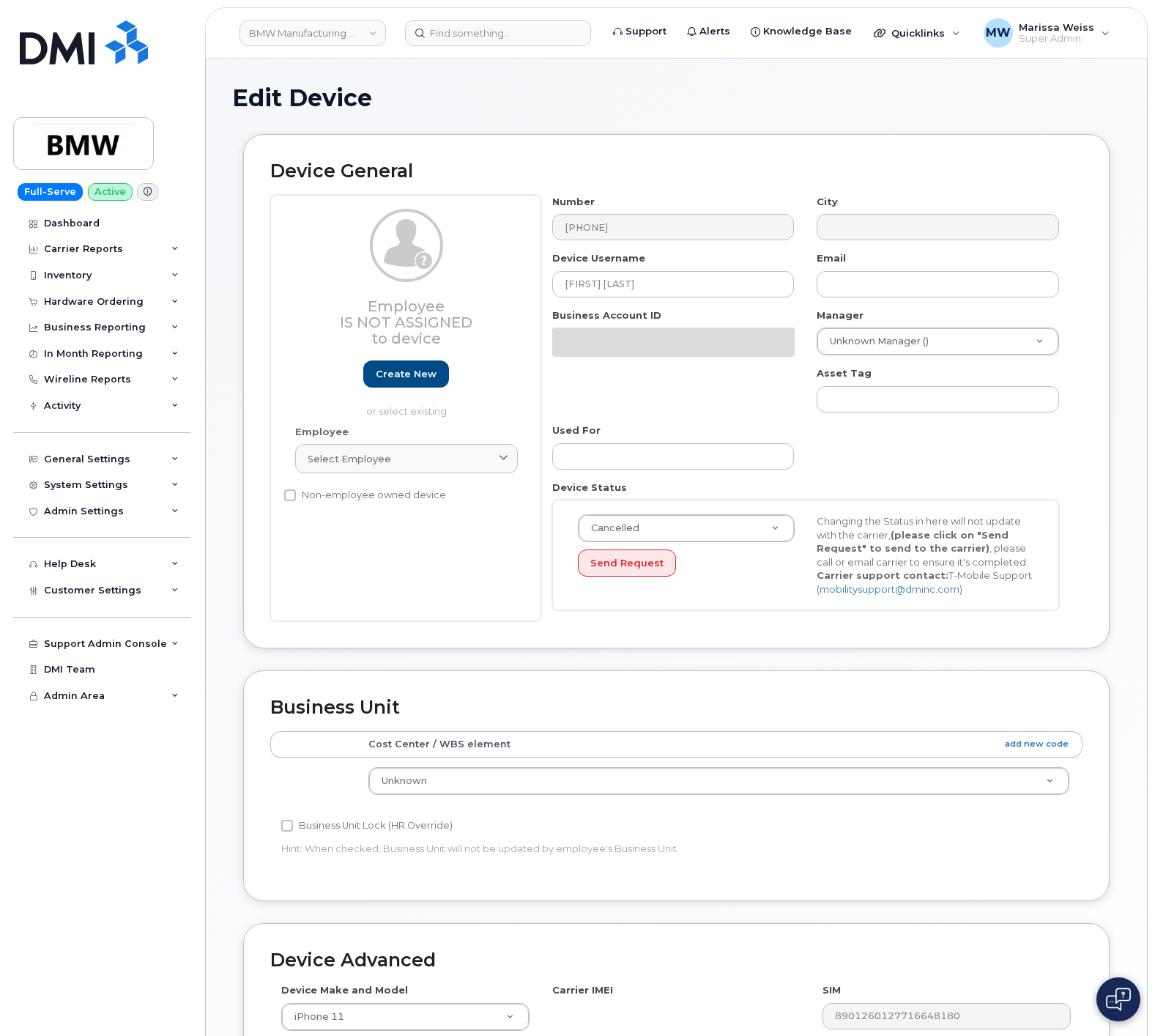 select on "cancelled" 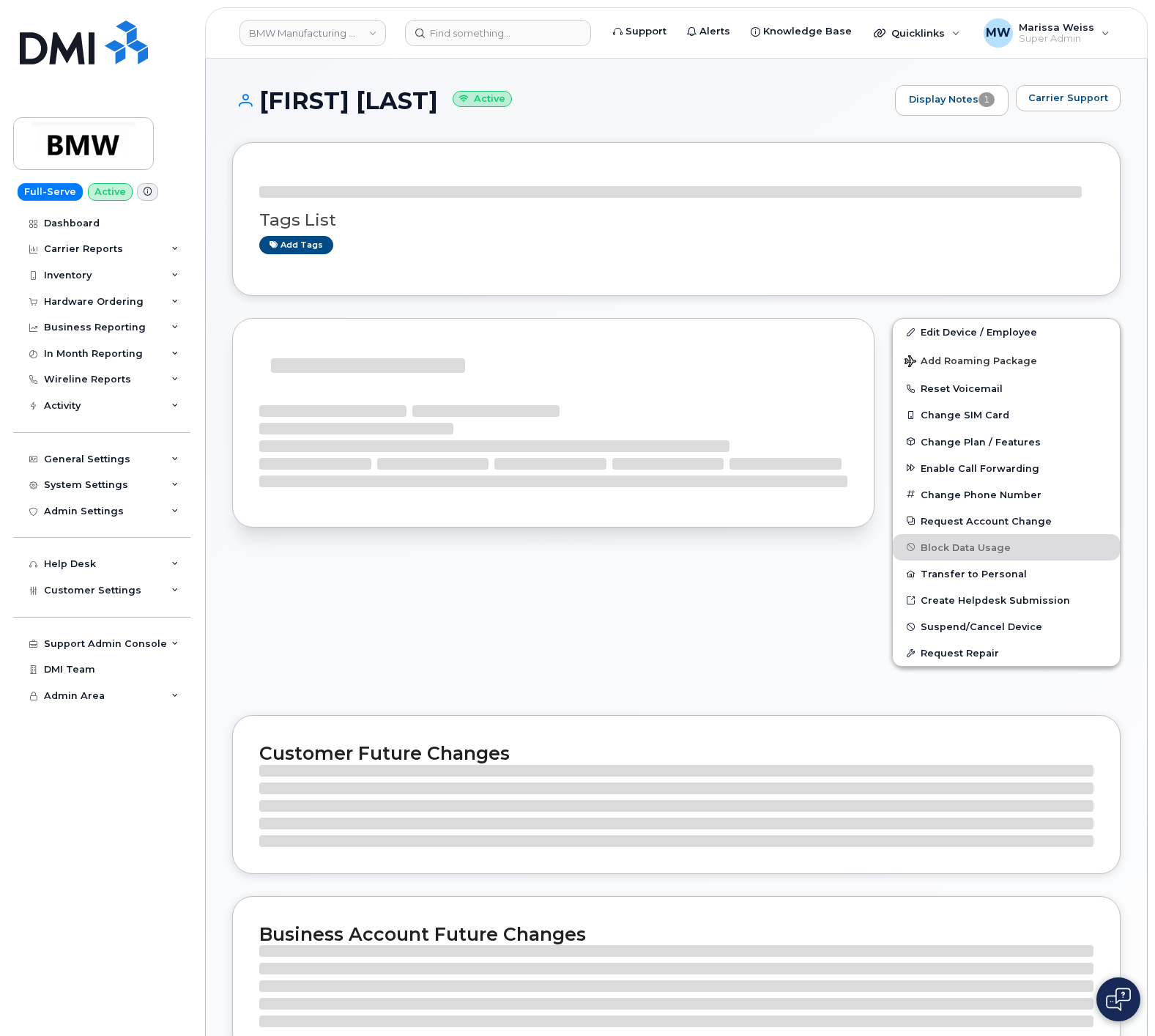 scroll, scrollTop: 0, scrollLeft: 0, axis: both 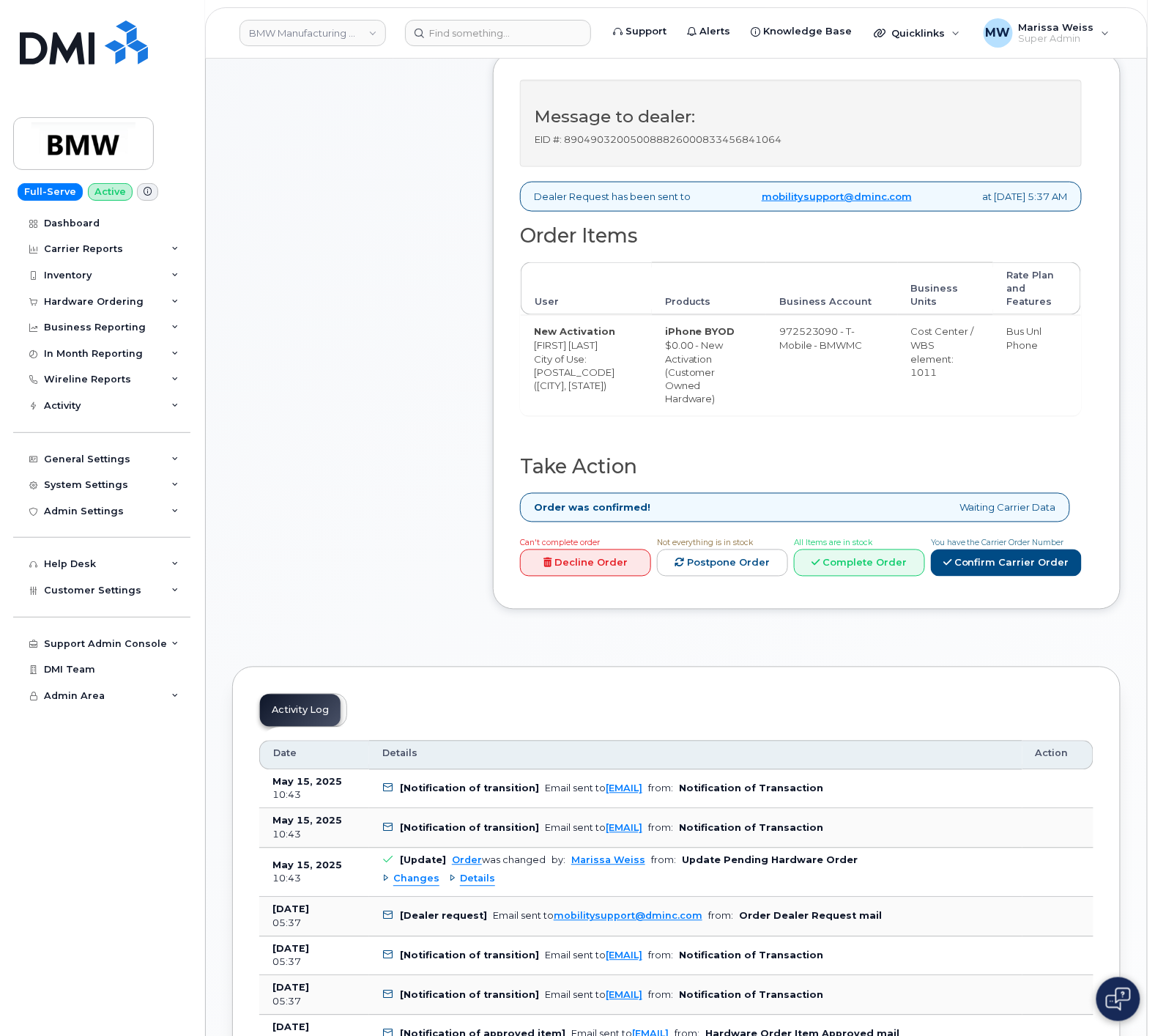 drag, startPoint x: 903, startPoint y: 560, endPoint x: 512, endPoint y: 576, distance: 391.327 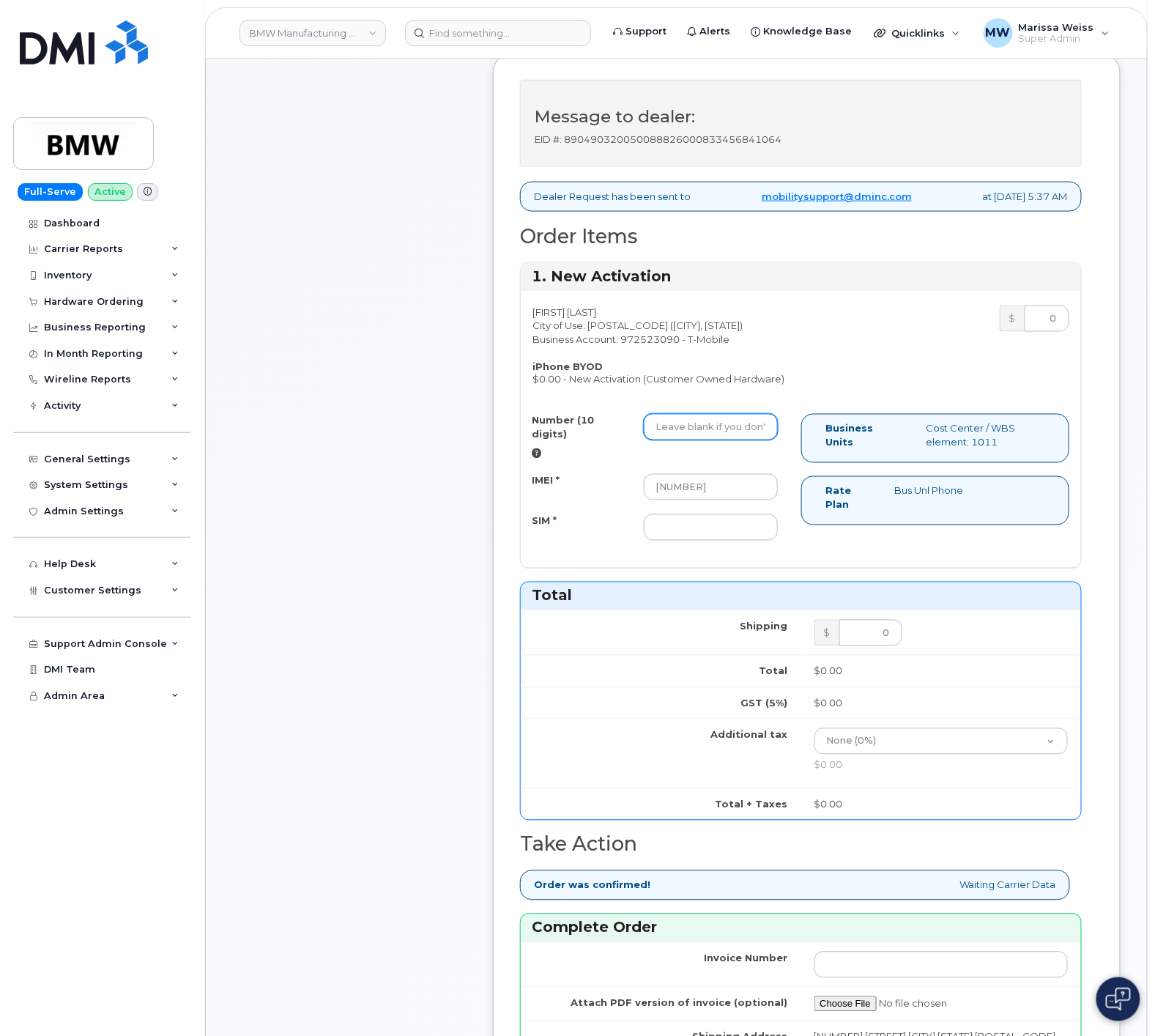 click on "Number (10 digits)" at bounding box center (711, 427) 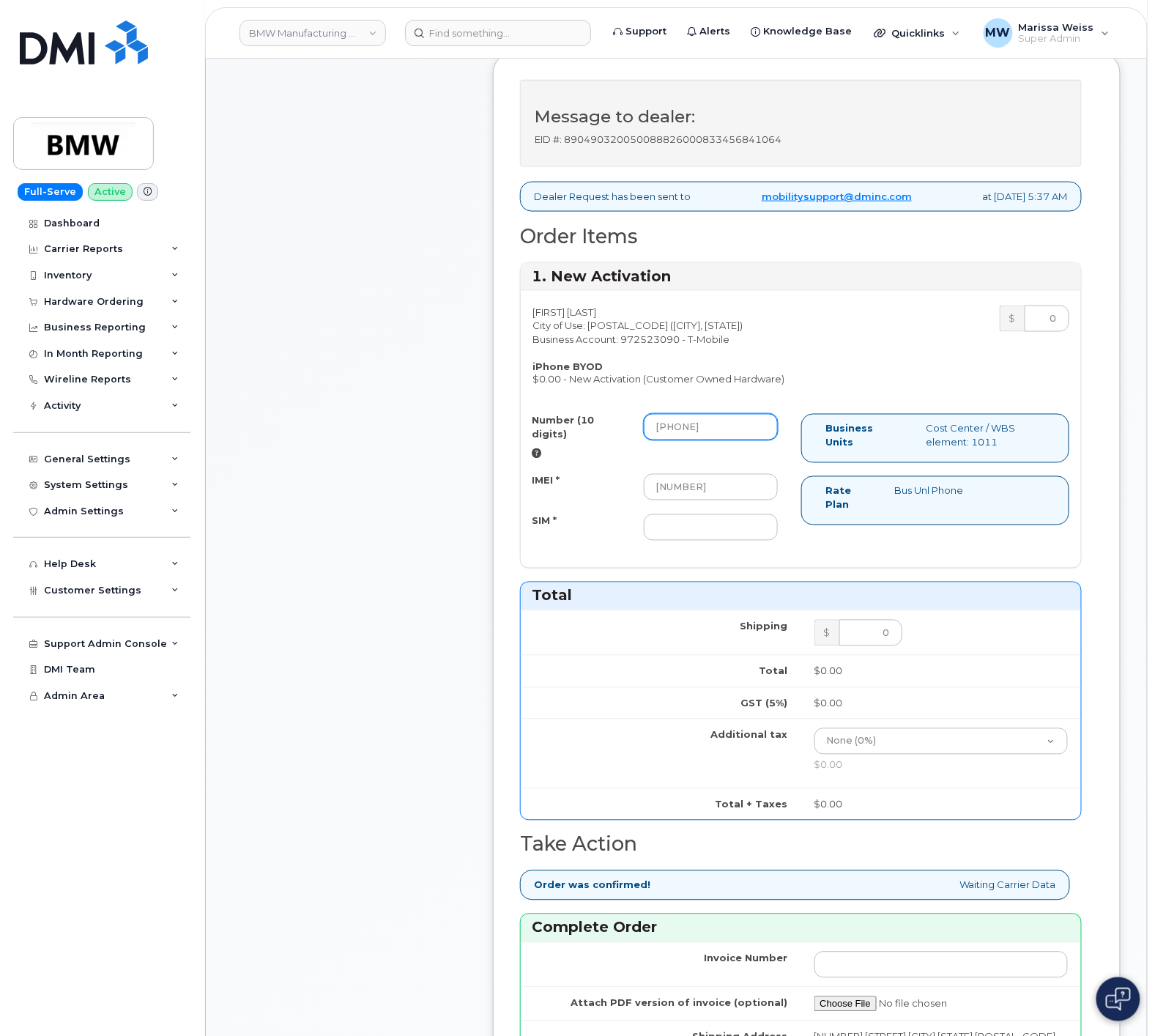 type on "[PHONE]" 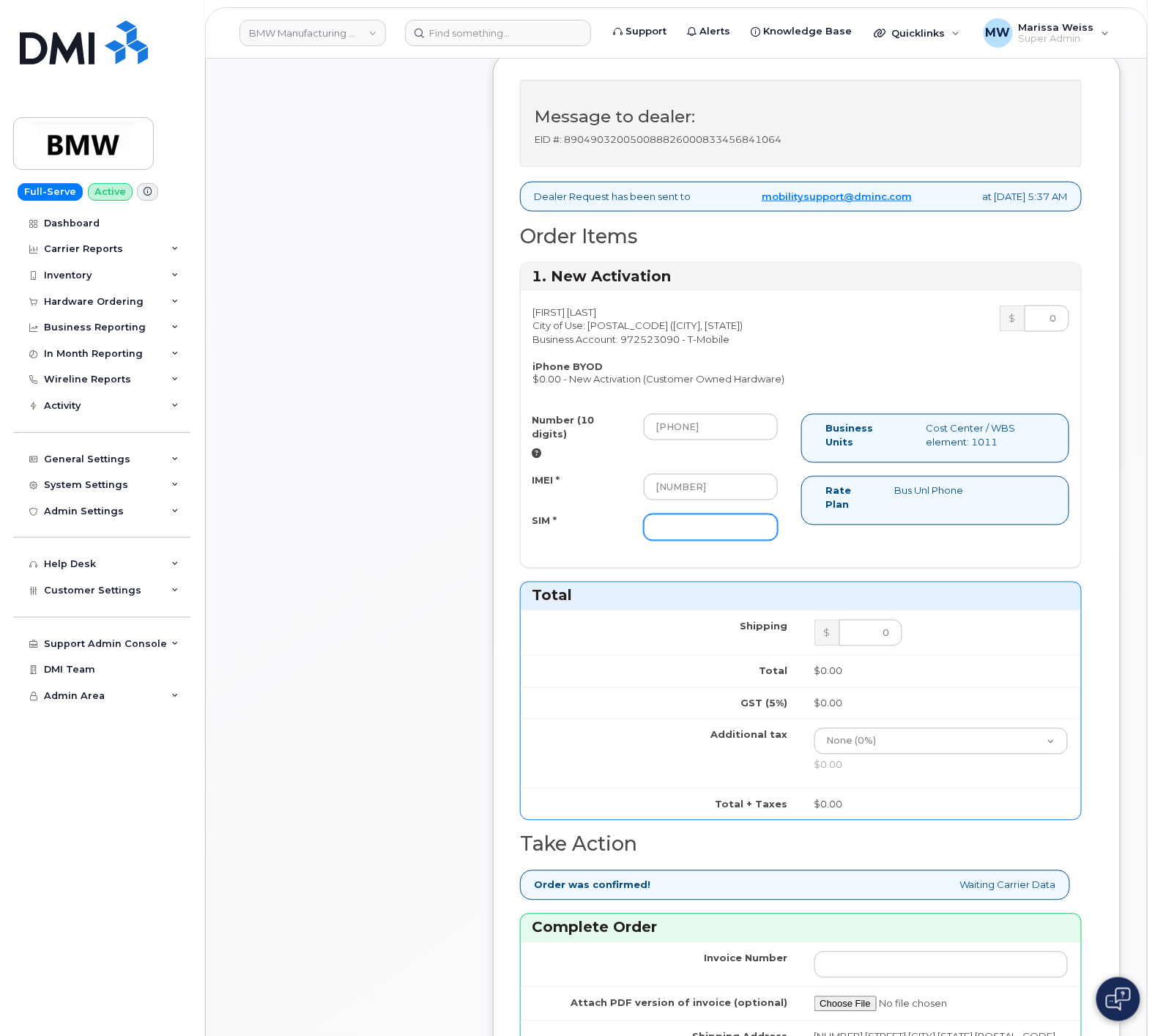 drag, startPoint x: 790, startPoint y: 535, endPoint x: 778, endPoint y: 534, distance: 12.04159 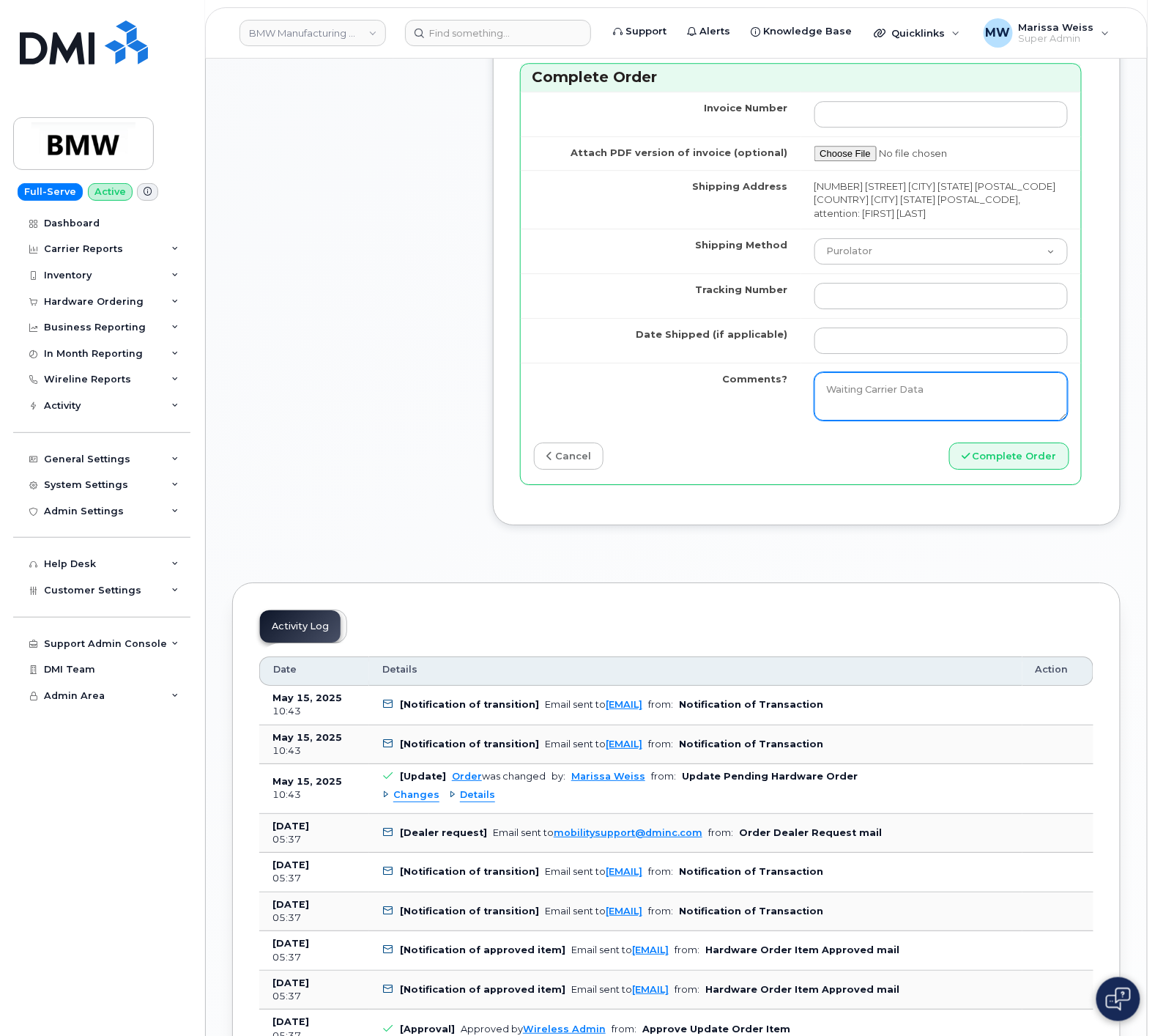 scroll, scrollTop: 1465, scrollLeft: 0, axis: vertical 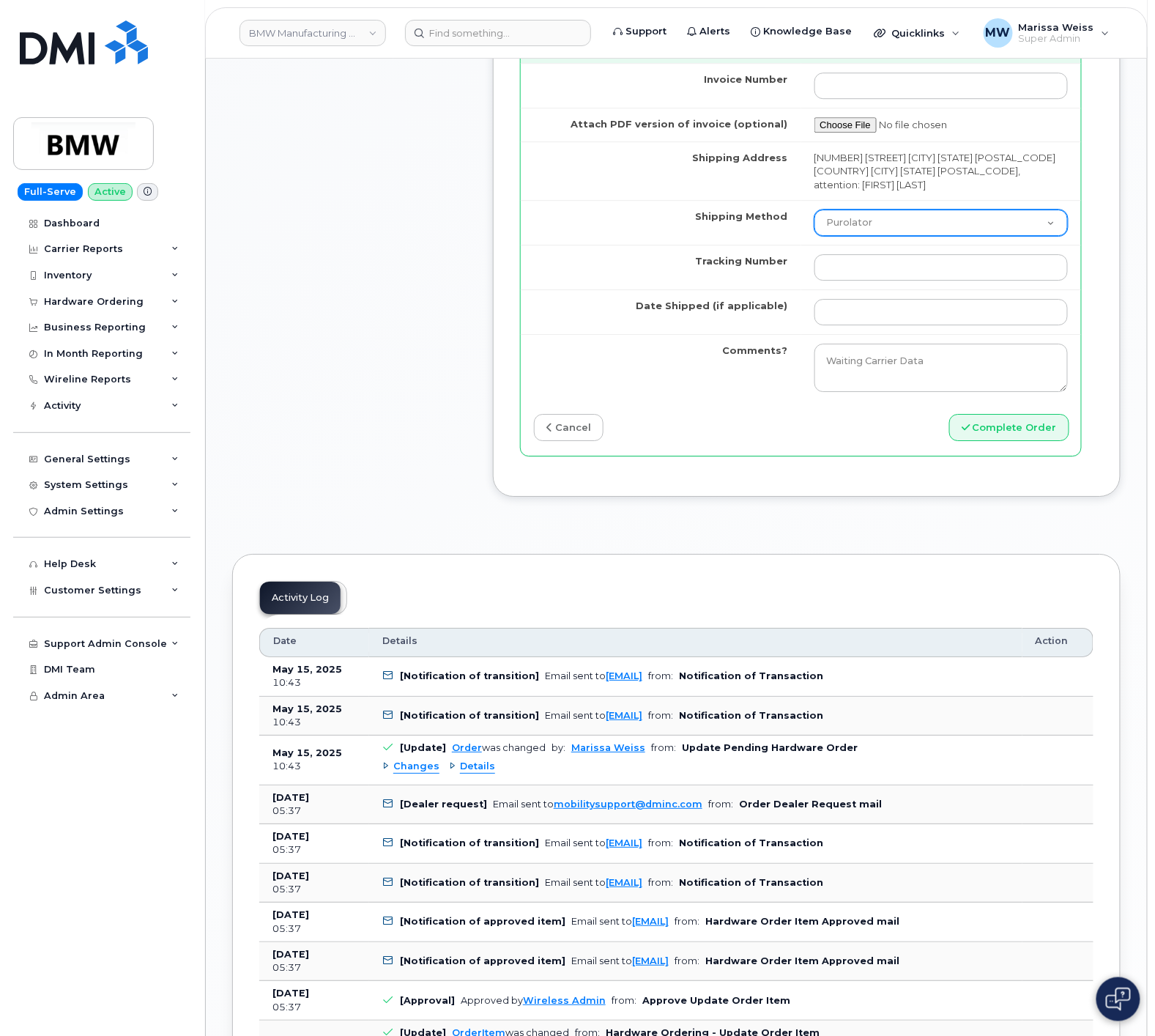 type on "[NUMBER]" 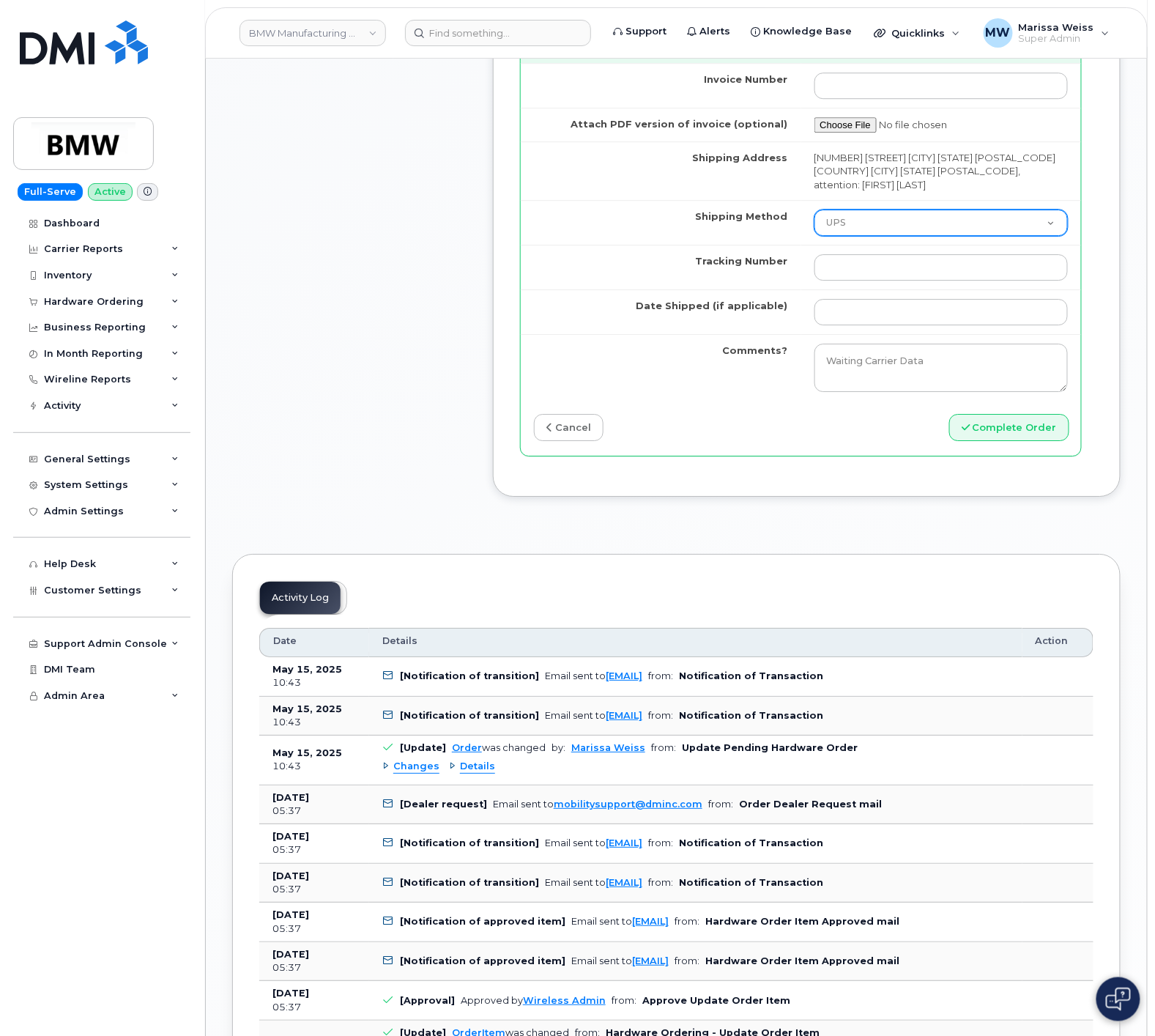 click on "Purolator
UPS
FedEx
Canada Post
Courier
Other
Drop Off
Pick Up" at bounding box center (941, 223) 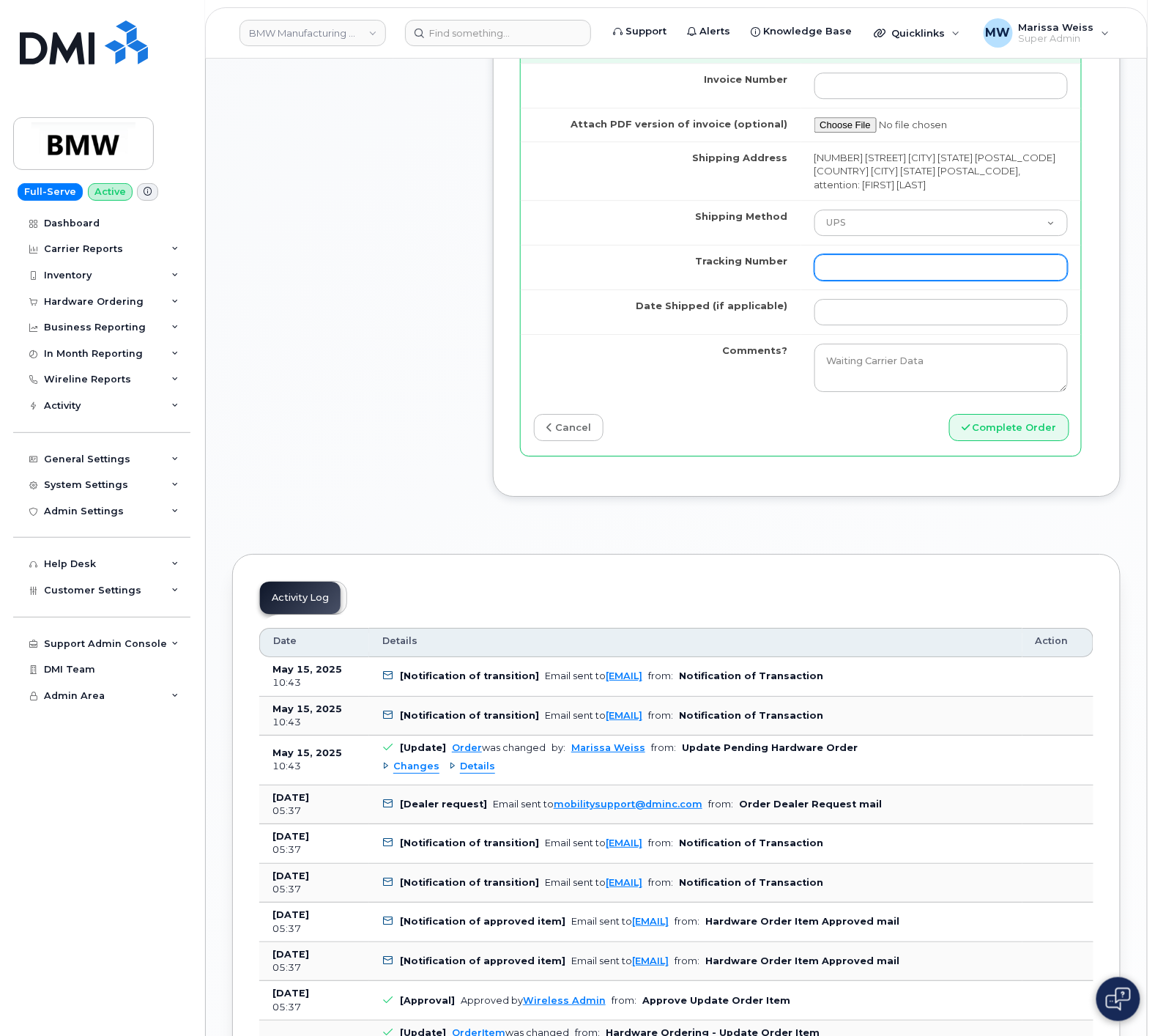 click on "Tracking Number" at bounding box center (941, 267) 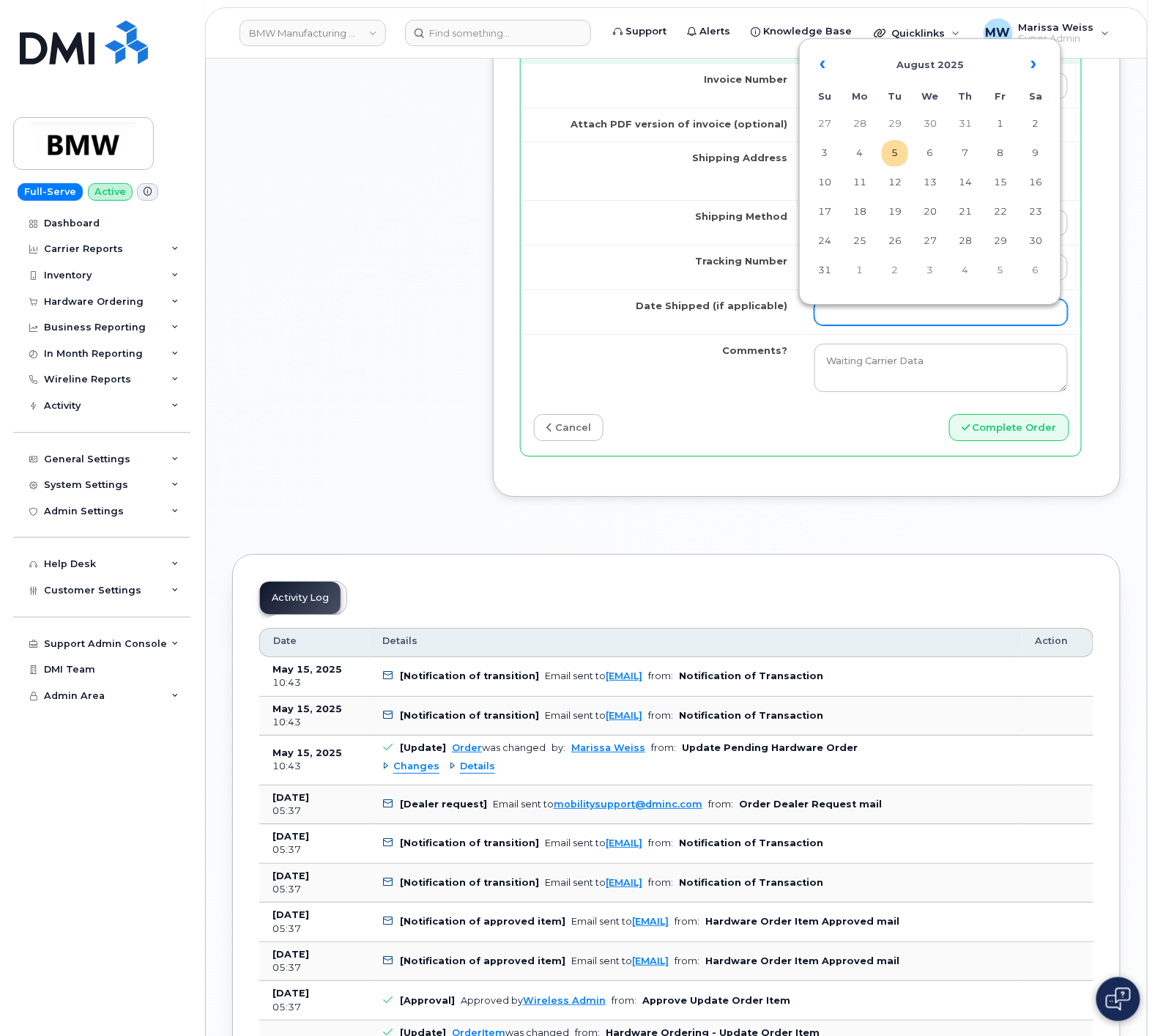 drag, startPoint x: 899, startPoint y: 329, endPoint x: 913, endPoint y: 339, distance: 17.204651 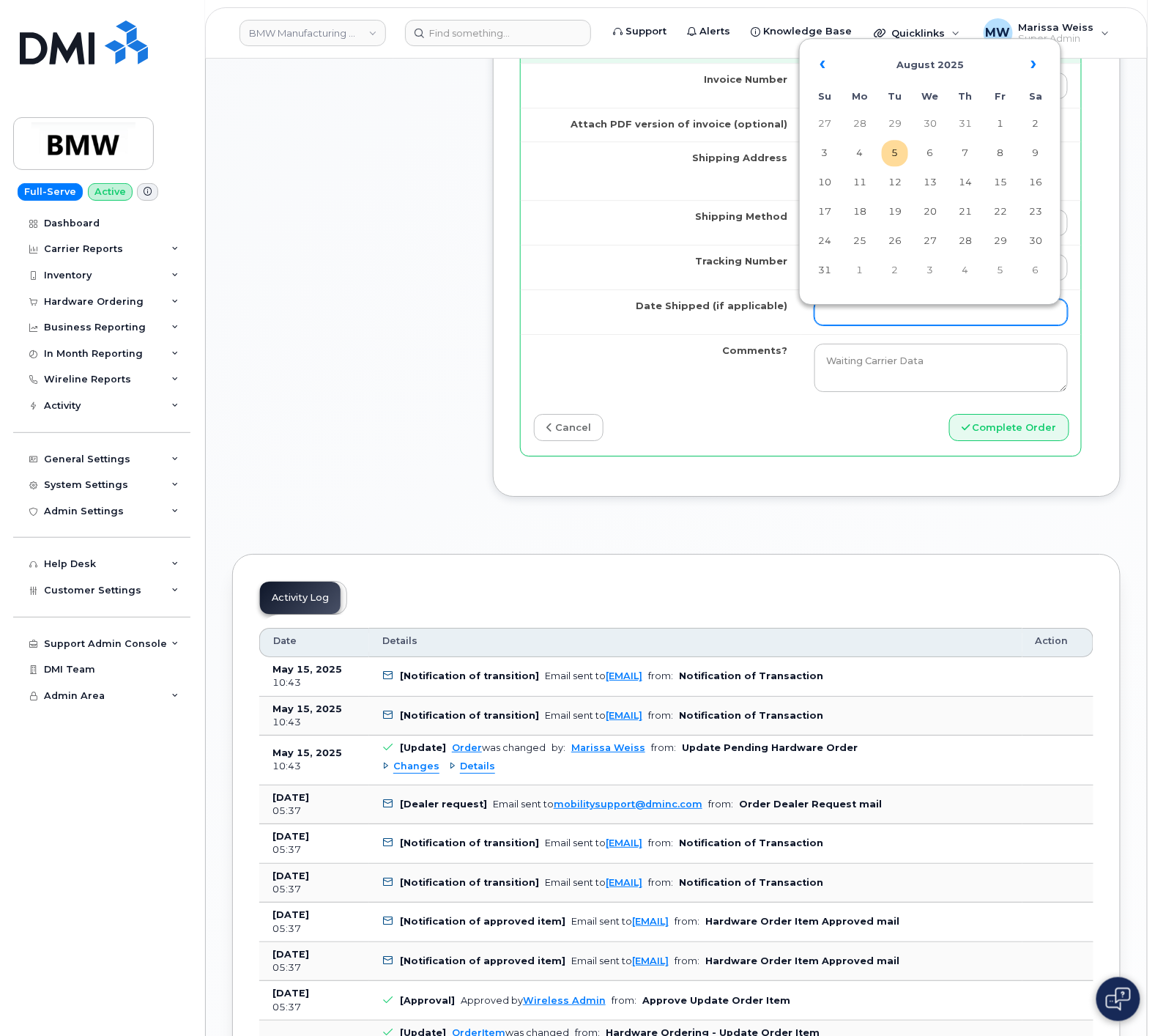 type on "[DATE]" 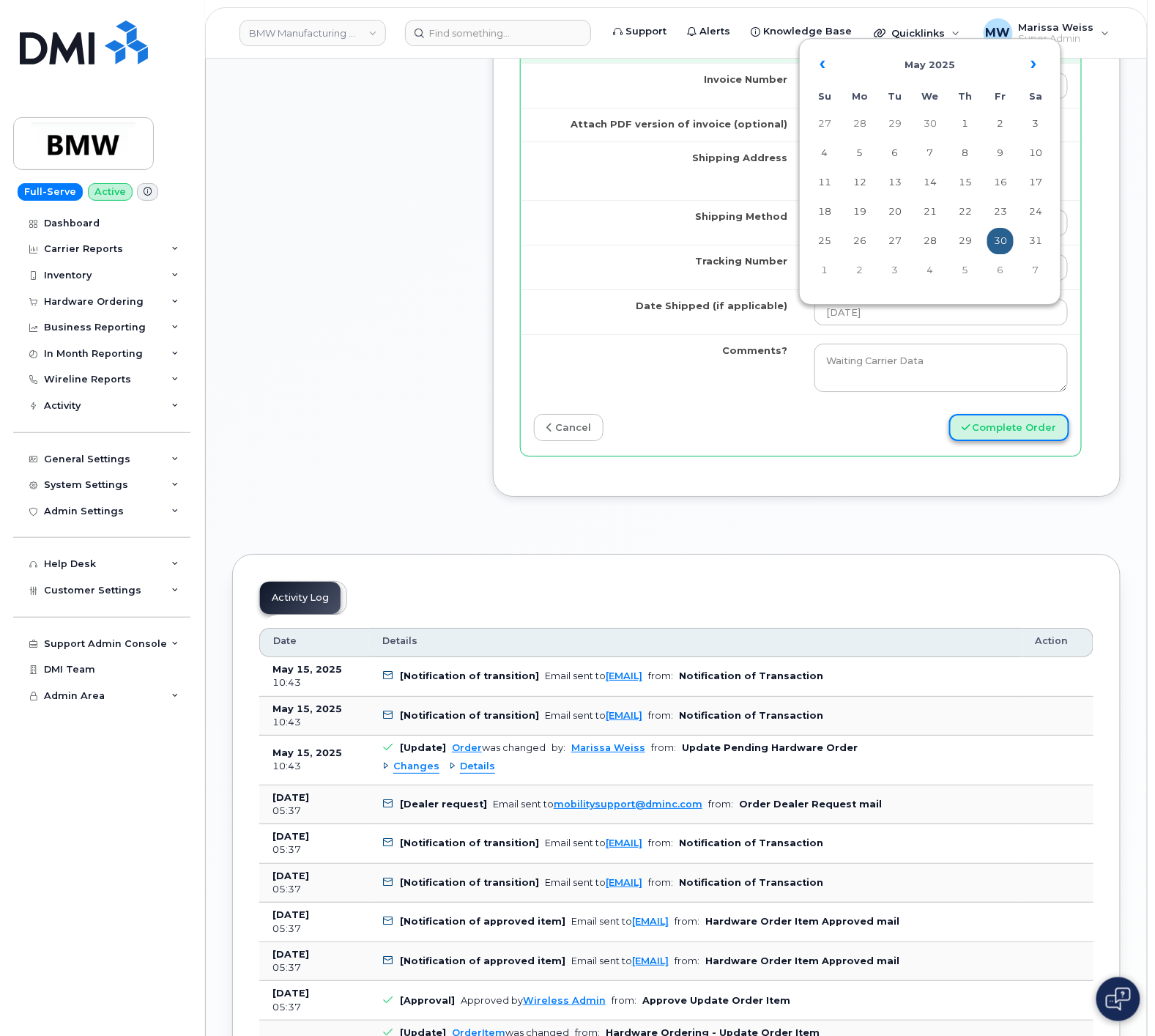 click on "Complete Order" at bounding box center [1009, 427] 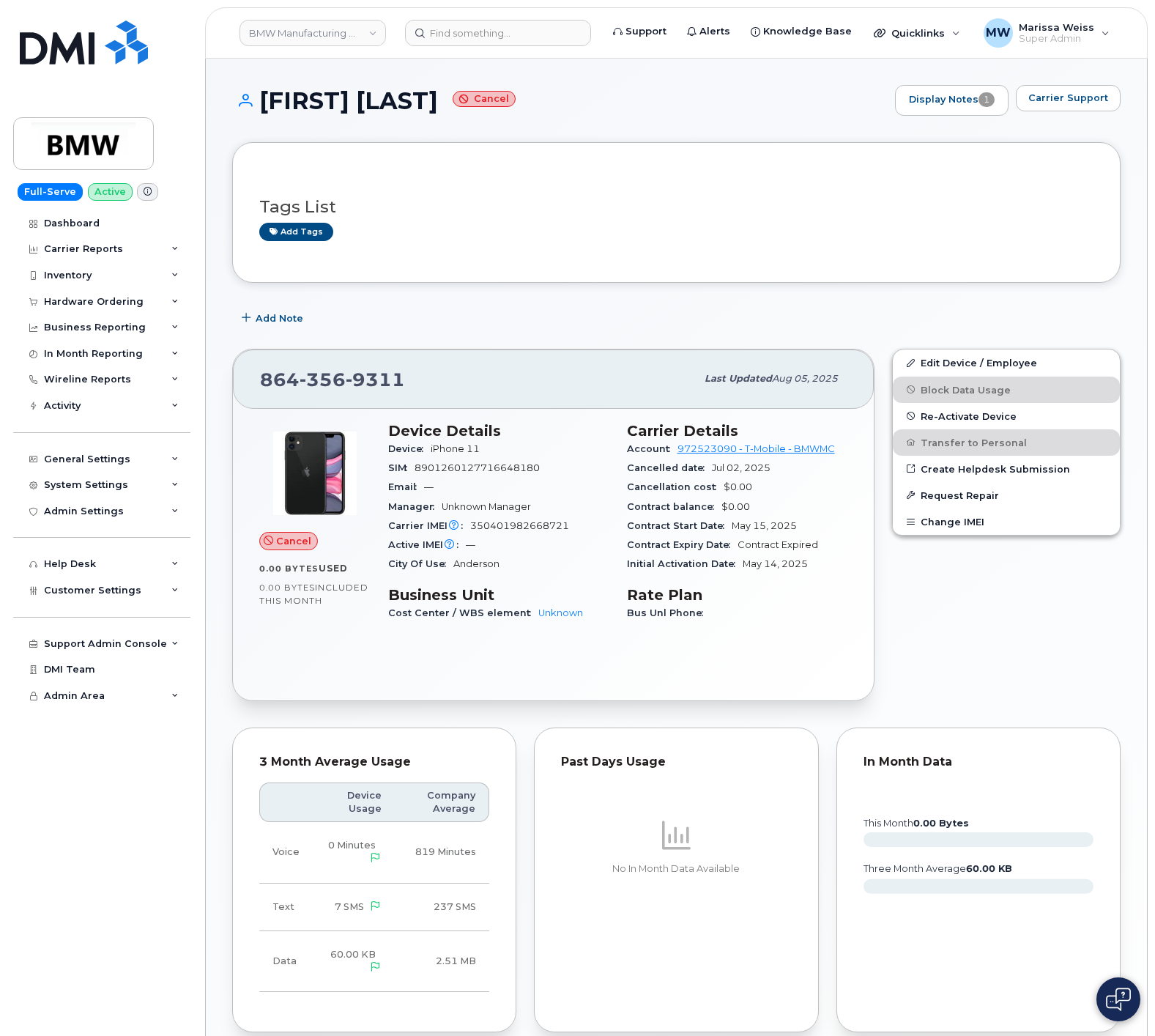 scroll, scrollTop: 0, scrollLeft: 0, axis: both 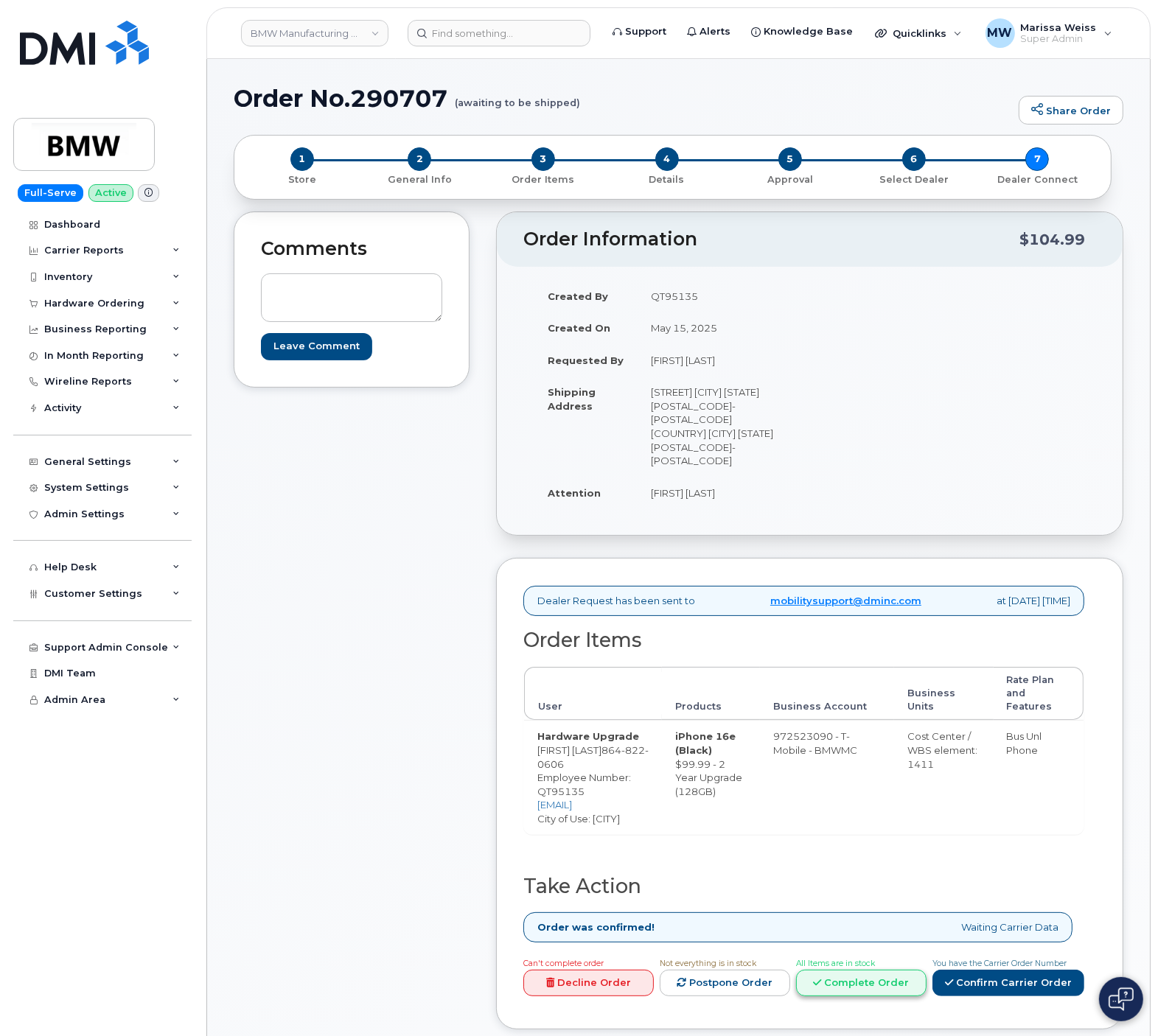 click on "Complete Order" at bounding box center [861, 983] 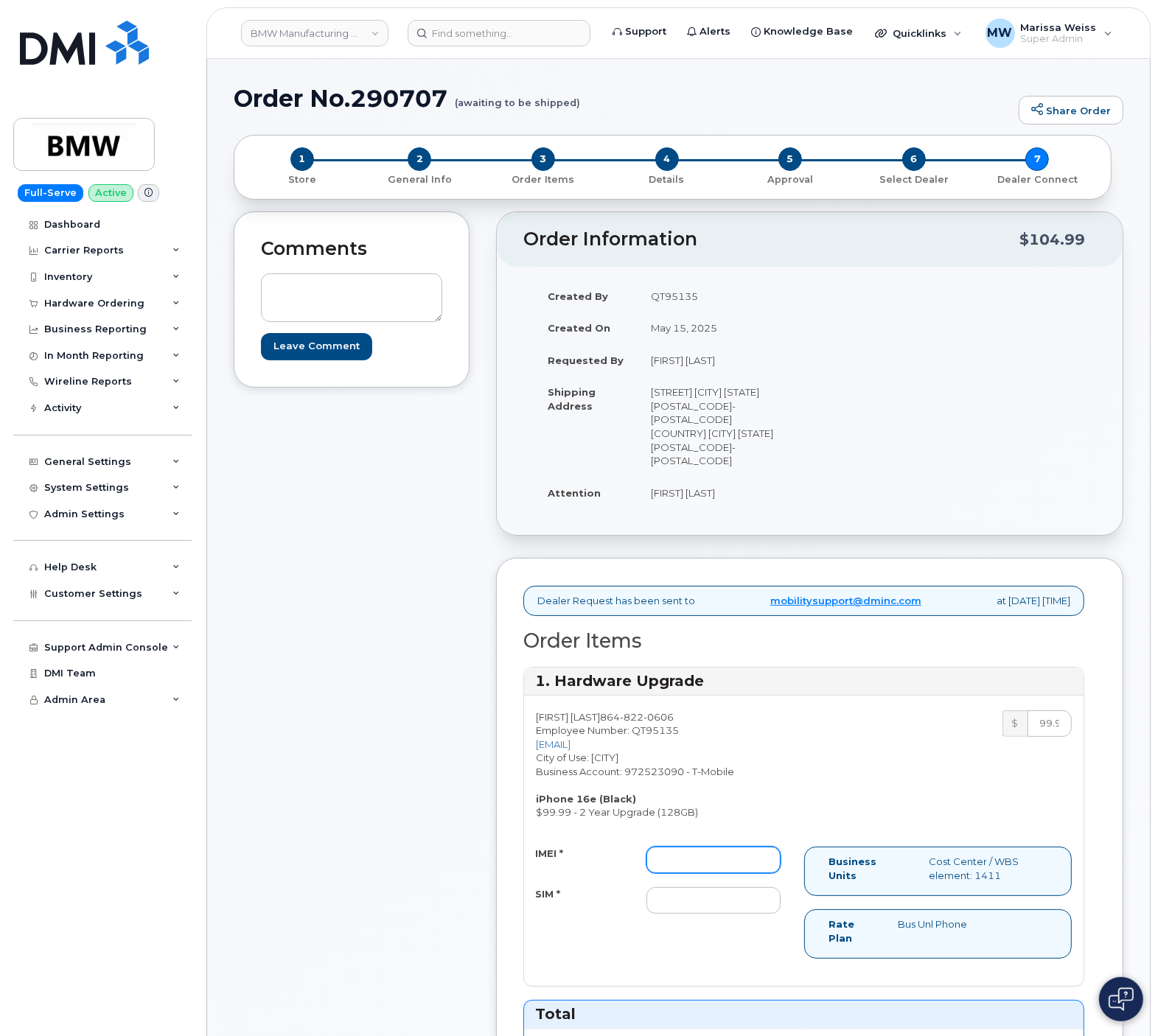 click on "IMEI *" at bounding box center [714, 860] 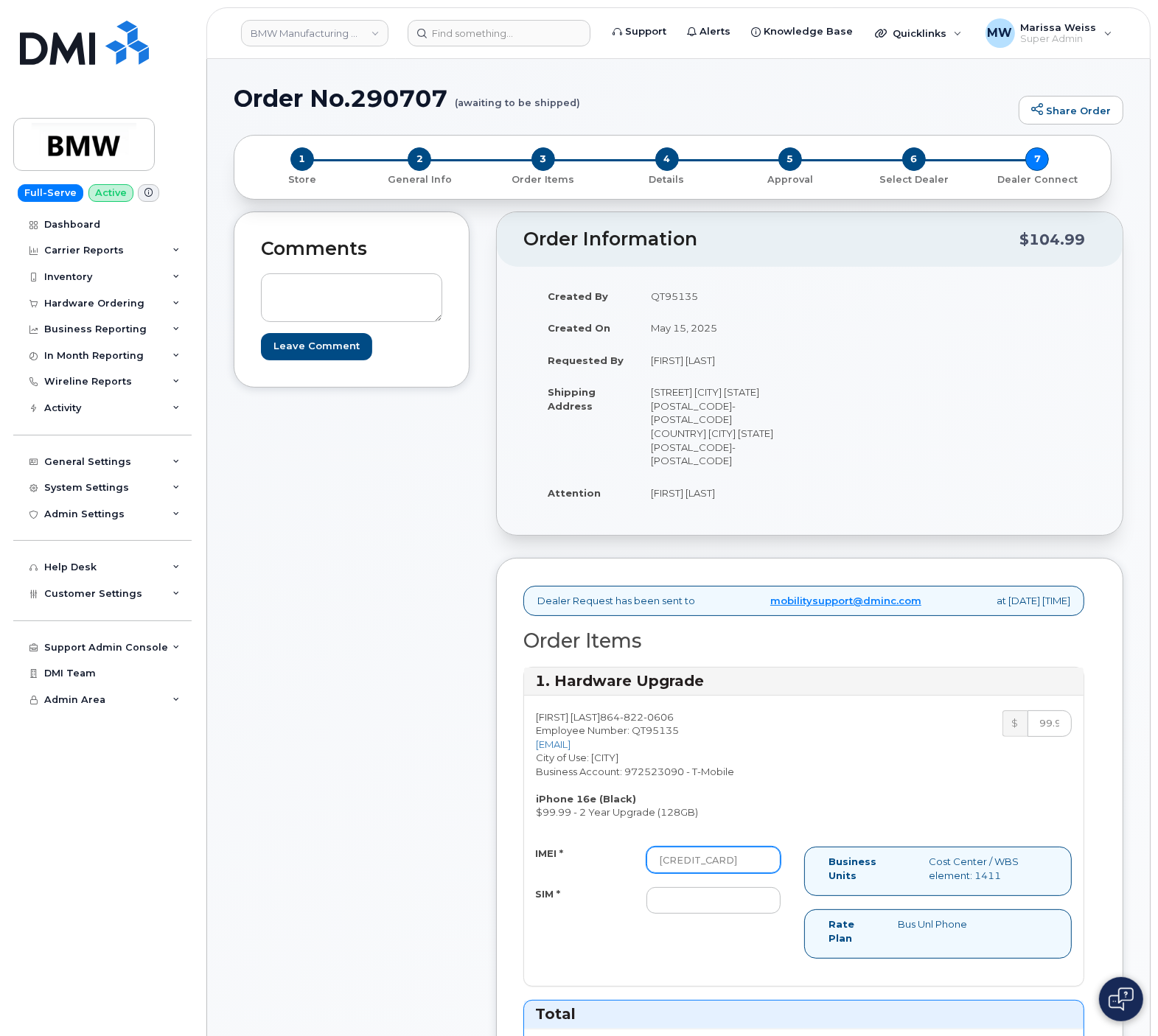 type on "[CREDITCARD]" 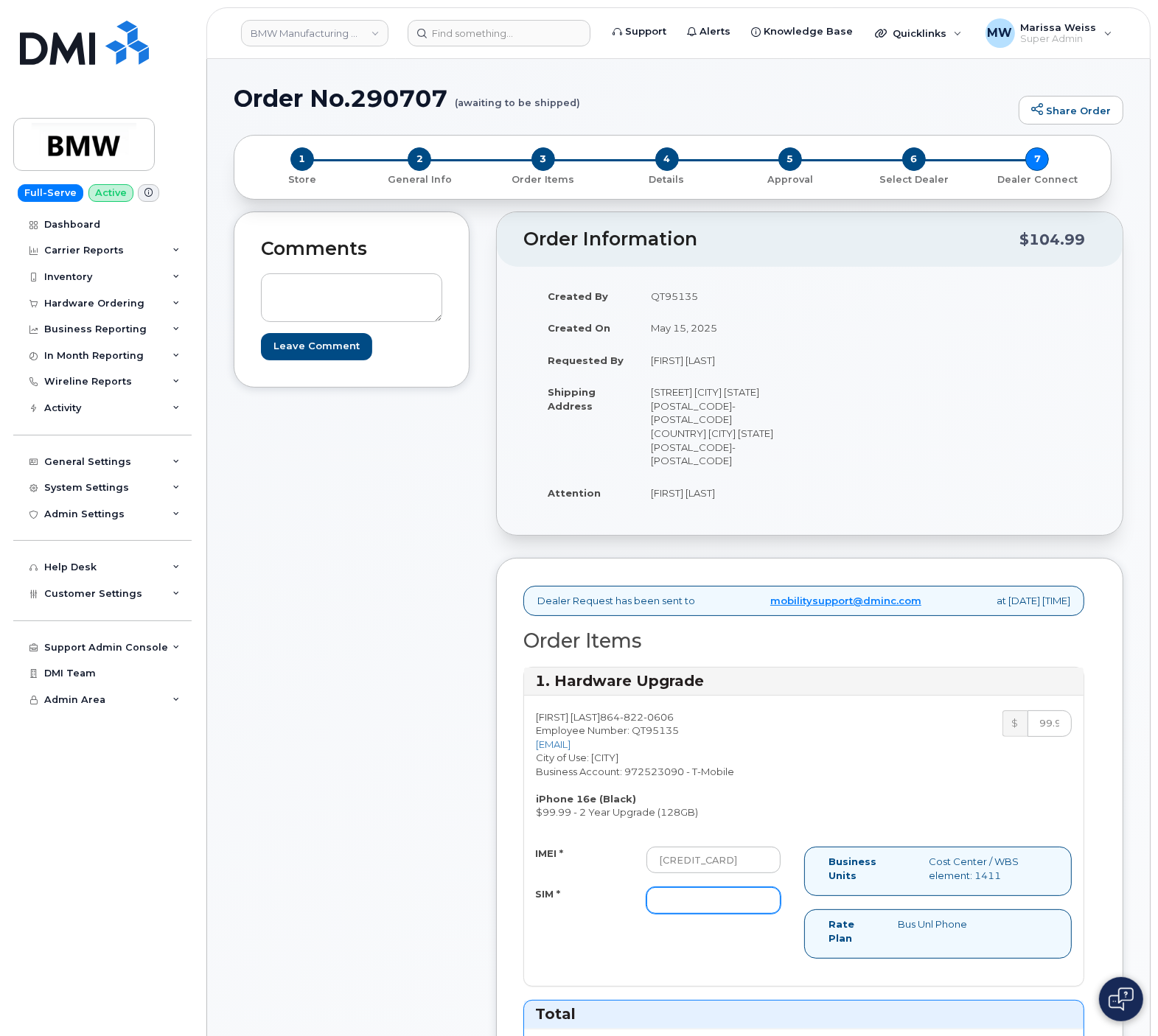 click on "SIM *" at bounding box center [714, 900] 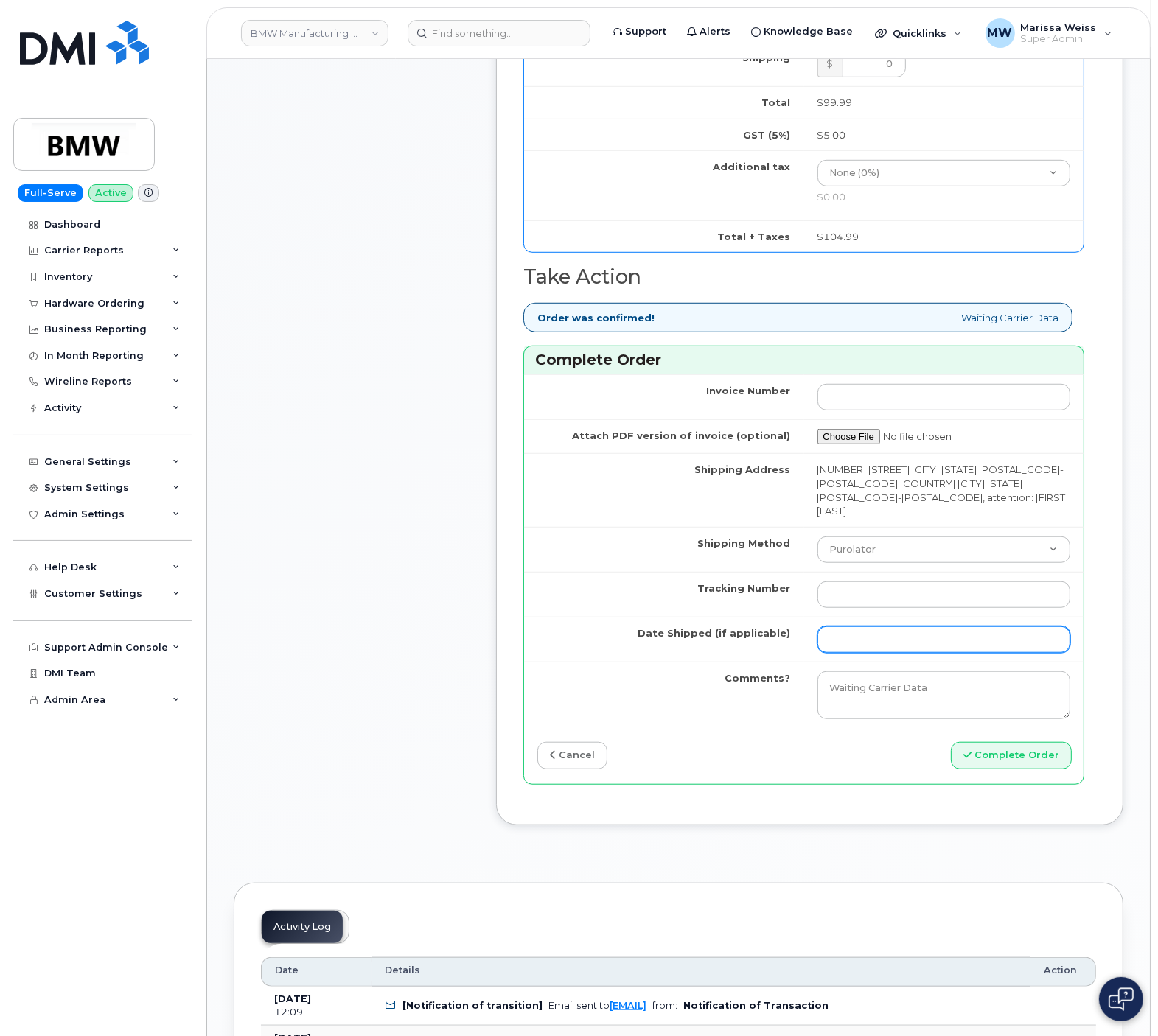 scroll, scrollTop: 1032, scrollLeft: 0, axis: vertical 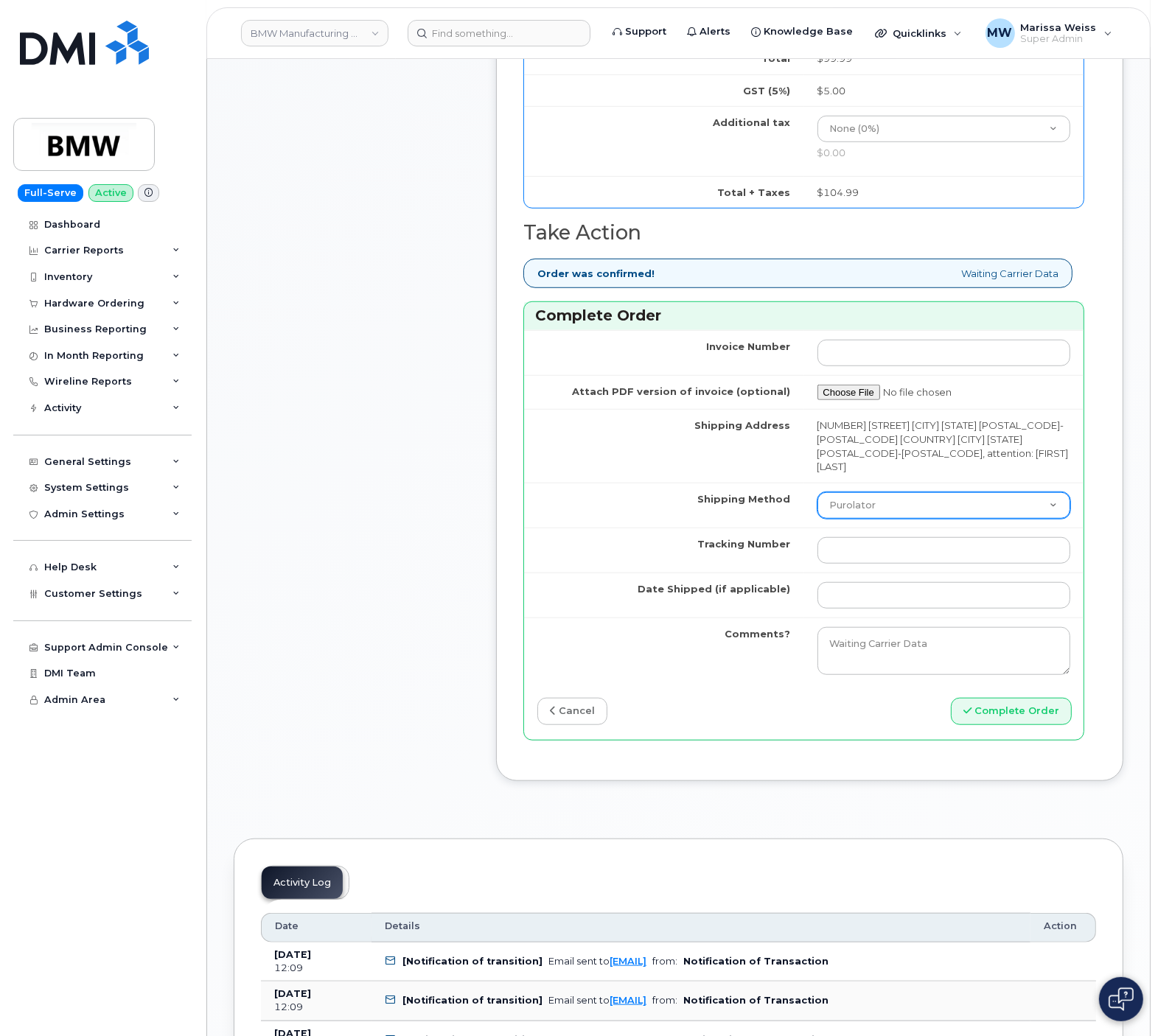 drag, startPoint x: 865, startPoint y: 479, endPoint x: 868, endPoint y: 498, distance: 19.235384 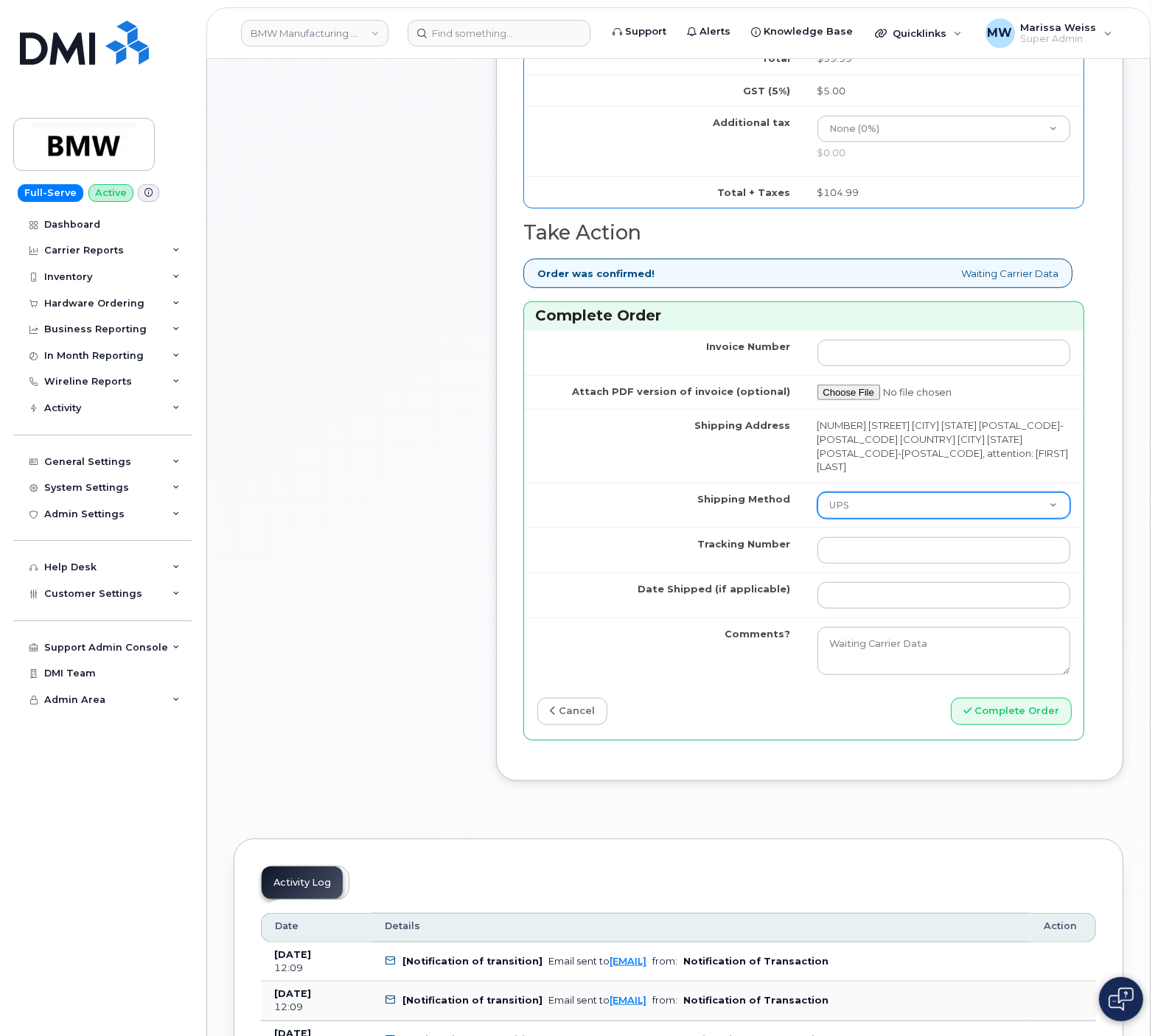 click on "Purolator
UPS
FedEx
Canada Post
Courier
Other
Drop Off
Pick Up" at bounding box center [944, 505] 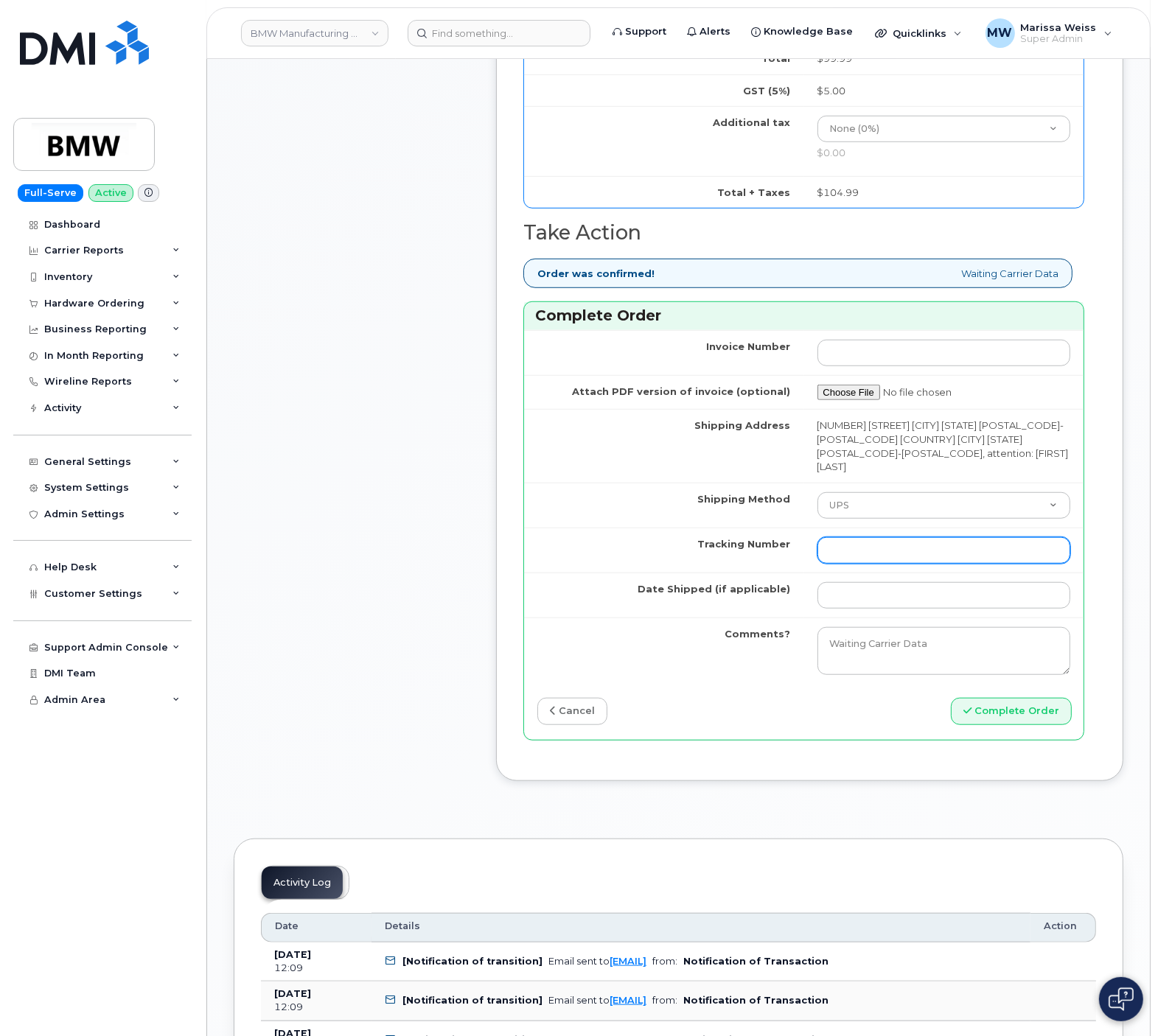 click on "Tracking Number" at bounding box center (944, 550) 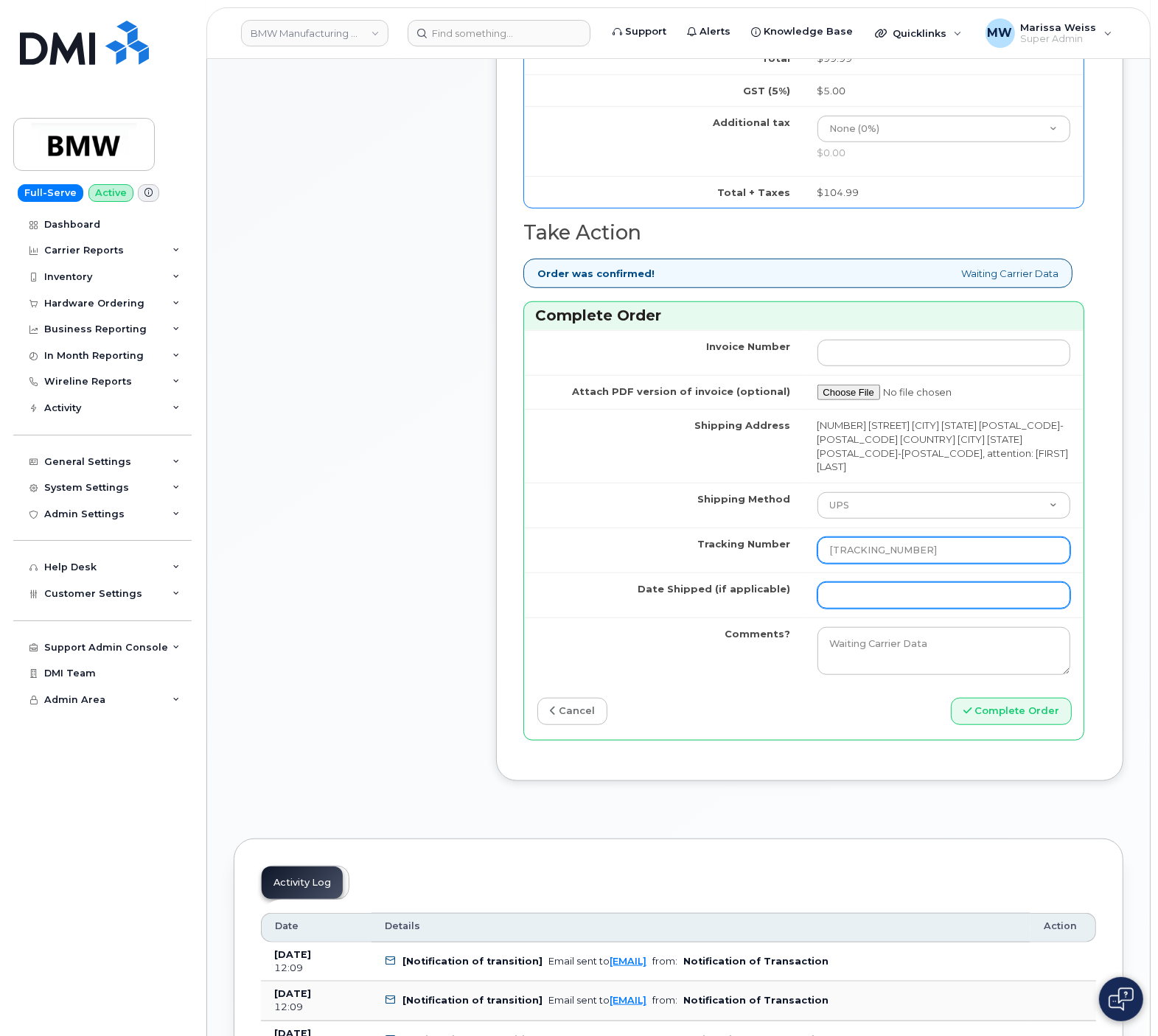 type on "1Z3V891R1323148719" 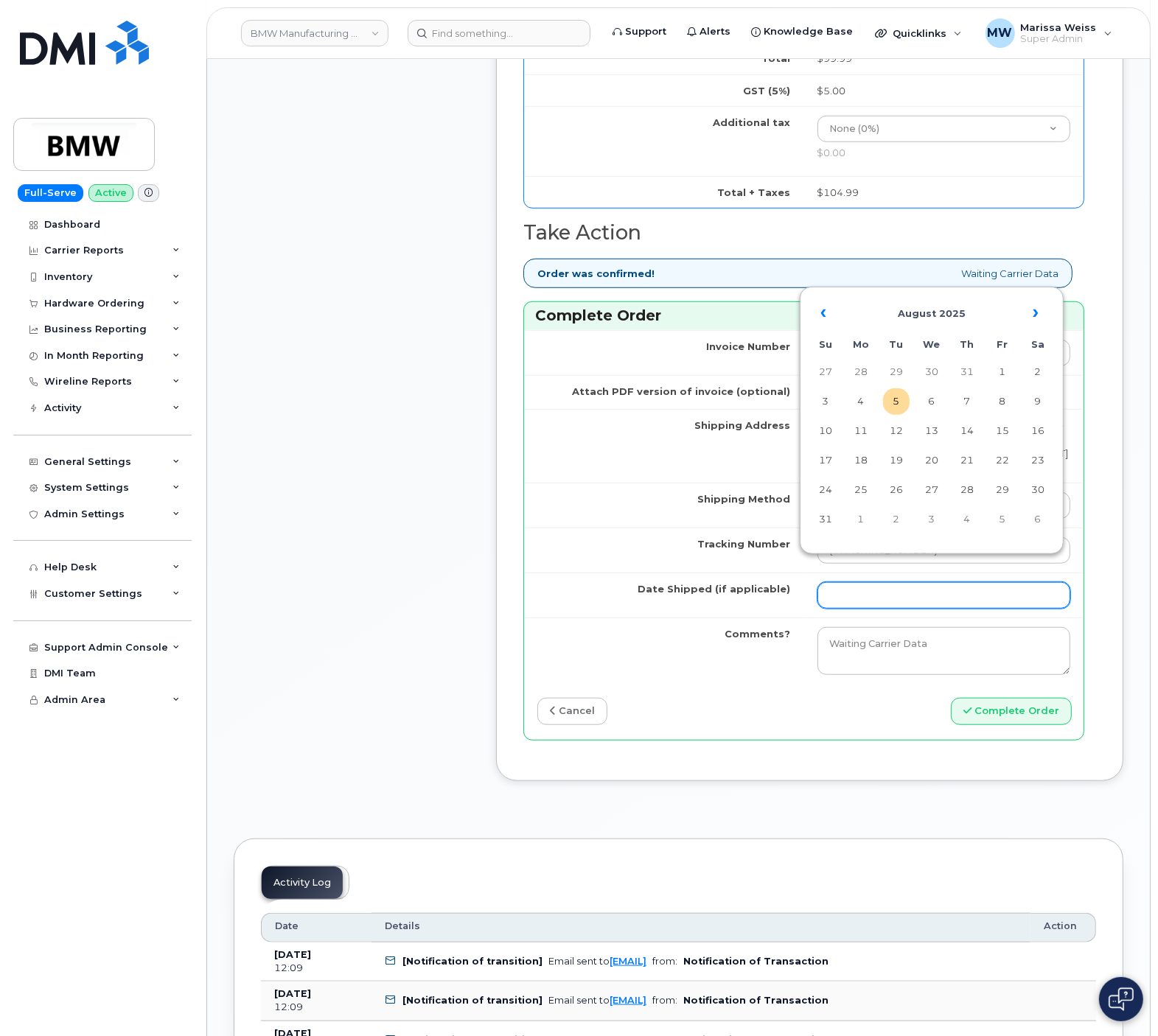 click on "Date Shipped (if applicable)" at bounding box center [944, 595] 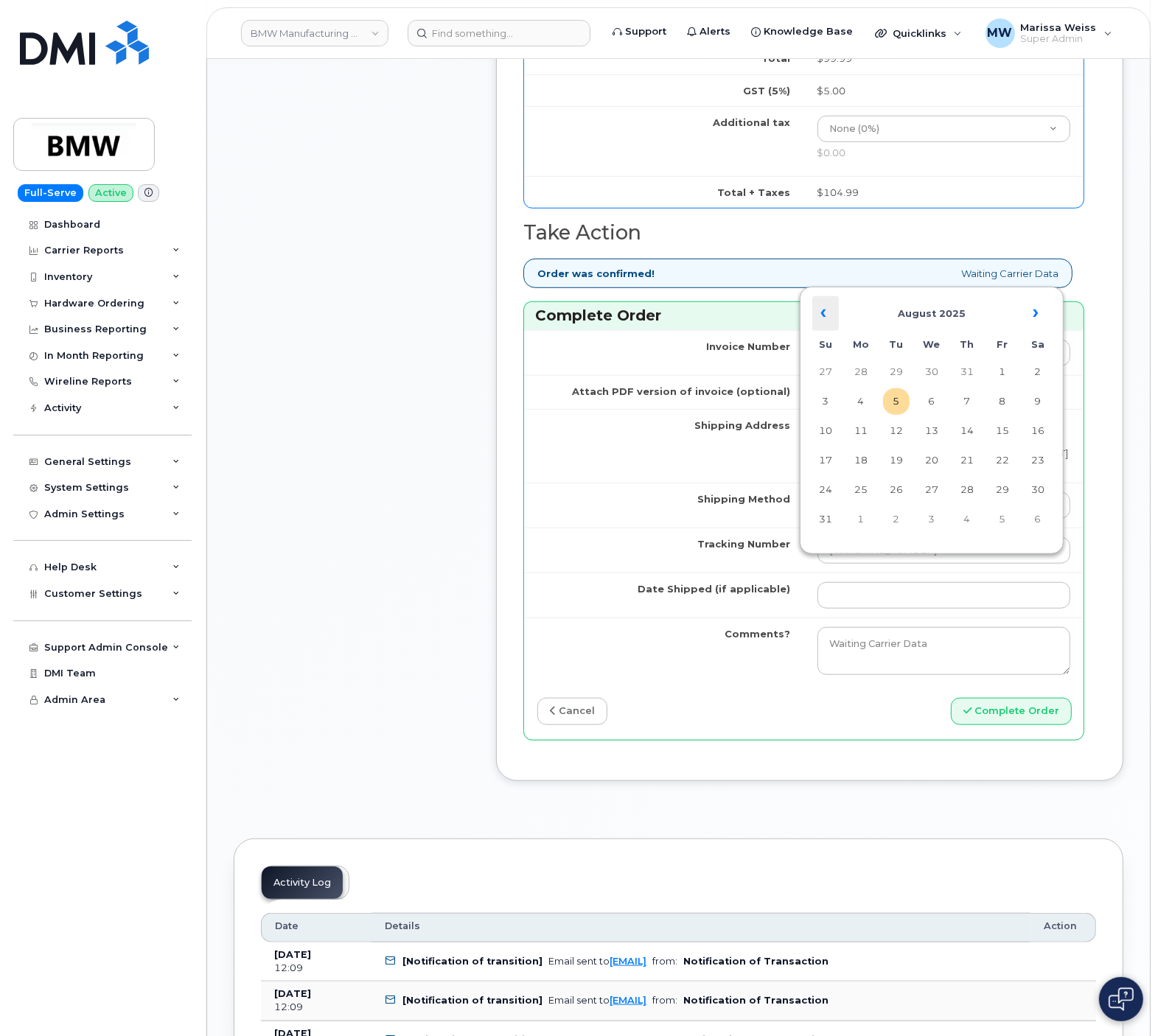 click on "«" at bounding box center [826, 314] 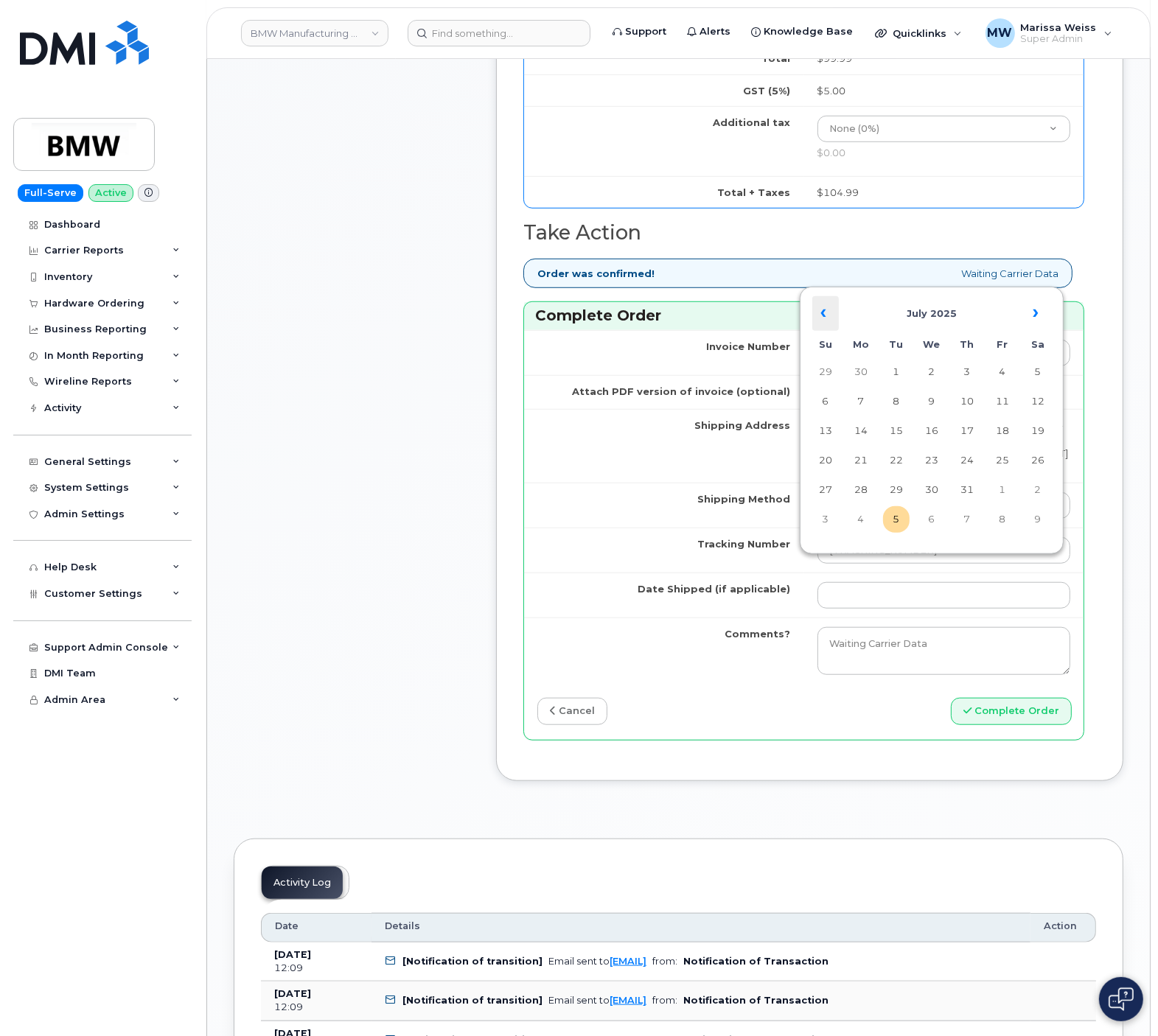 click on "«" at bounding box center [826, 314] 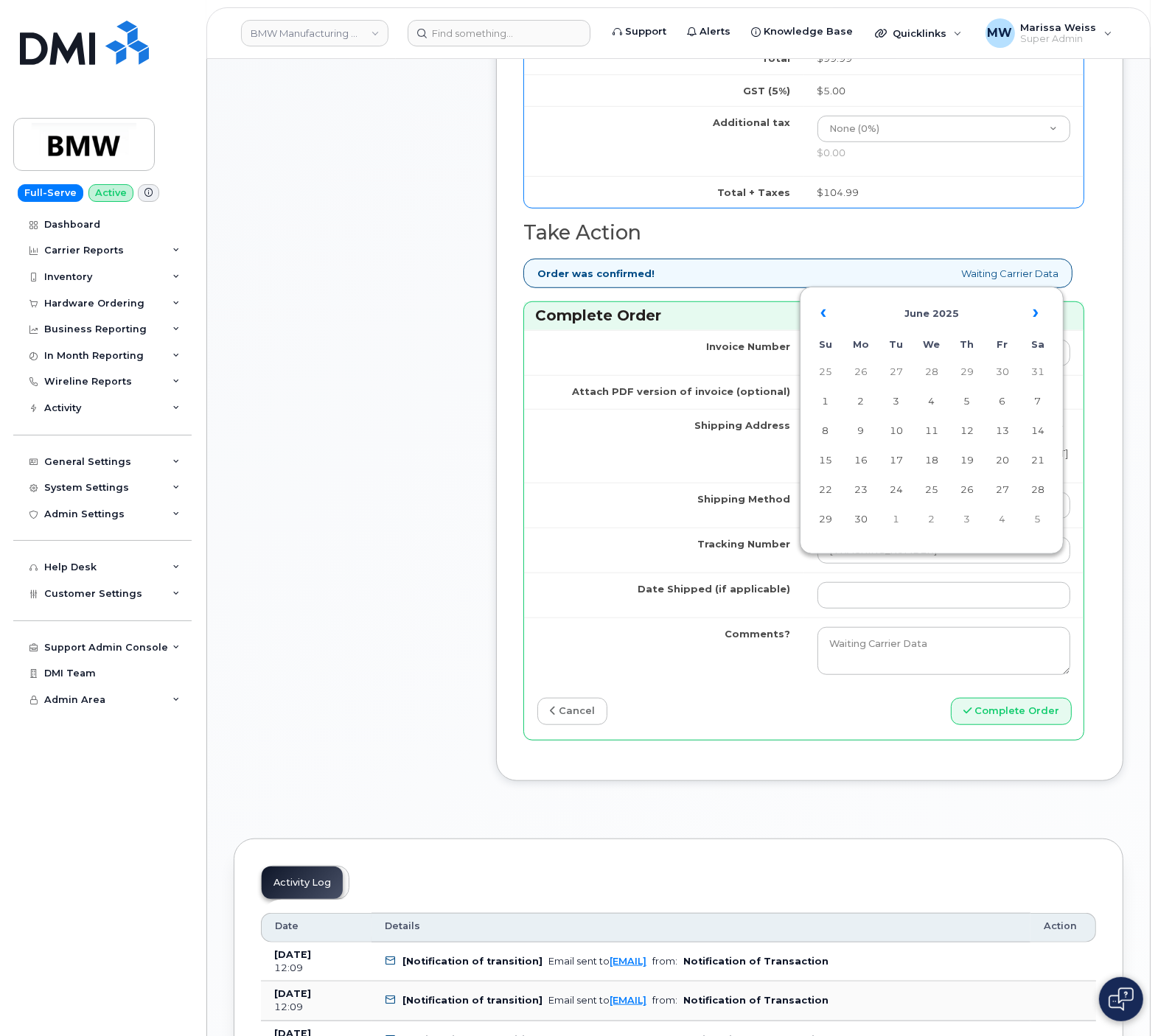 drag, startPoint x: 870, startPoint y: 400, endPoint x: 887, endPoint y: 421, distance: 27.01851 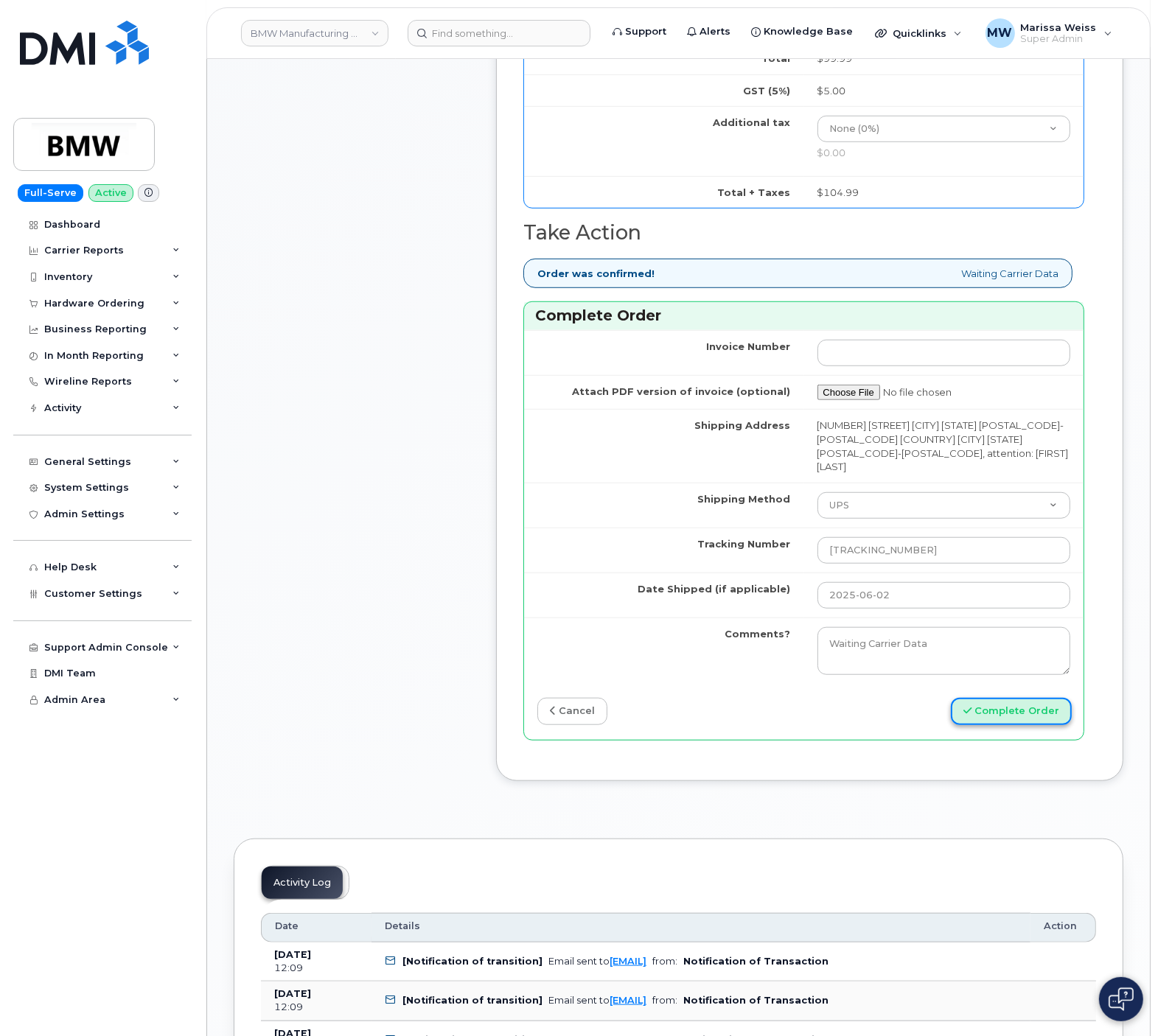 click on "Complete Order" at bounding box center (1011, 711) 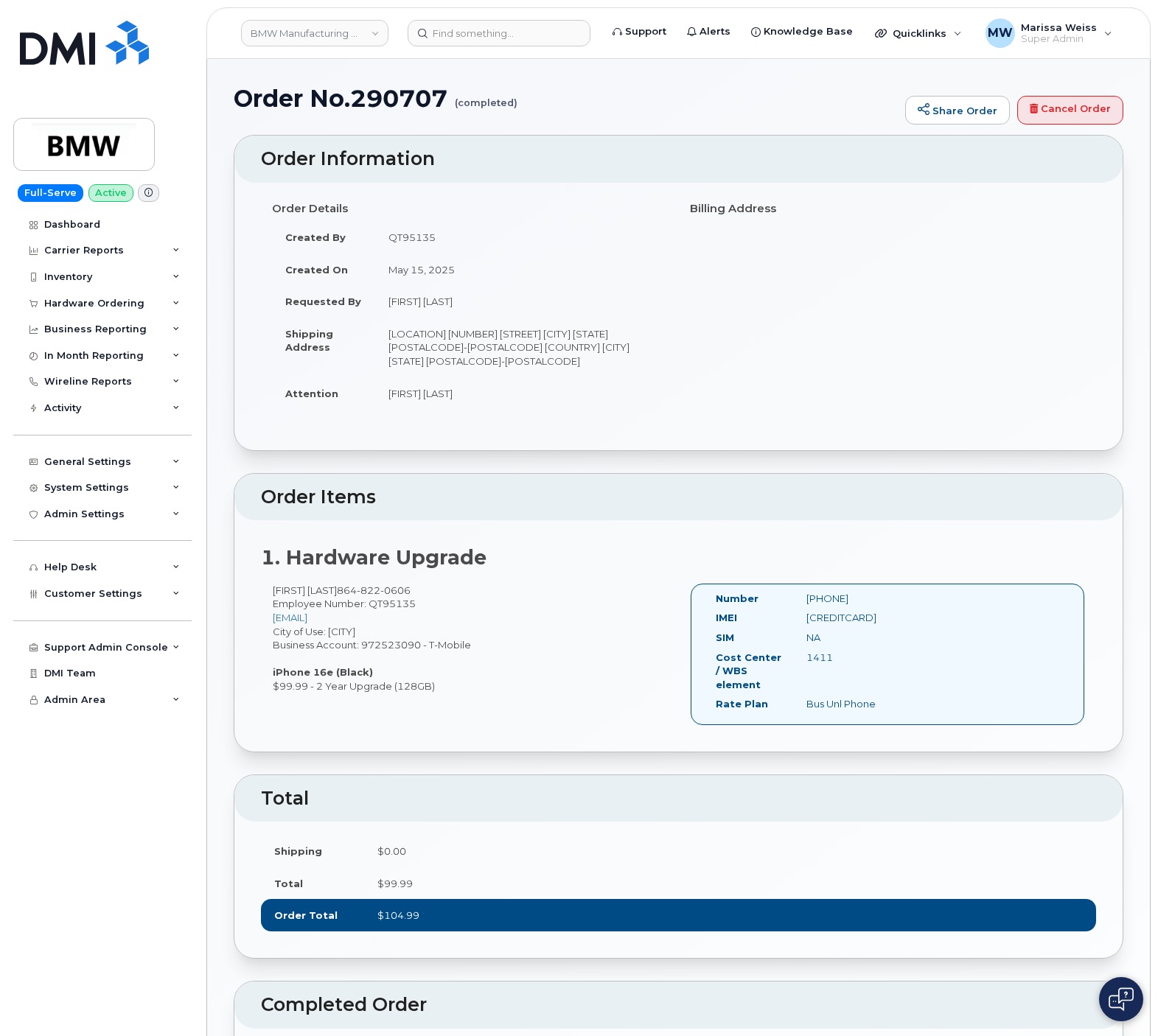 scroll, scrollTop: 0, scrollLeft: 0, axis: both 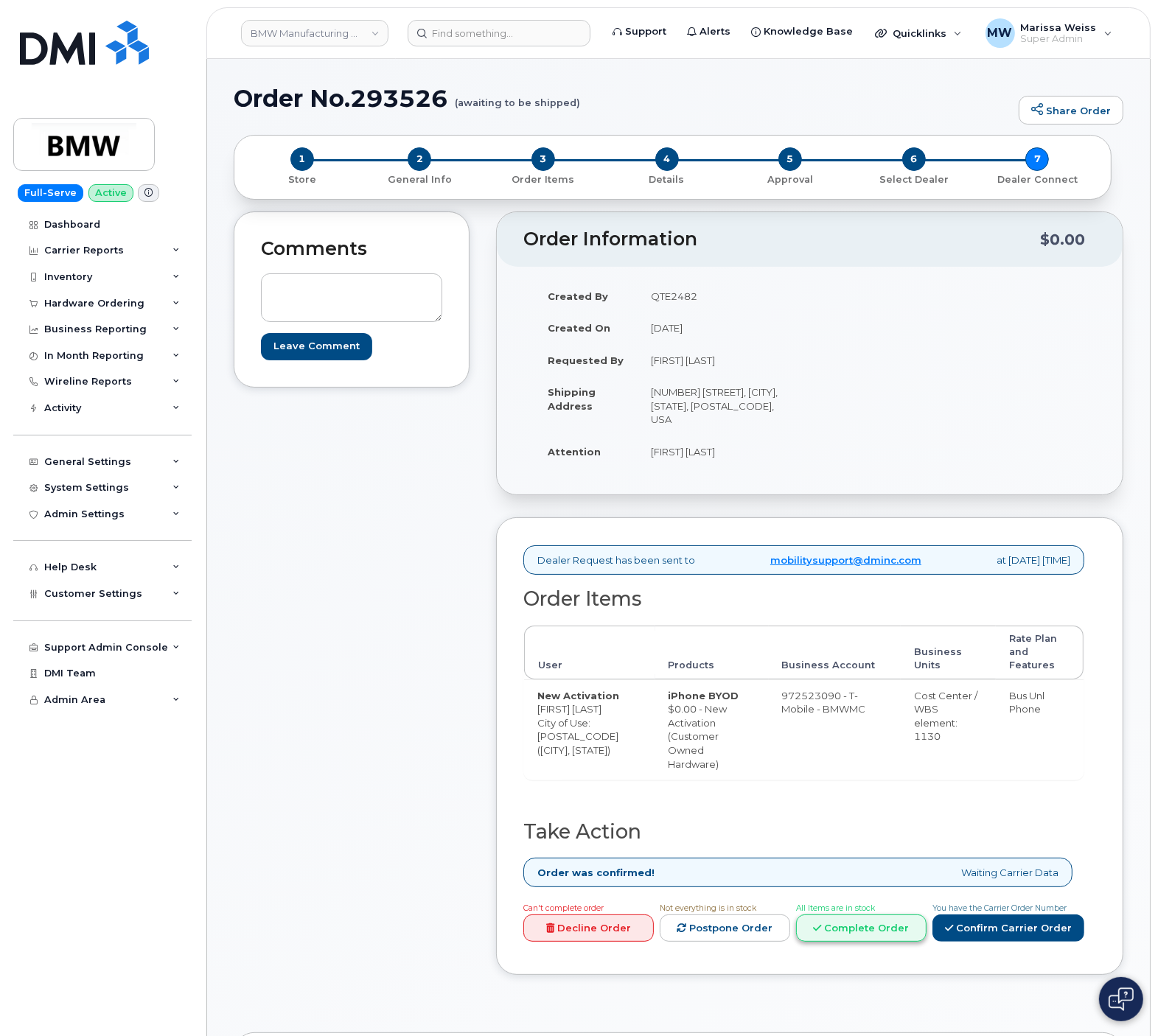 click on "Complete Order" at bounding box center (861, 928) 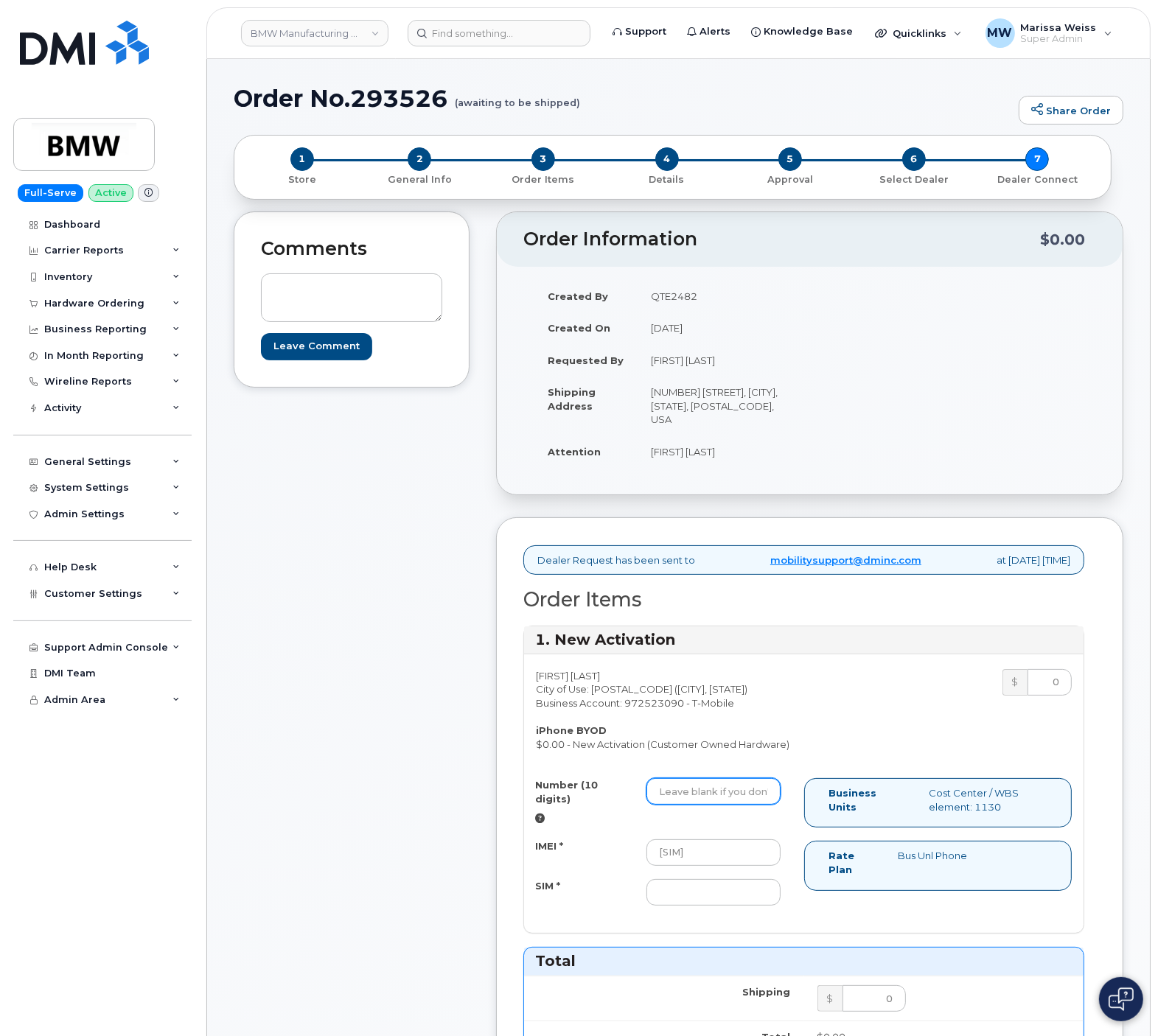 click on "Number (10 digits)" at bounding box center [714, 791] 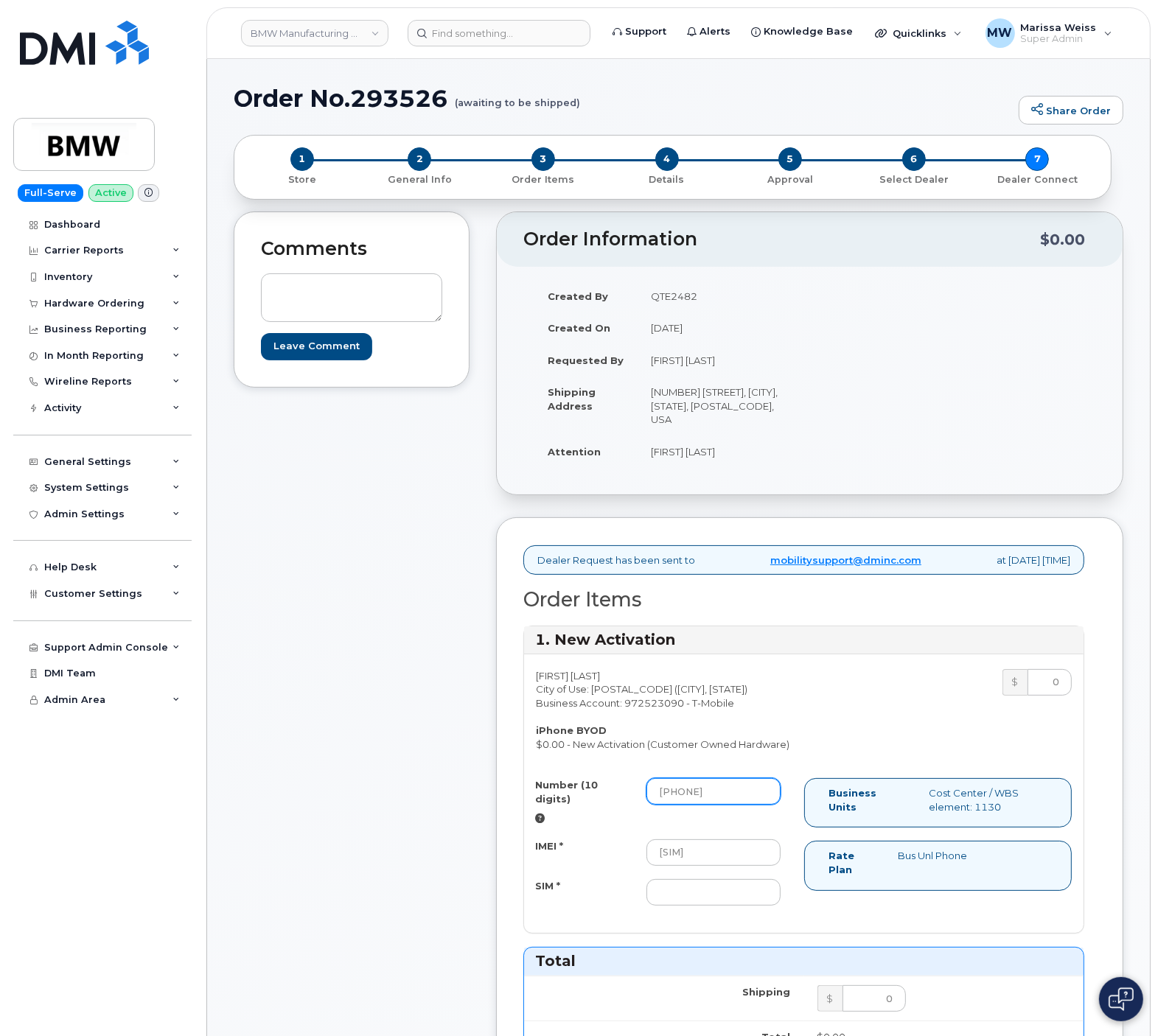 type on "[PHONE]" 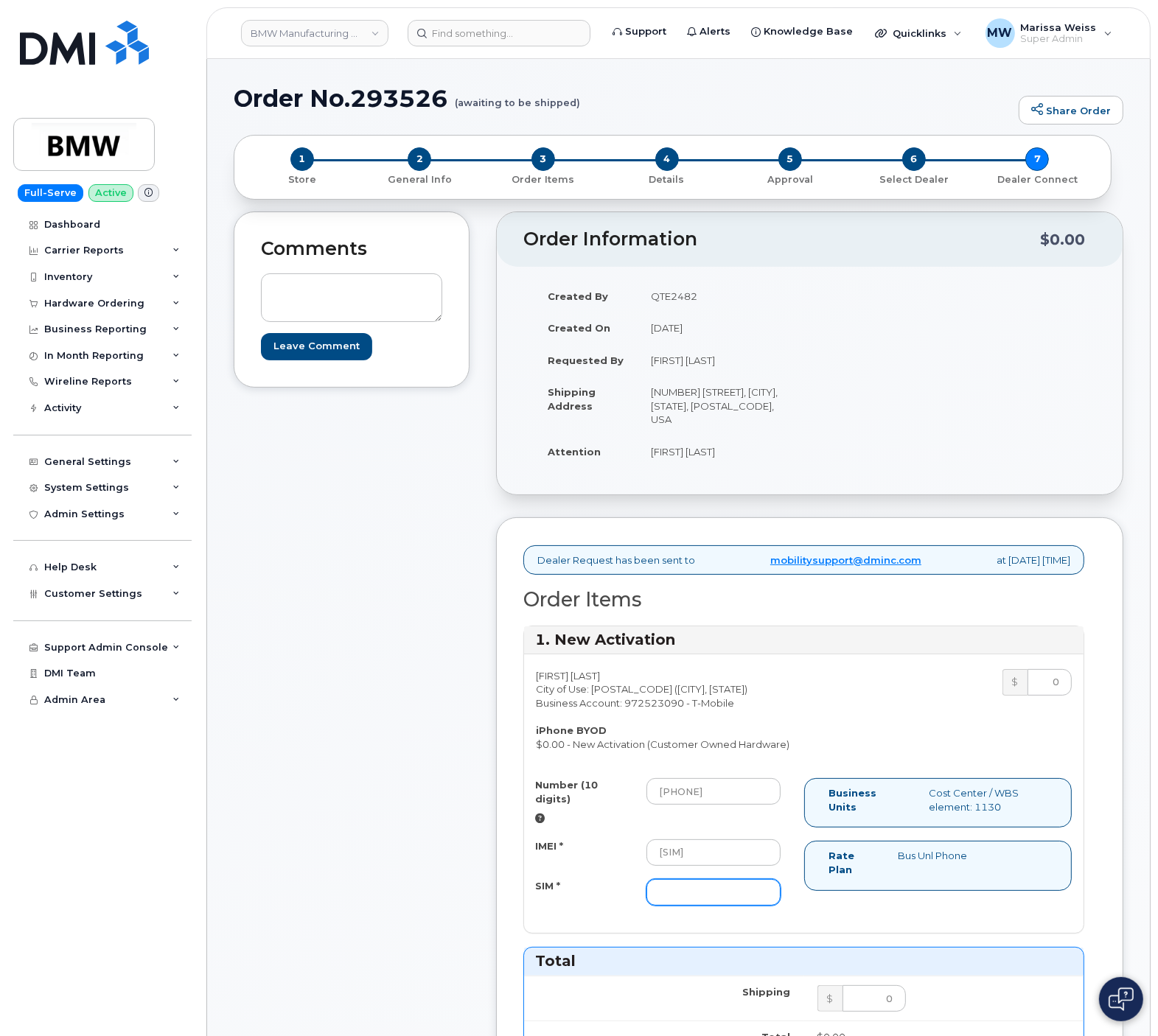 click on "SIM *" at bounding box center [714, 892] 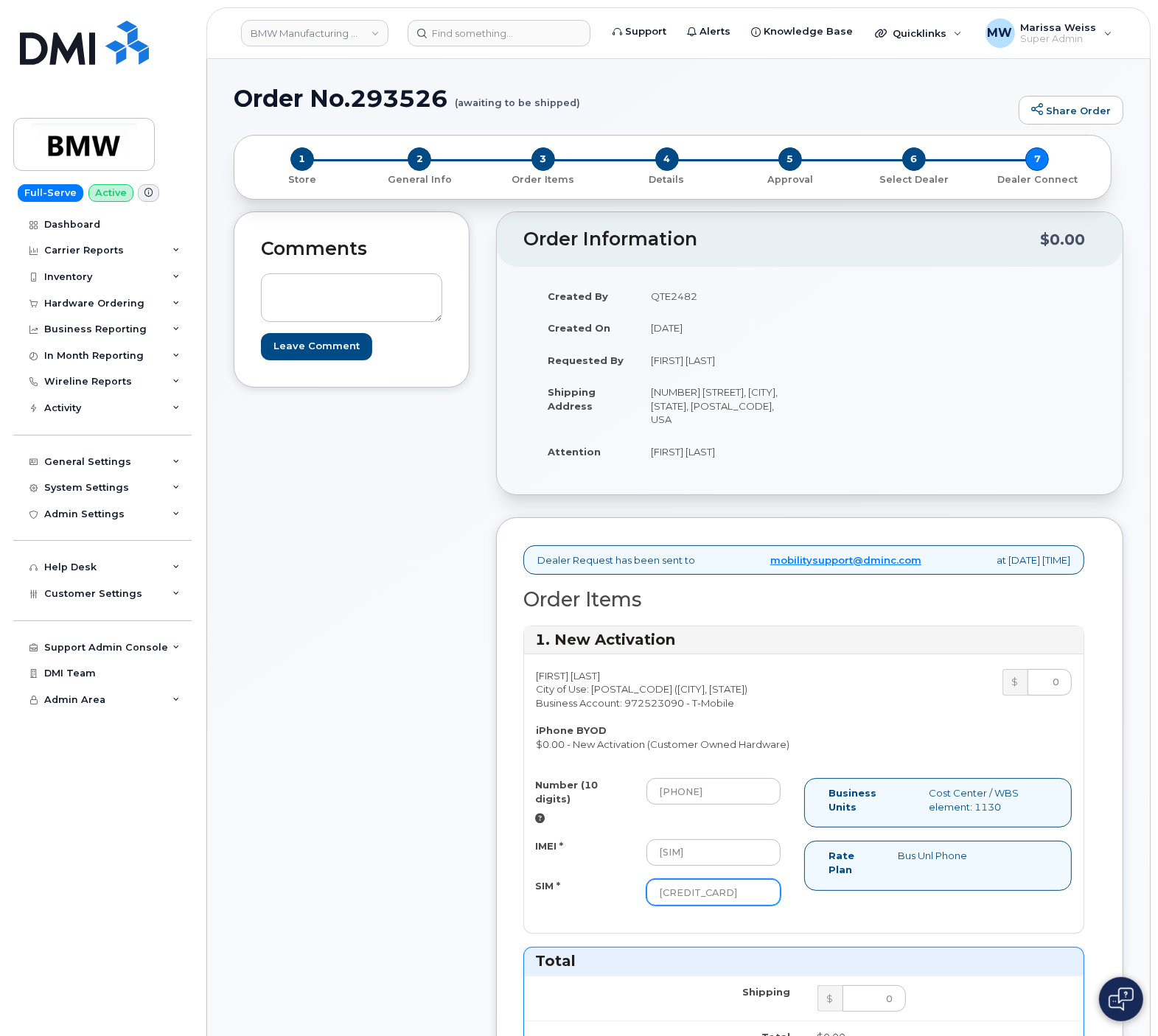 scroll, scrollTop: 0, scrollLeft: 18, axis: horizontal 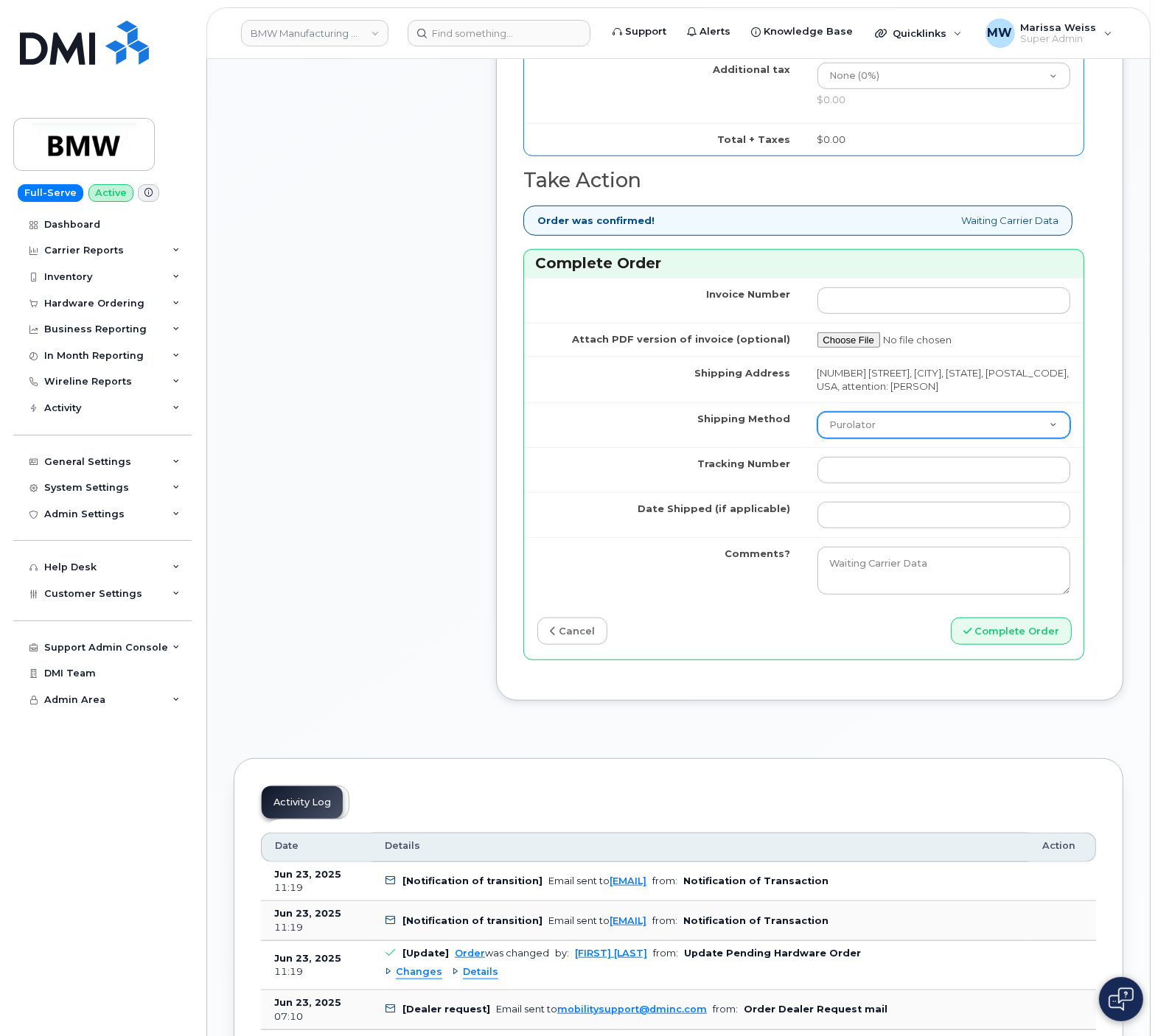 type on "[CREDIT_CARD]" 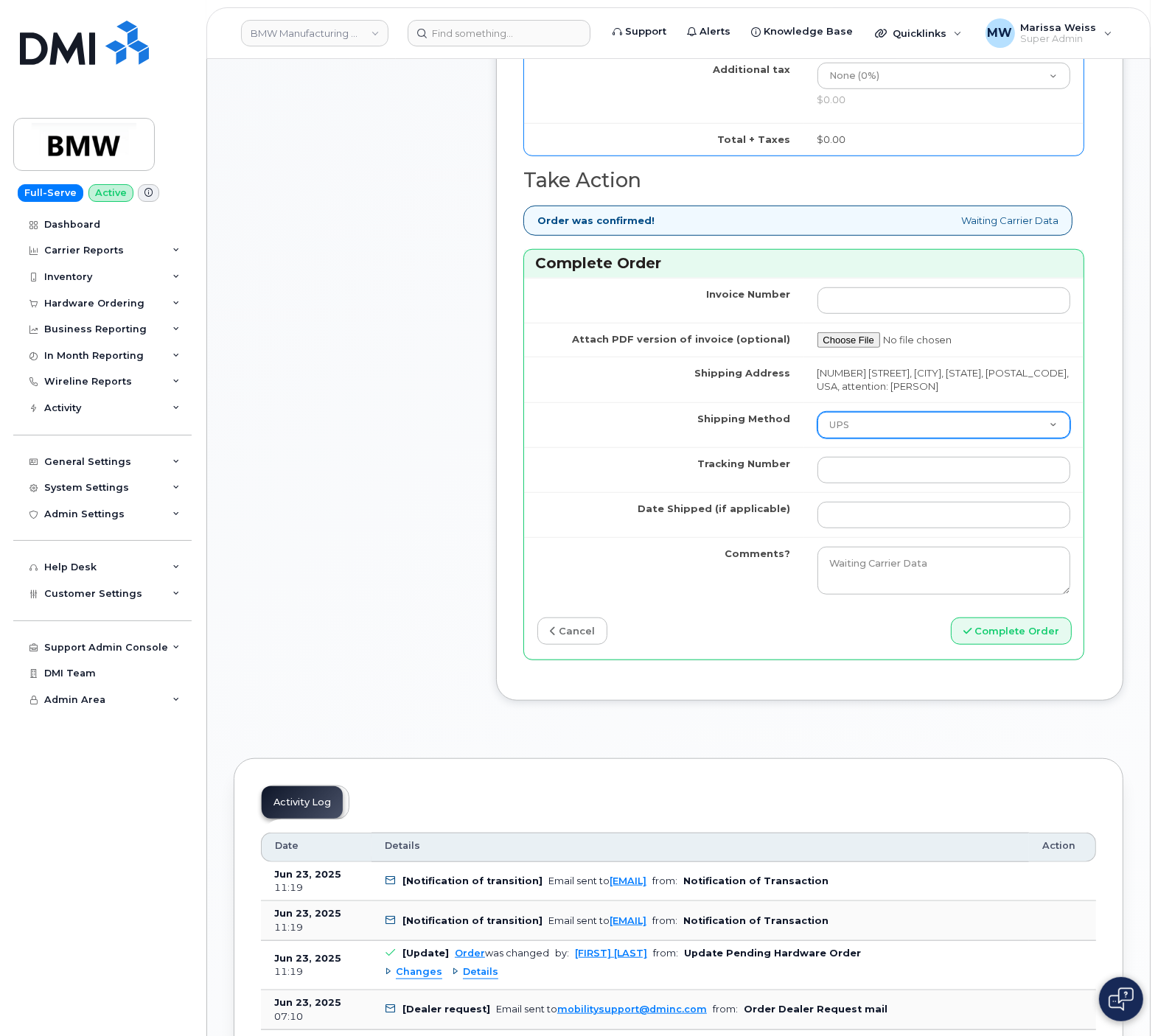 click on "Purolator
UPS
FedEx
Canada Post
Courier
Other
Drop Off
Pick Up" at bounding box center [944, 425] 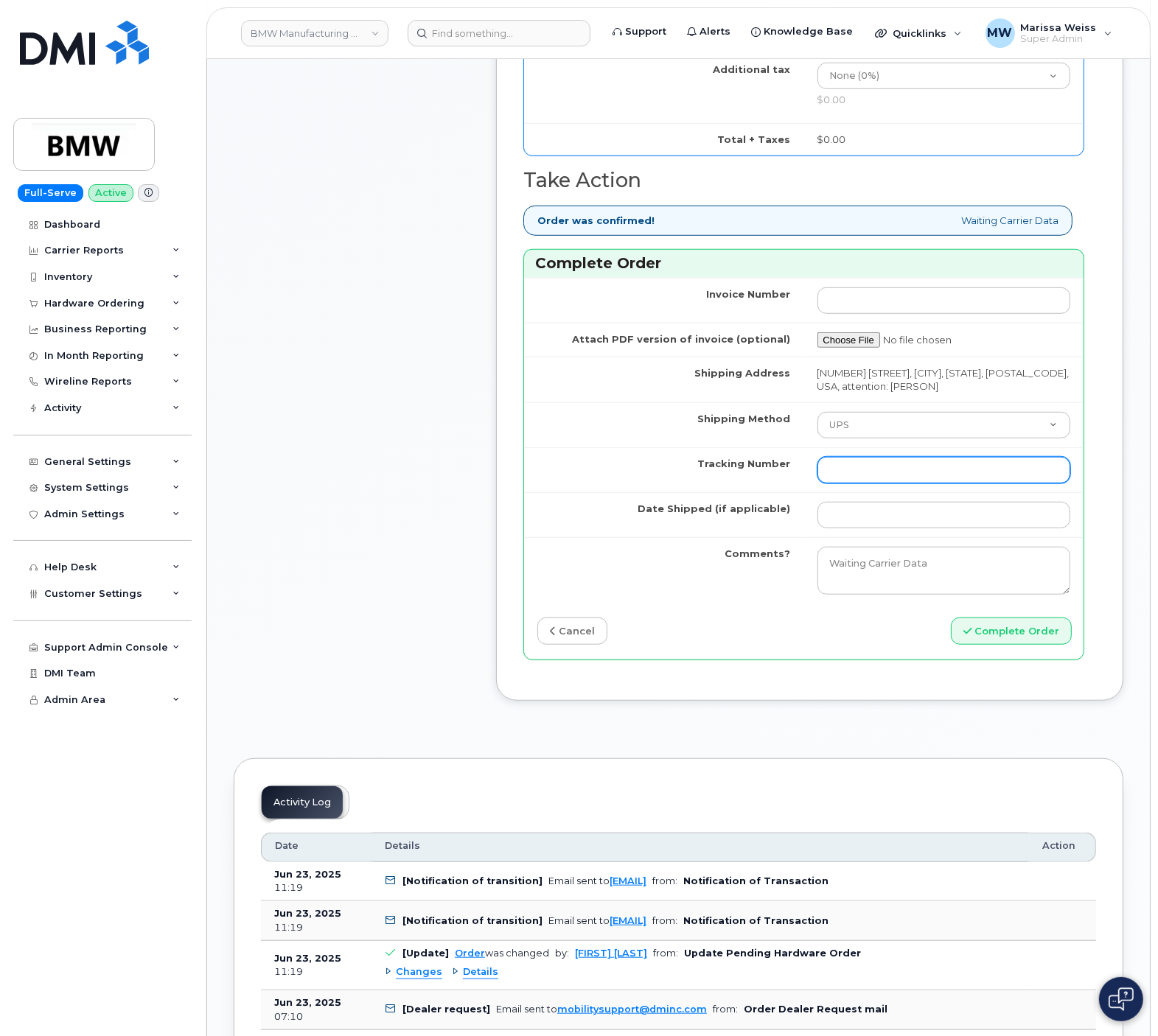 click on "Tracking Number" at bounding box center [944, 470] 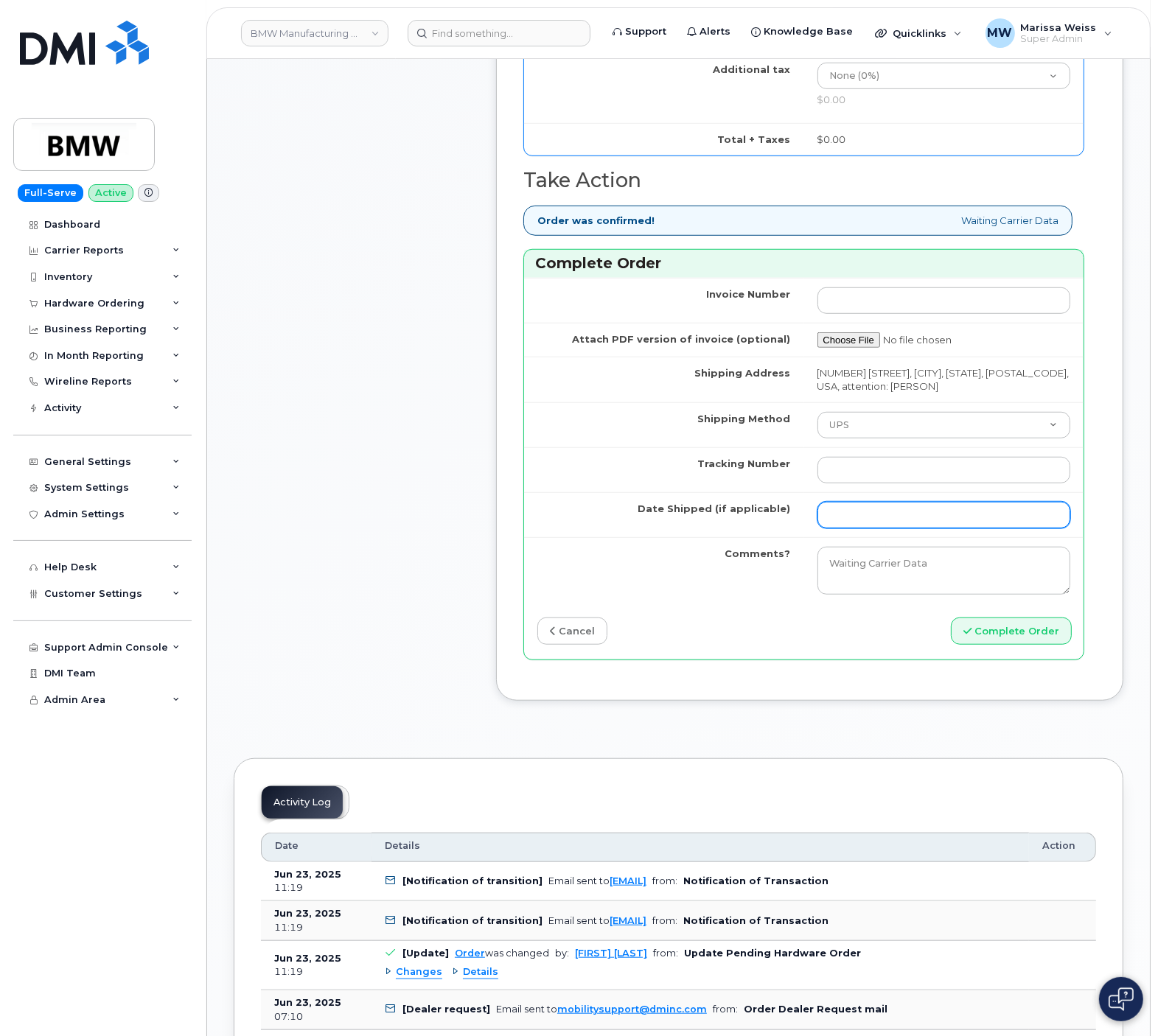 click on "Date Shipped (if applicable)" at bounding box center [944, 515] 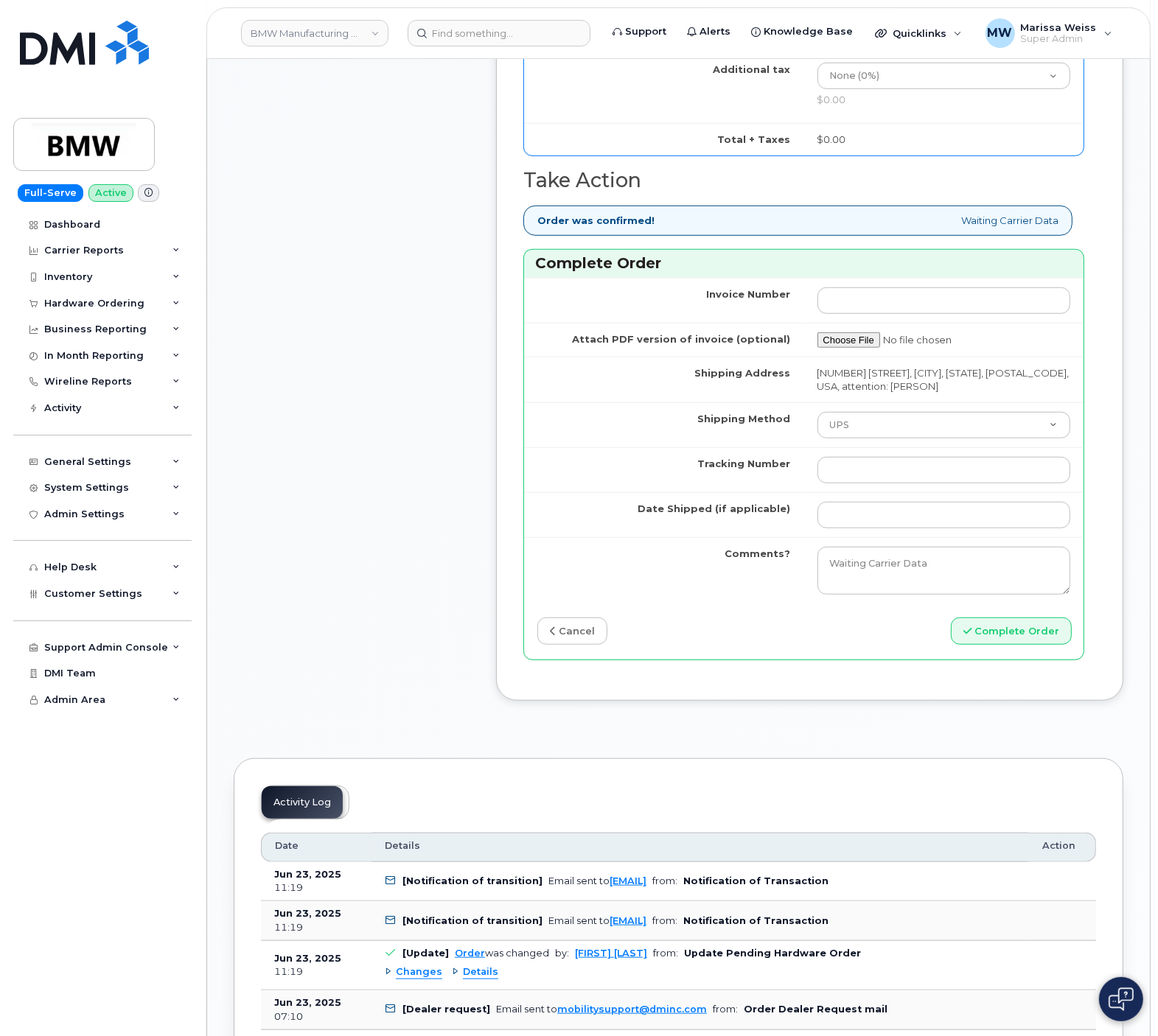 click on "Dealer Request has been sent to
mobilitysupport@dminc.com
at Jun 23, 2025  7:10 AM
Order Items
User
Products
Business Account
Business Units
Rate Plan and Features
New Activation
Paul Smith
City of Use:
29651 (Greer, SC)
iPhone BYOD
$0.00 - New Activation
(Customer Owned Hardware)
972523090 - T-Mobile - BMWMC
Cost Center / WBS element:
1130
Bus Unl Phone
Order Items
1. New Activation
Paul Smith
City of Use:
29651 (Greer, SC)
Business Account:
972523090 - T-Mobile
iPhone BYOD
$0.00 - New Activation
(Customer Owned Hardware)
$
0
Number (10 digits)
8647053898
IMEI *
350320520373703
SIM *
8901260428762012846
Business Units
Cost Center / WBS element:
1130
Rate Plan
Bus Unl Phone
Name" at bounding box center (809, 93) 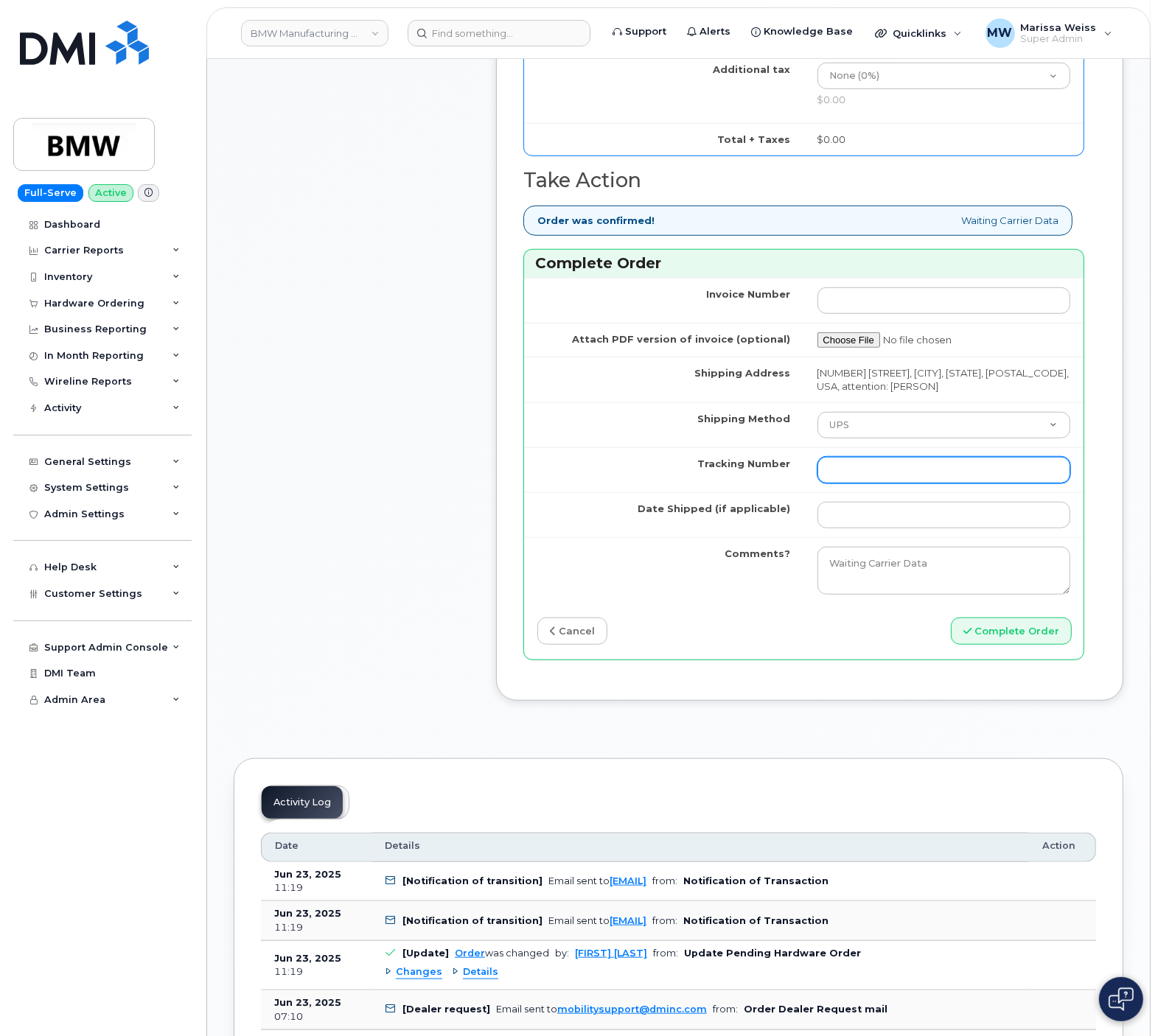 click on "Tracking Number" at bounding box center [944, 470] 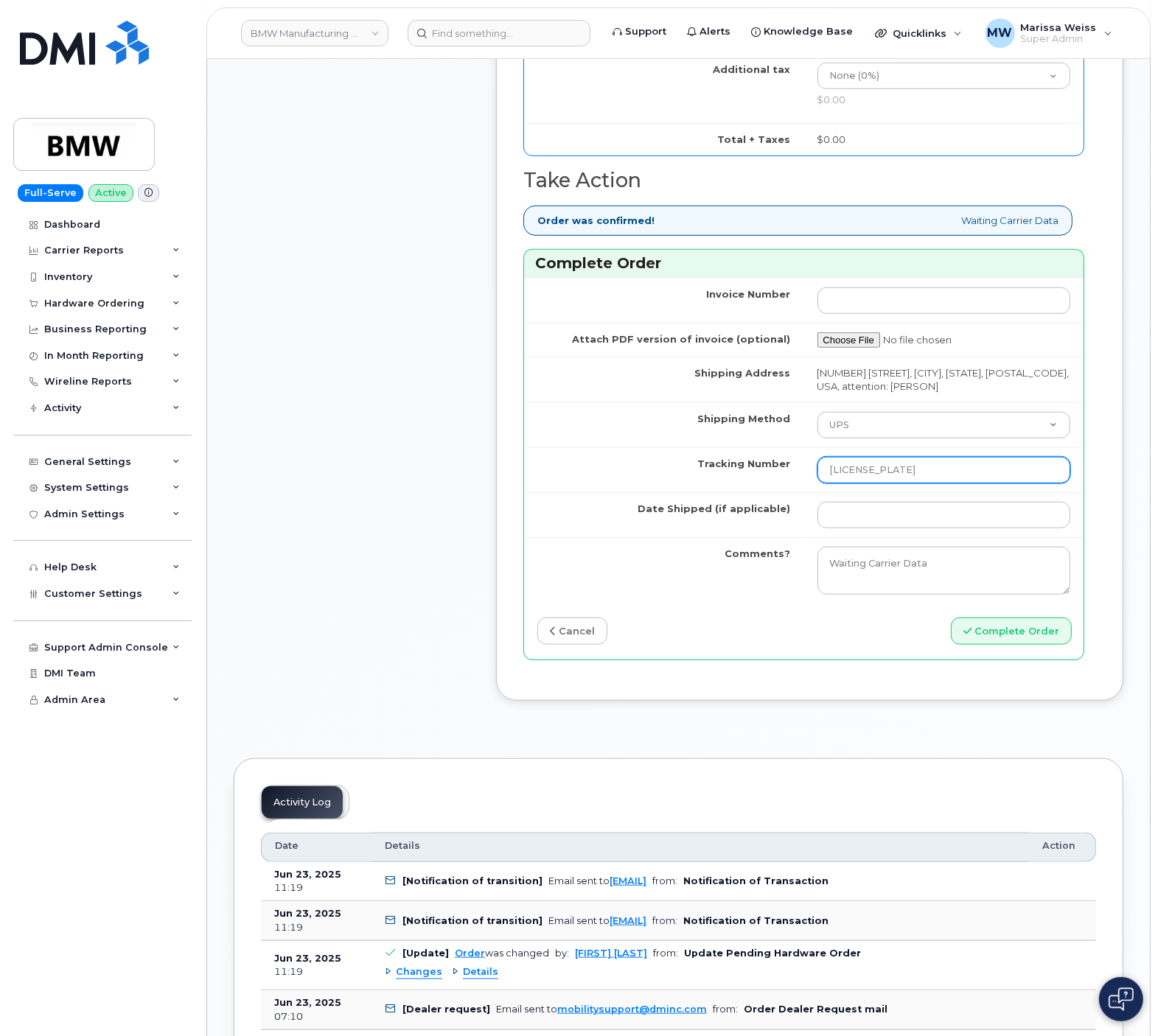 type on "1ZW0Y5862991305225" 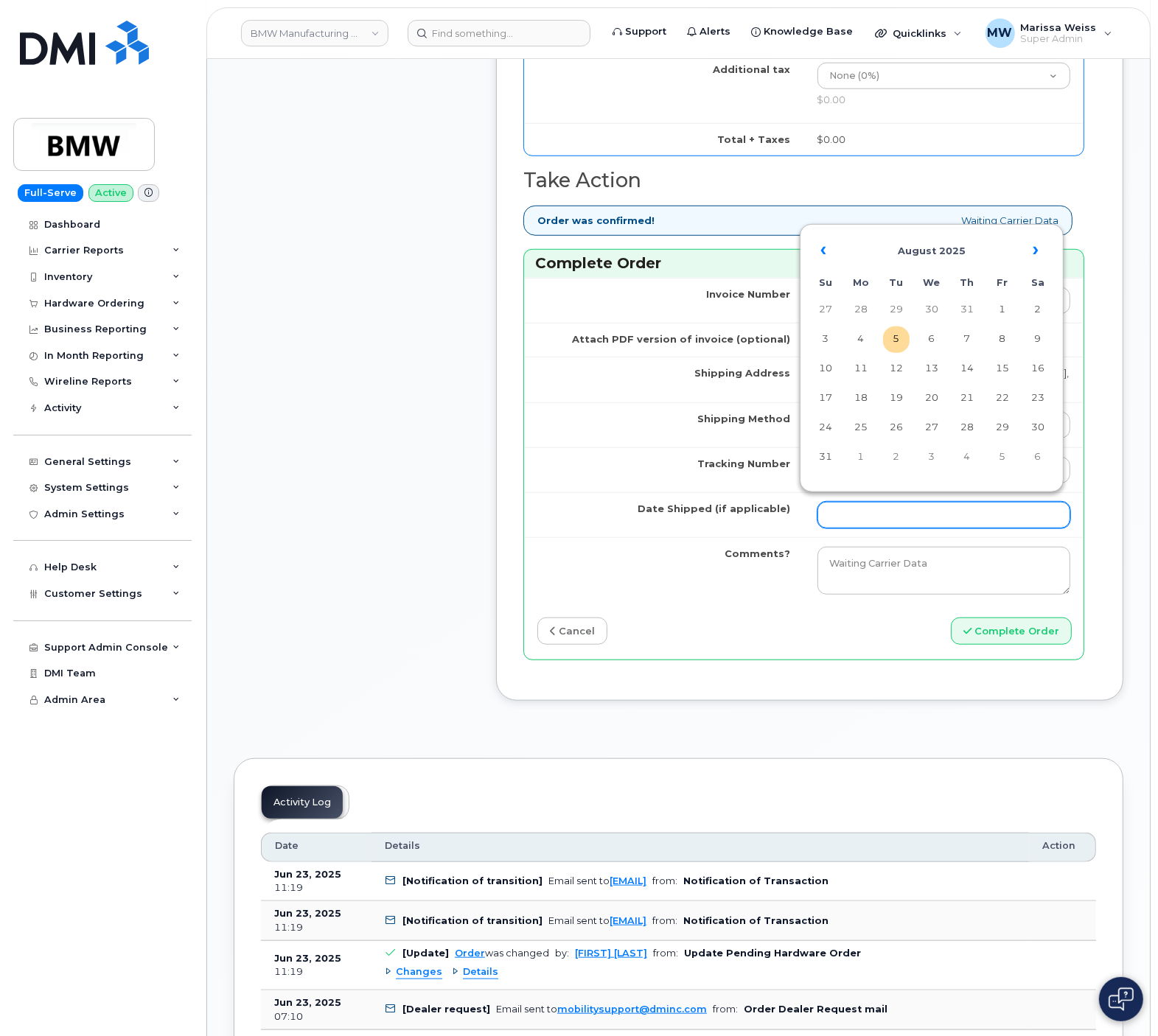 click on "Date Shipped (if applicable)" at bounding box center (944, 515) 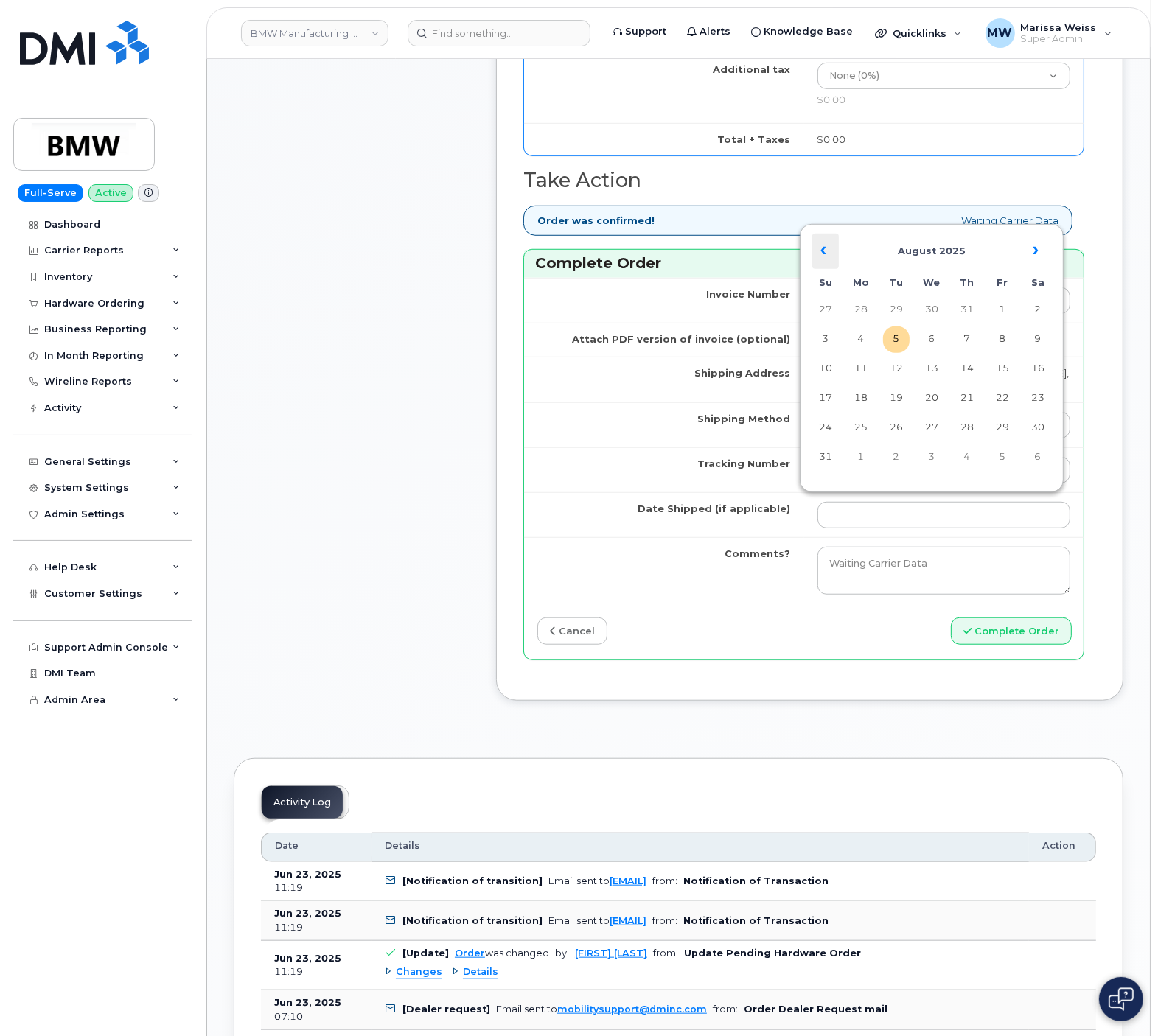 click on "«" at bounding box center (826, 251) 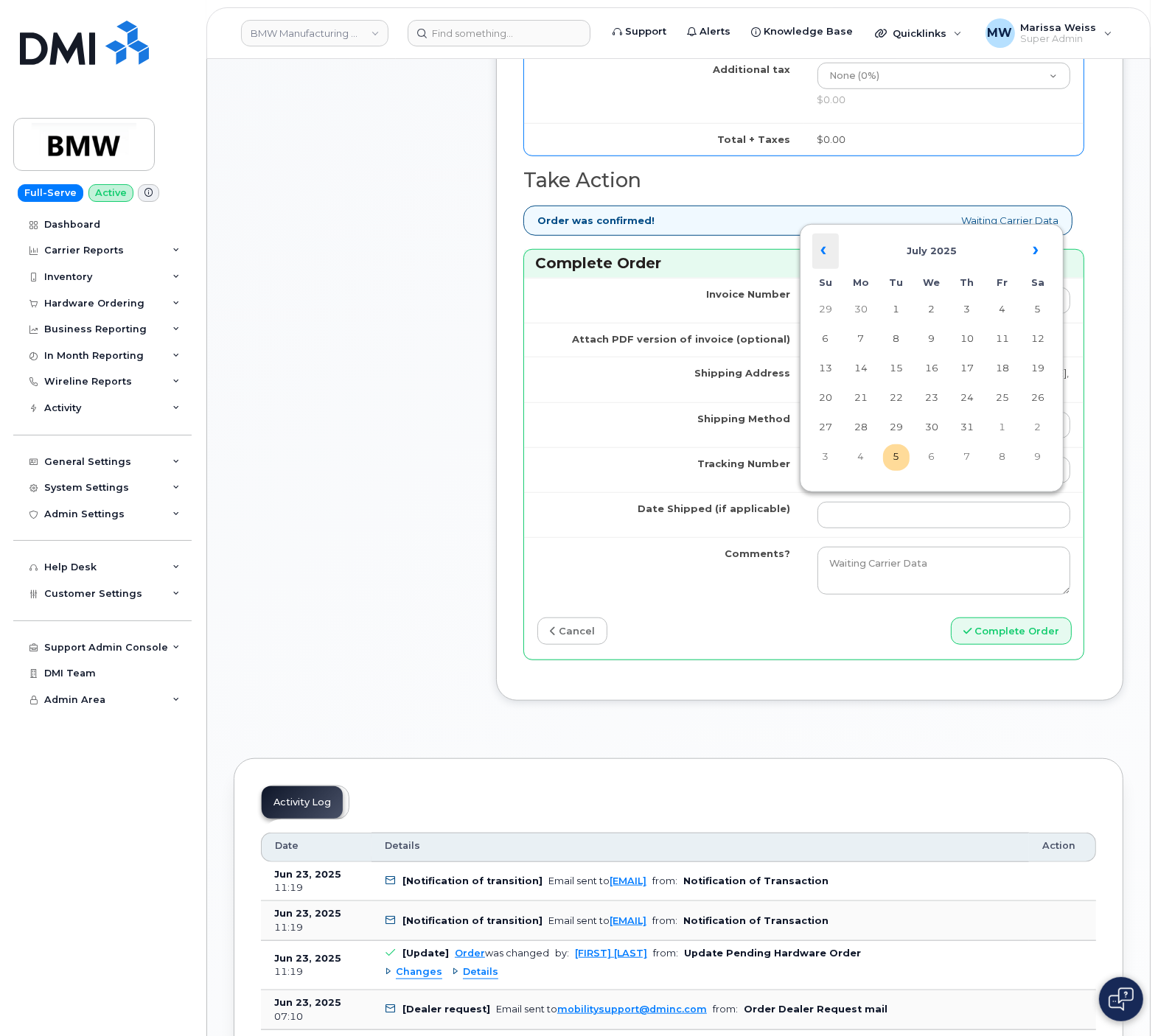 click on "«" at bounding box center (826, 251) 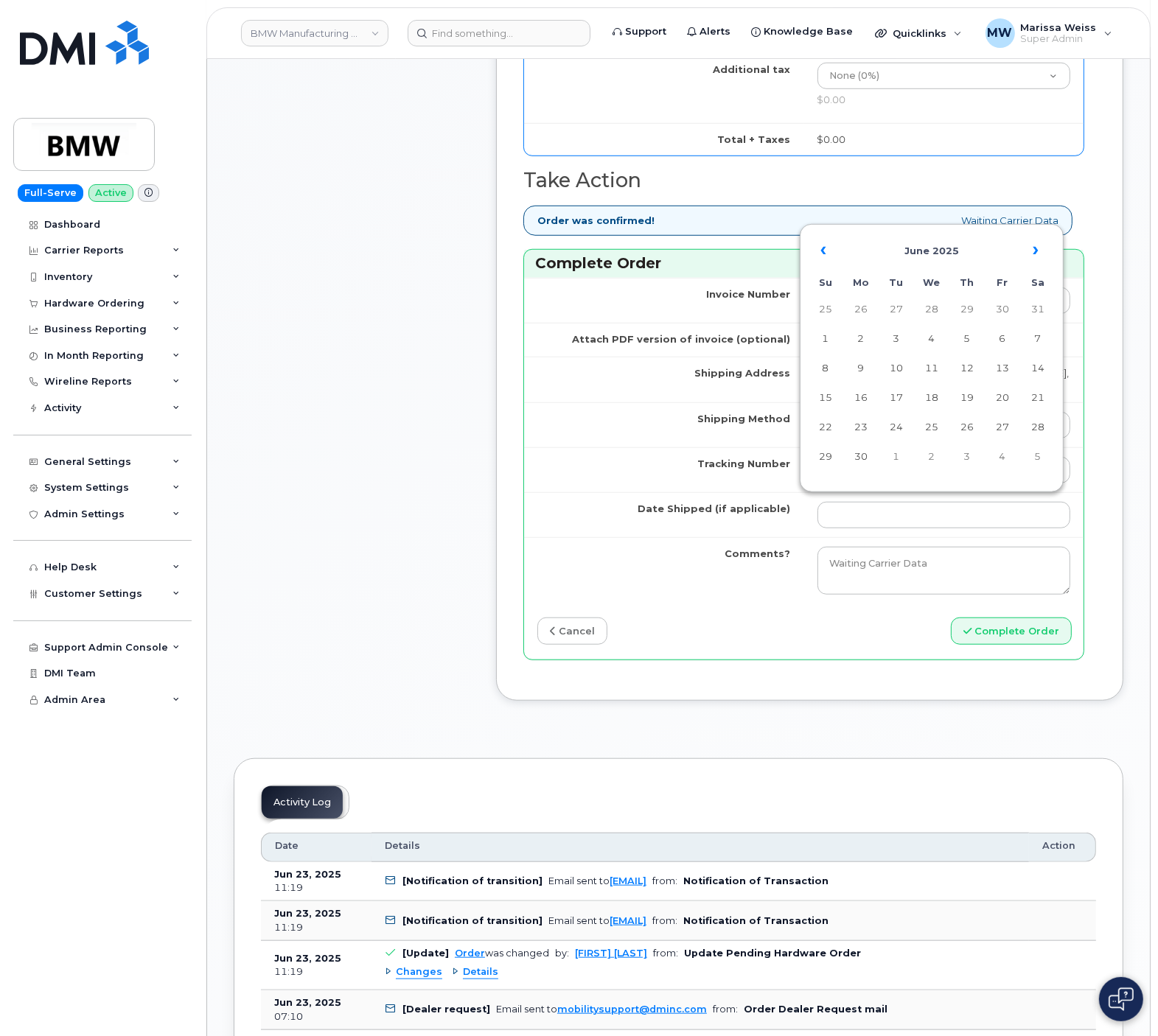 drag, startPoint x: 856, startPoint y: 430, endPoint x: 873, endPoint y: 444, distance: 22.022716 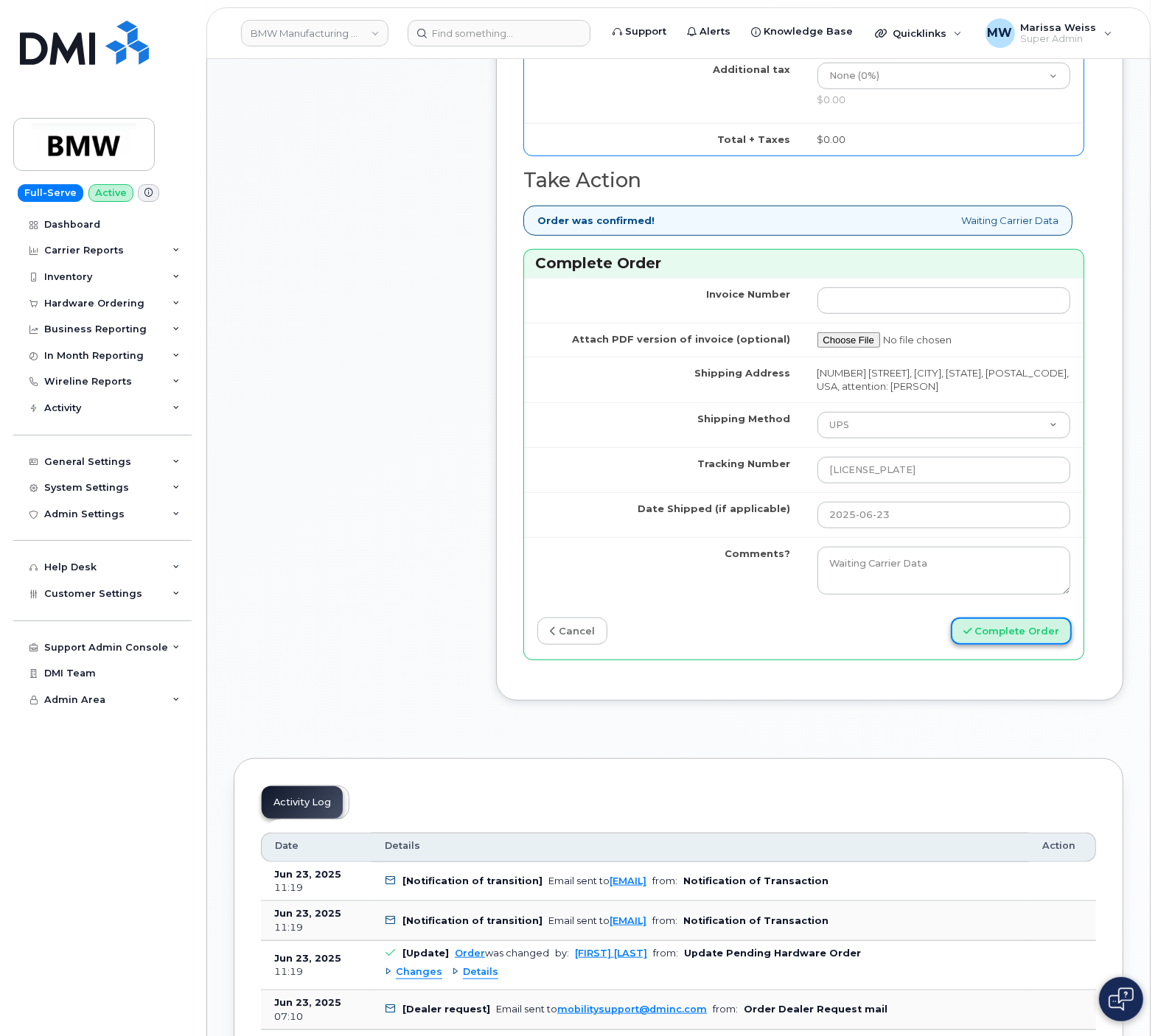 click on "Complete Order" at bounding box center (1011, 631) 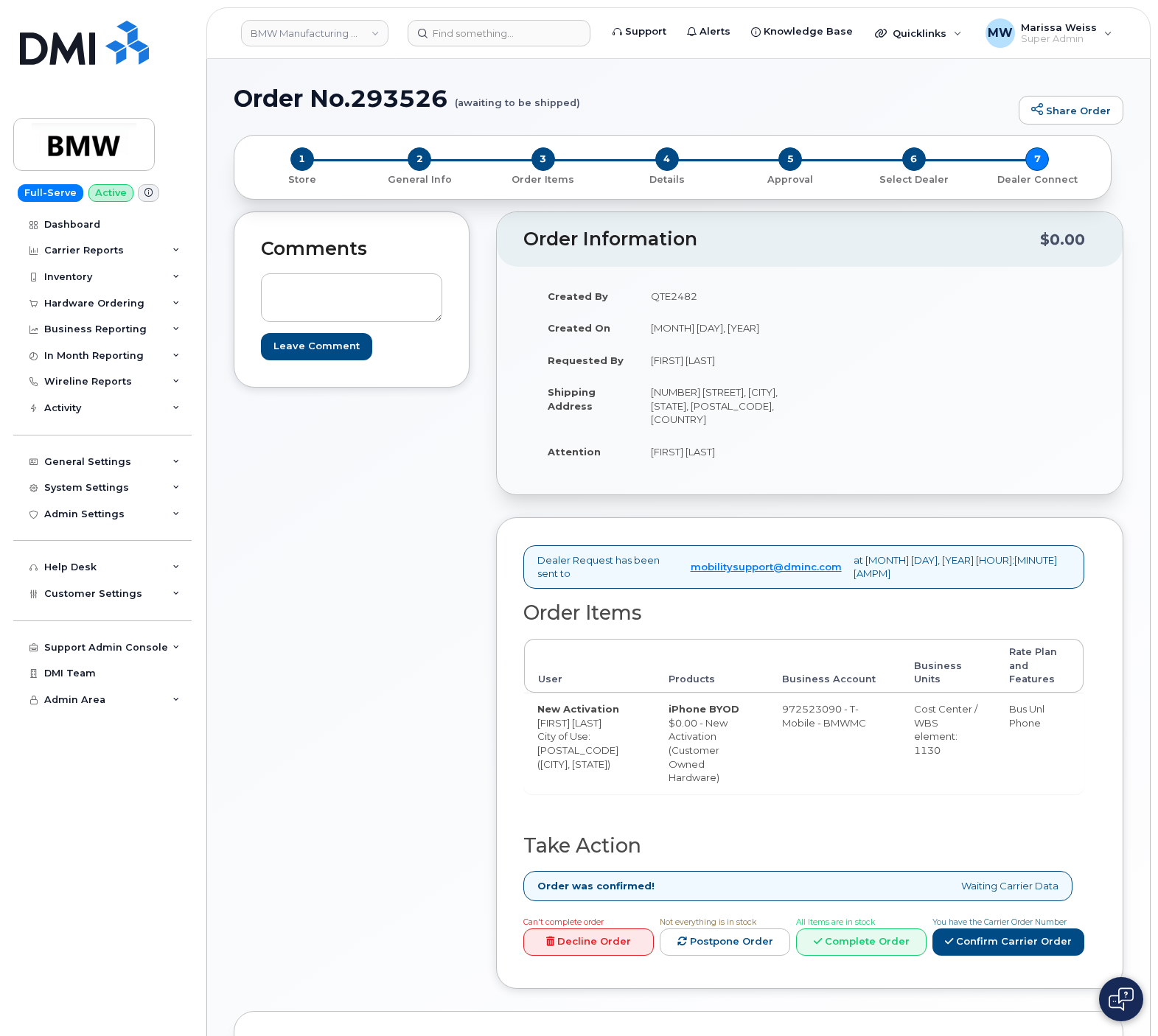 scroll, scrollTop: 0, scrollLeft: 0, axis: both 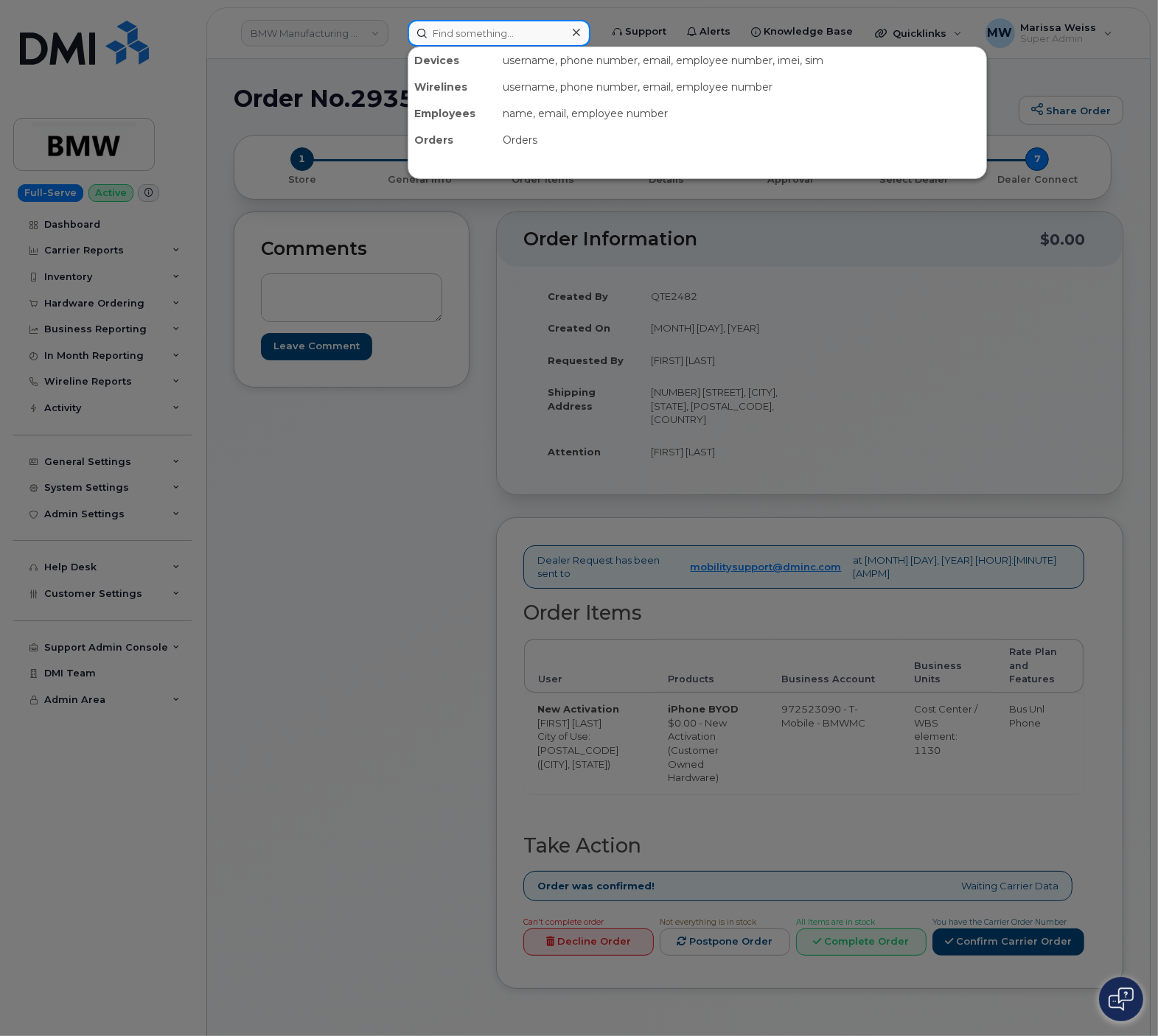 click at bounding box center (499, 33) 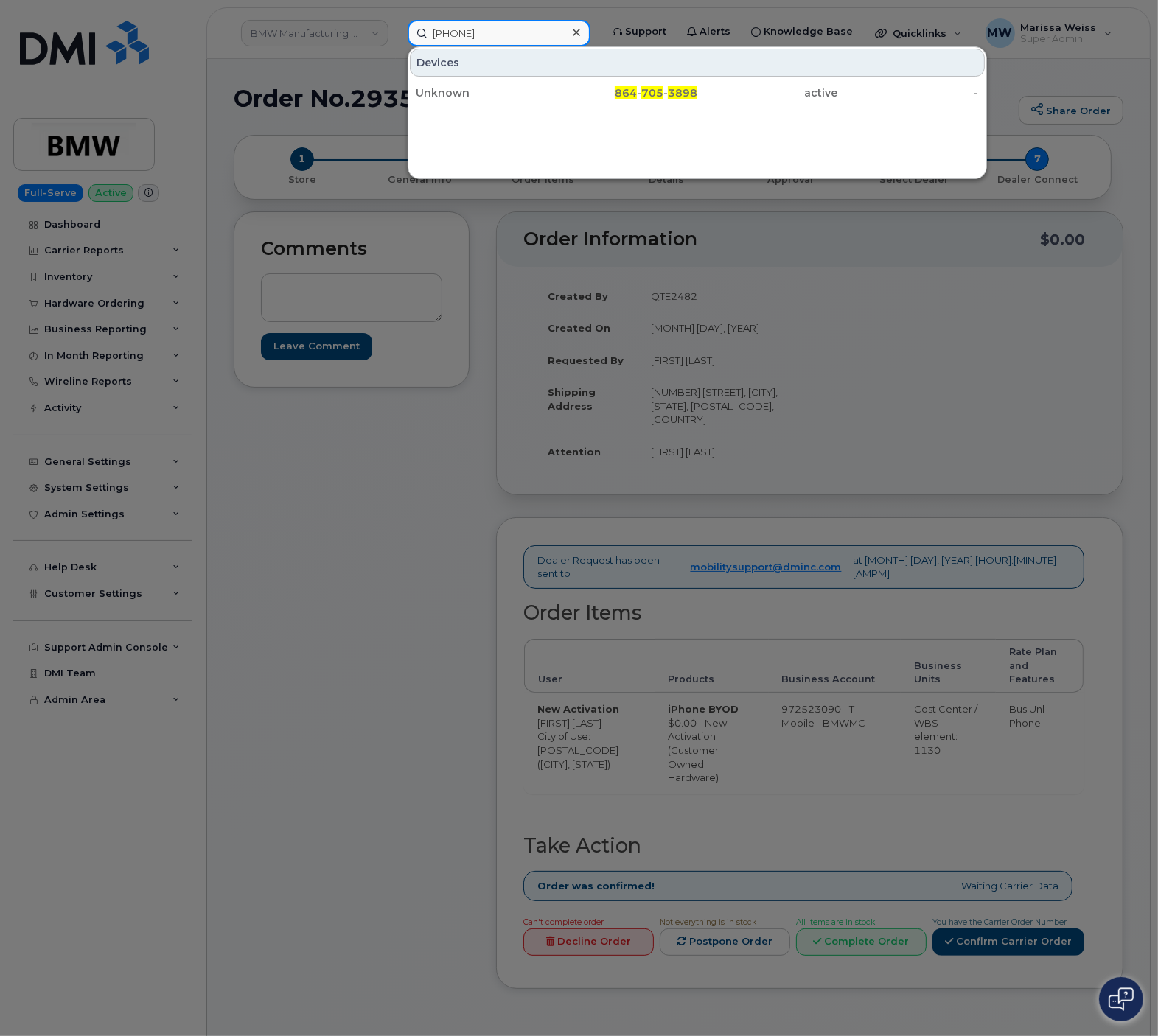 type on "[PHONE]" 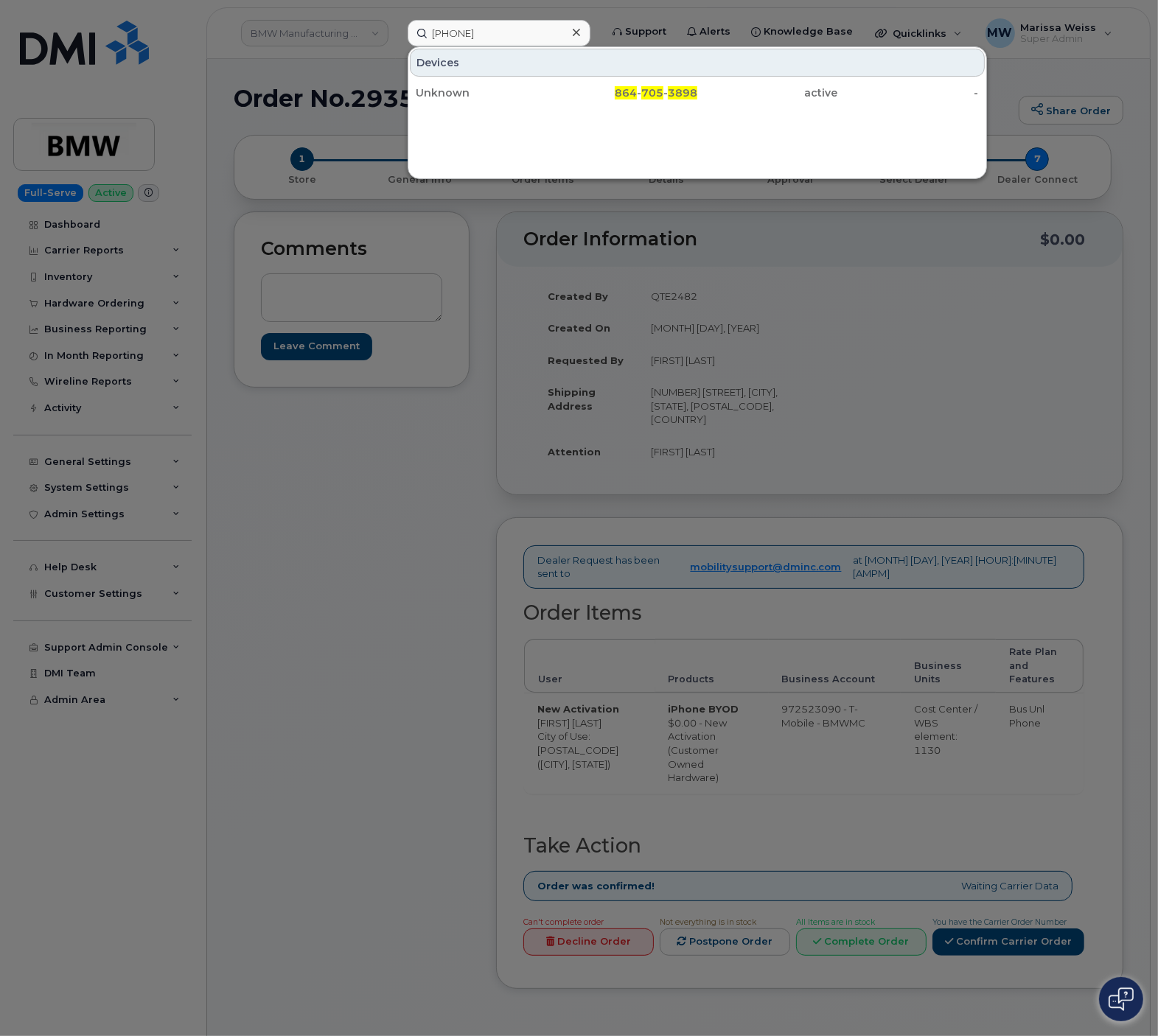 click on "Unknown" at bounding box center (486, 93) 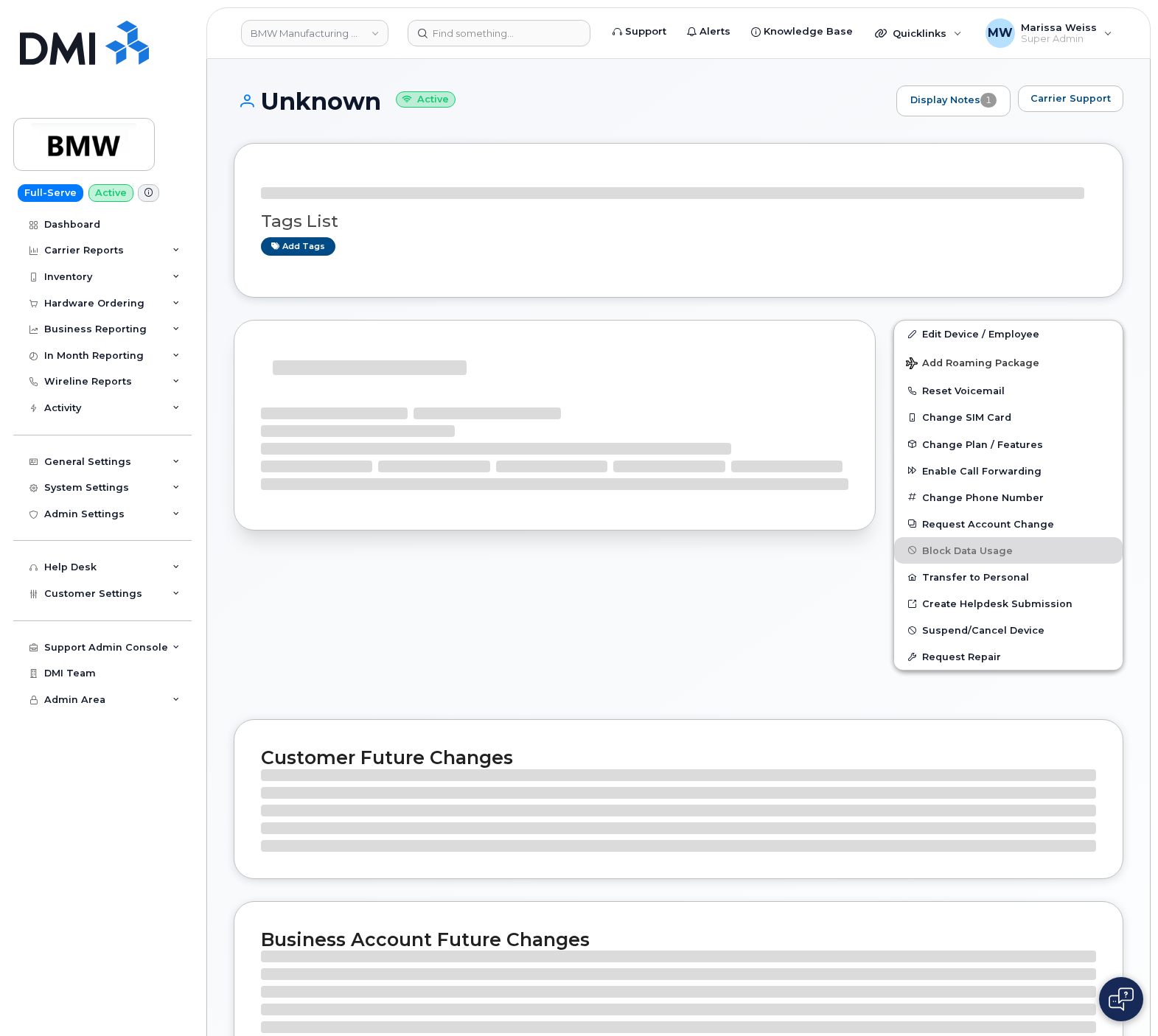 scroll, scrollTop: 0, scrollLeft: 0, axis: both 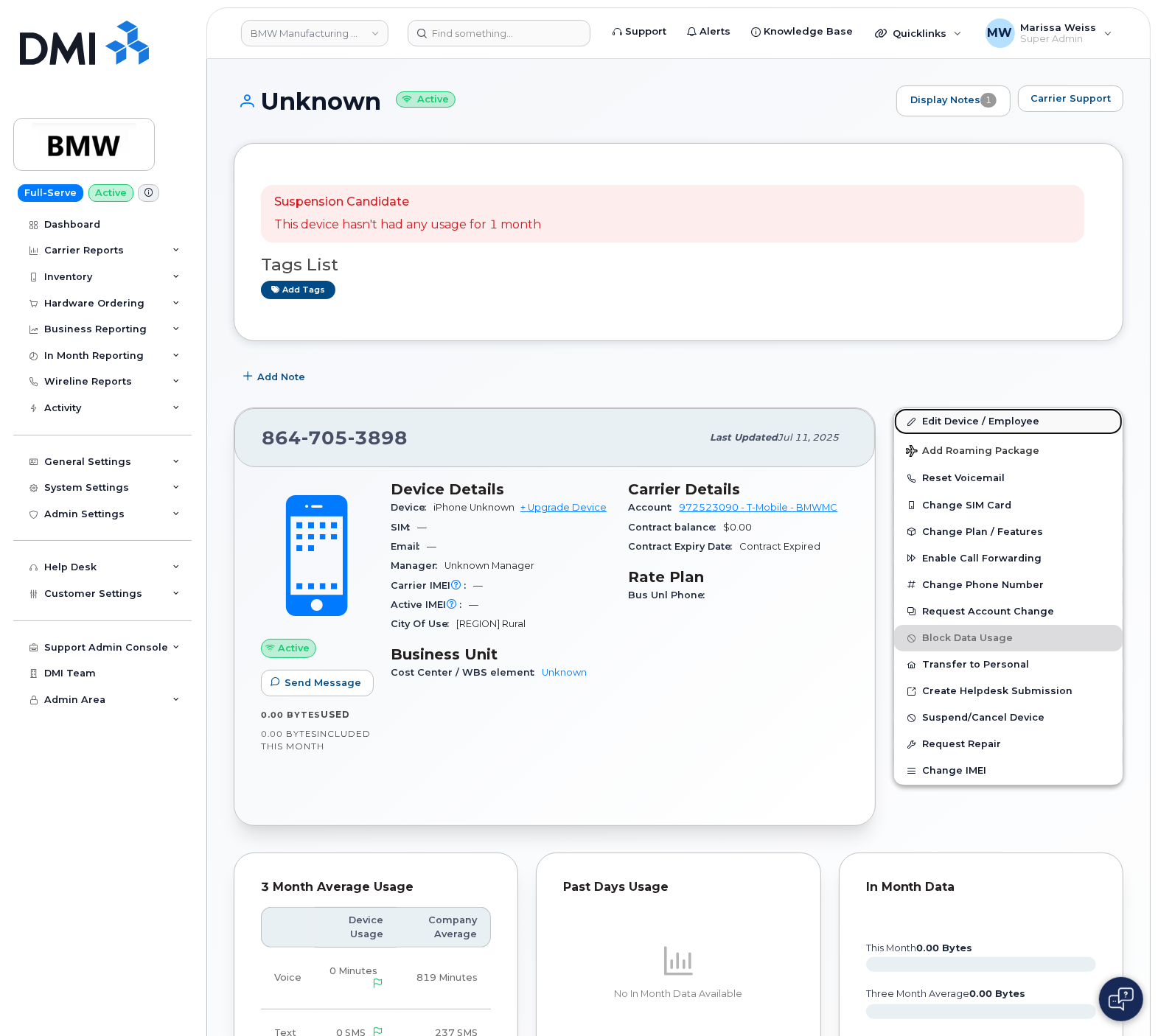 click on "Edit Device / Employee" at bounding box center [1008, 421] 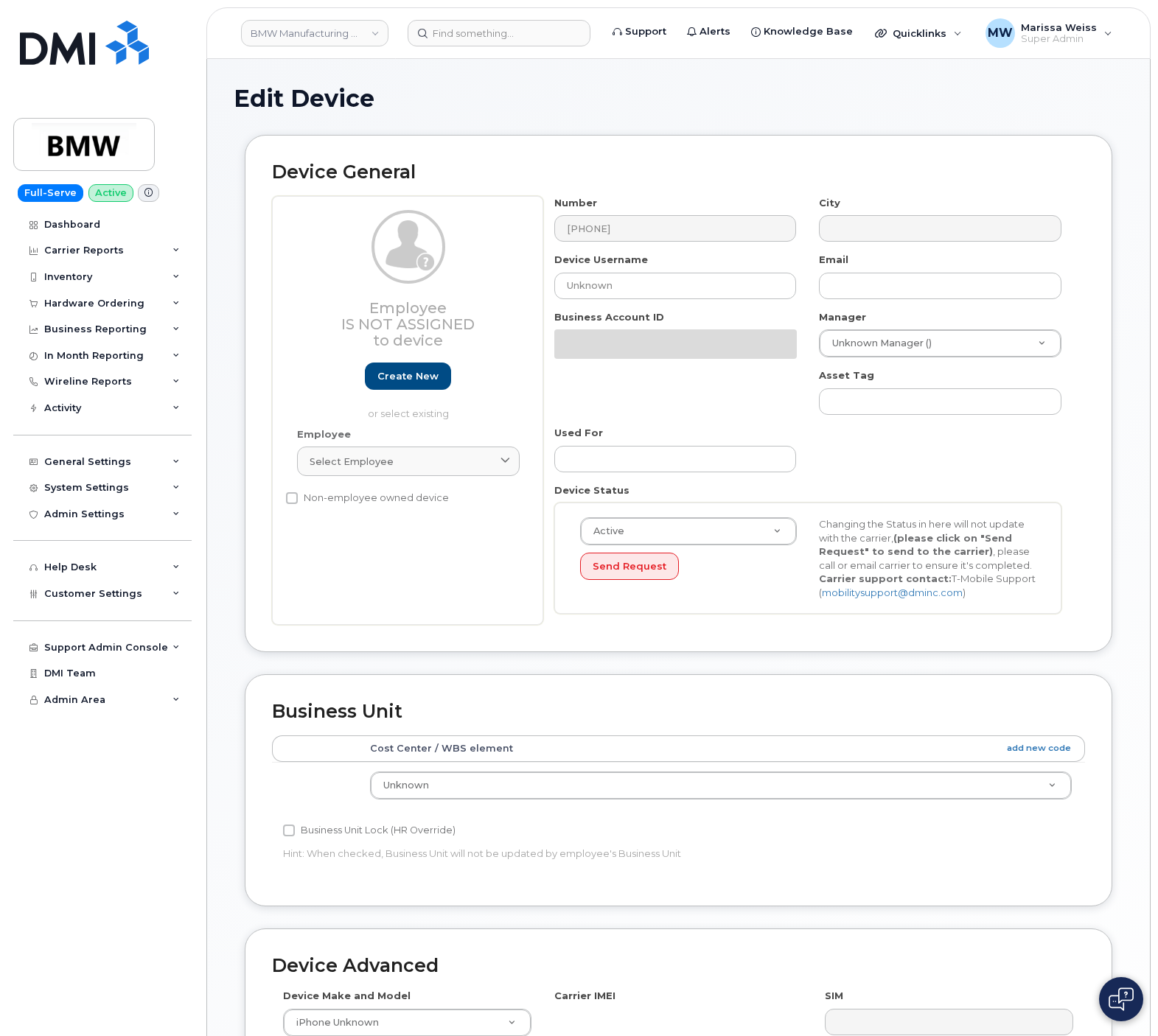 scroll, scrollTop: 0, scrollLeft: 0, axis: both 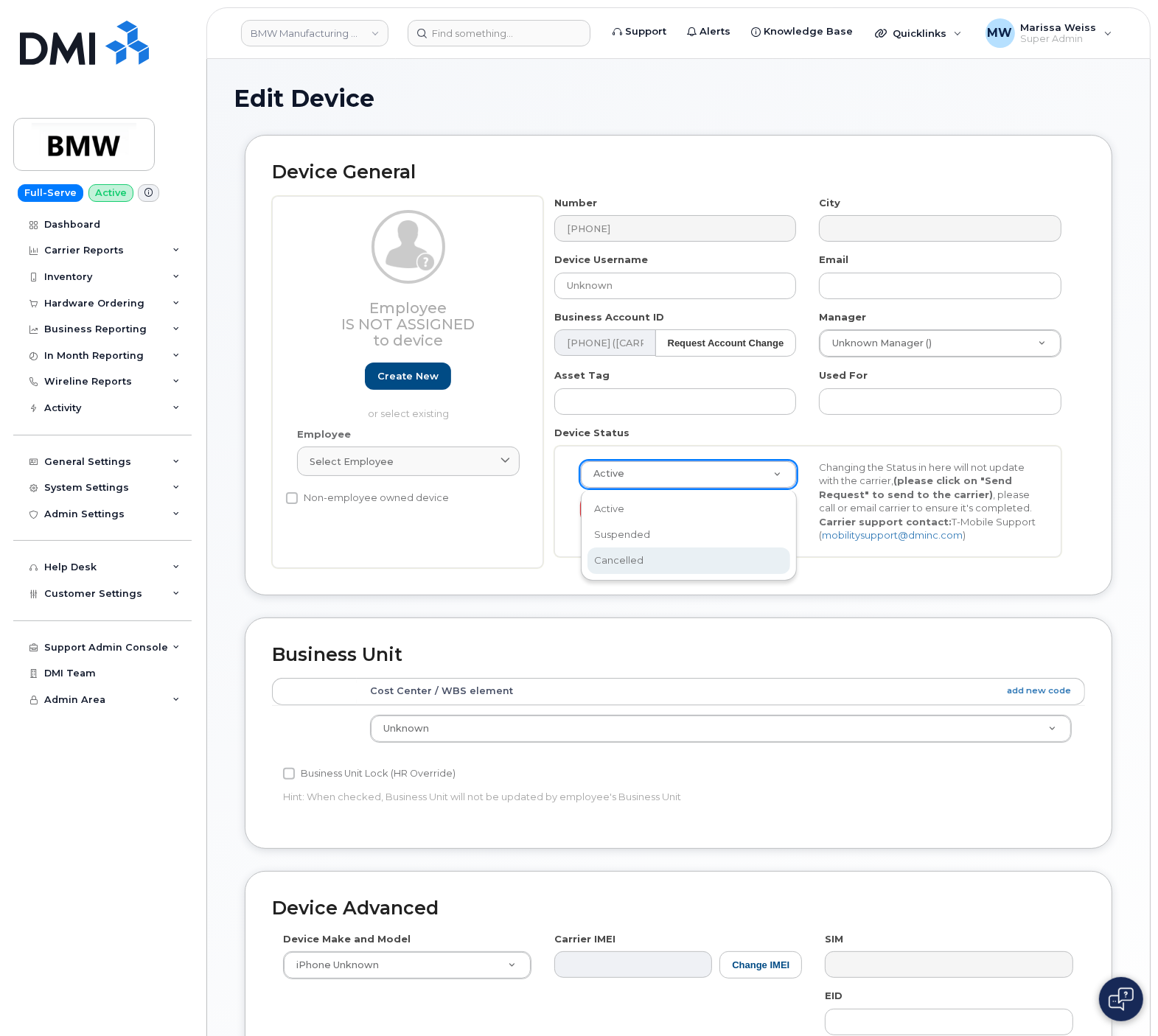 select on "cancelled" 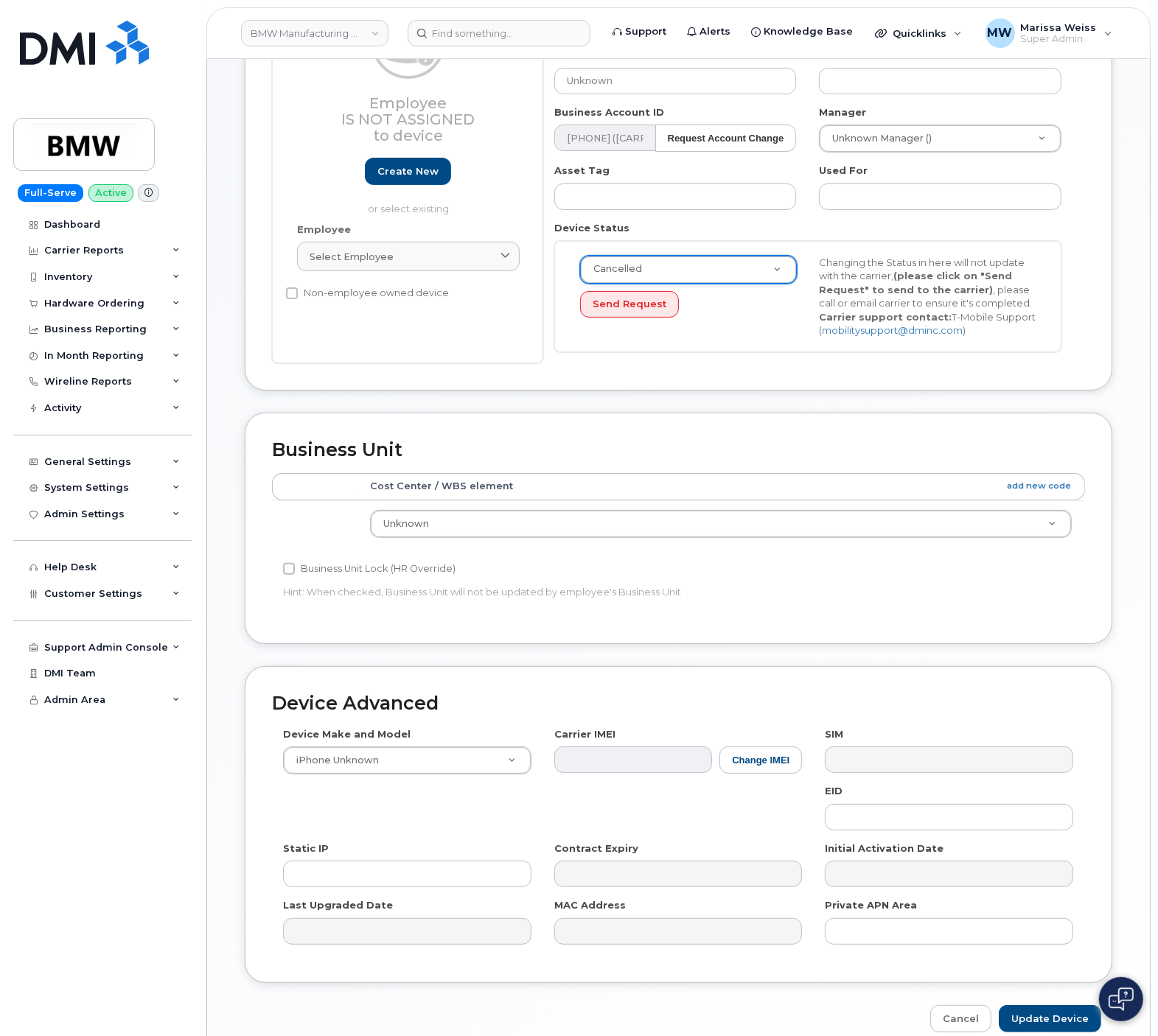 scroll, scrollTop: 283, scrollLeft: 0, axis: vertical 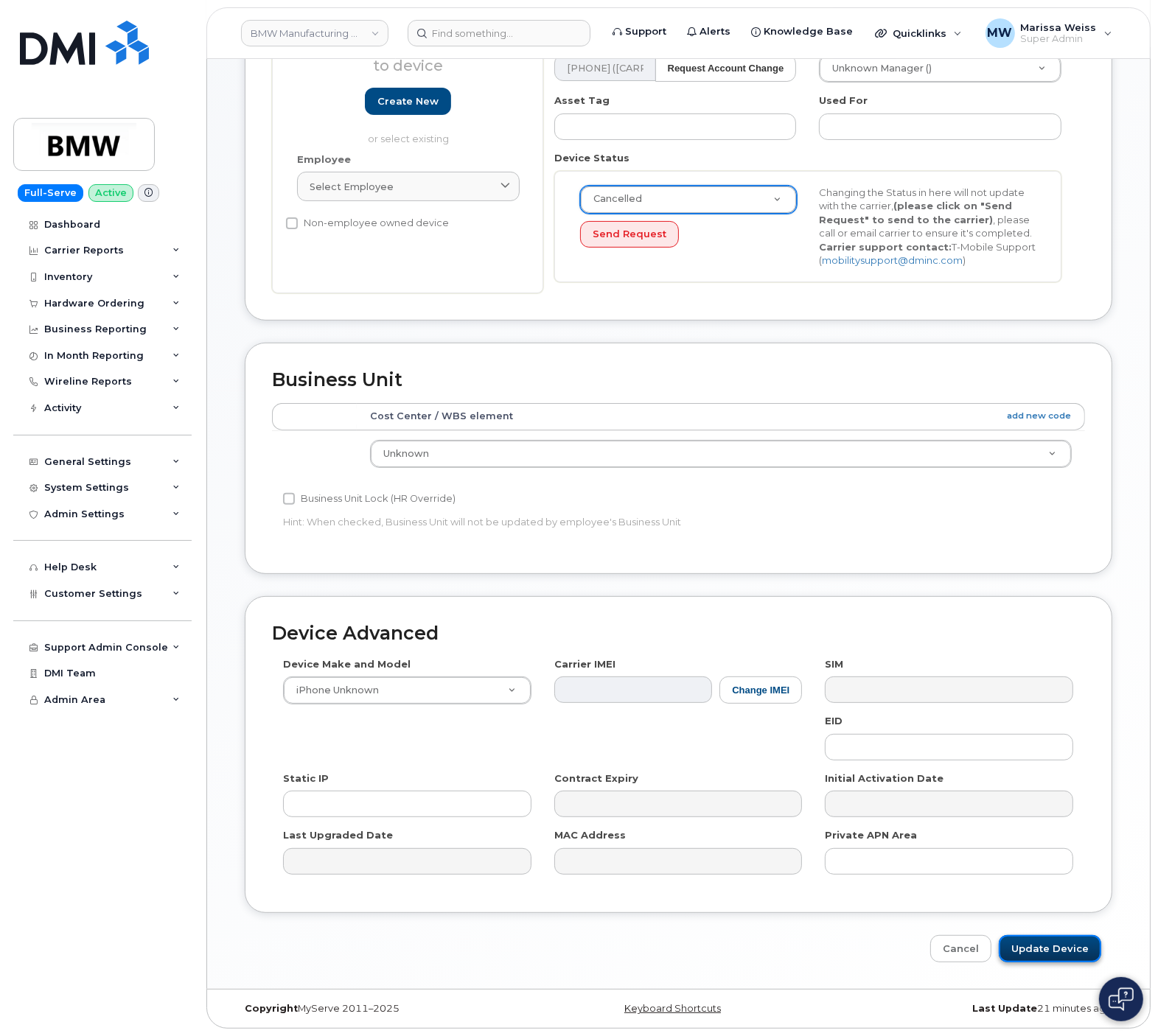 click on "Update Device" at bounding box center (1050, 948) 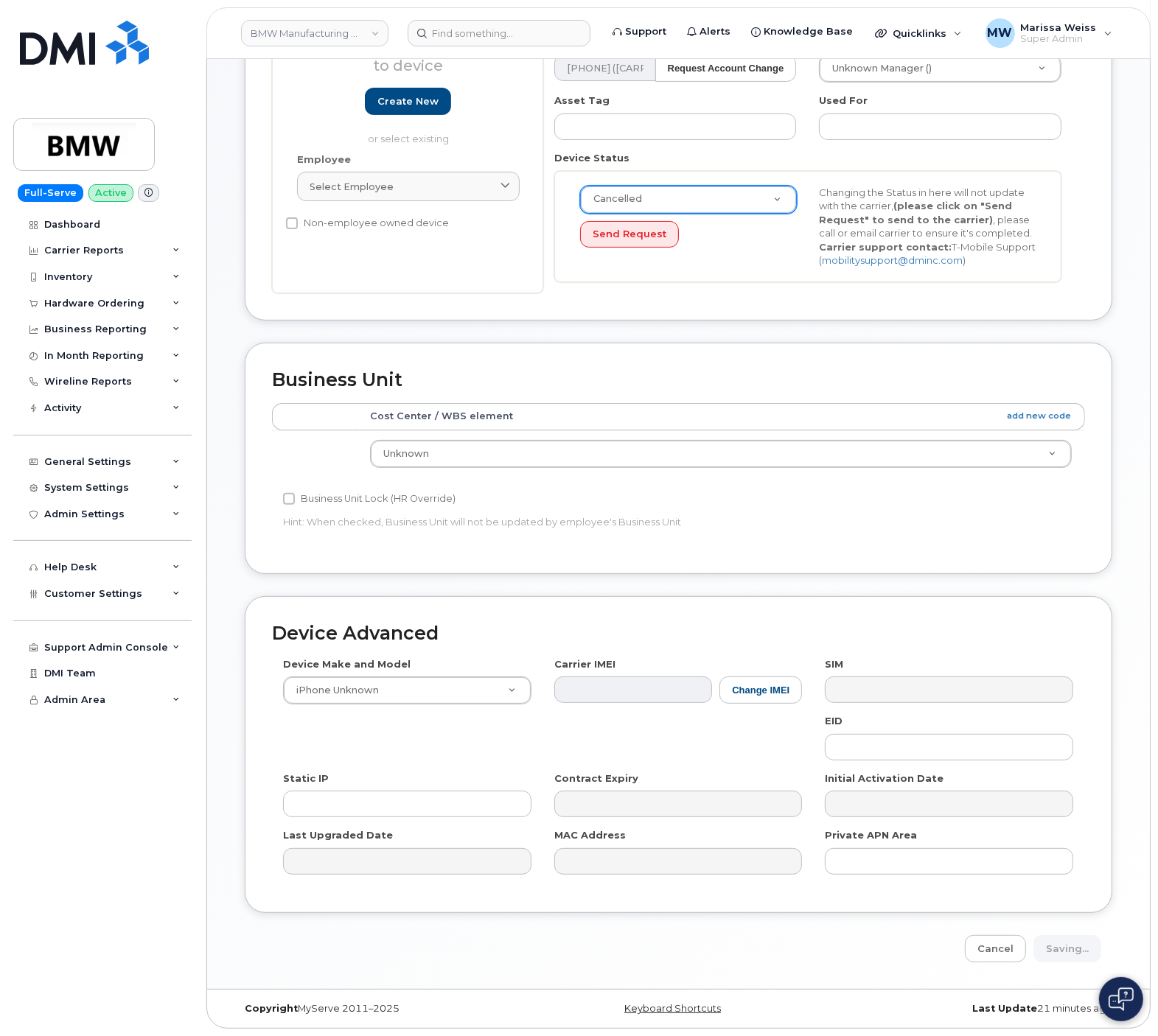 type on "Saving..." 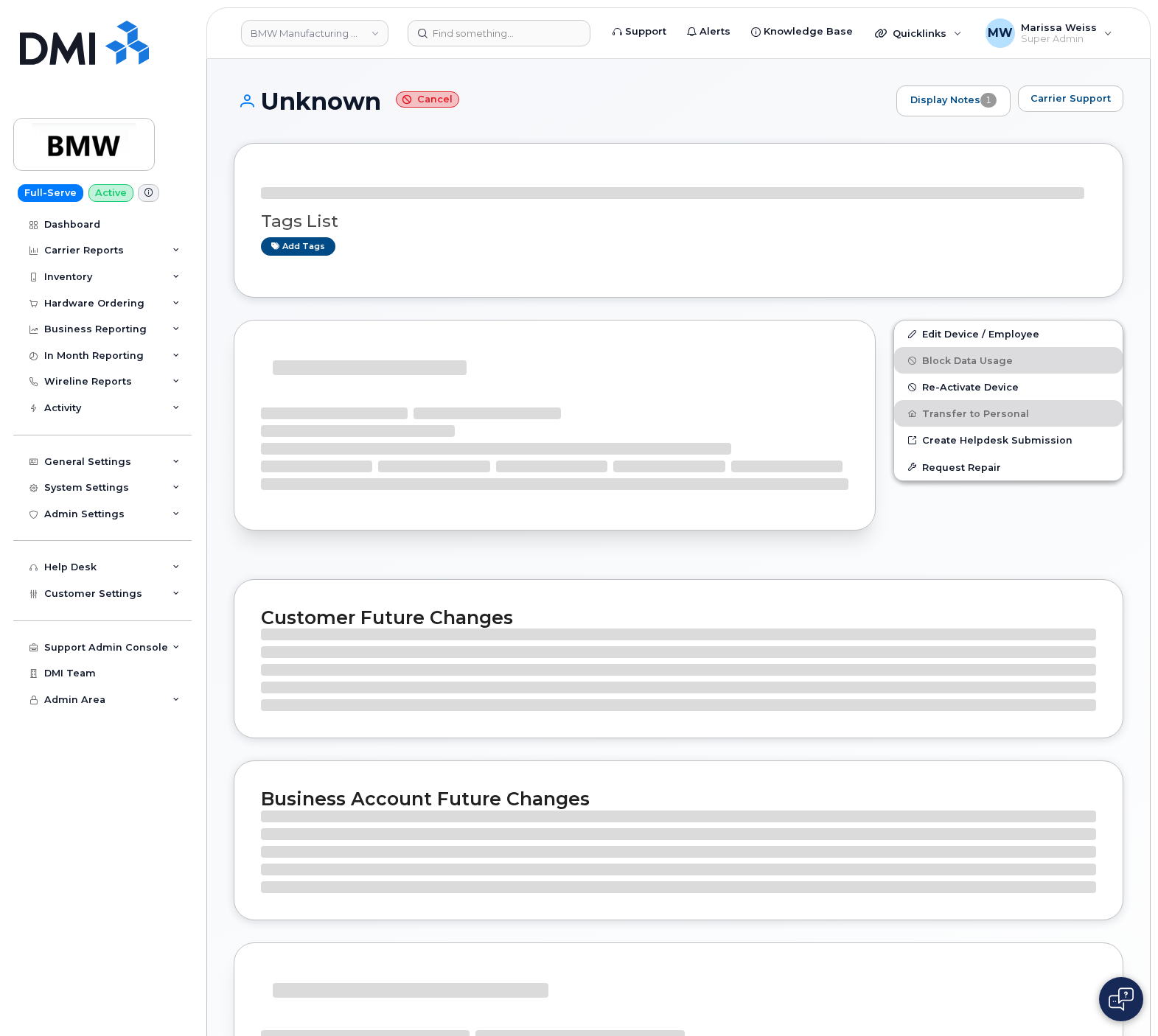 scroll, scrollTop: 0, scrollLeft: 0, axis: both 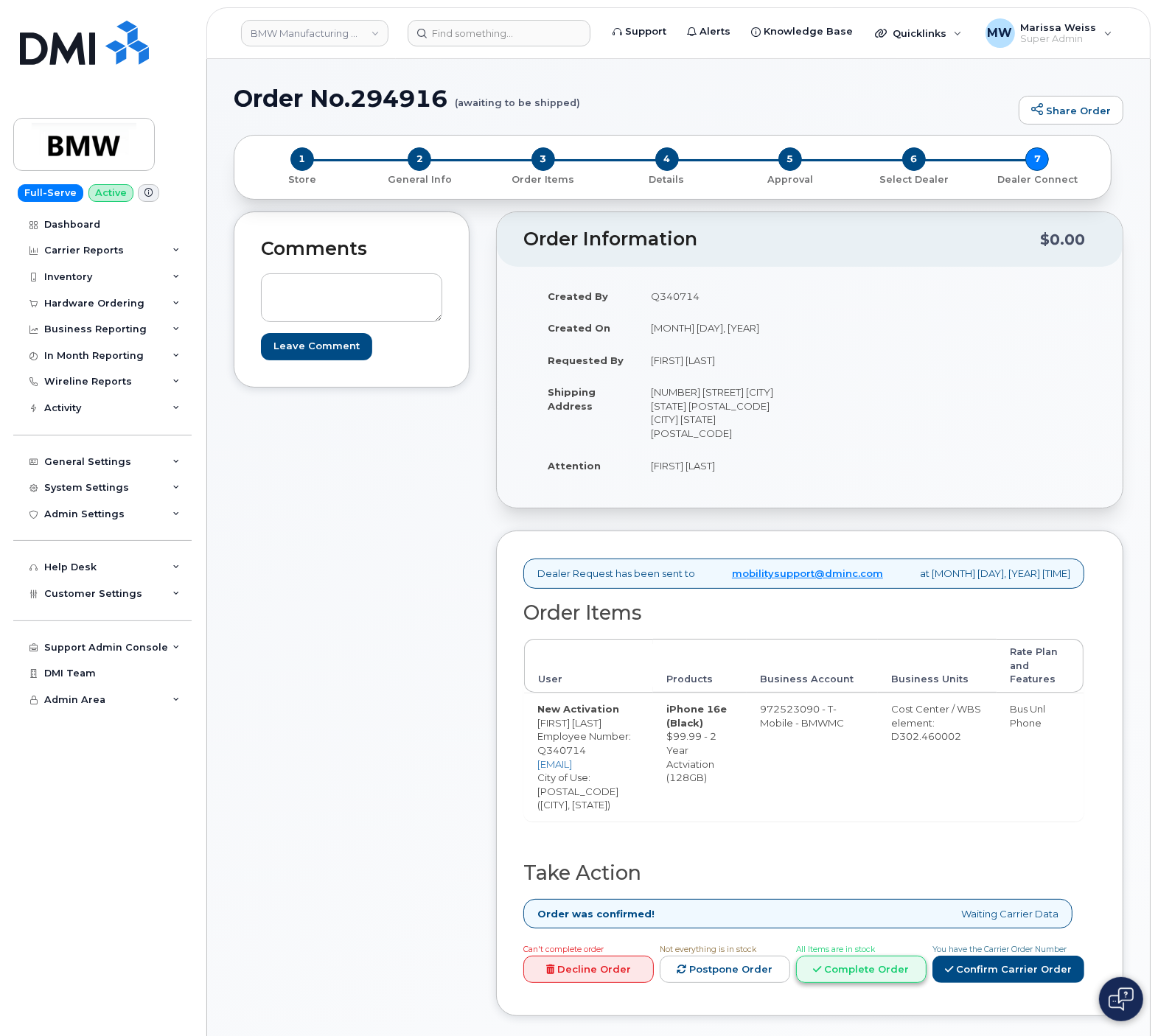 click on "Complete Order" at bounding box center (861, 969) 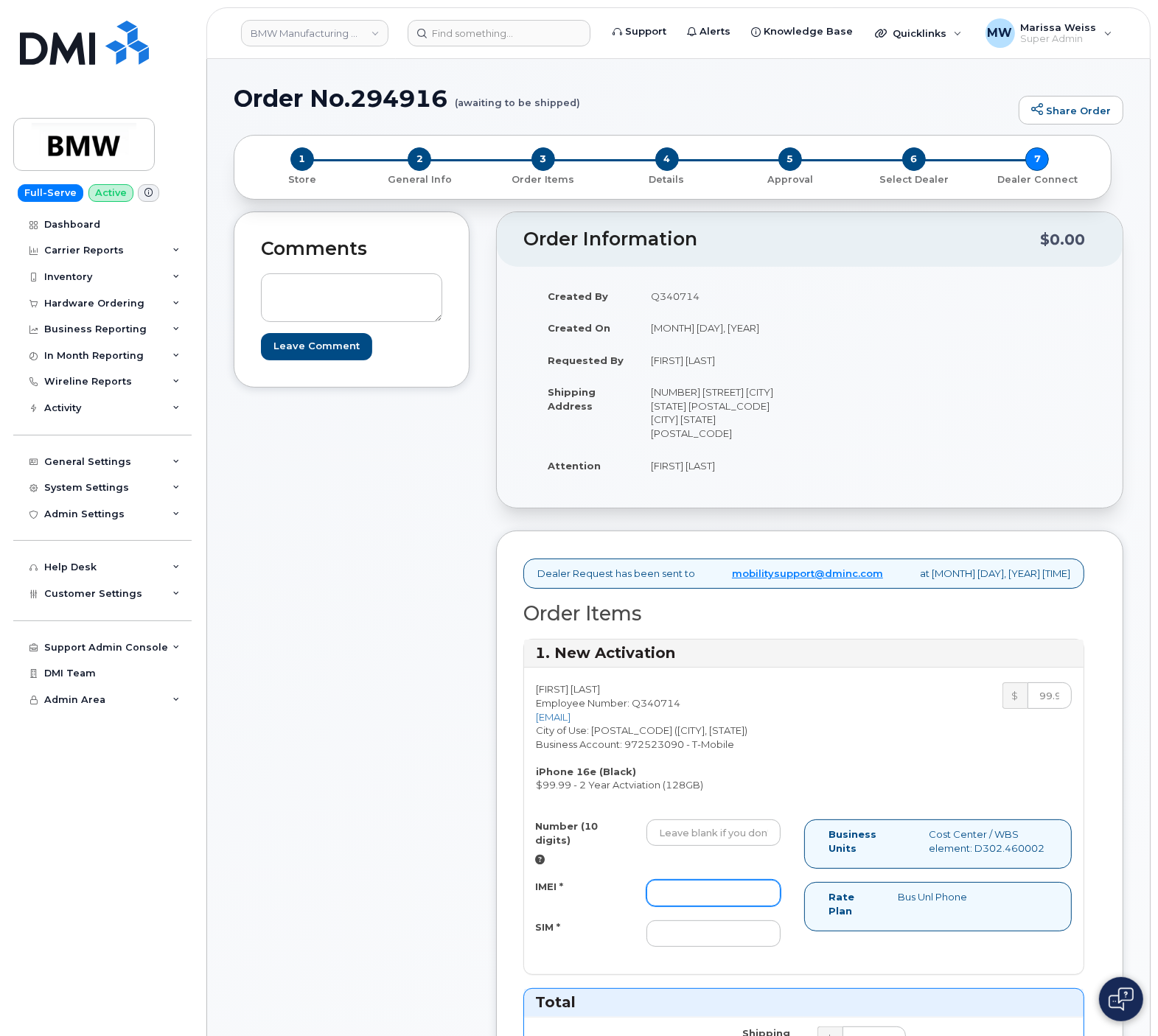 drag, startPoint x: 739, startPoint y: 880, endPoint x: 737, endPoint y: 872, distance: 8.246211 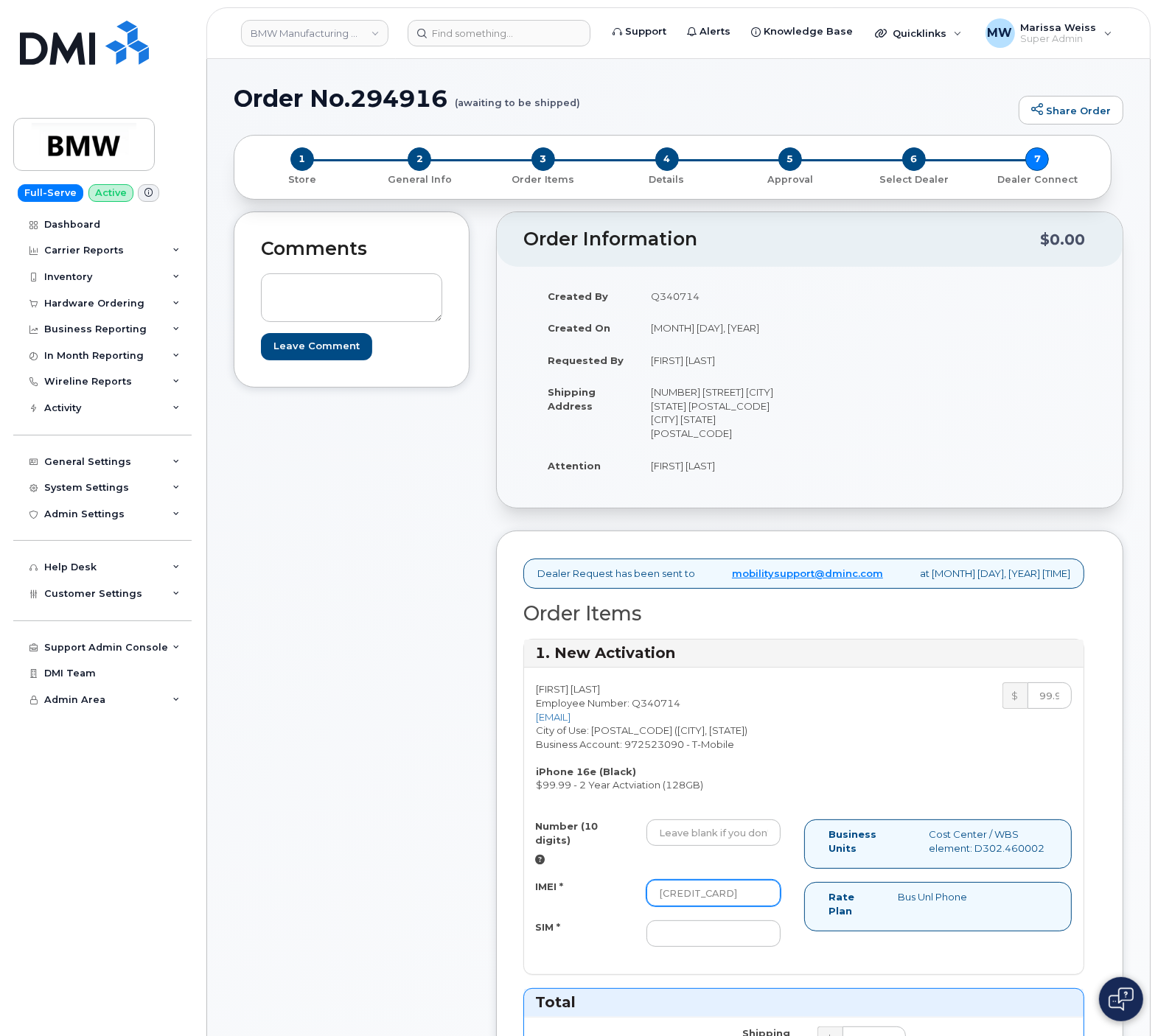 type on "[CREDIT_CARD]" 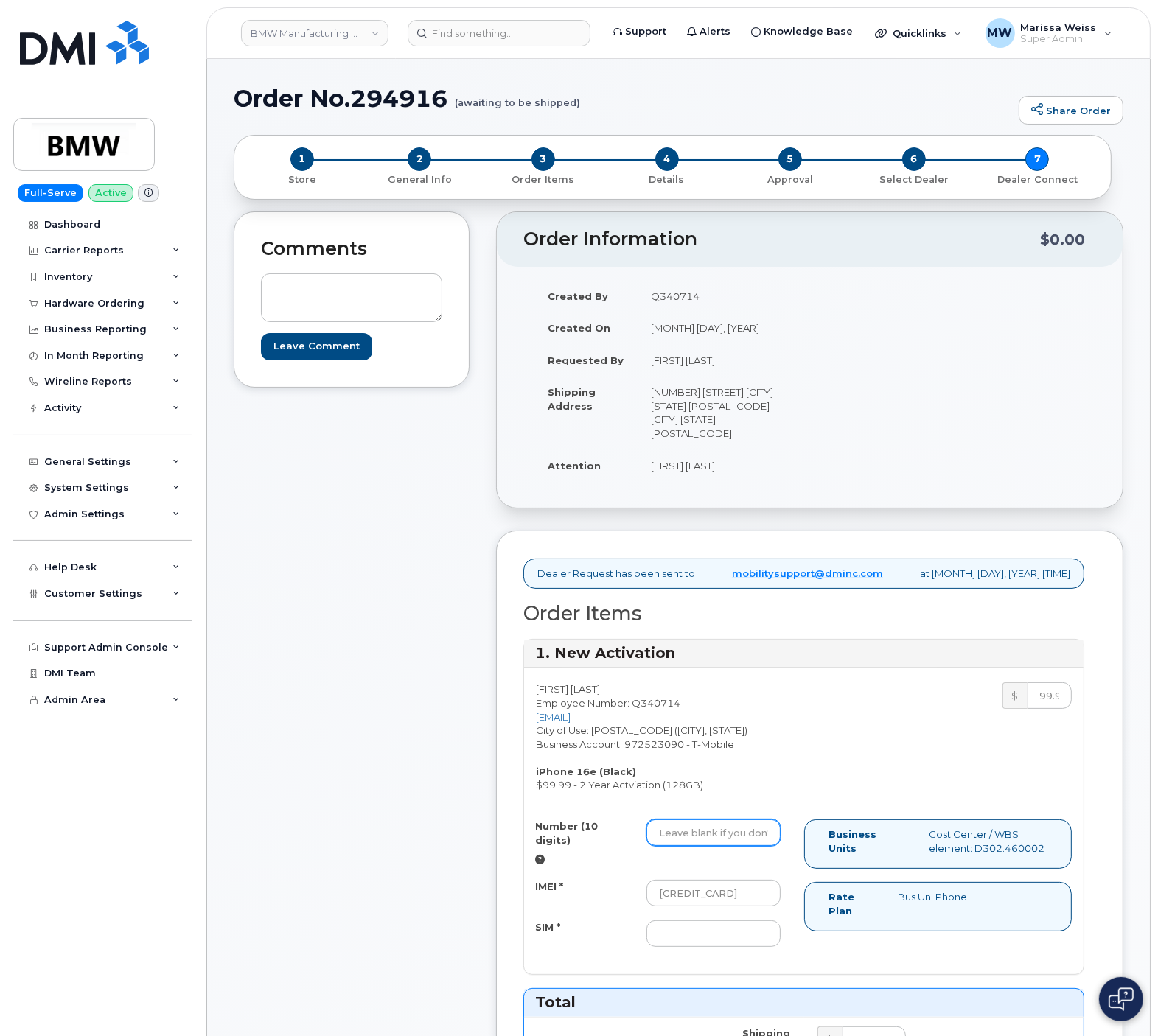 click on "Number (10 digits)" at bounding box center [714, 833] 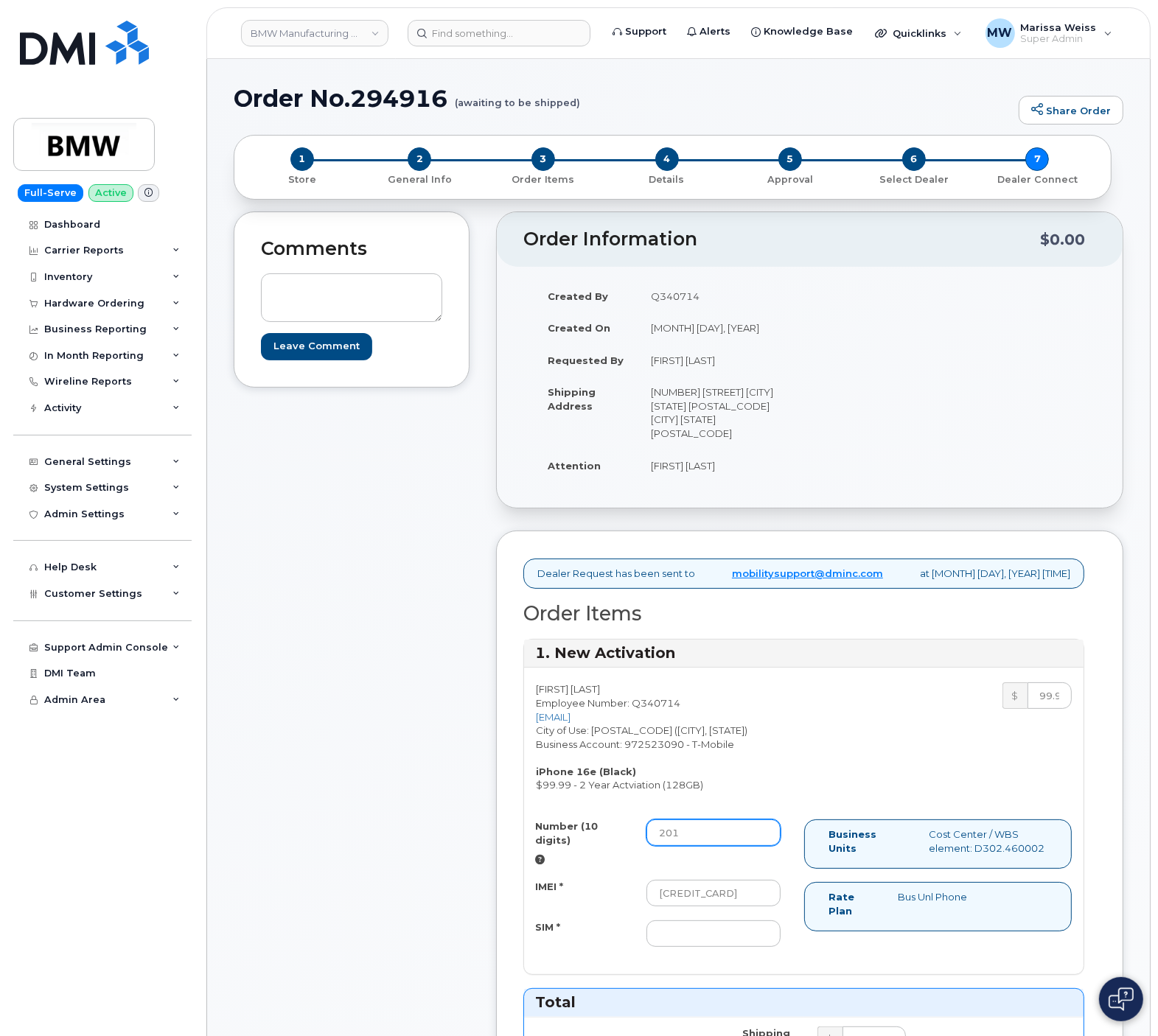 paste on "647-2974" 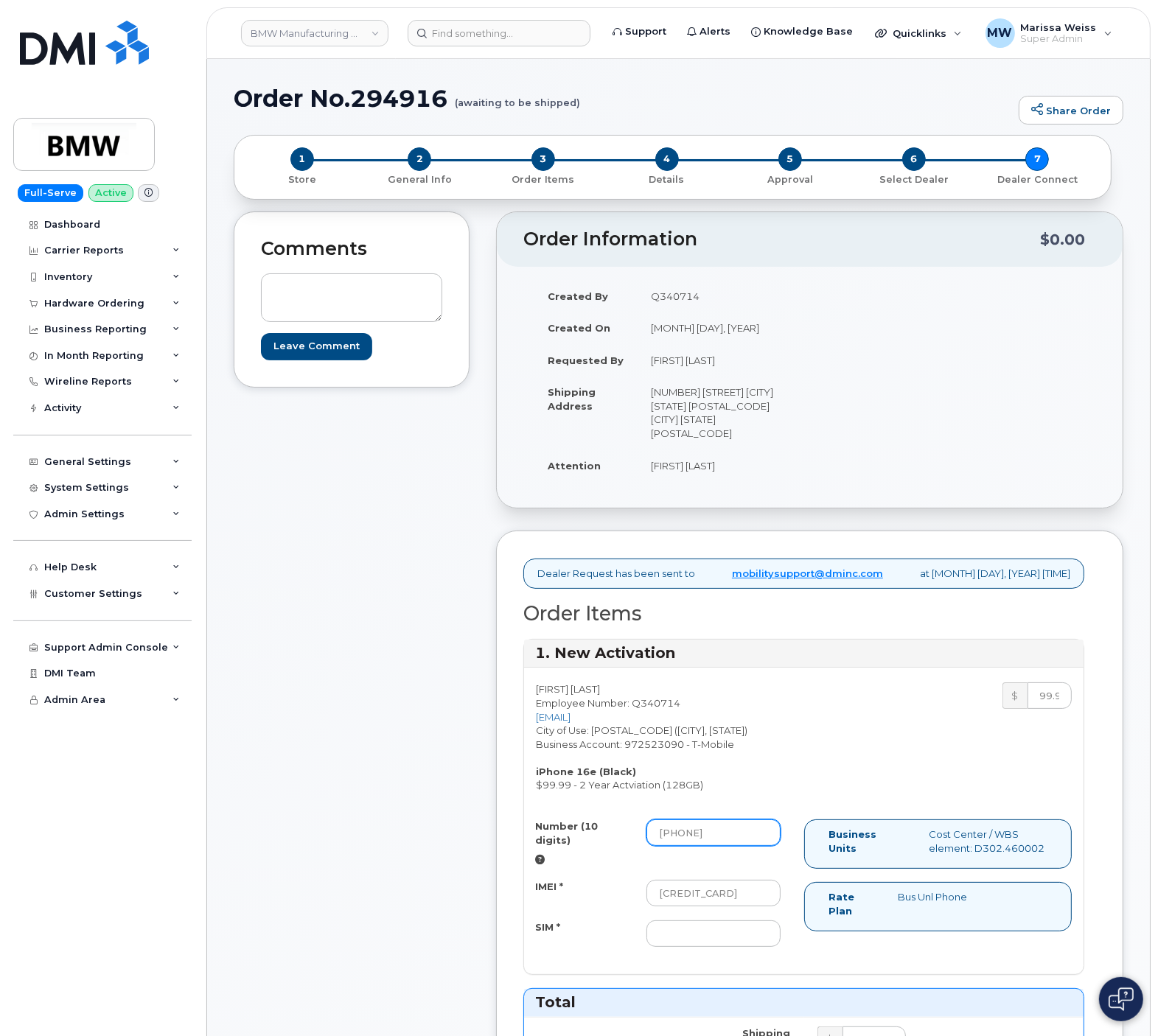 click on "201647-2974" at bounding box center [714, 833] 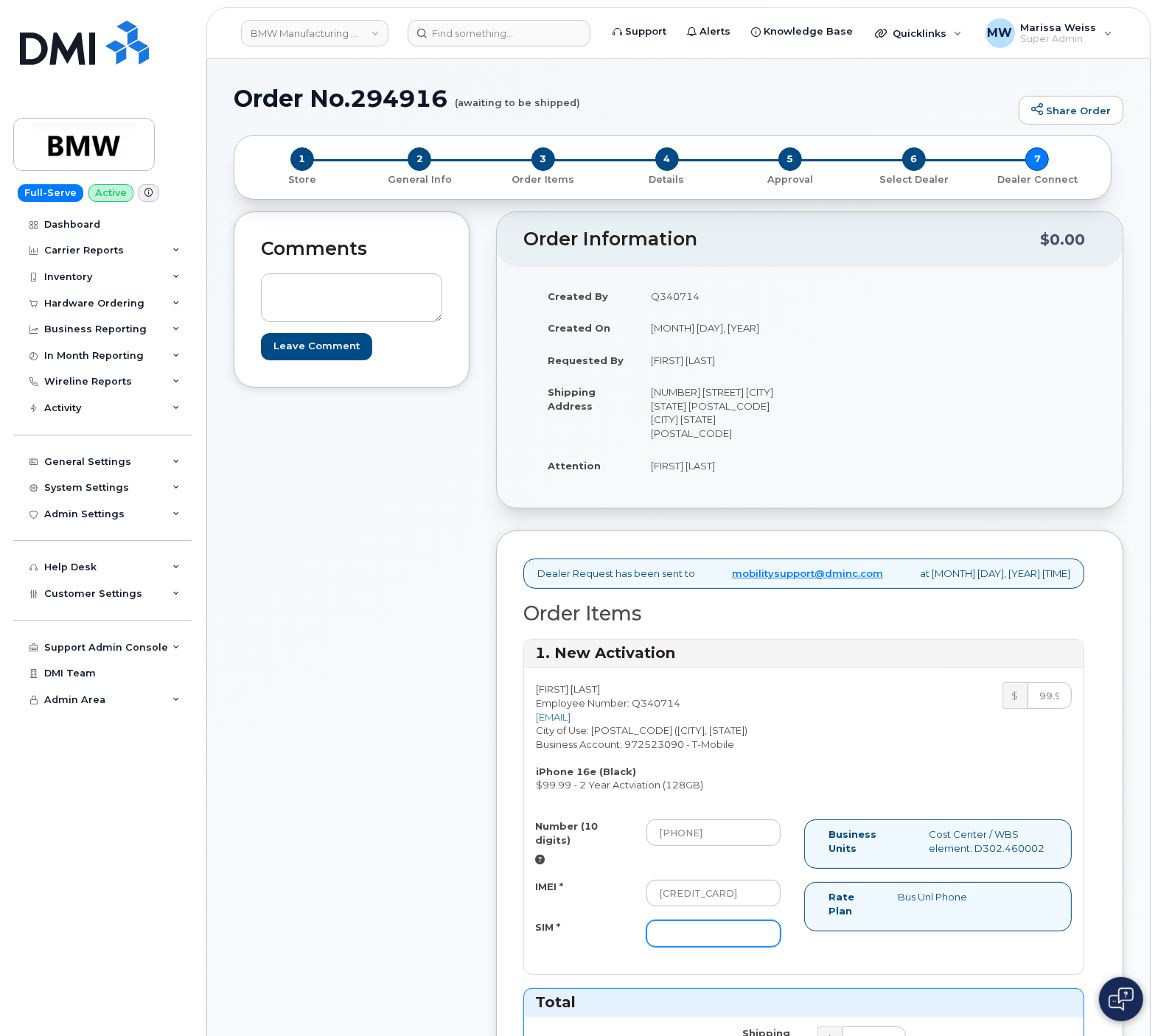 click on "SIM *" at bounding box center (714, 934) 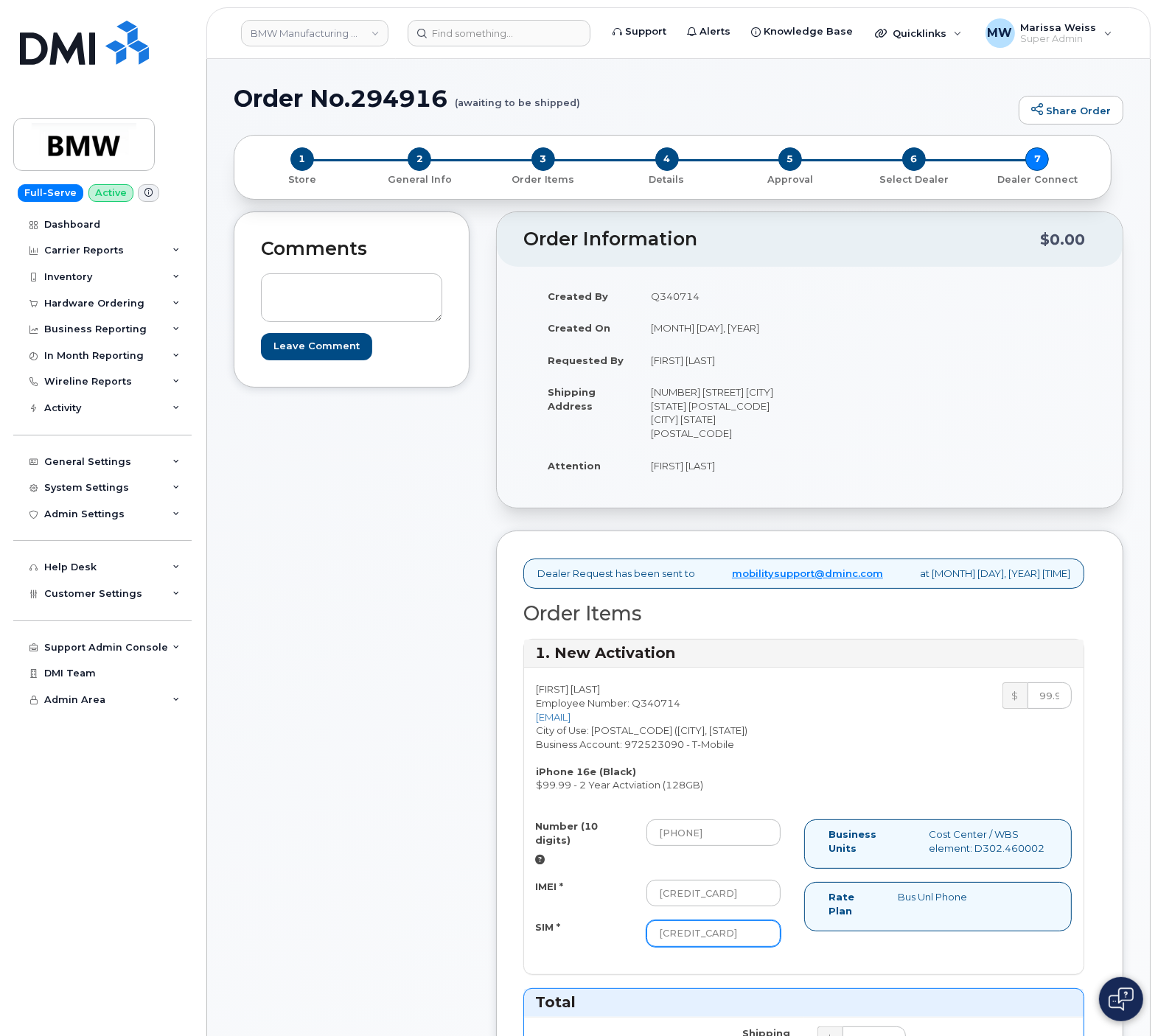 scroll, scrollTop: 0, scrollLeft: 103, axis: horizontal 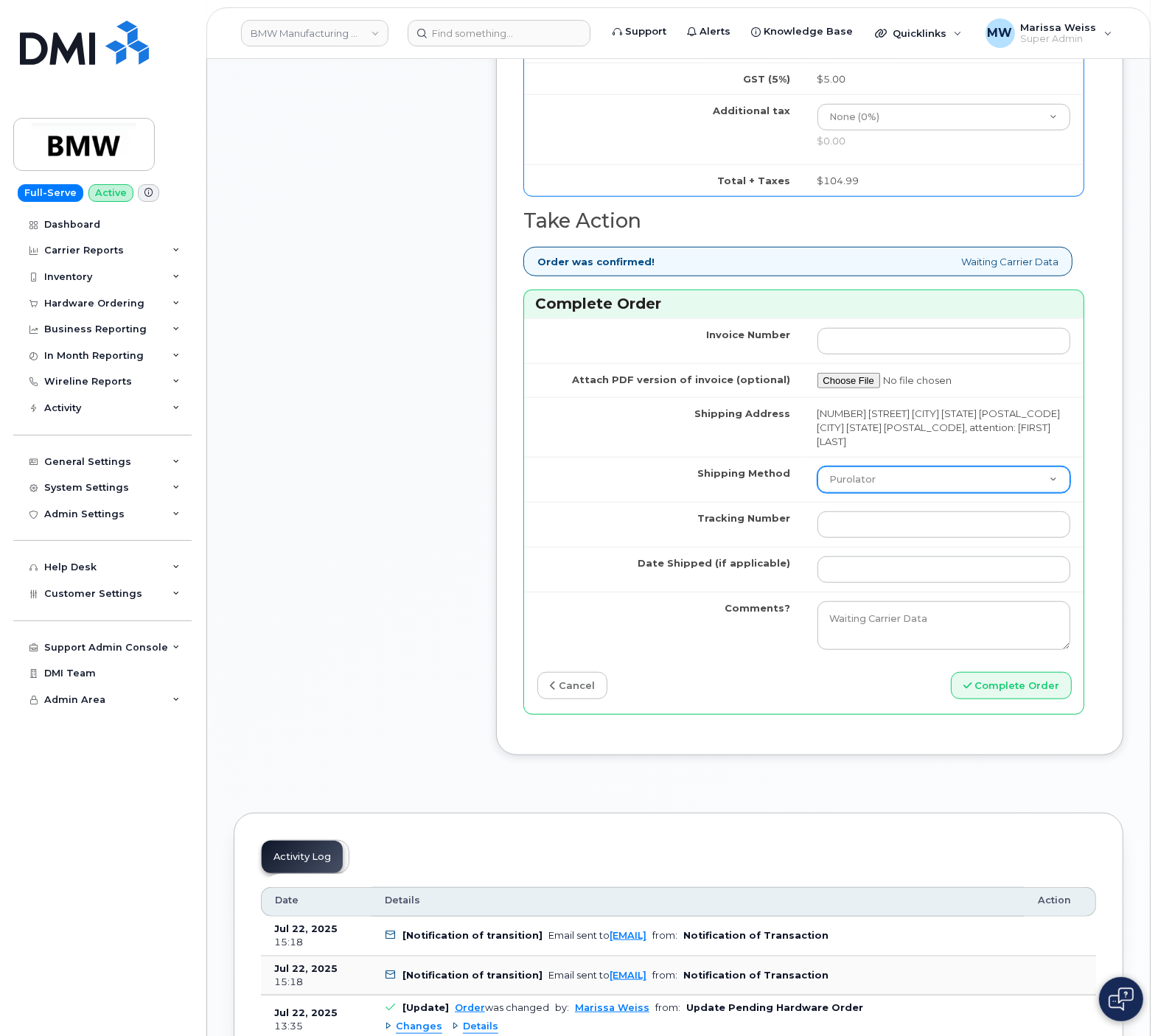 type on "[CREDIT_CARD]" 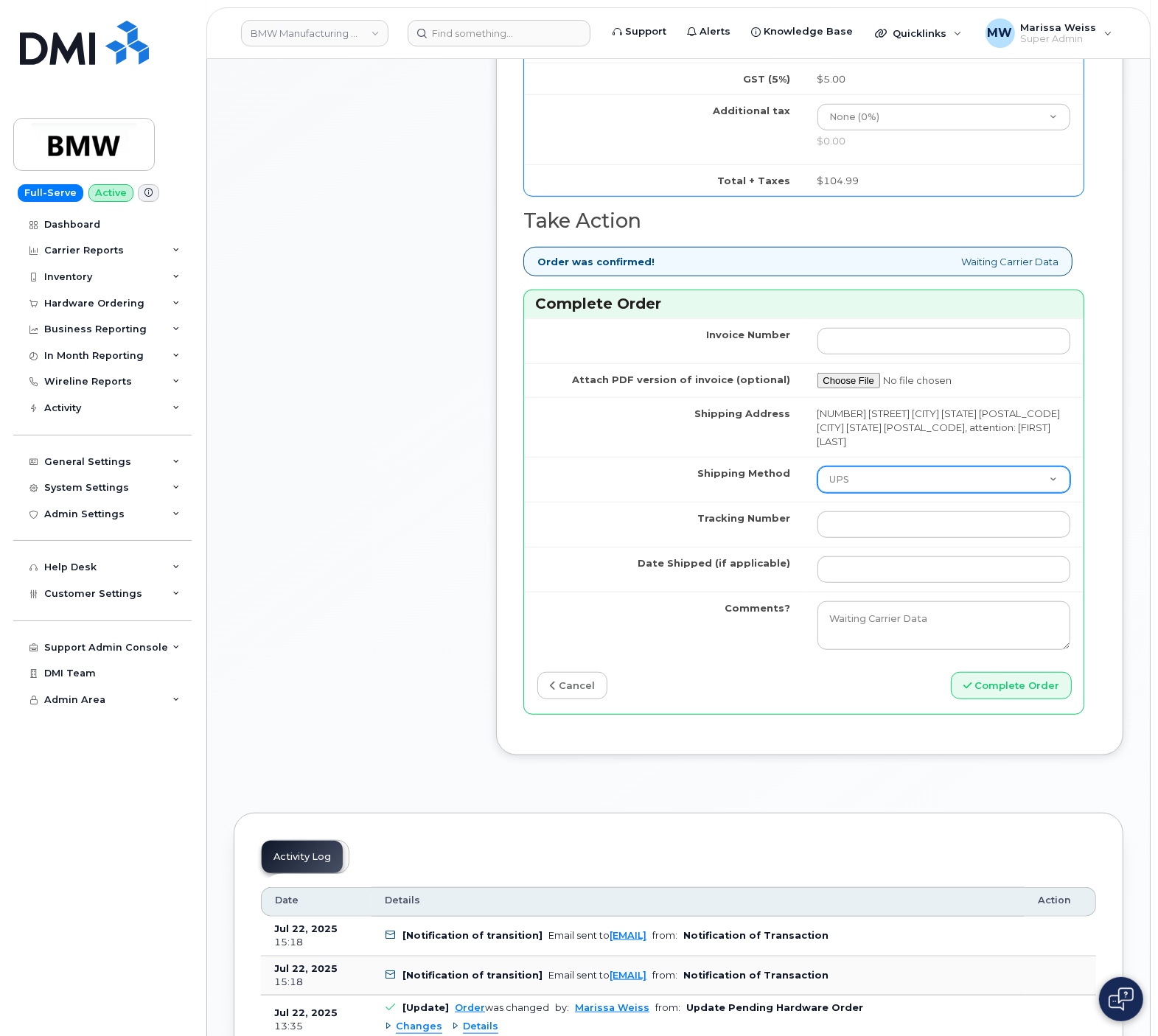 click on "Purolator
UPS
FedEx
Canada Post
Courier
Other
Drop Off
Pick Up" at bounding box center [944, 480] 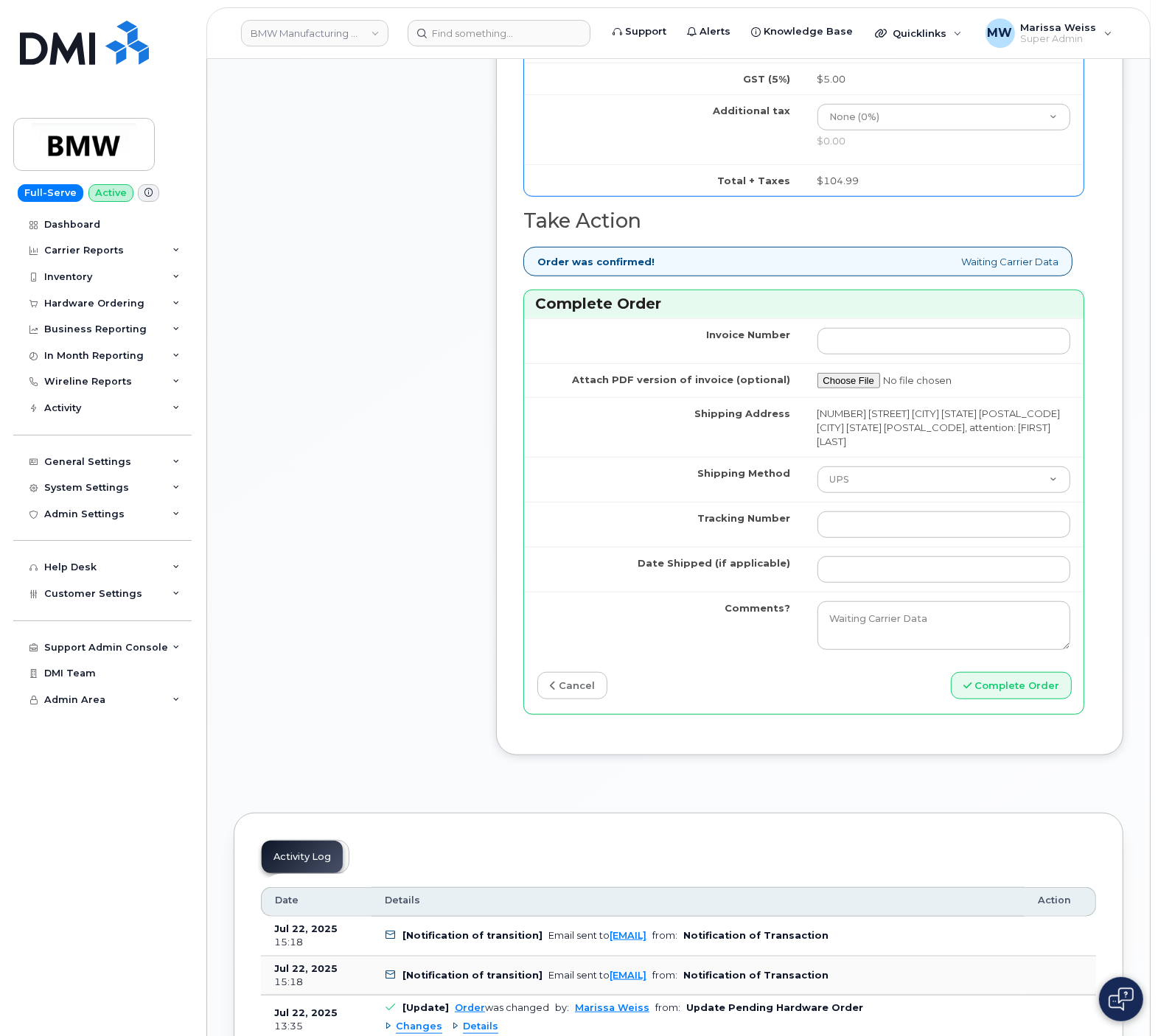 click at bounding box center [944, 569] 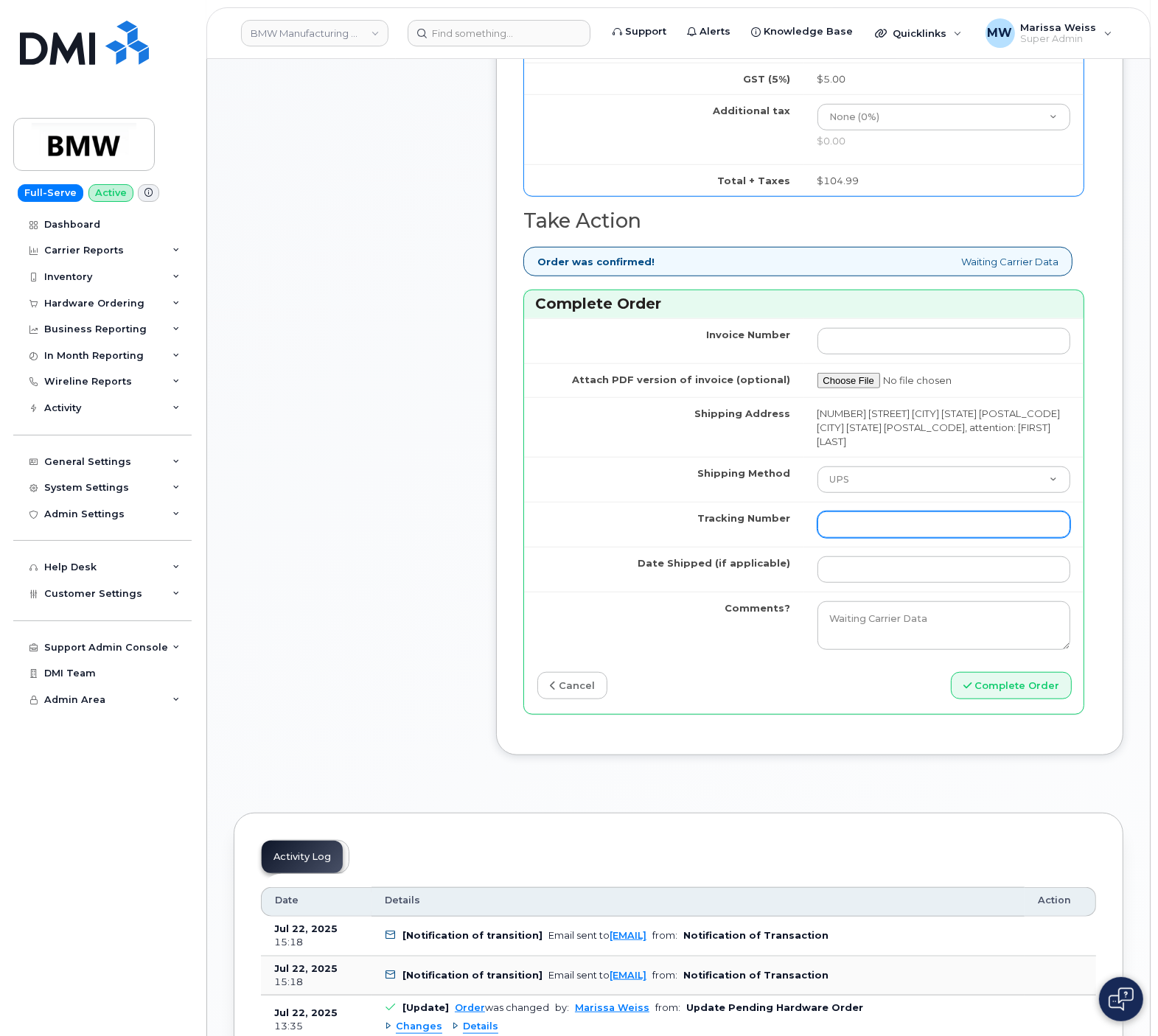 drag, startPoint x: 865, startPoint y: 522, endPoint x: 858, endPoint y: 457, distance: 65.37584 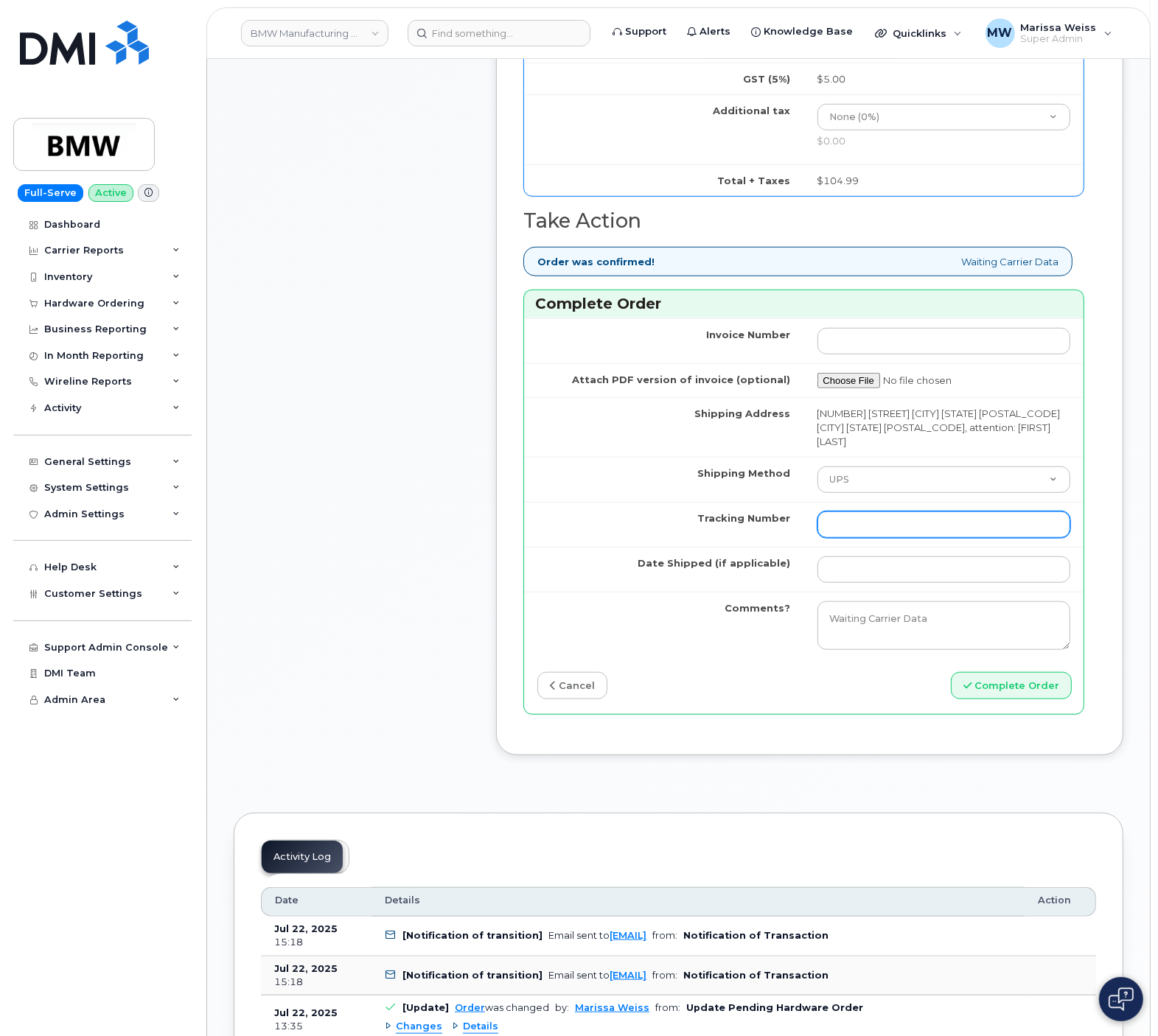 click on "Tracking Number" at bounding box center [944, 525] 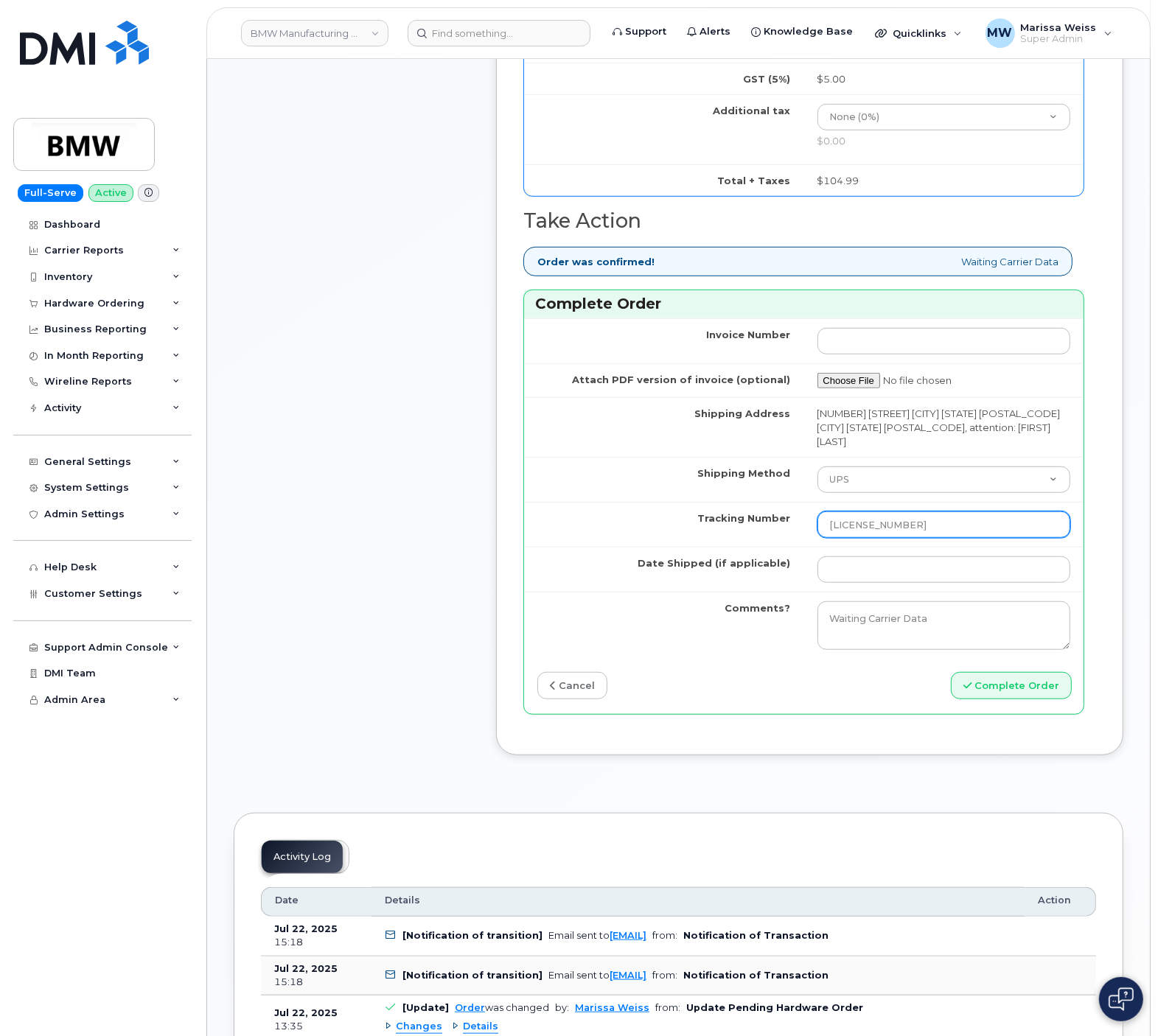 type on "[DRIVER_LICENSE]" 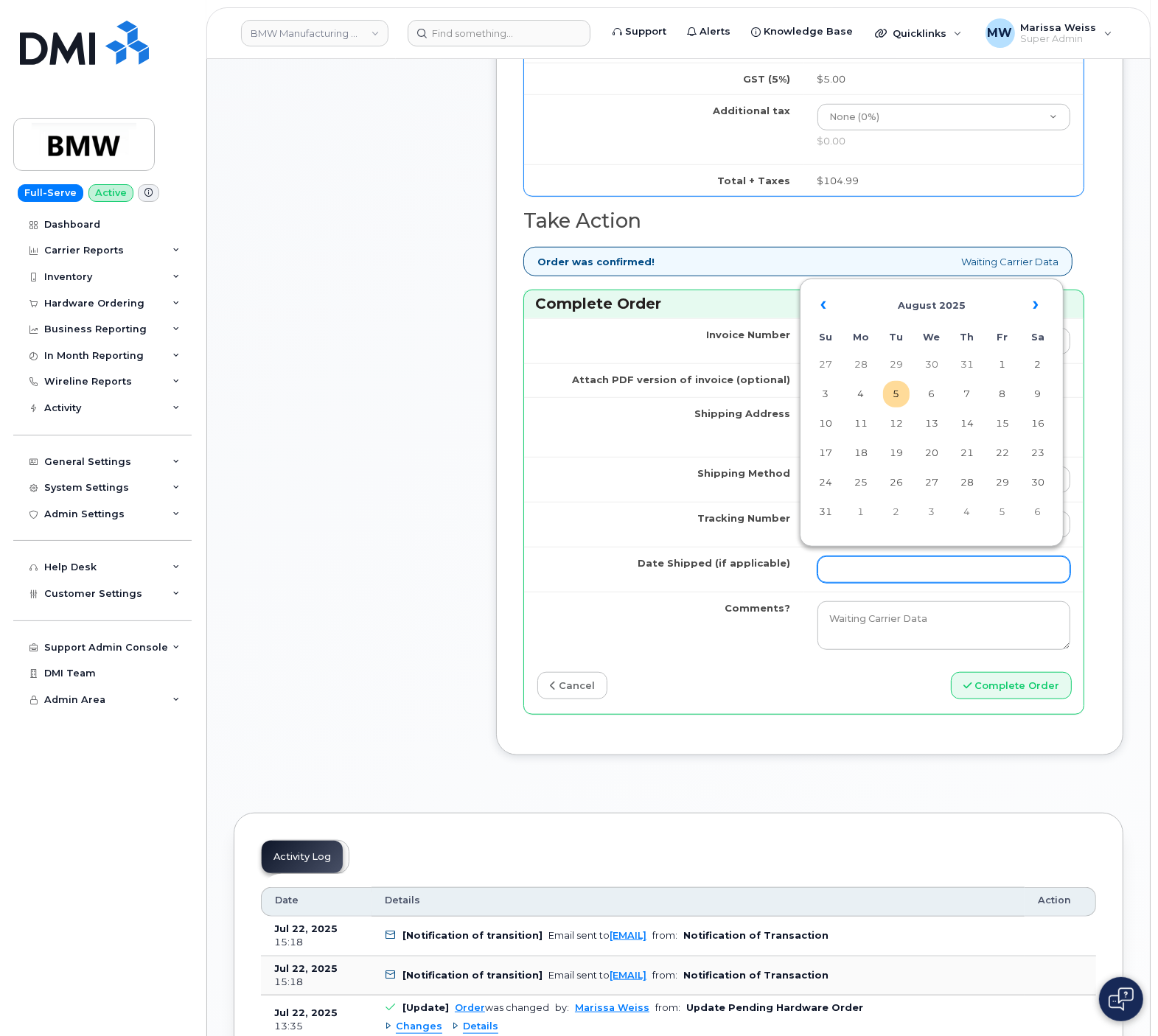 click on "Date Shipped (if applicable)" at bounding box center (944, 570) 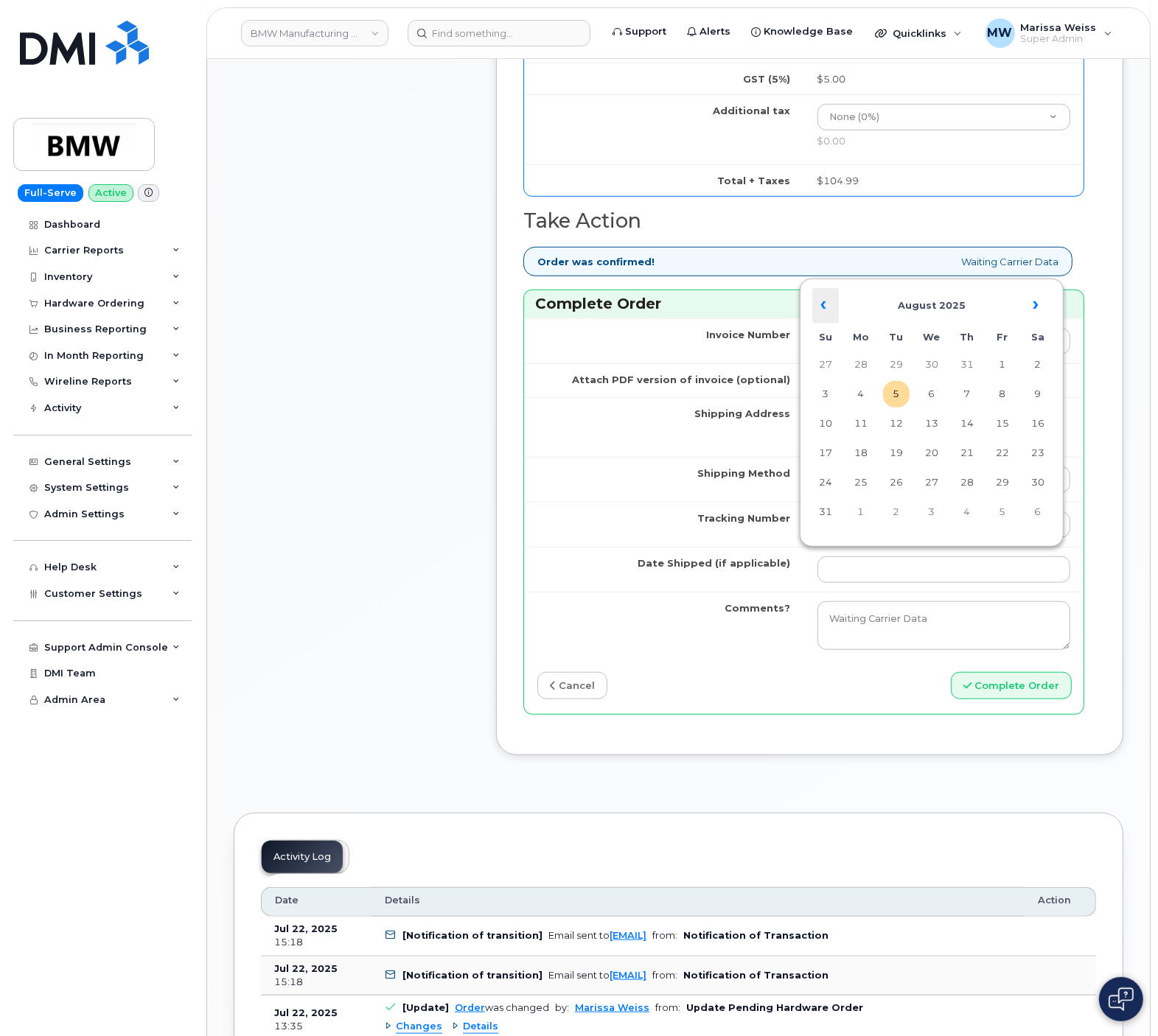 click on "«" at bounding box center (826, 306) 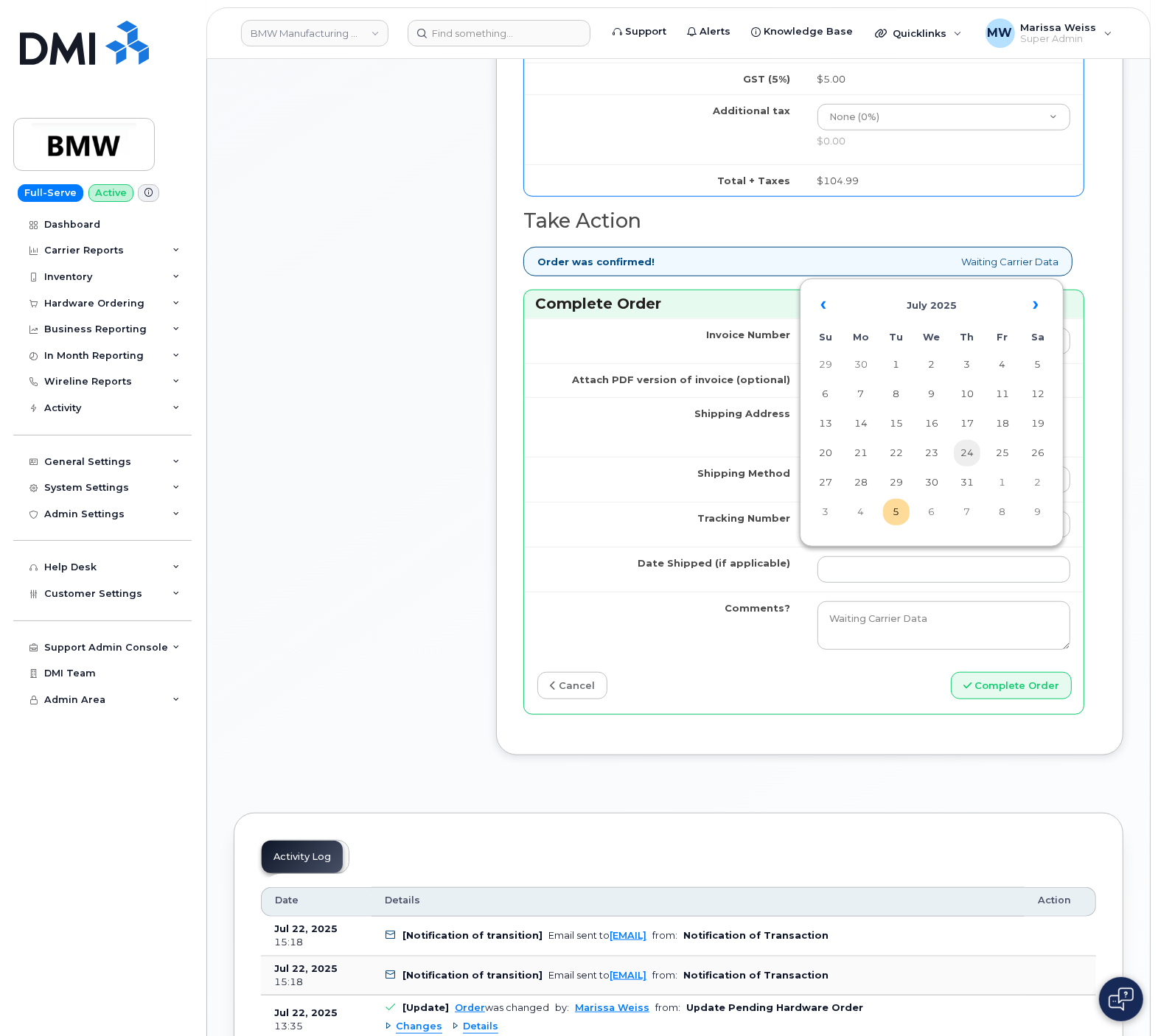 click on "24" at bounding box center [967, 453] 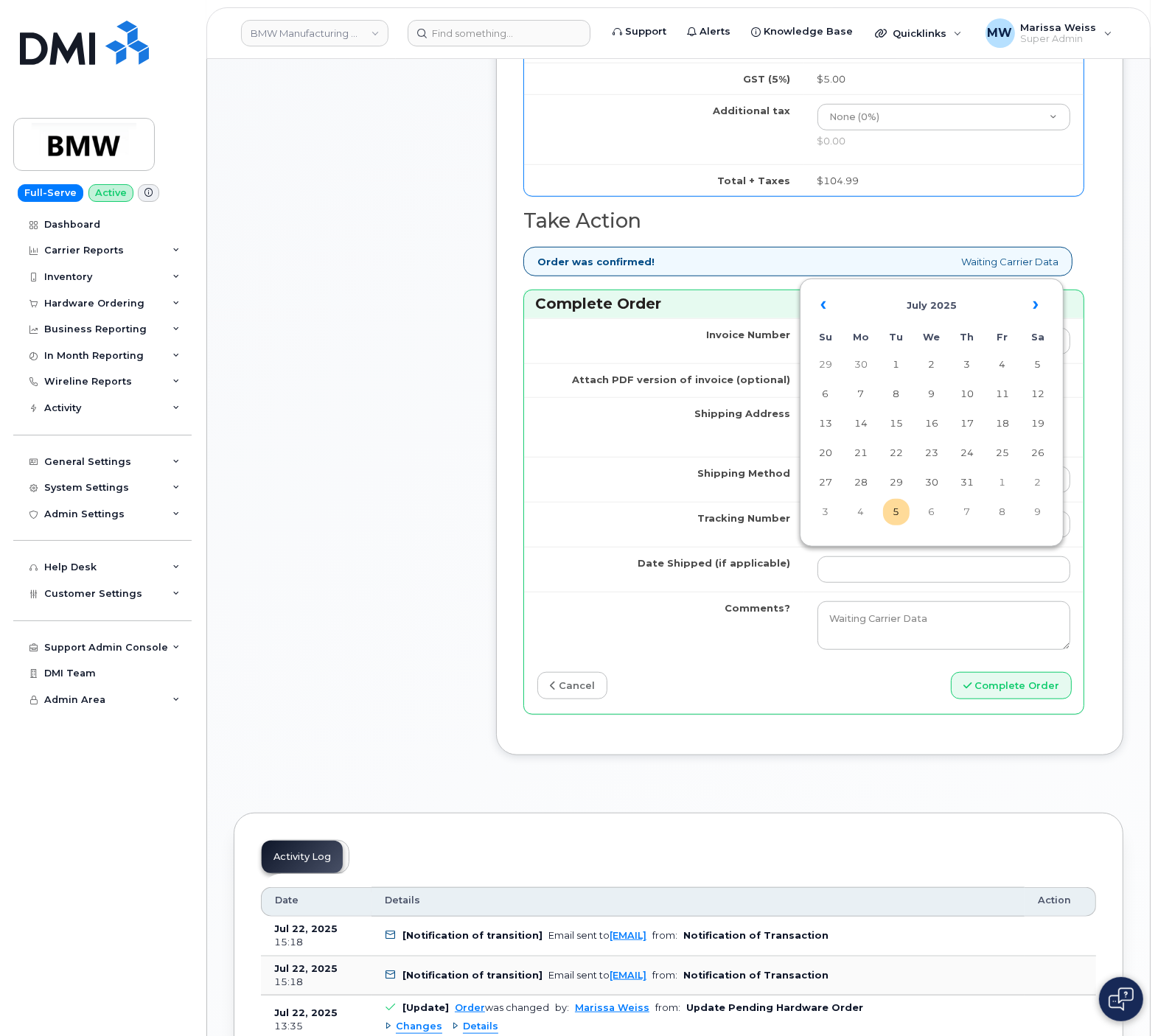 type on "[YEAR]-[MONTH]-[DAY]" 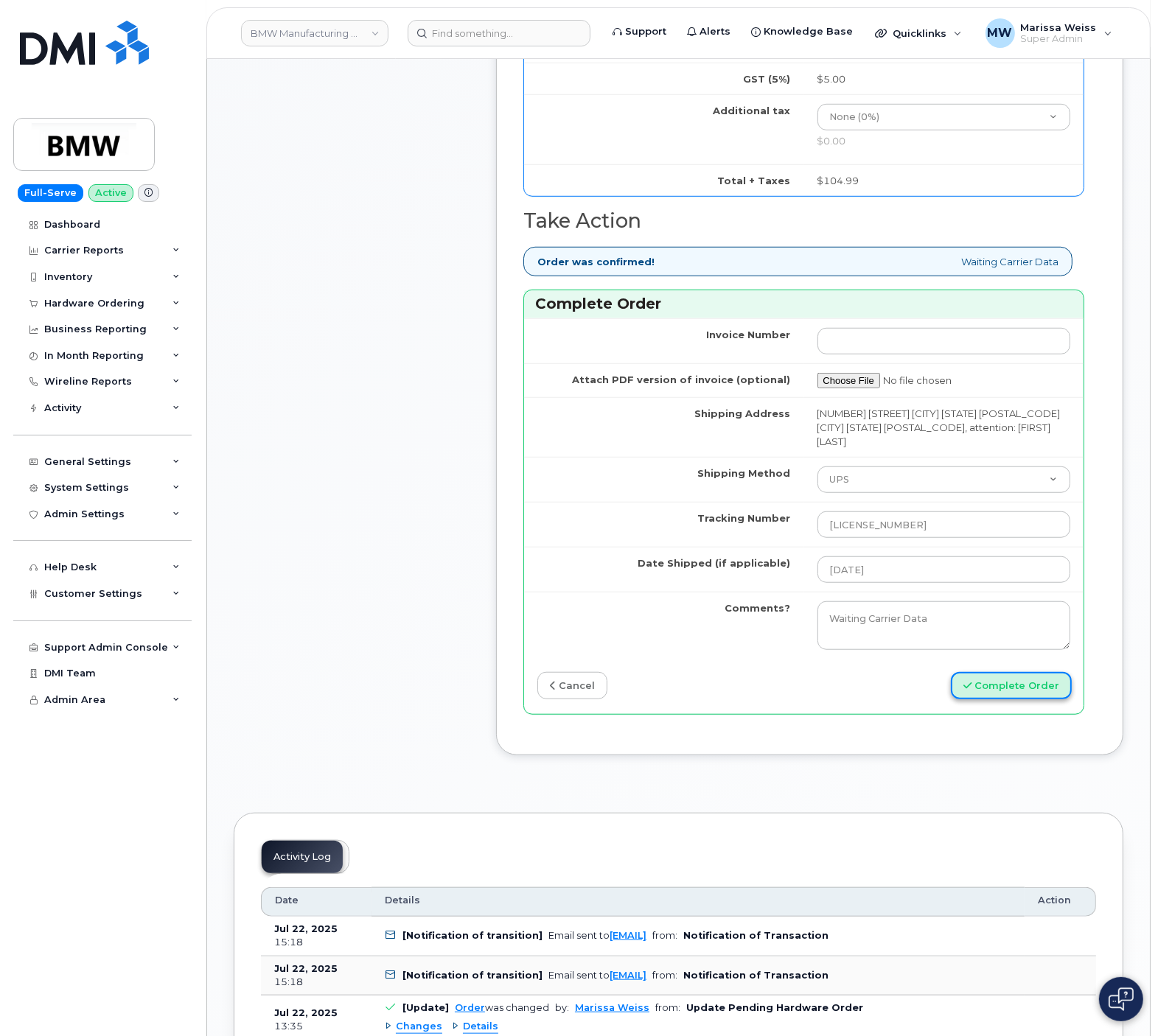 click on "Complete Order" at bounding box center (1011, 685) 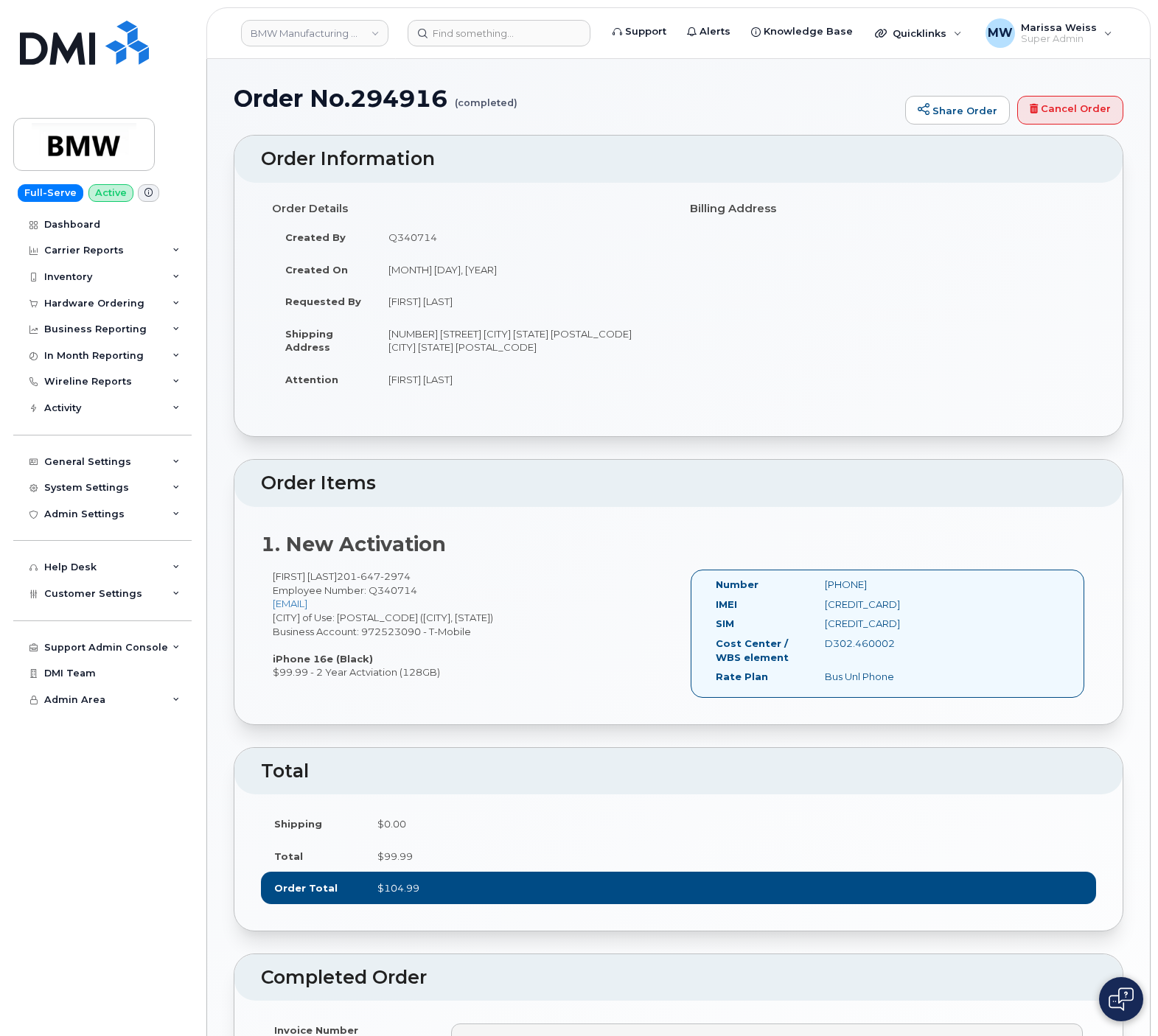 scroll, scrollTop: 0, scrollLeft: 0, axis: both 